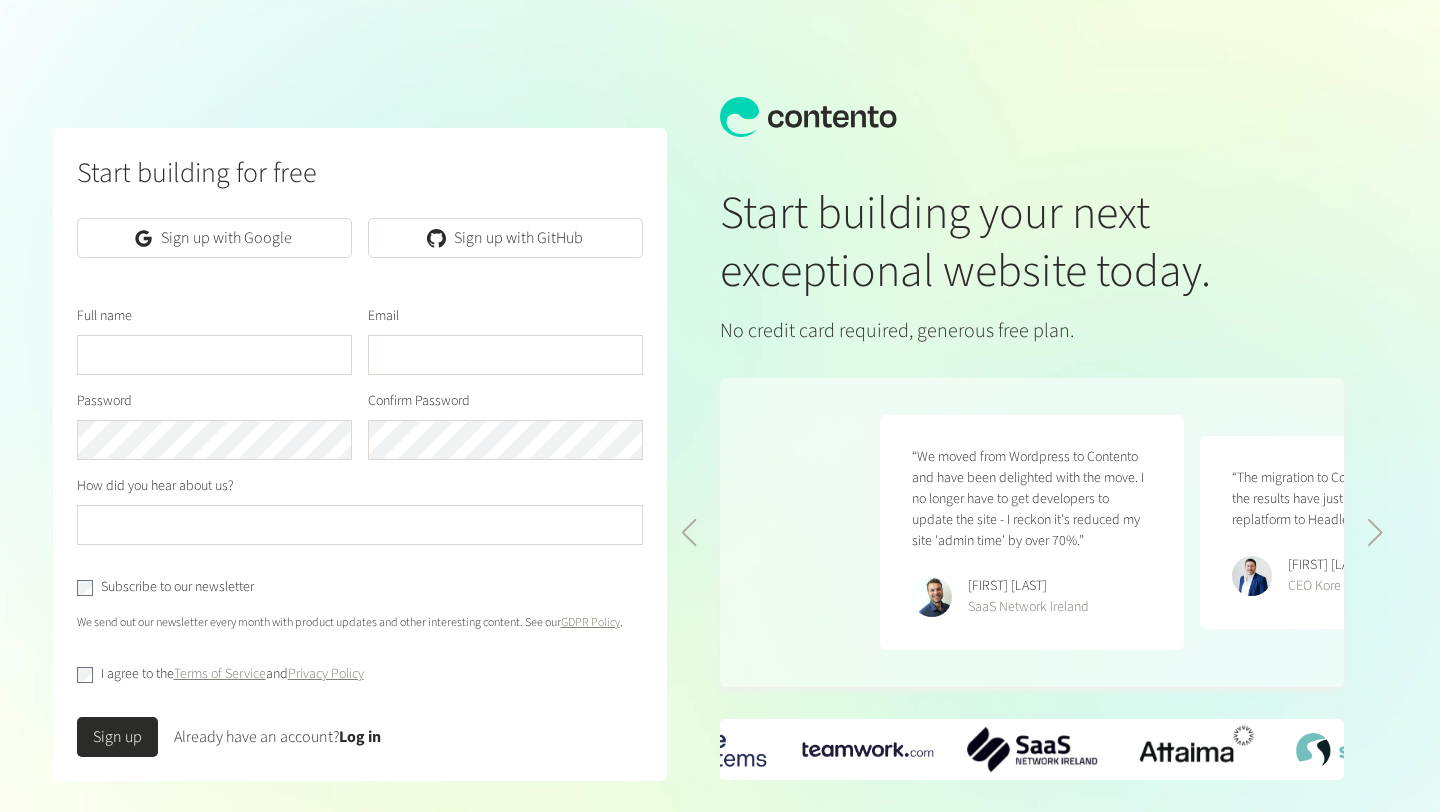 scroll, scrollTop: 0, scrollLeft: 0, axis: both 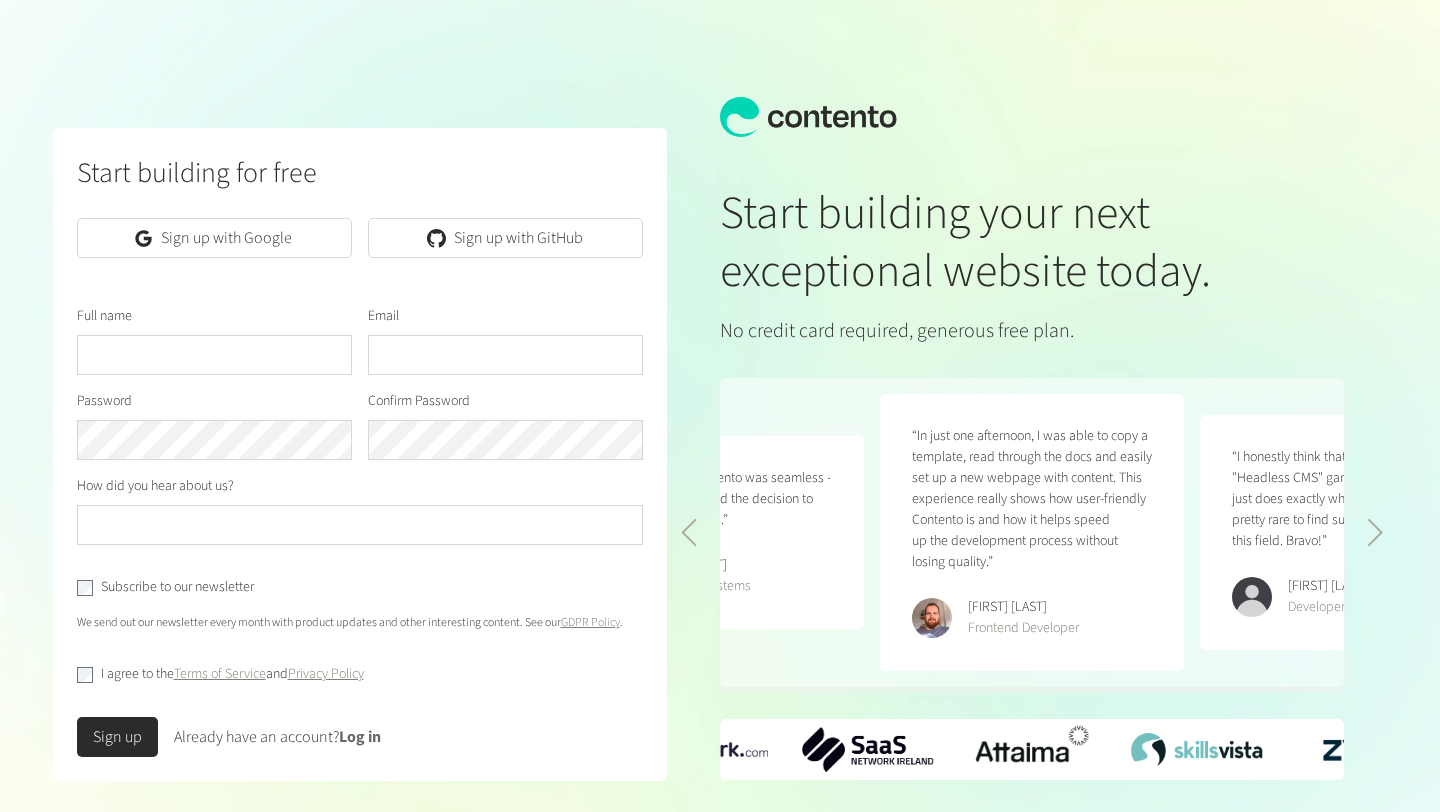 click on "Log in" 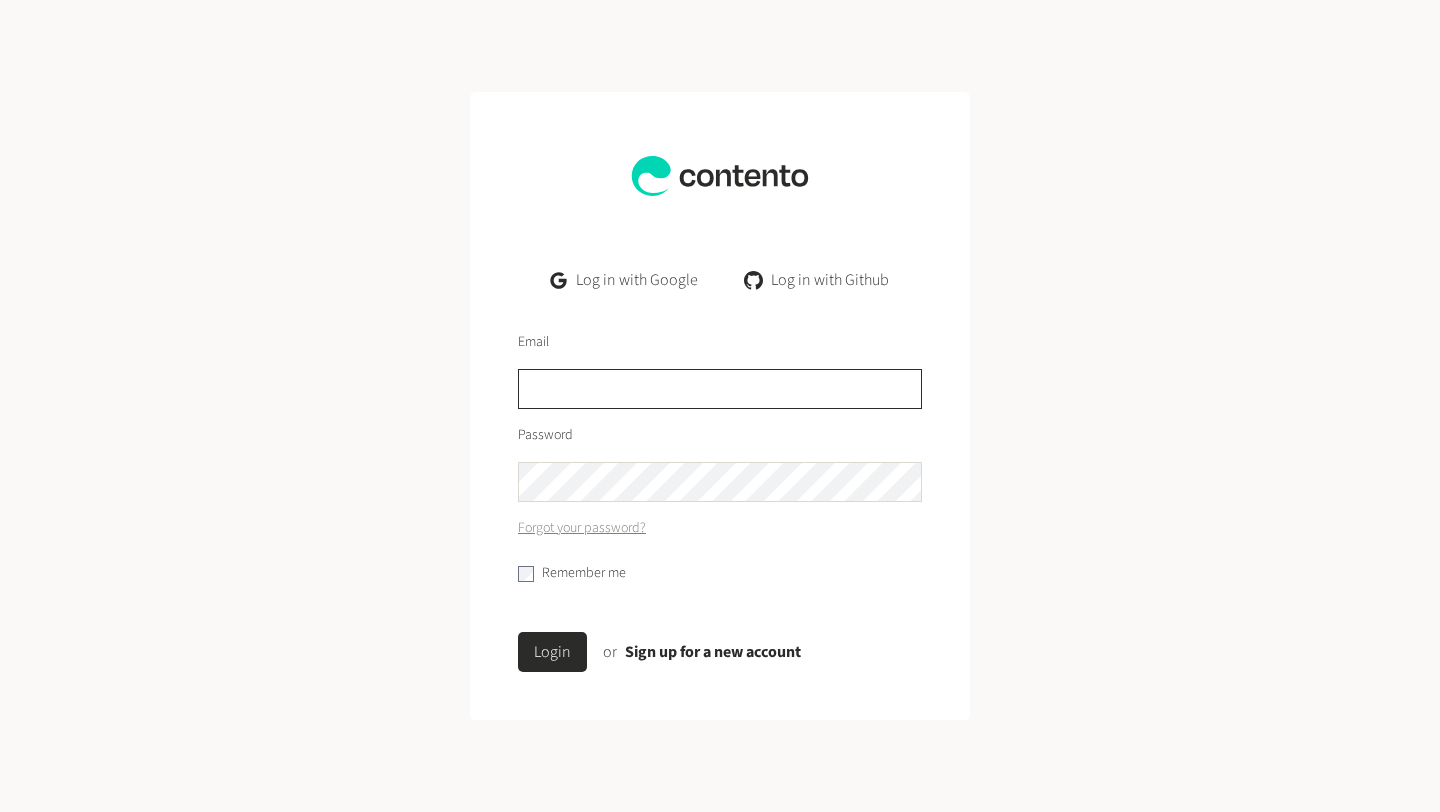 click 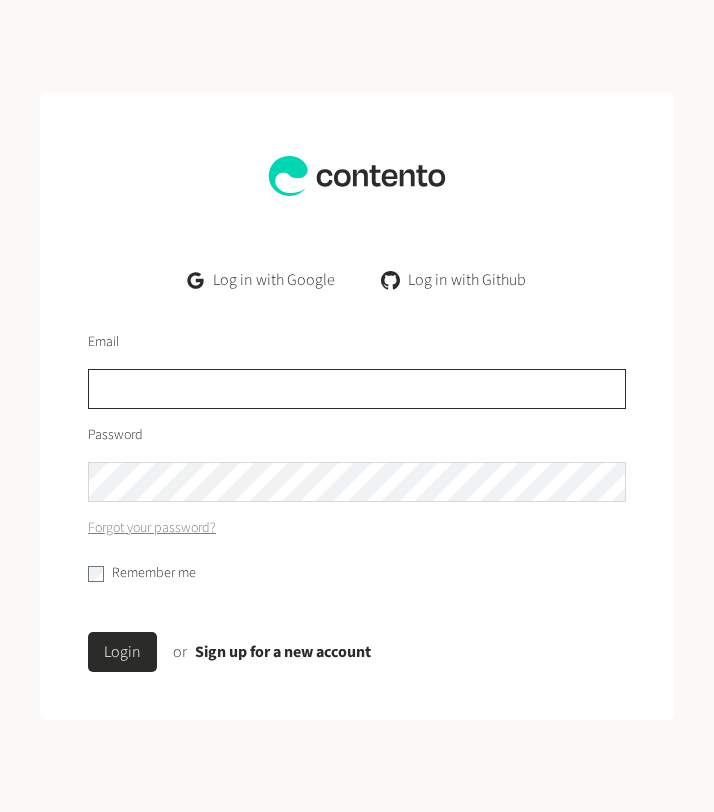 paste on "**********" 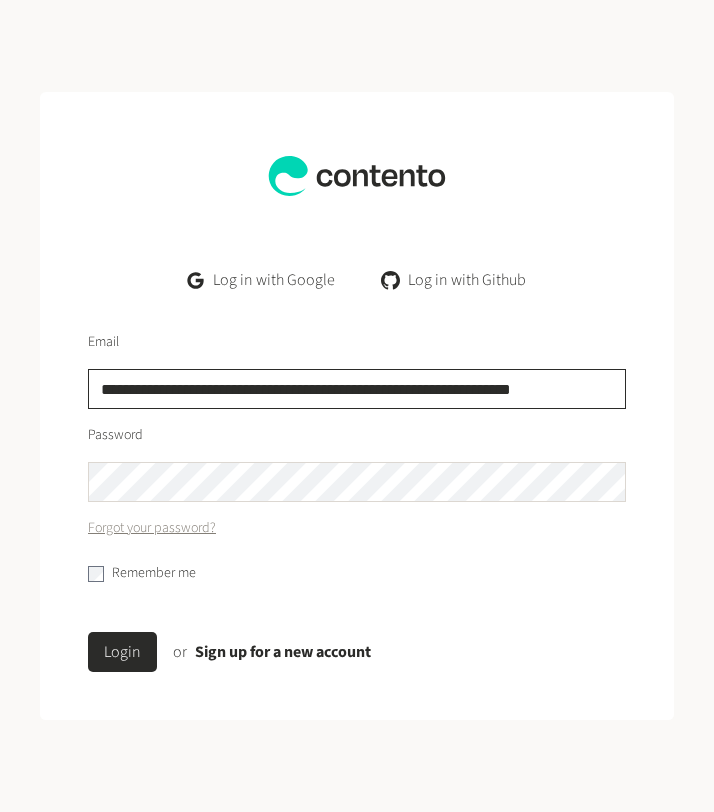 type on "**********" 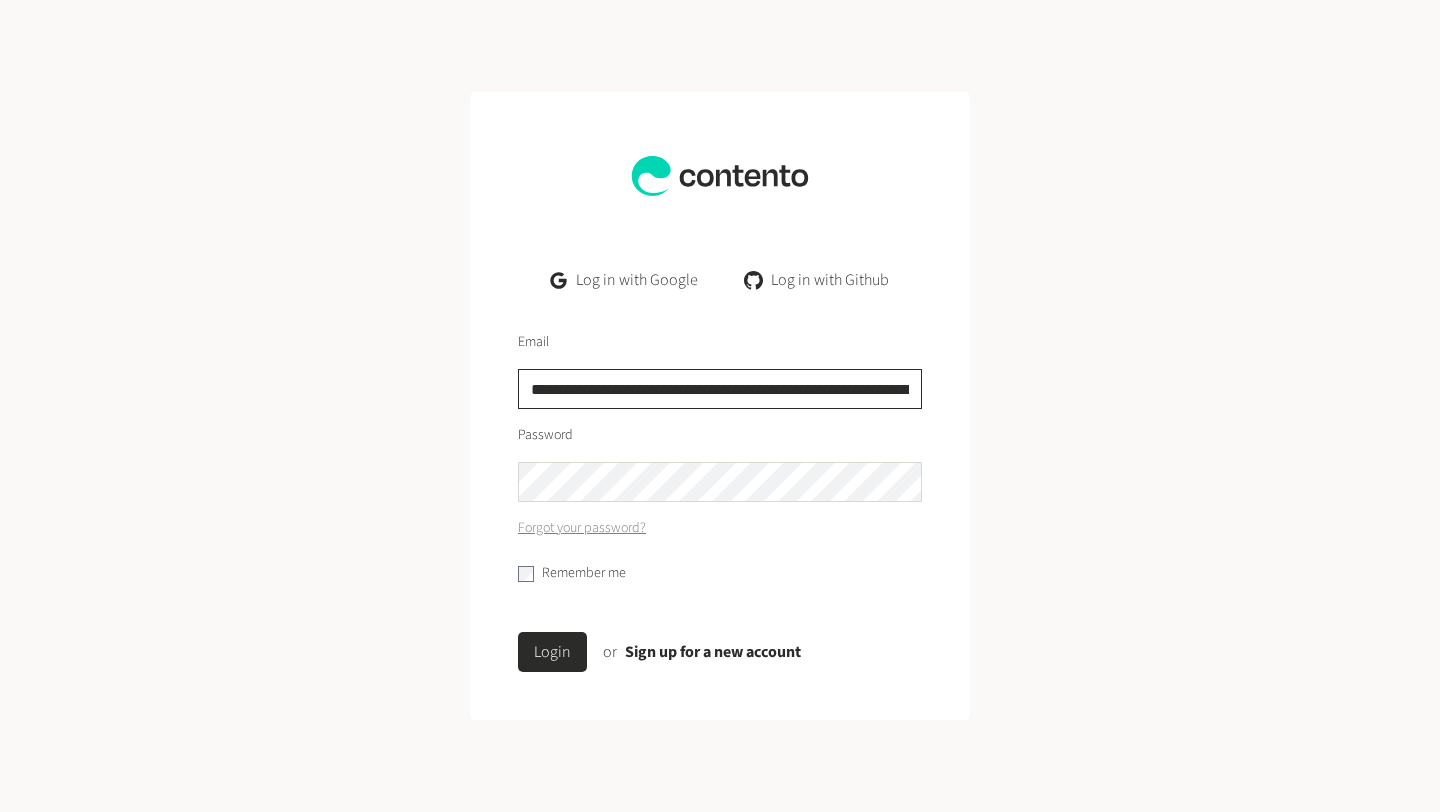 scroll, scrollTop: 0, scrollLeft: 86, axis: horizontal 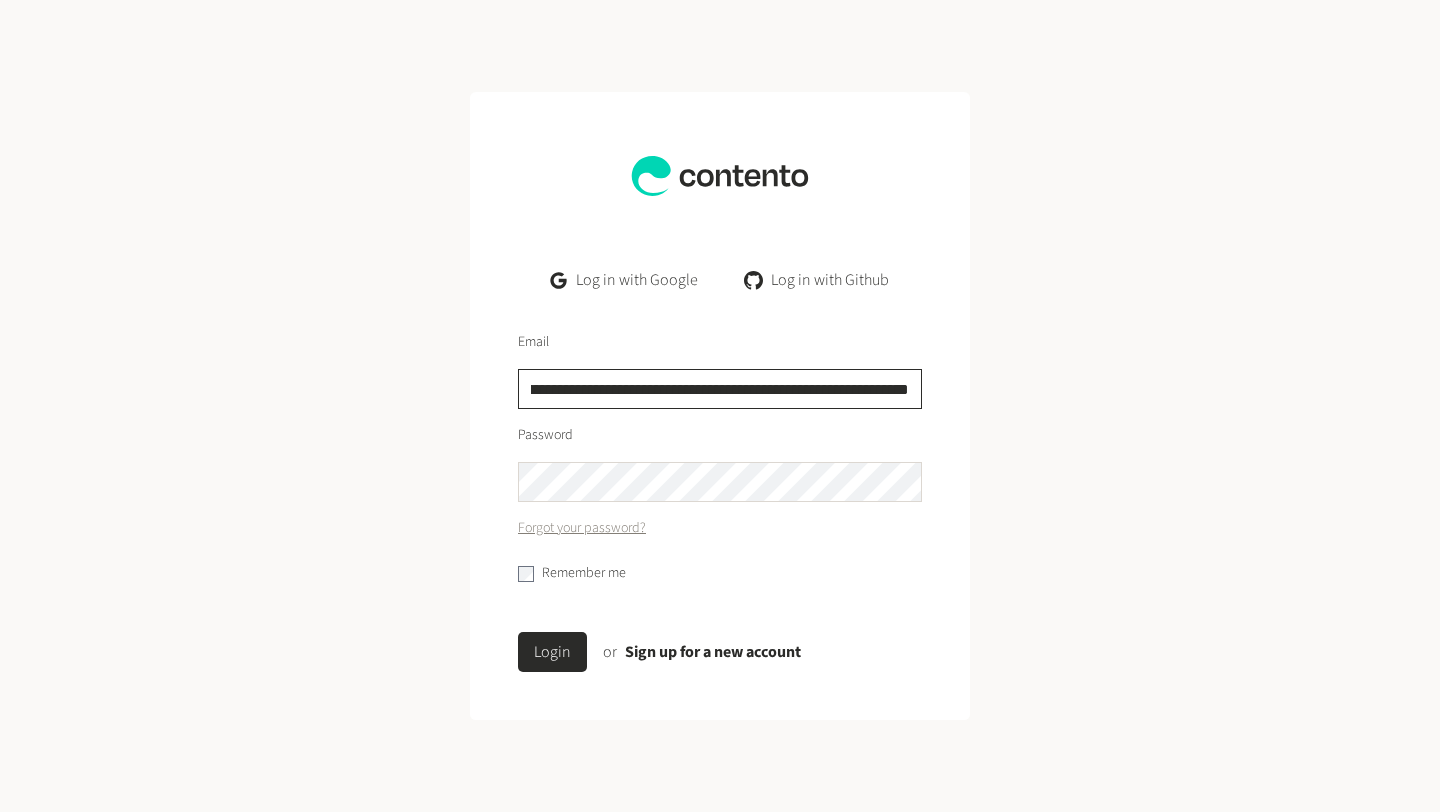 drag, startPoint x: 530, startPoint y: 380, endPoint x: 1130, endPoint y: 395, distance: 600.1875 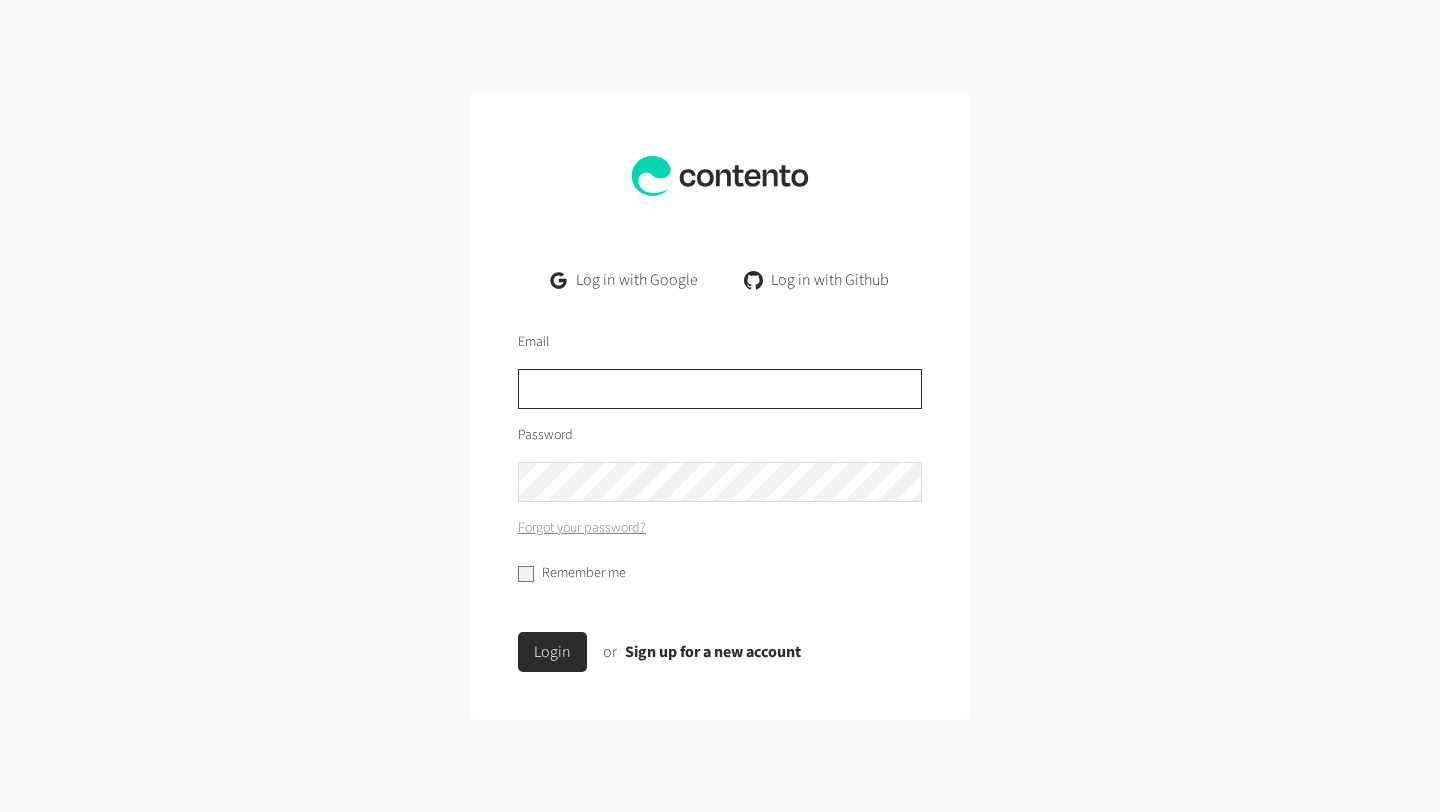 scroll, scrollTop: 0, scrollLeft: 0, axis: both 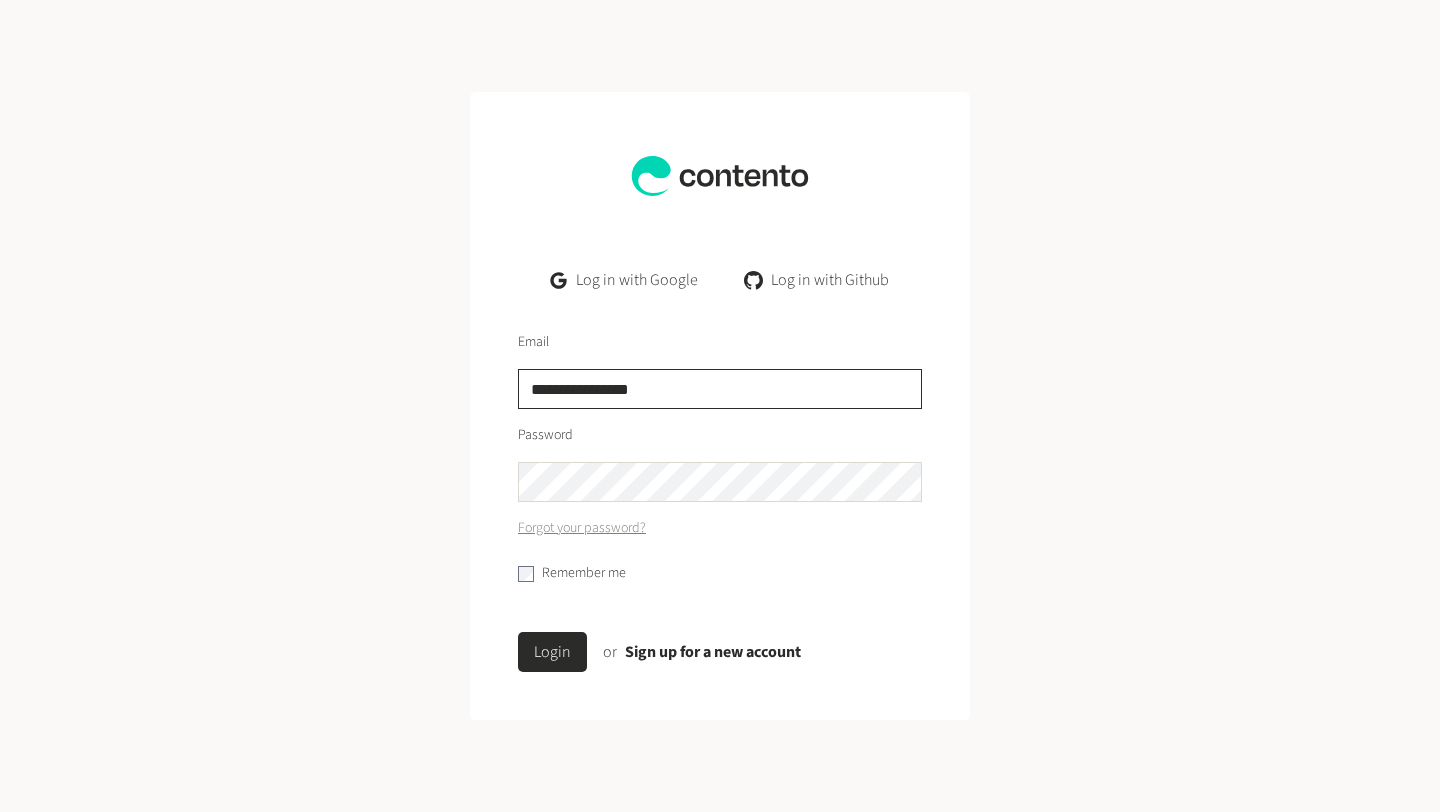type on "**********" 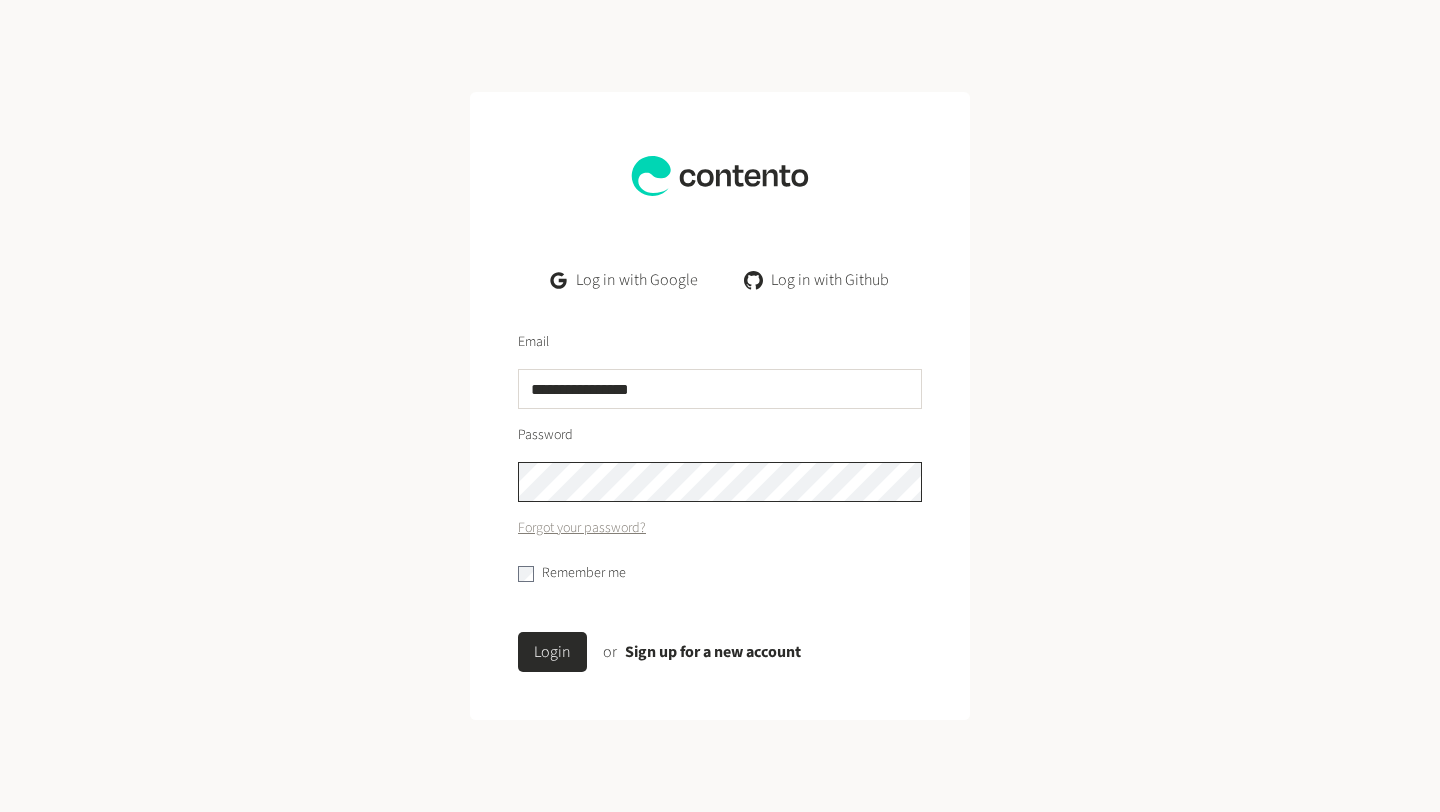 click on "Login" 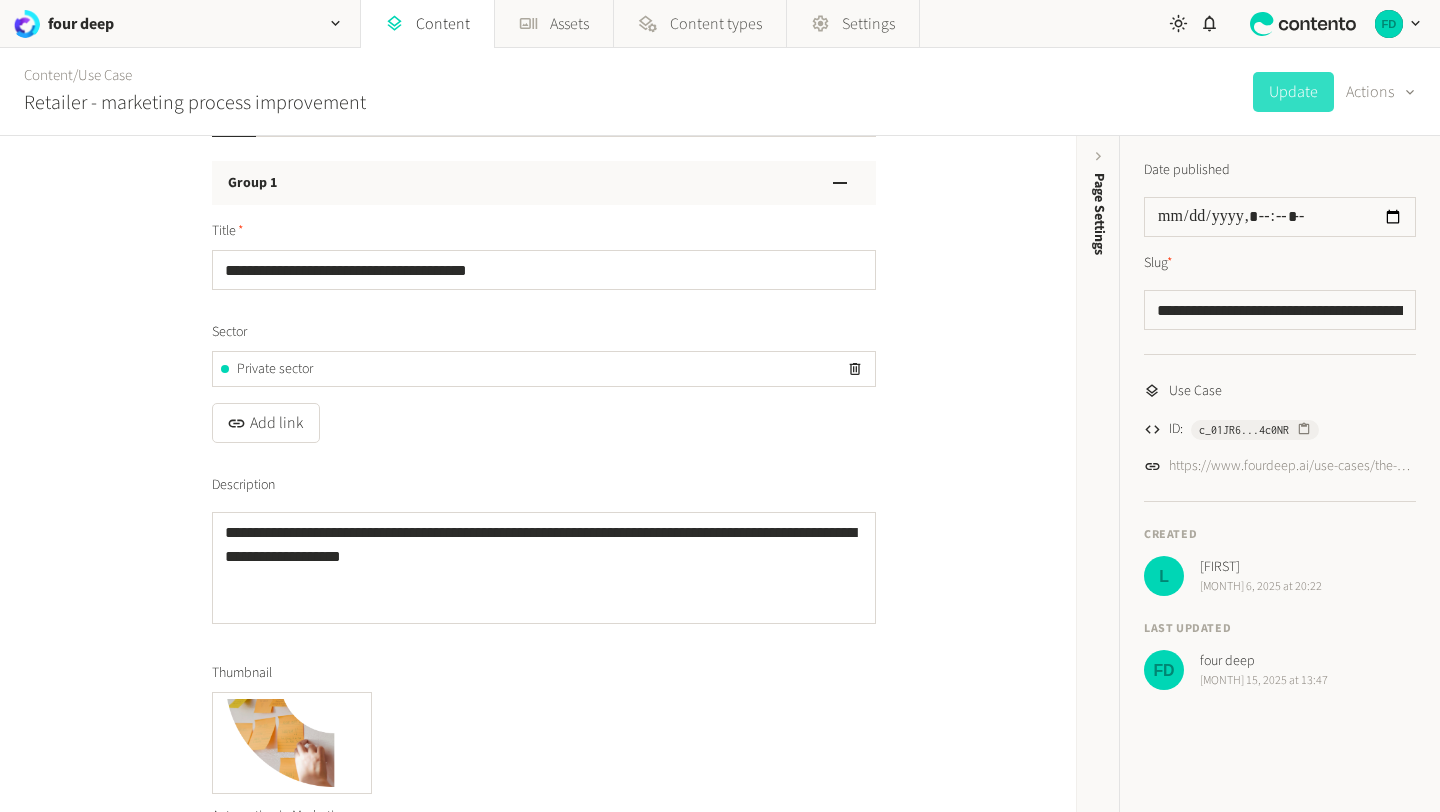 scroll, scrollTop: 0, scrollLeft: 0, axis: both 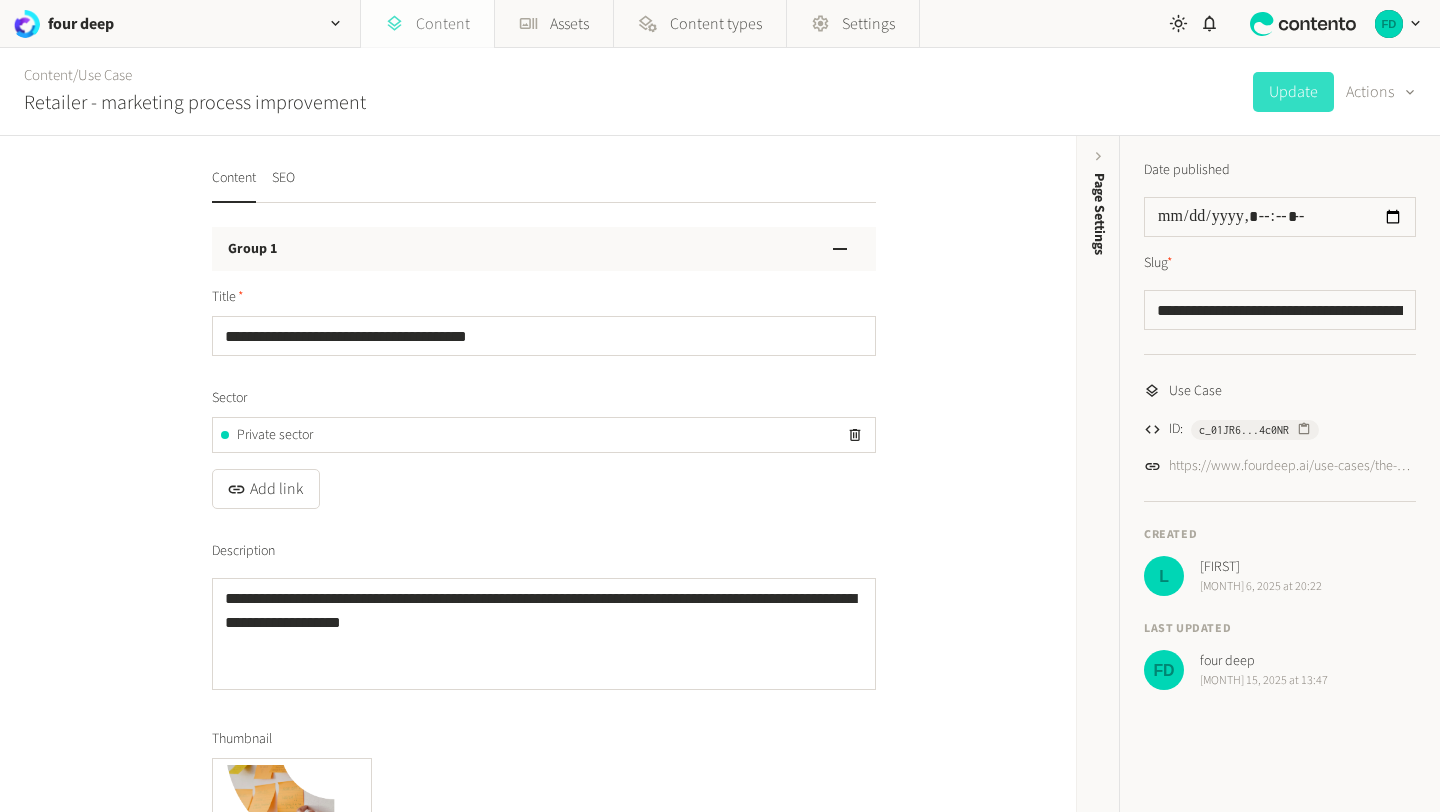 click on "Content" 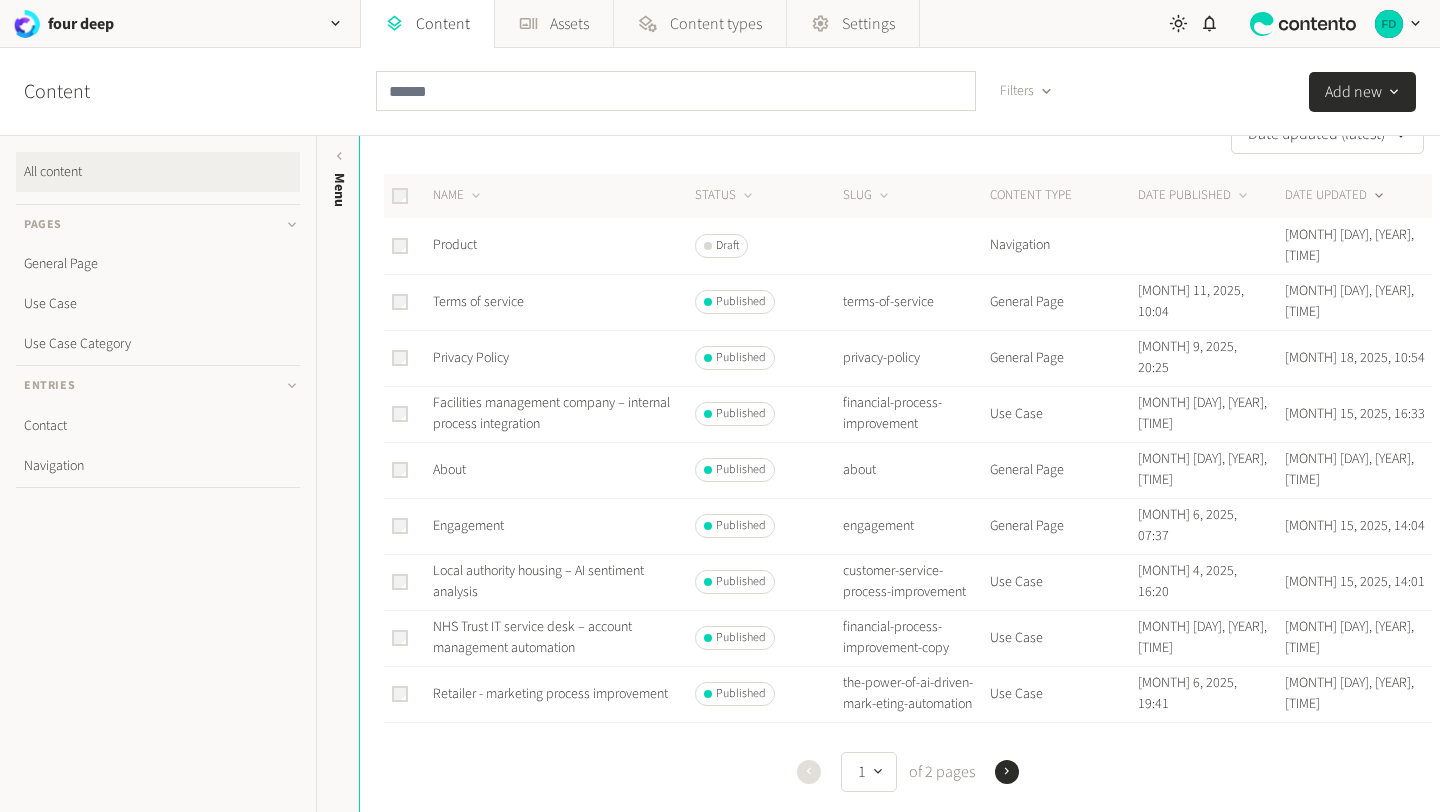 scroll, scrollTop: 0, scrollLeft: 0, axis: both 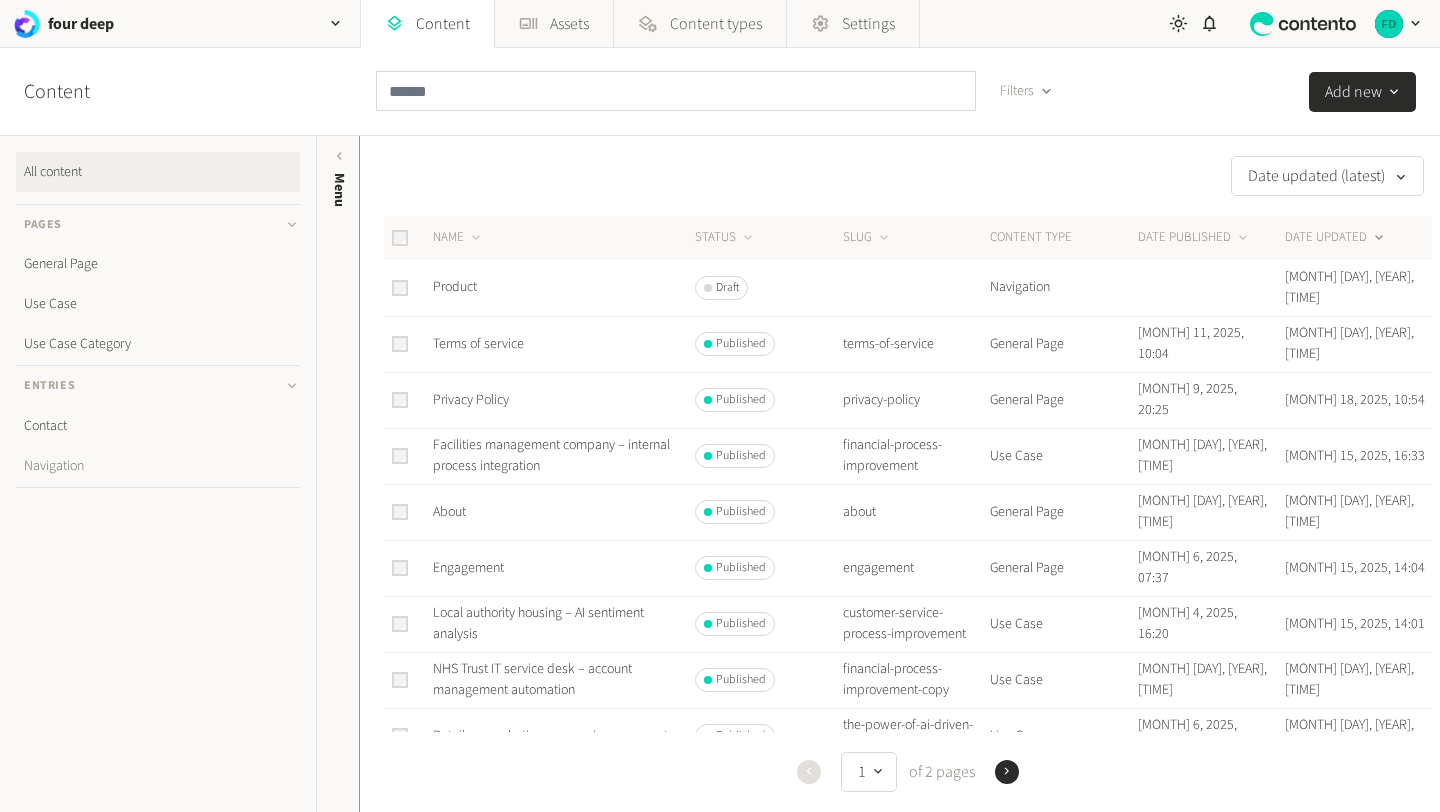click on "Navigation" 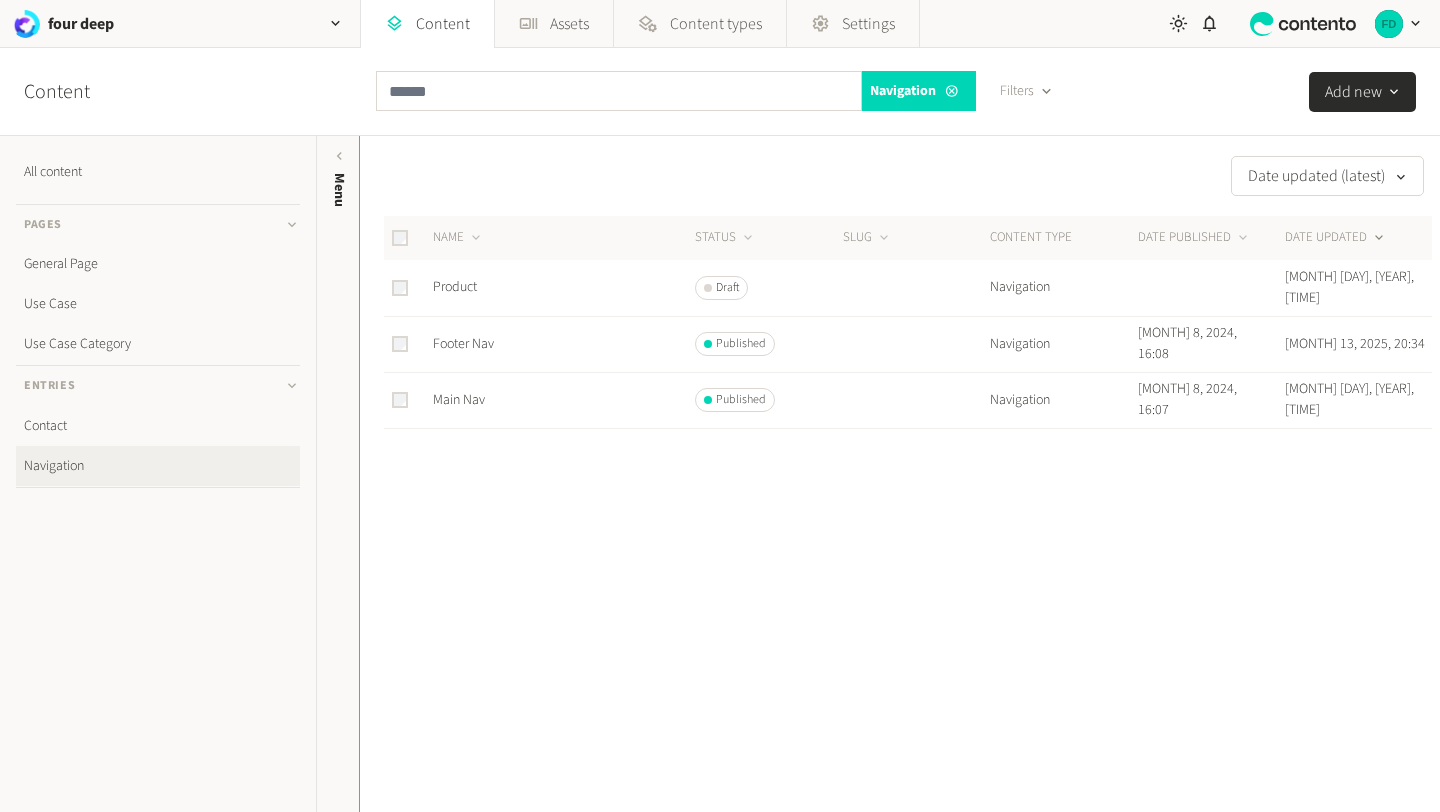 click on "Add new" 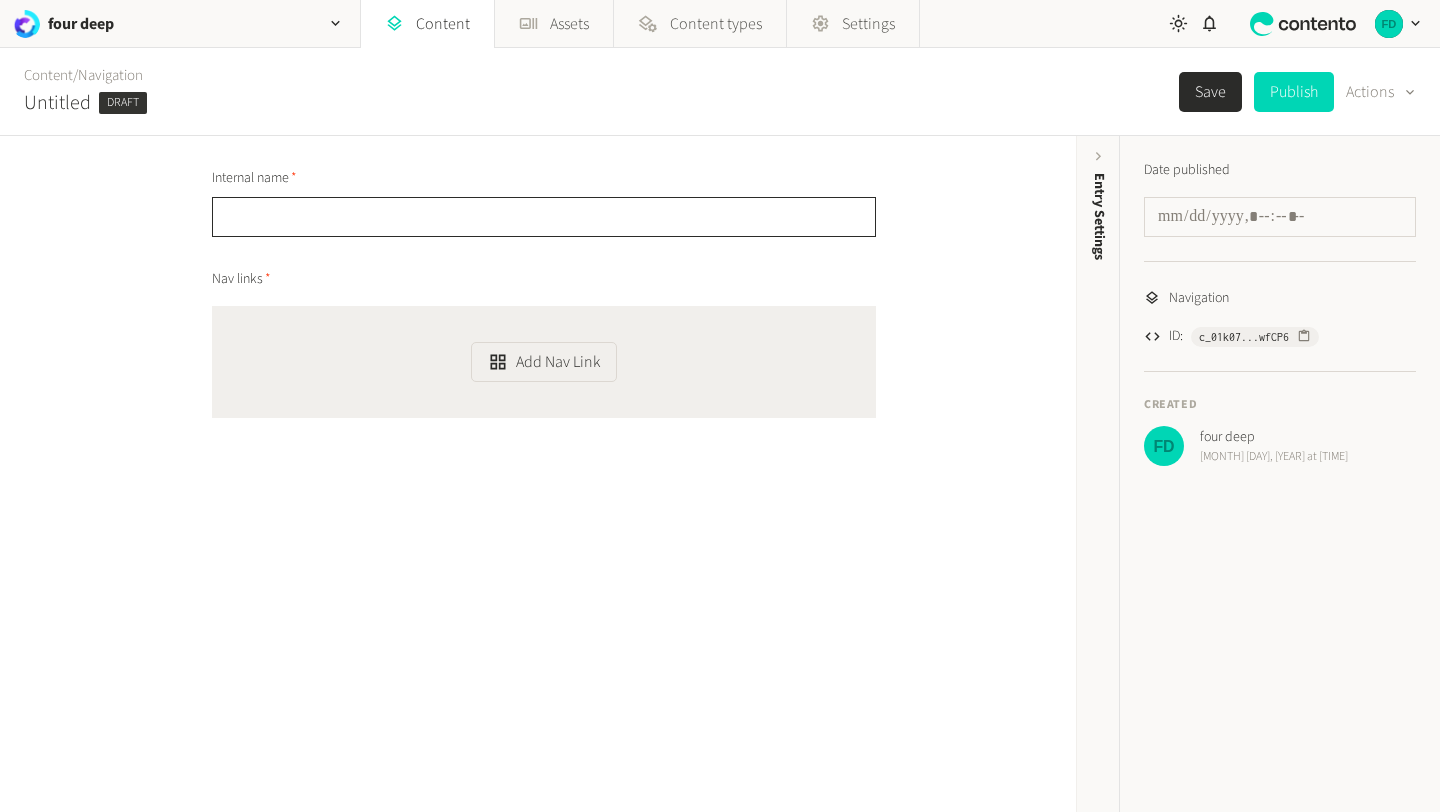 click 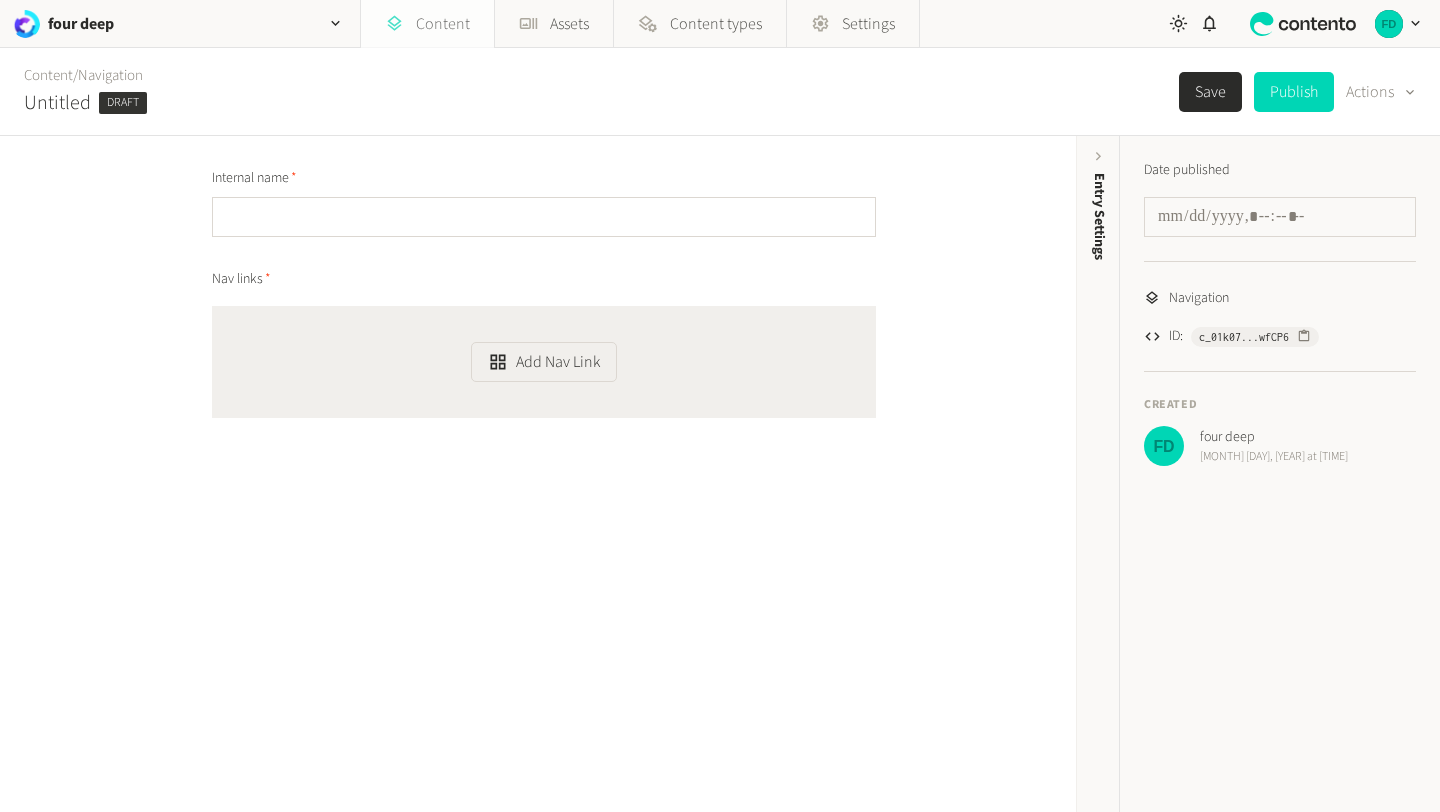 click 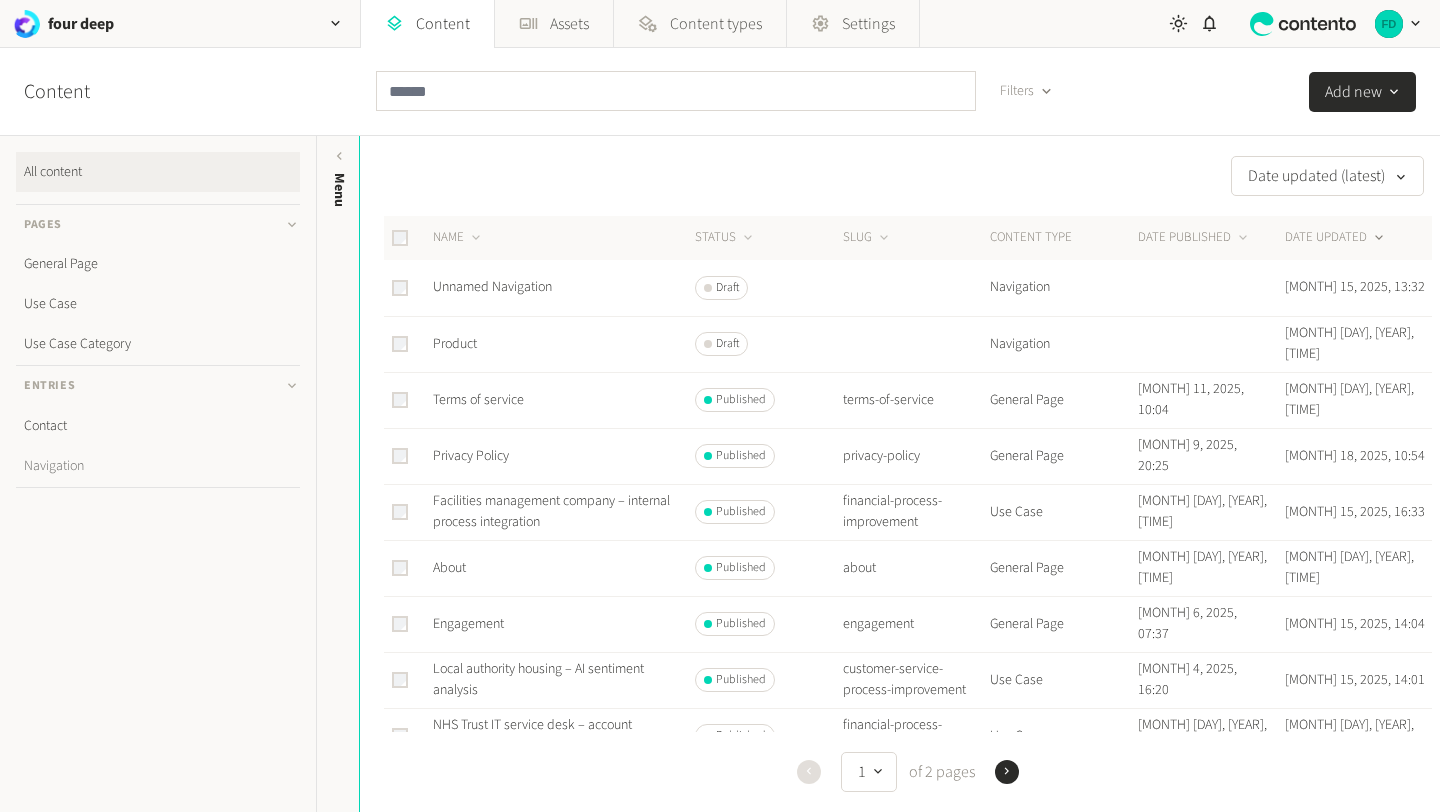 click on "Navigation" 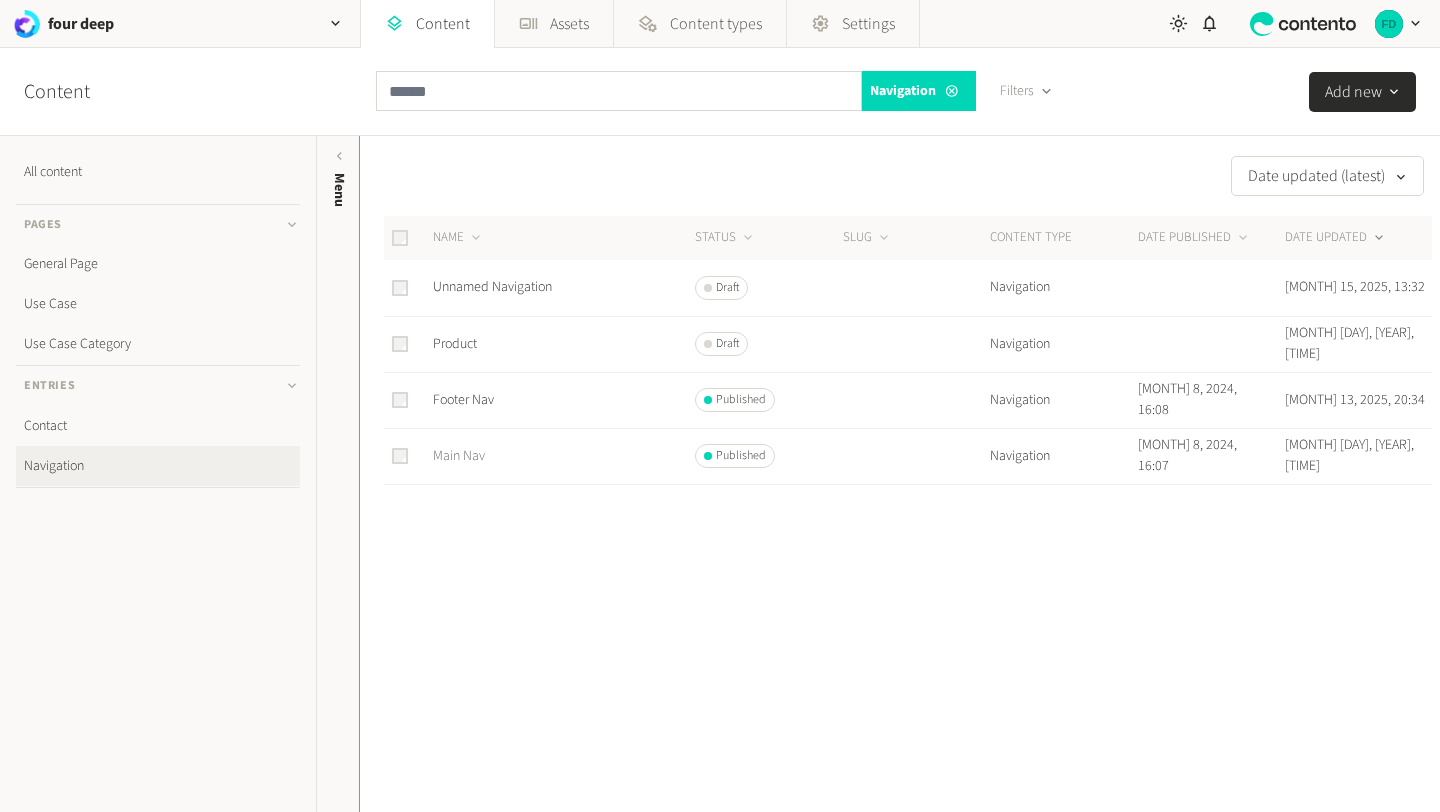 click on "Main Nav" 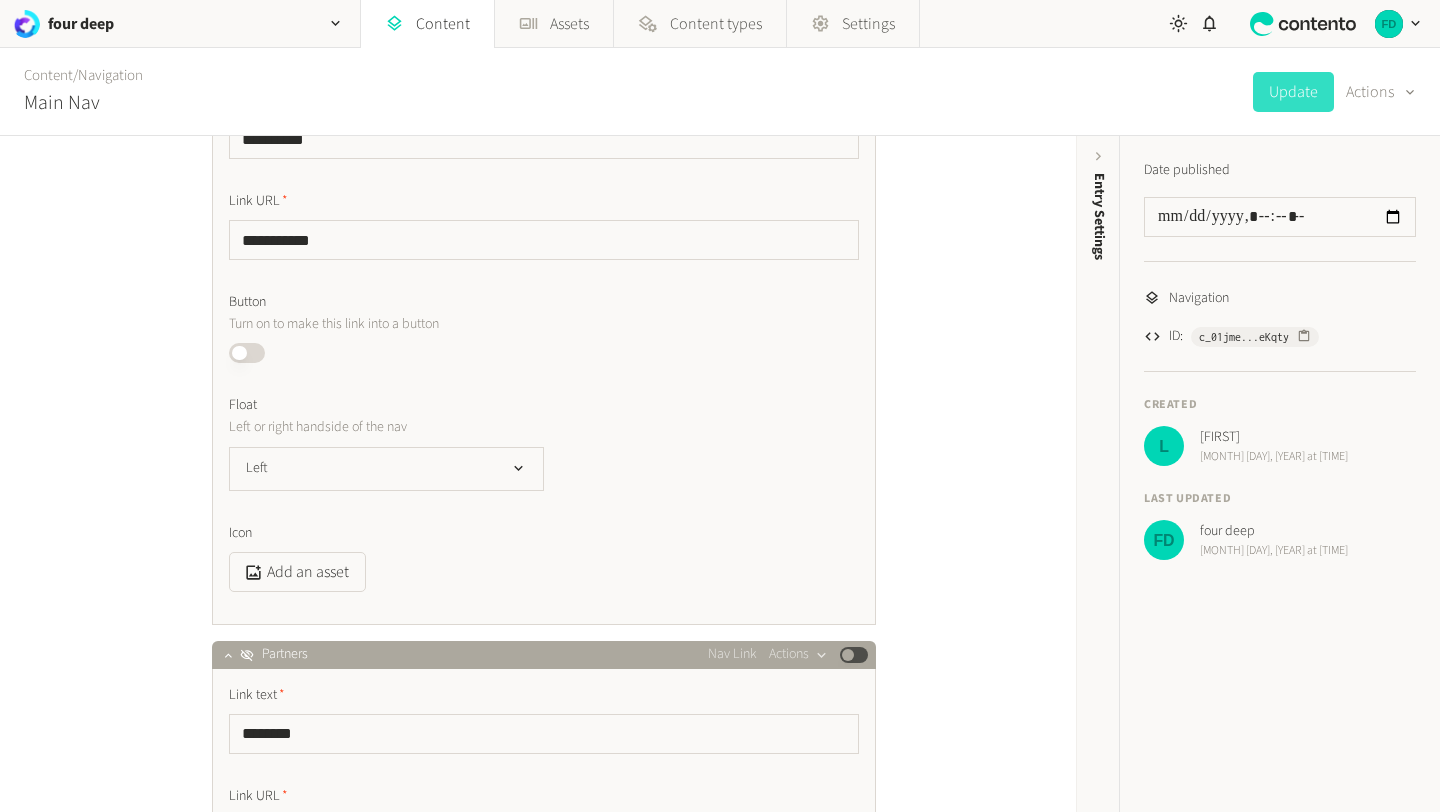scroll, scrollTop: 0, scrollLeft: 0, axis: both 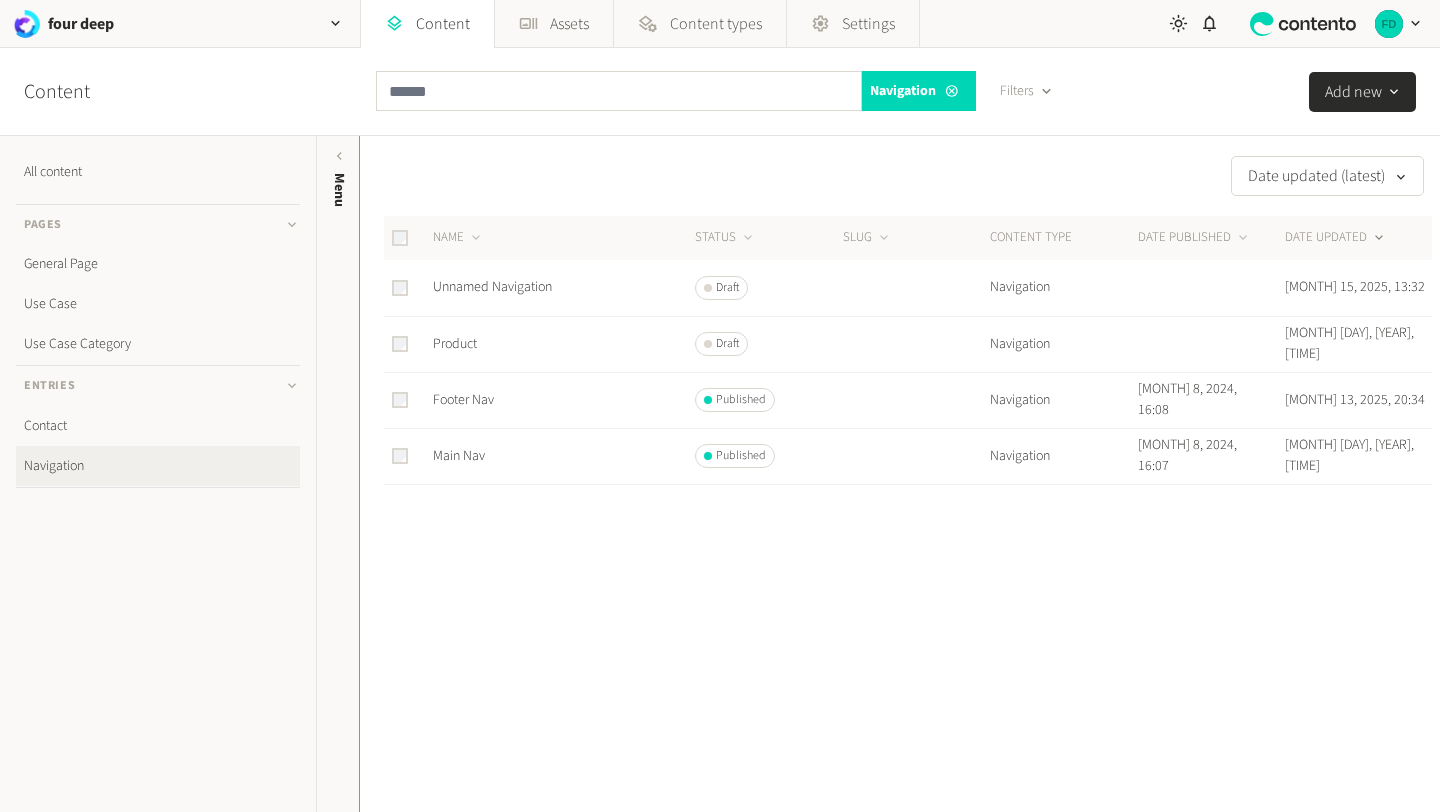 click 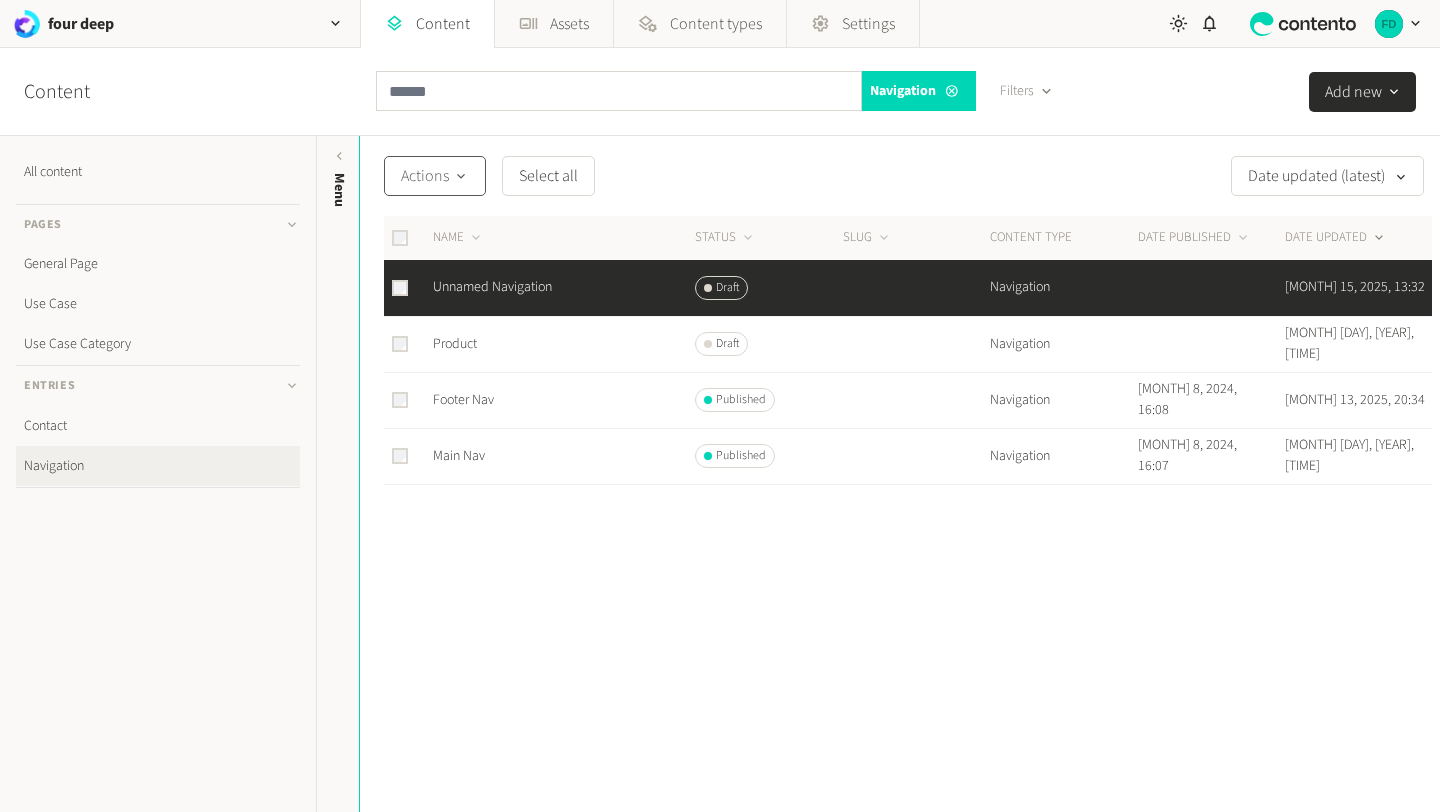 click on "Actions" 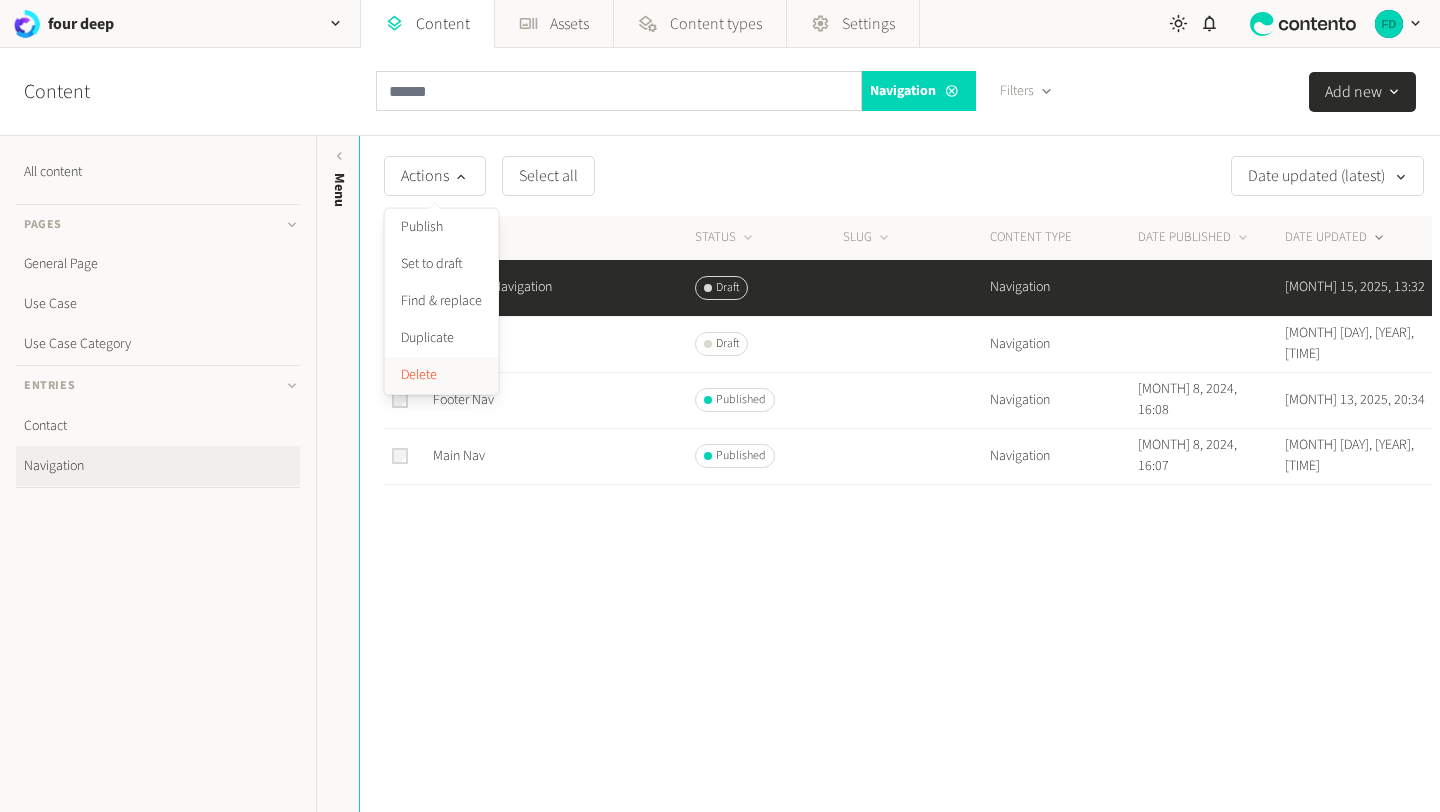 click on "Delete" 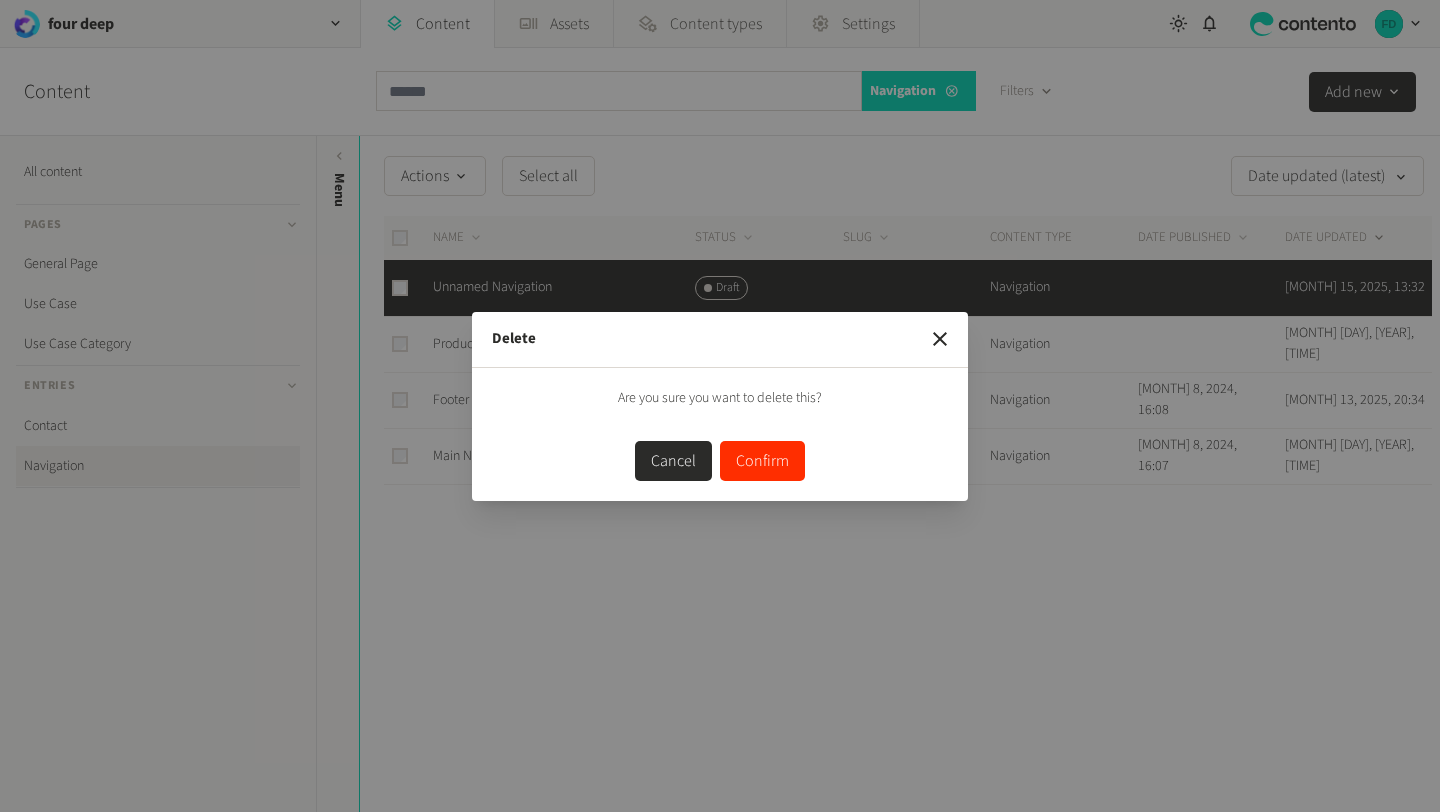 click on "Confirm" at bounding box center (762, 461) 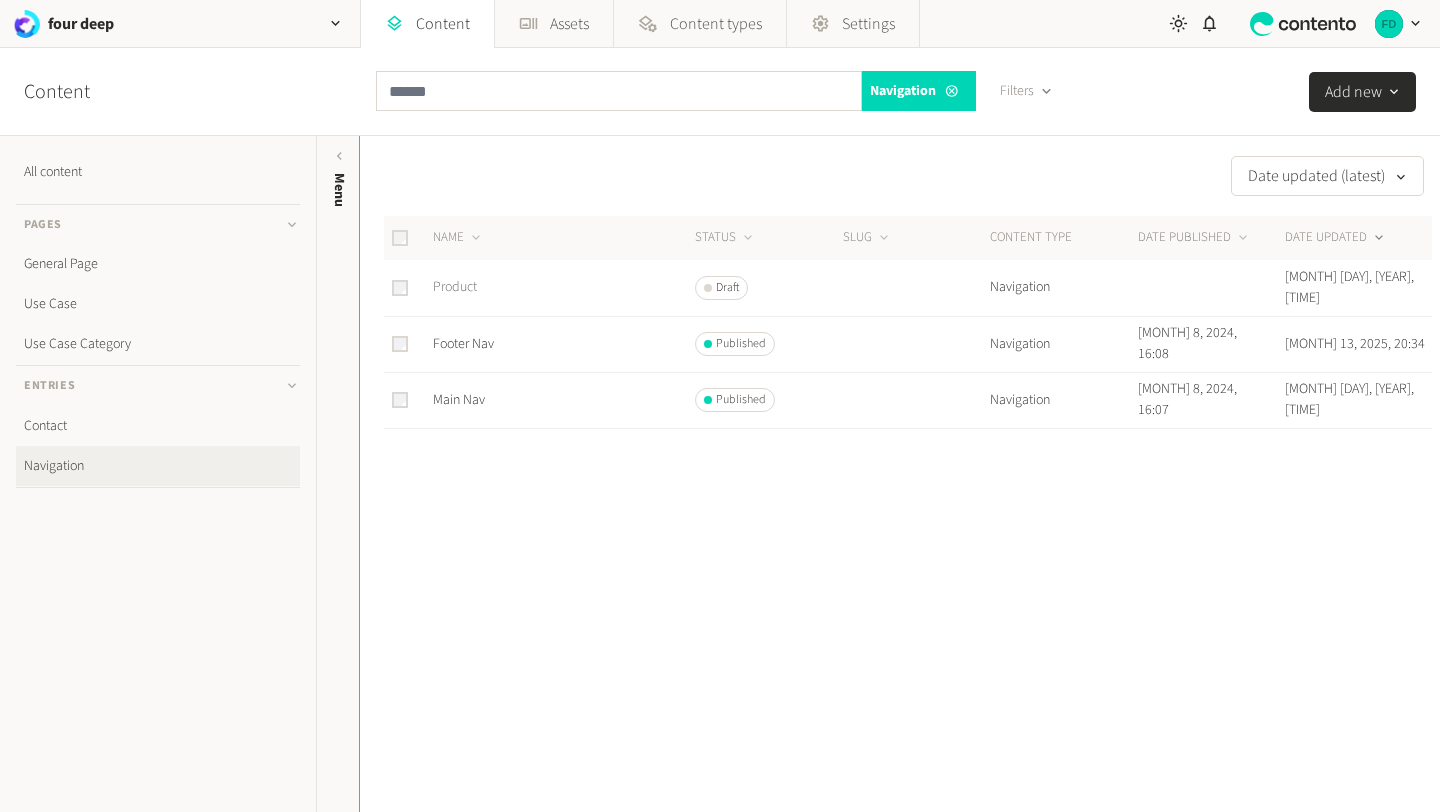click on "Product" 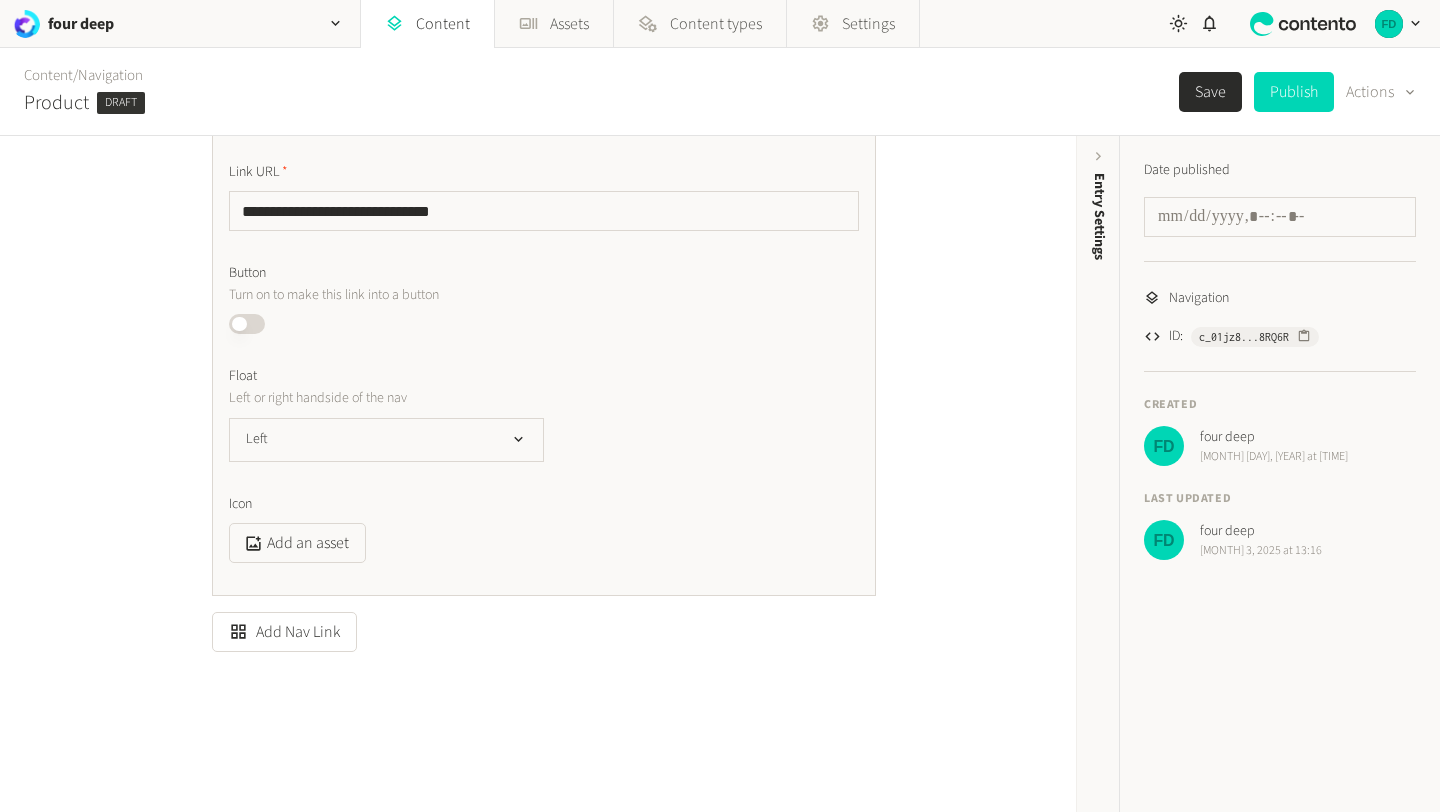 scroll, scrollTop: 0, scrollLeft: 0, axis: both 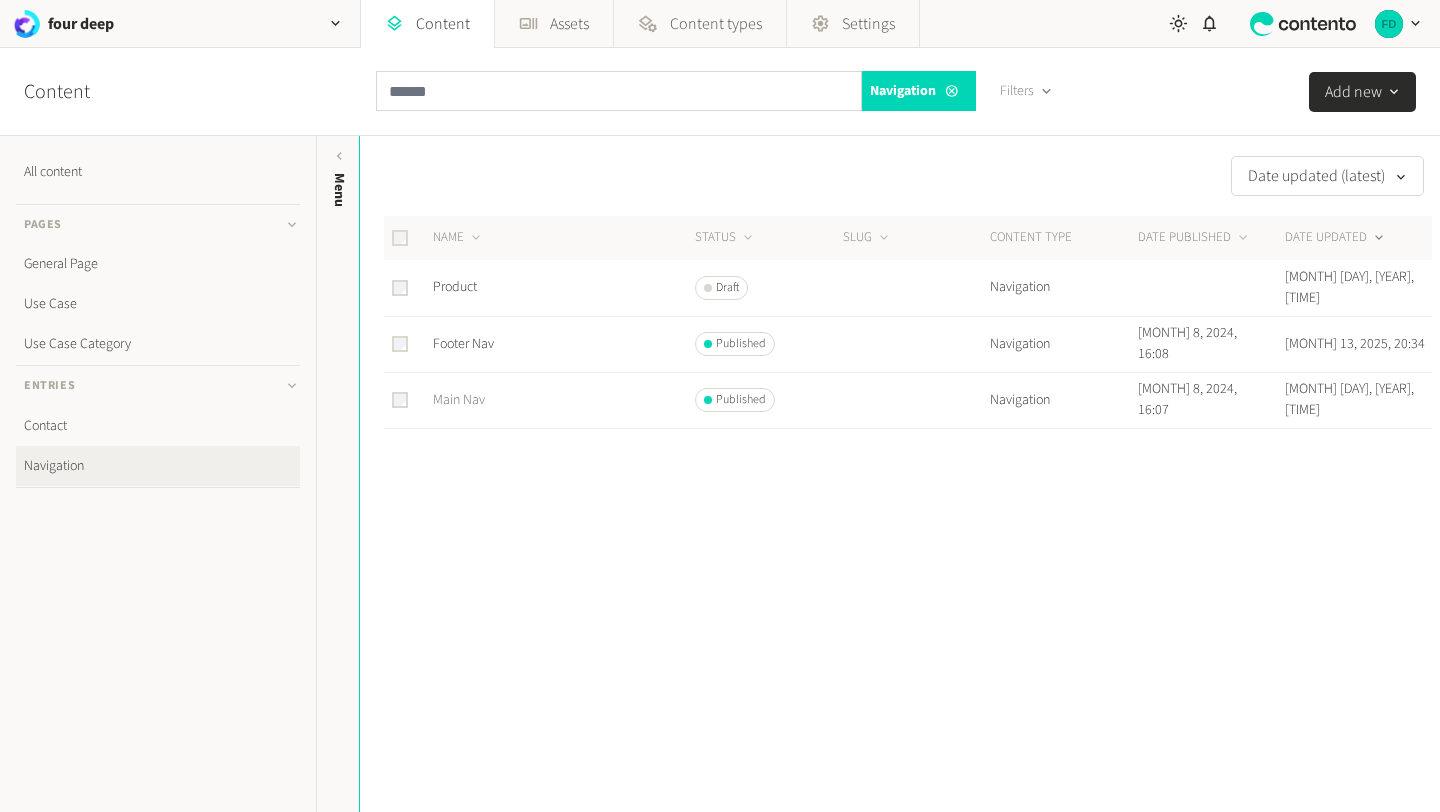 click on "Main Nav" 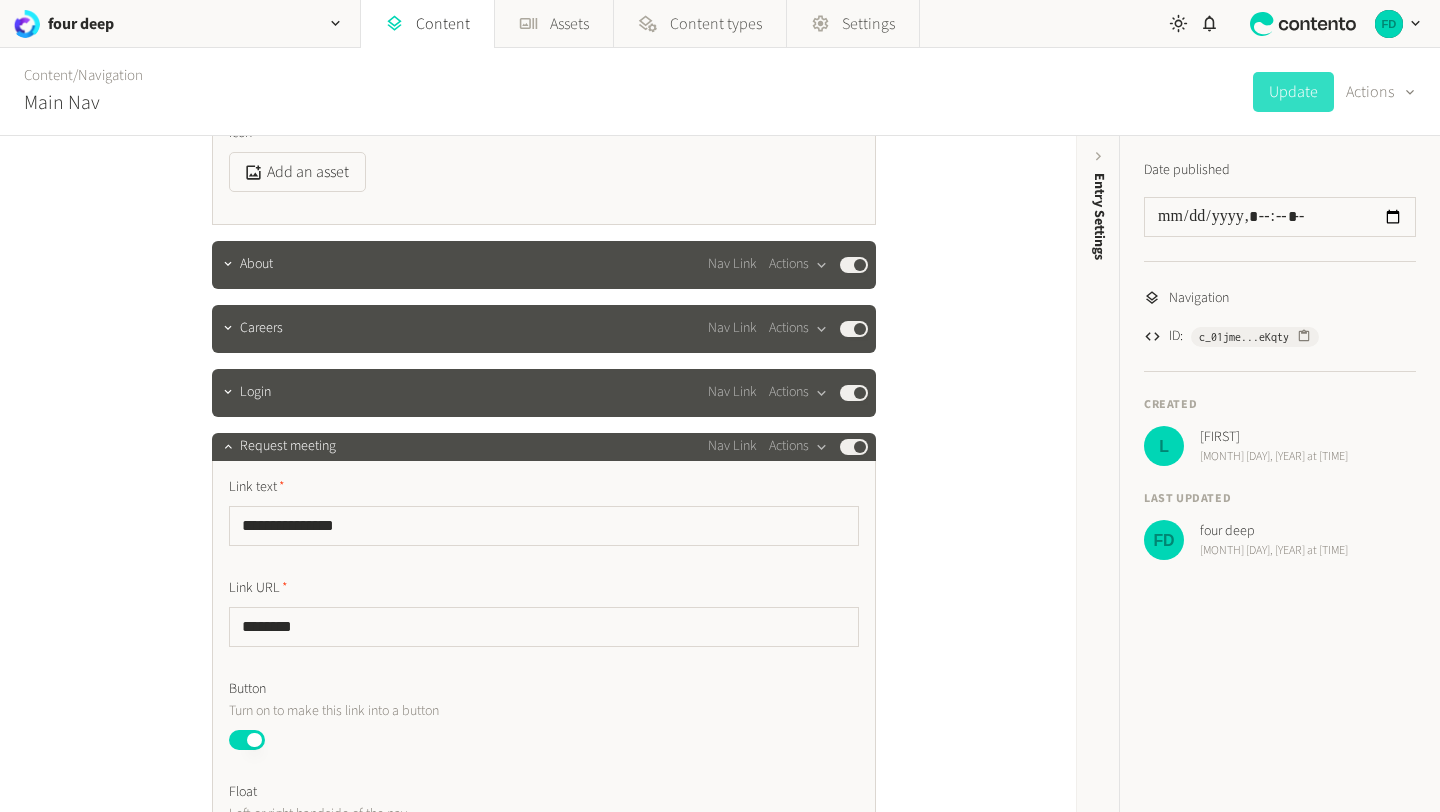 scroll, scrollTop: 1372, scrollLeft: 0, axis: vertical 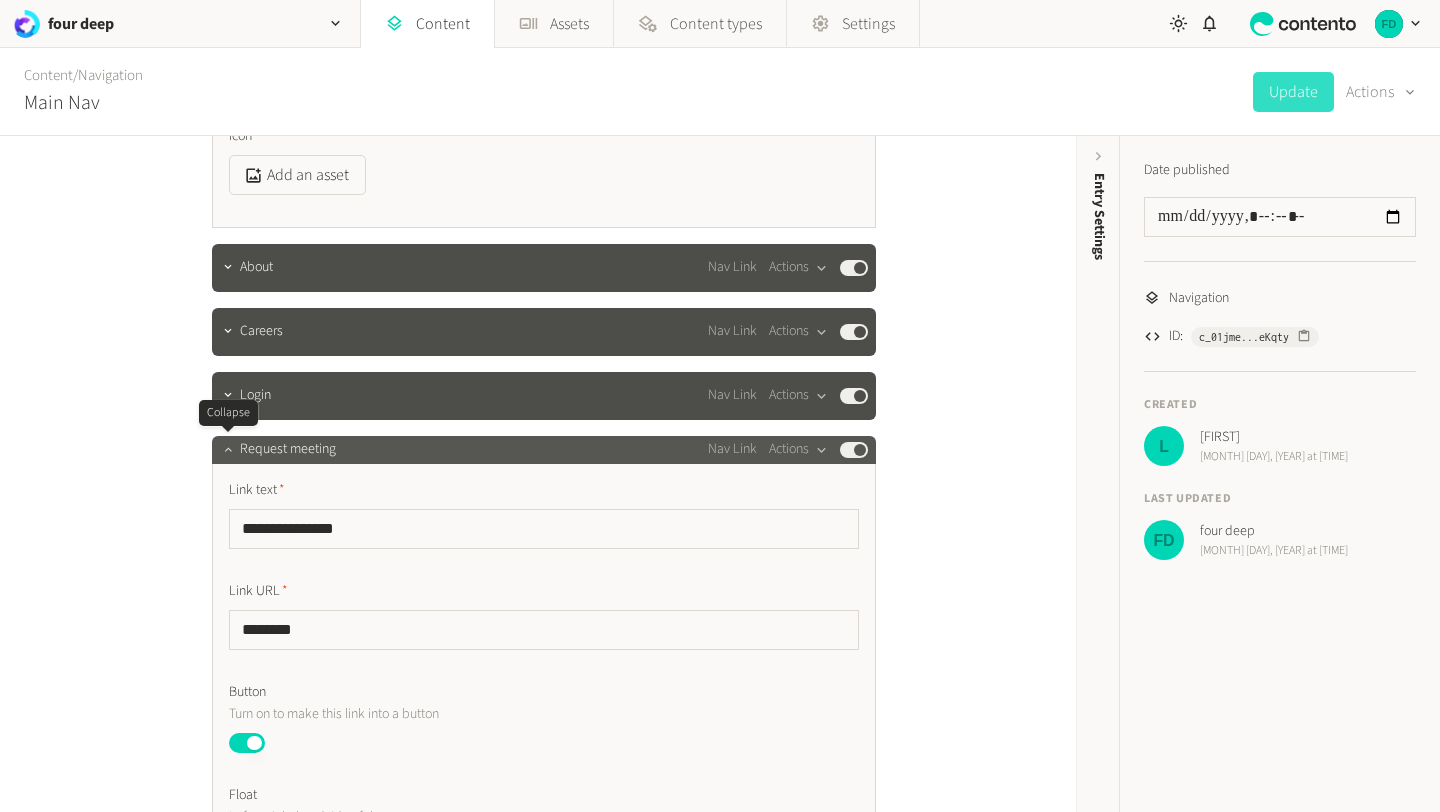click 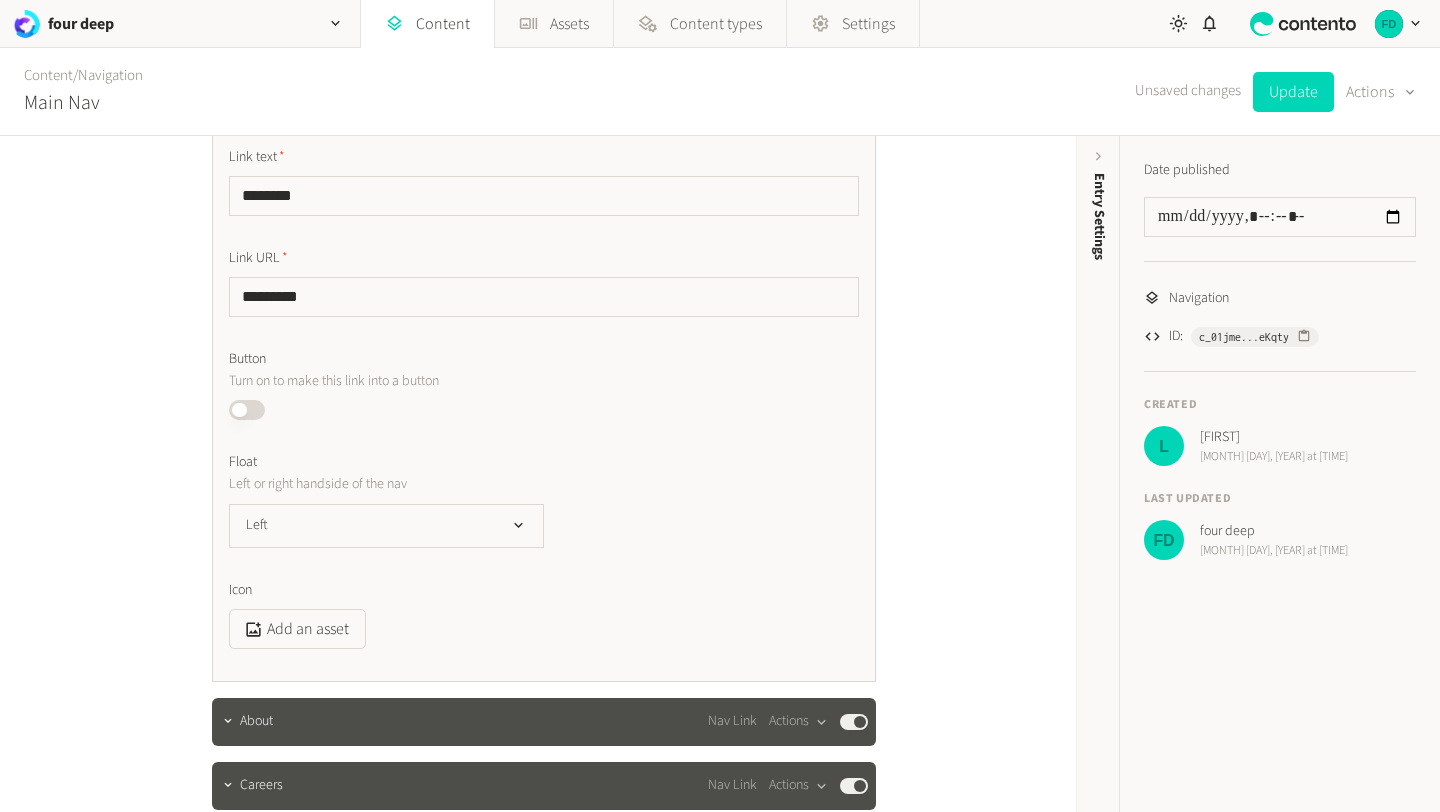 scroll, scrollTop: 853, scrollLeft: 0, axis: vertical 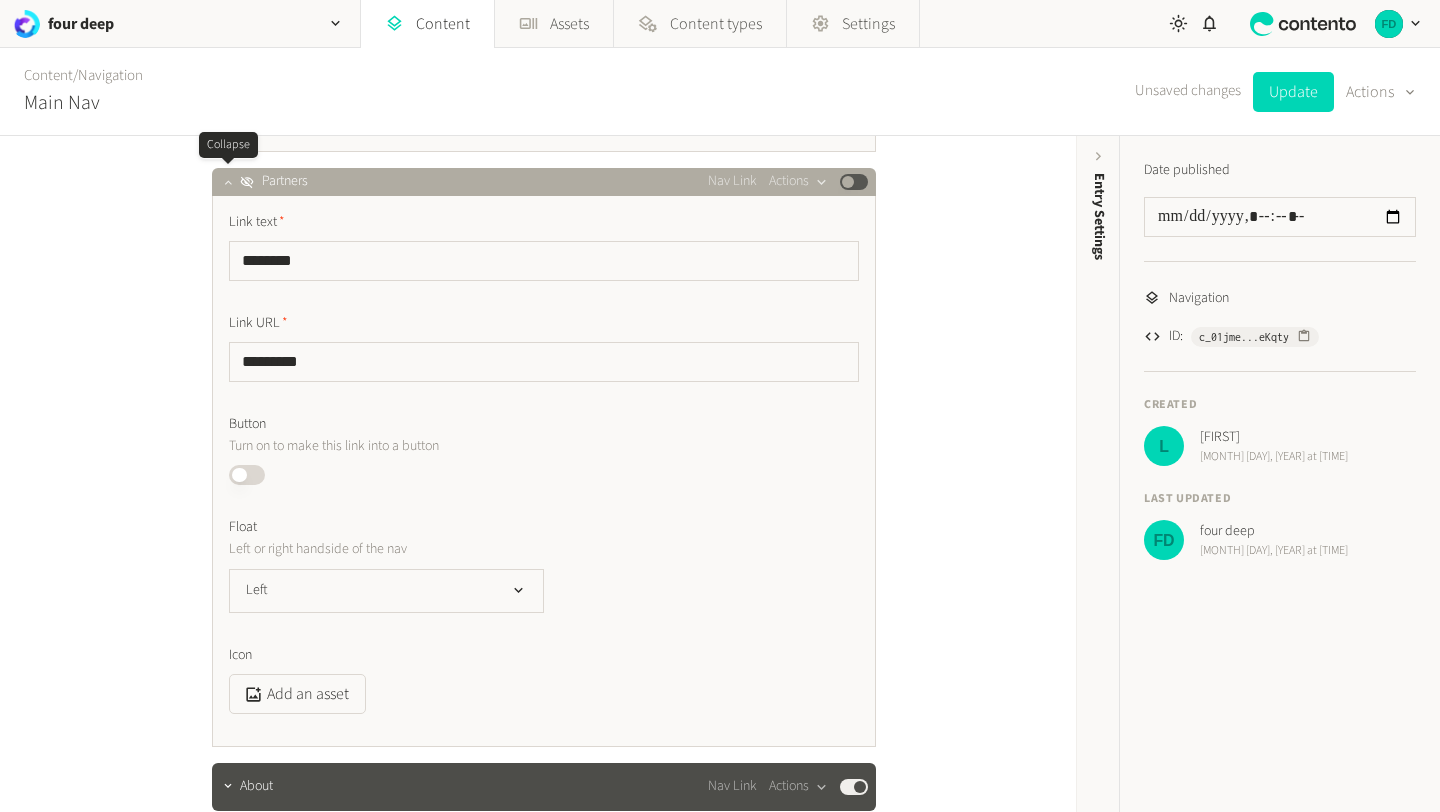 click 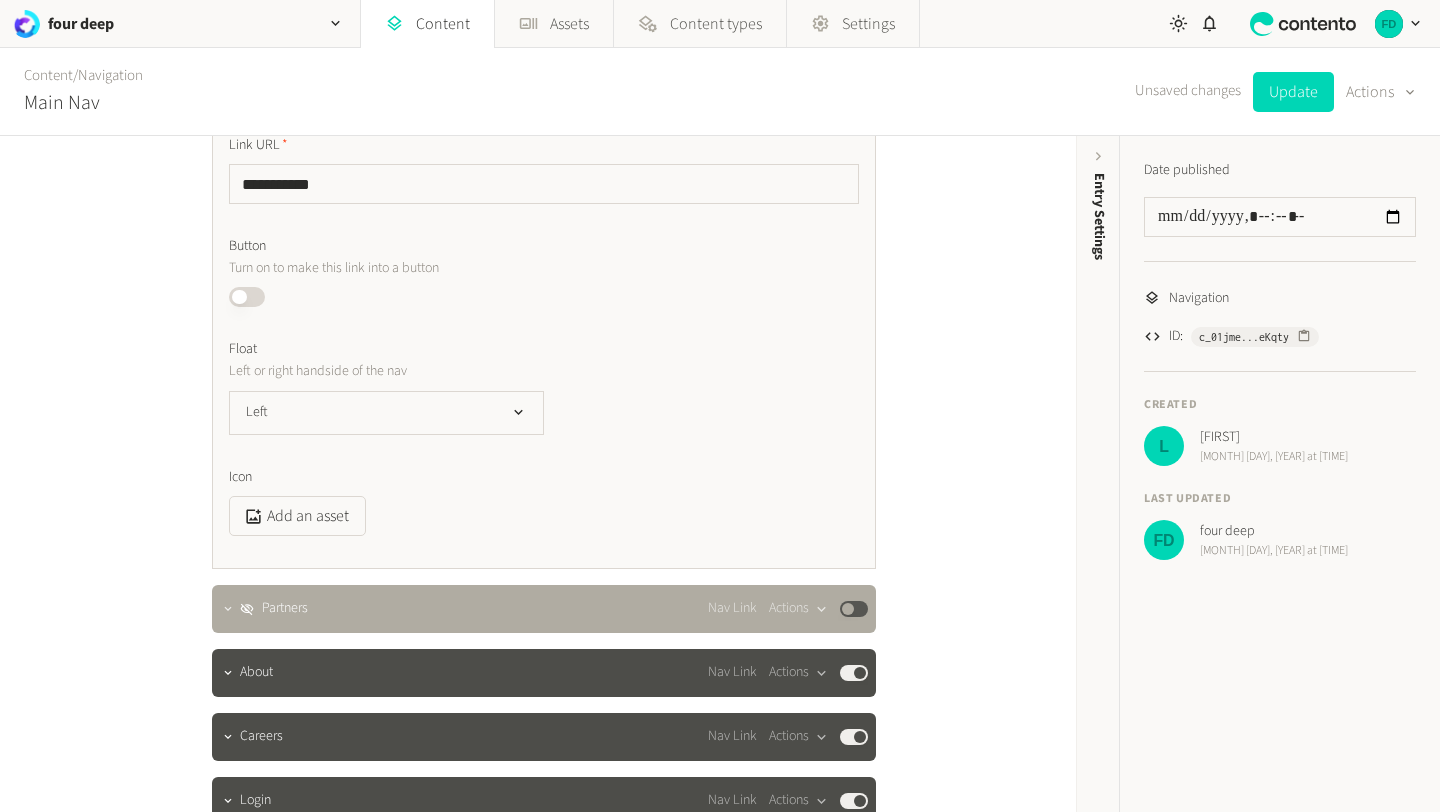 scroll, scrollTop: 185, scrollLeft: 0, axis: vertical 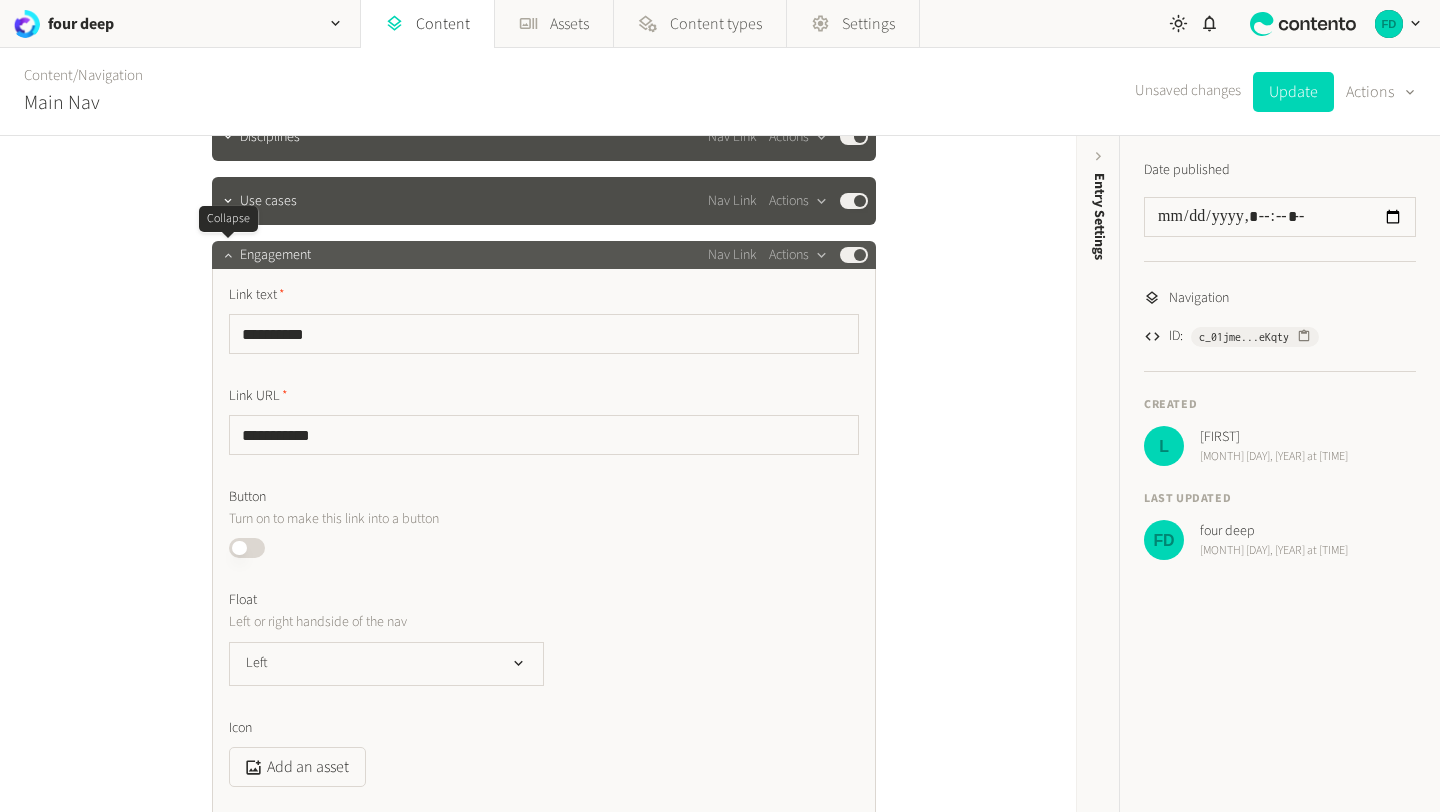 click 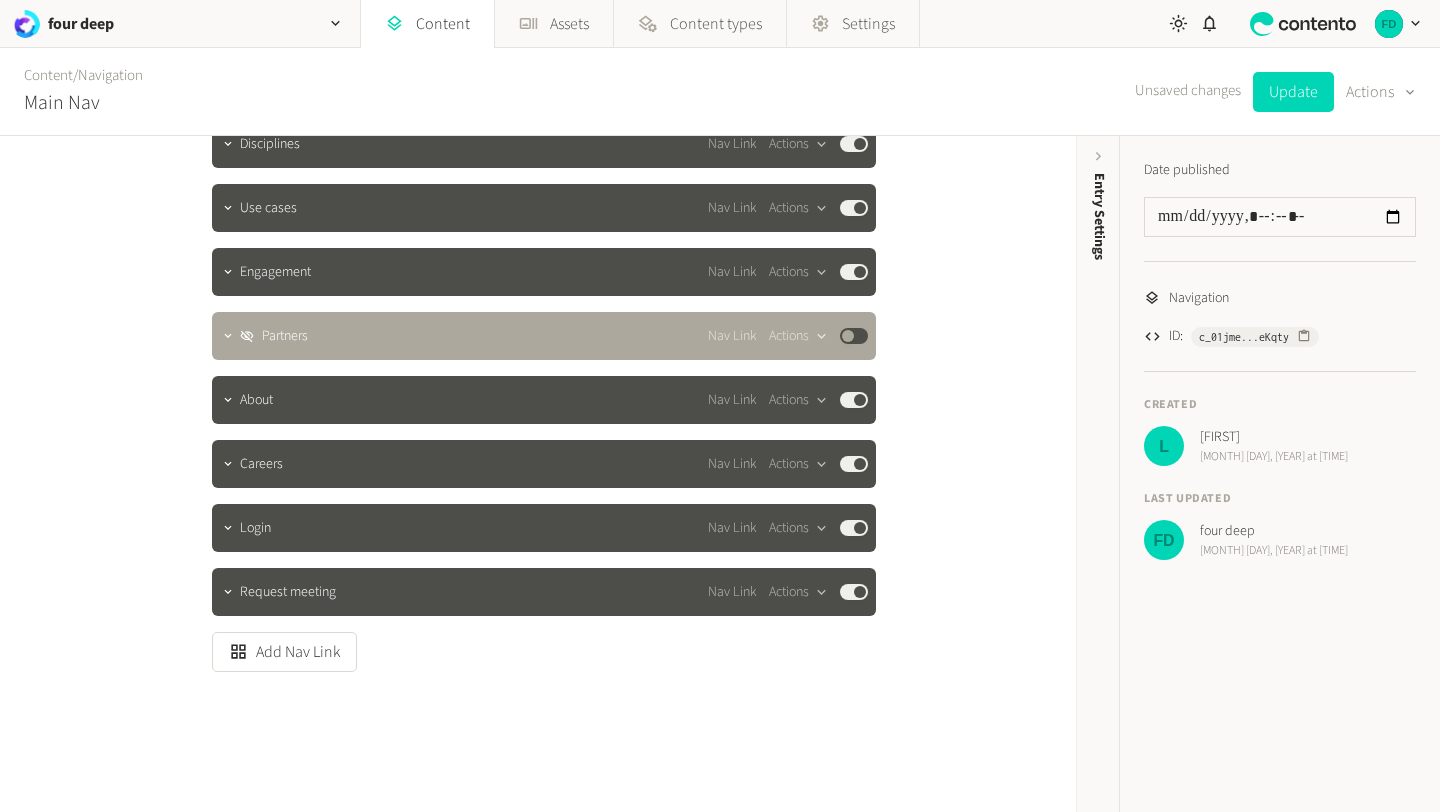 scroll, scrollTop: 185, scrollLeft: 0, axis: vertical 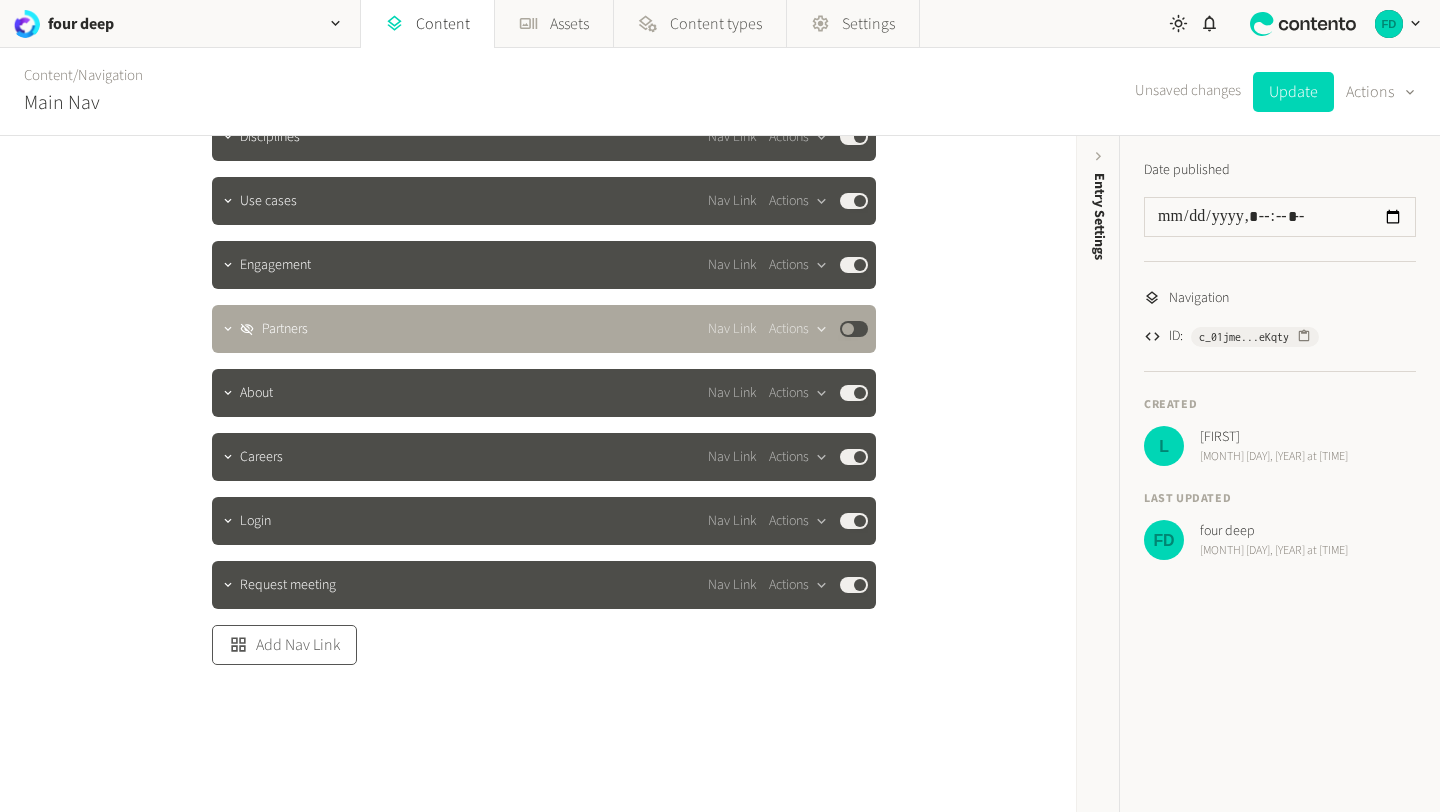 click on "Add Nav Link" 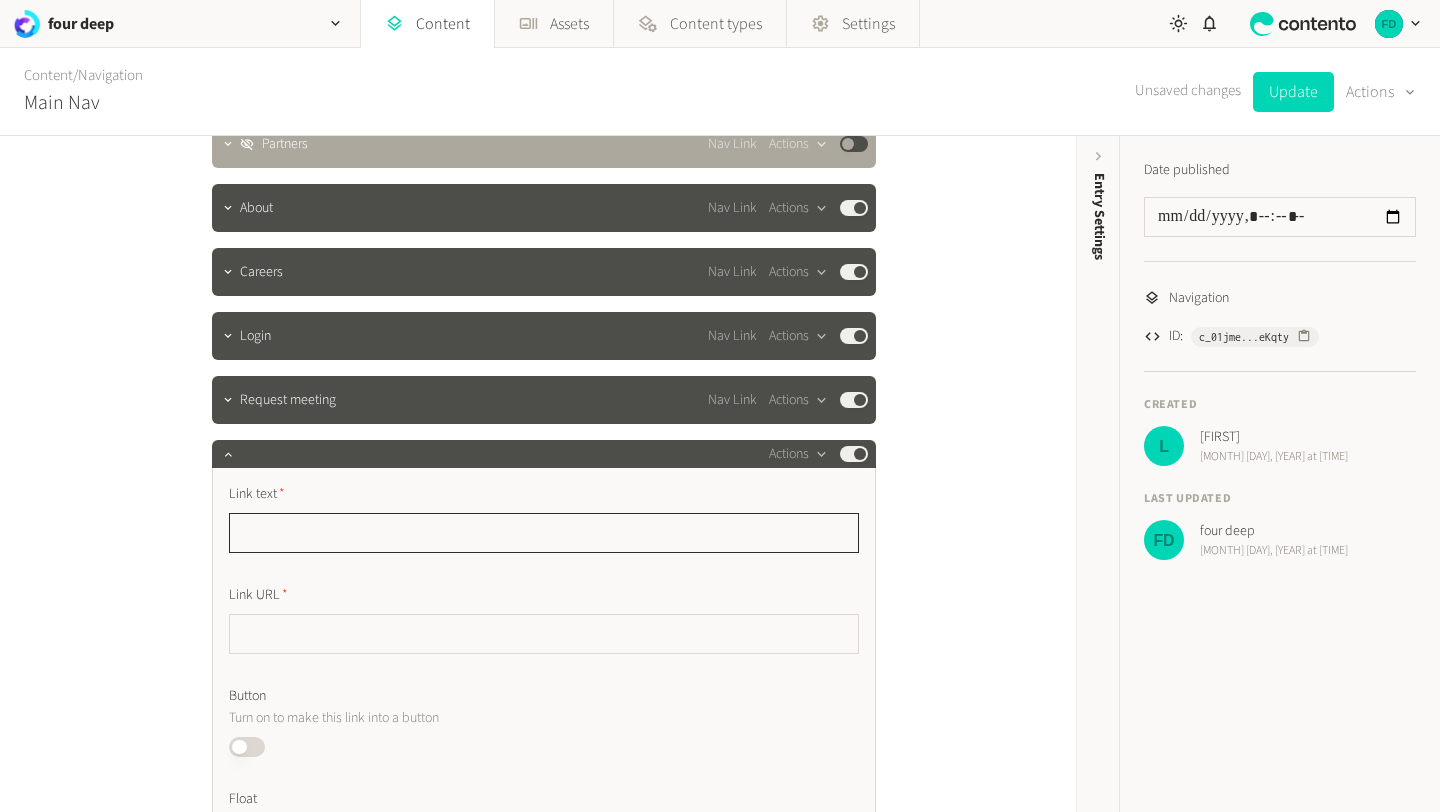 scroll, scrollTop: 374, scrollLeft: 0, axis: vertical 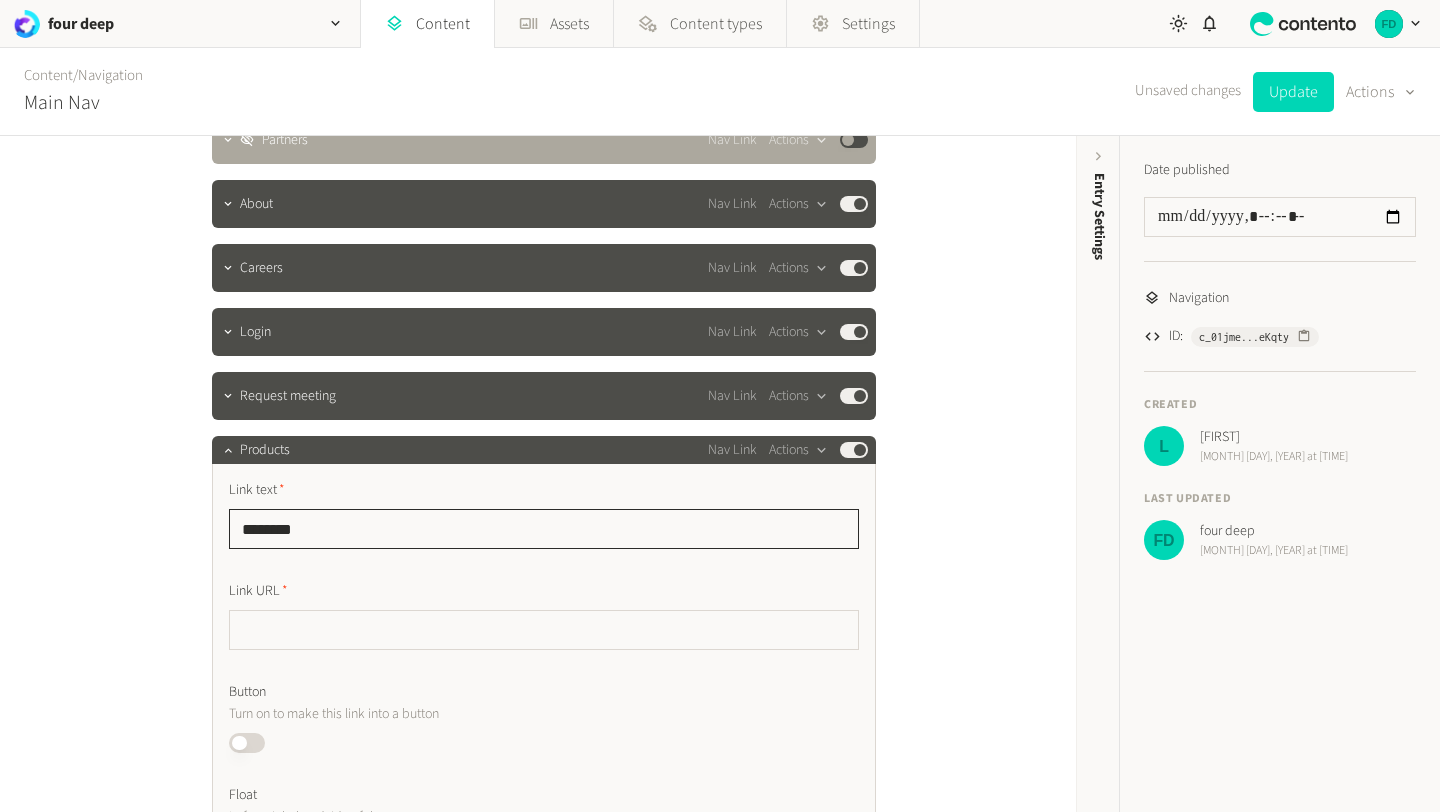 type on "********" 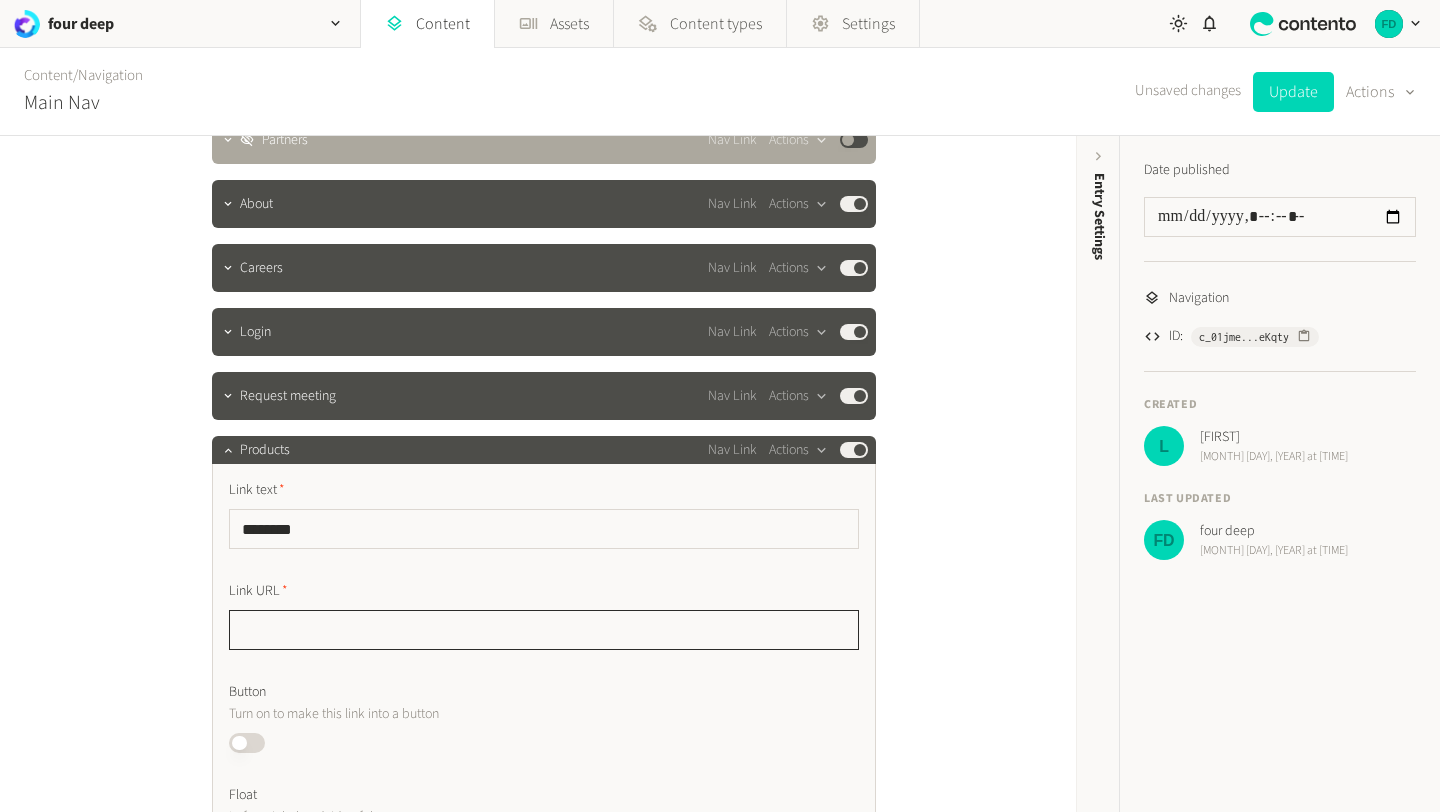 click 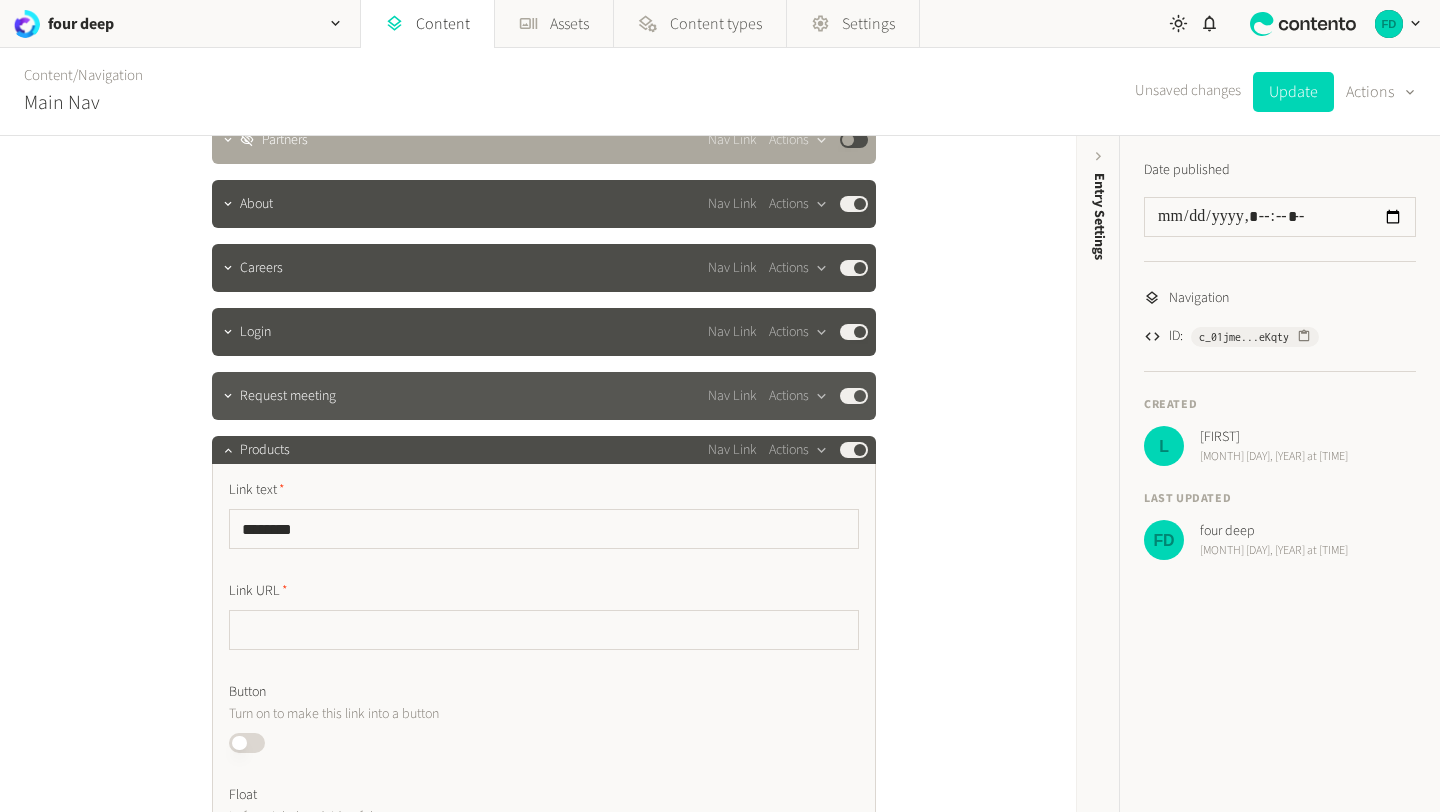 click on "Request meeting" 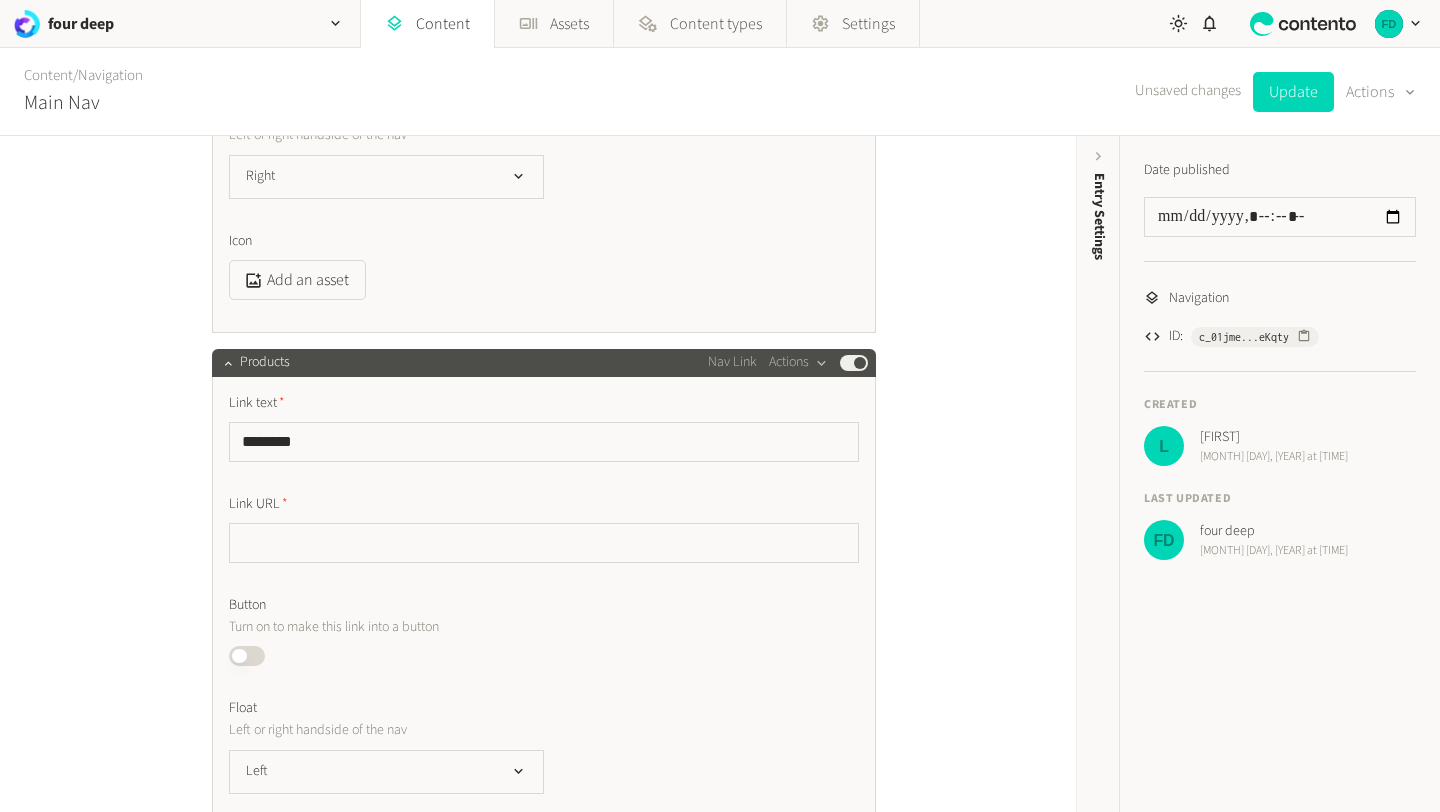 scroll, scrollTop: 1002, scrollLeft: 0, axis: vertical 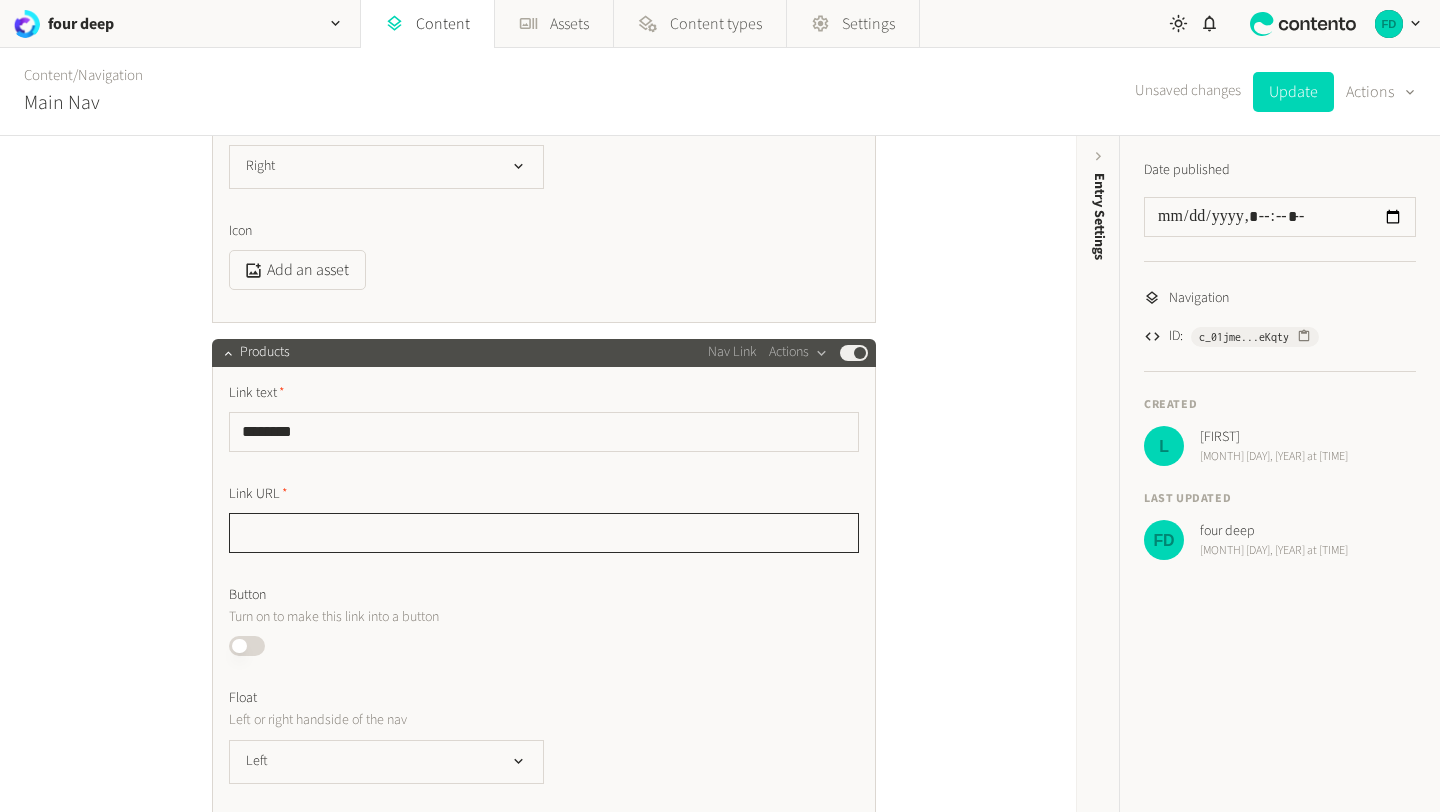 click 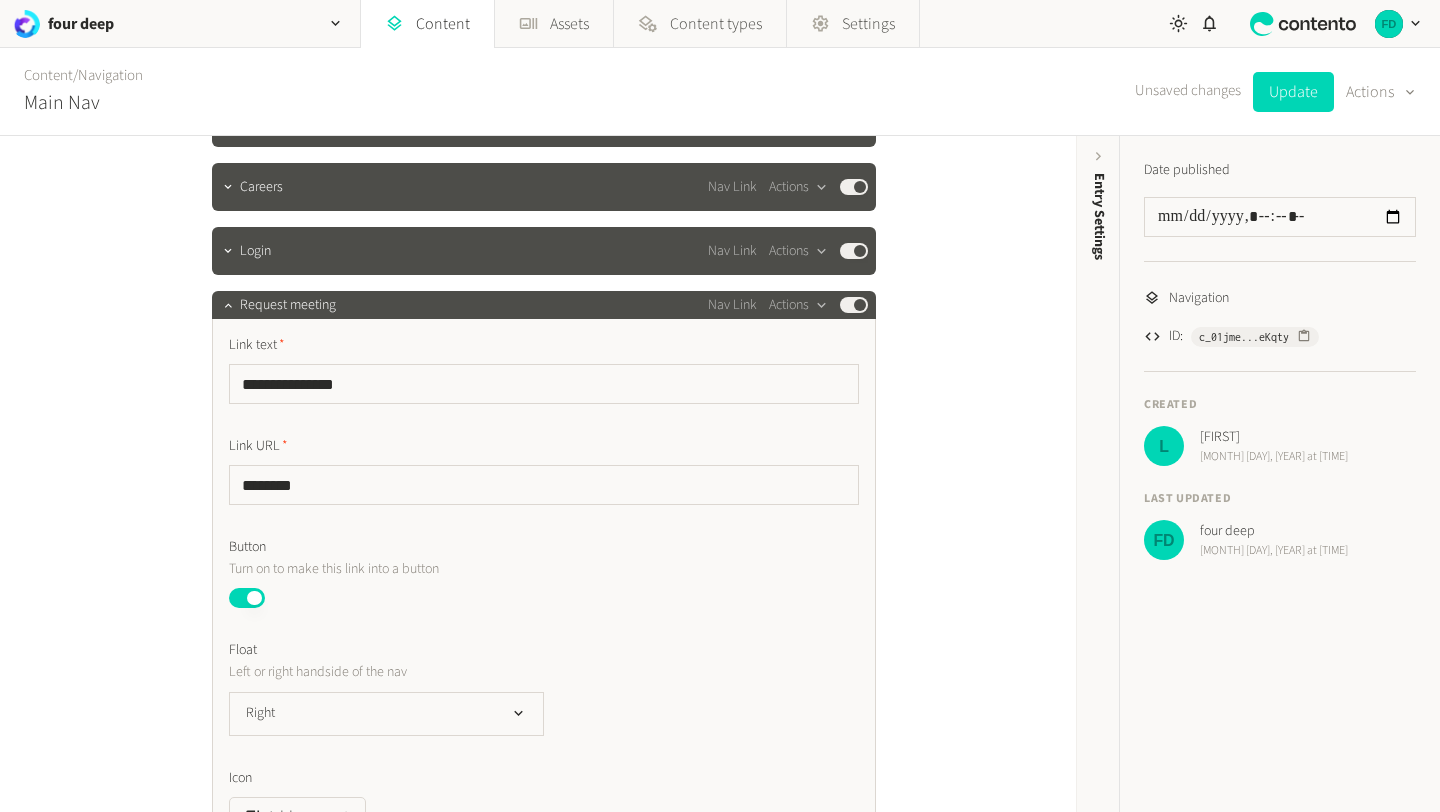 scroll, scrollTop: 460, scrollLeft: 0, axis: vertical 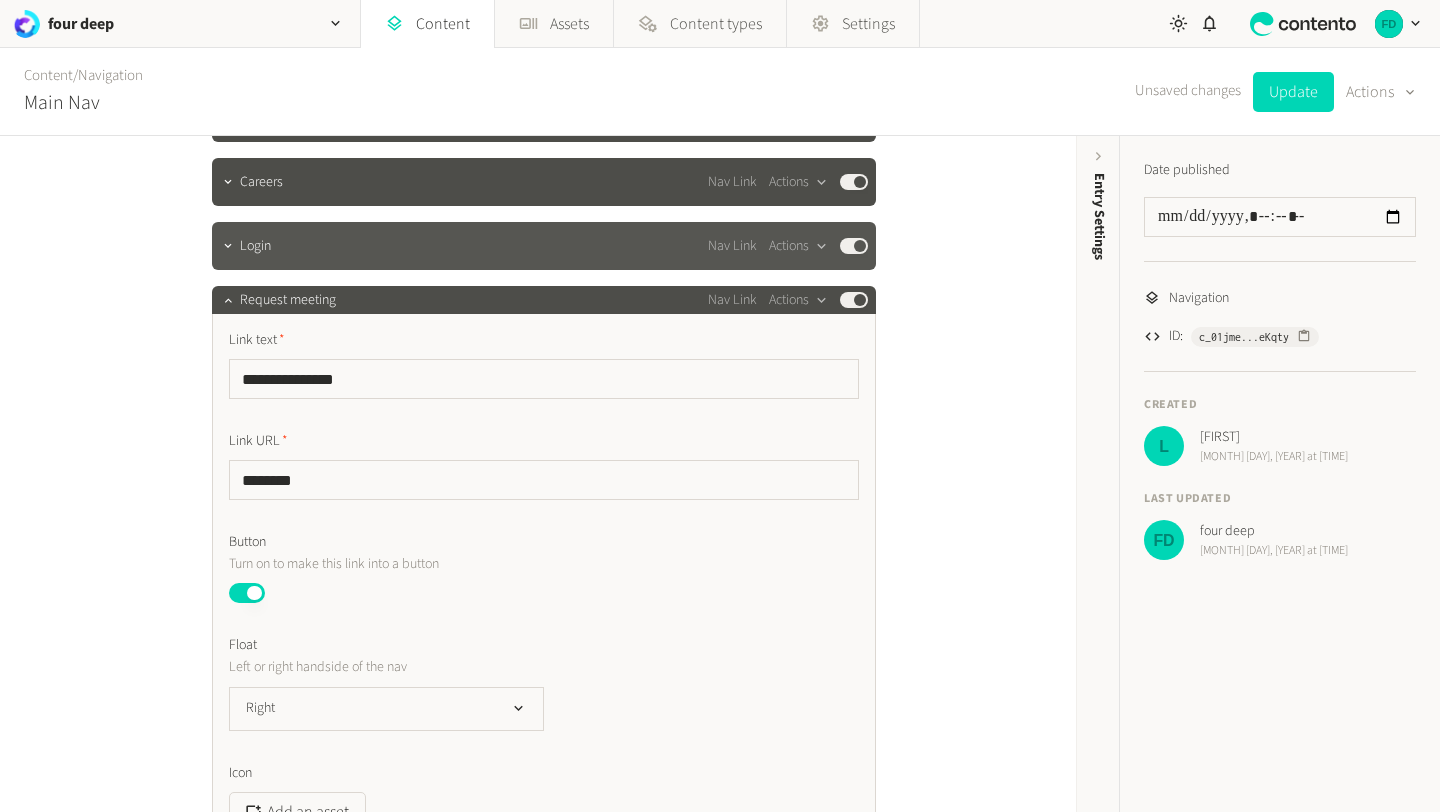 type on "*********" 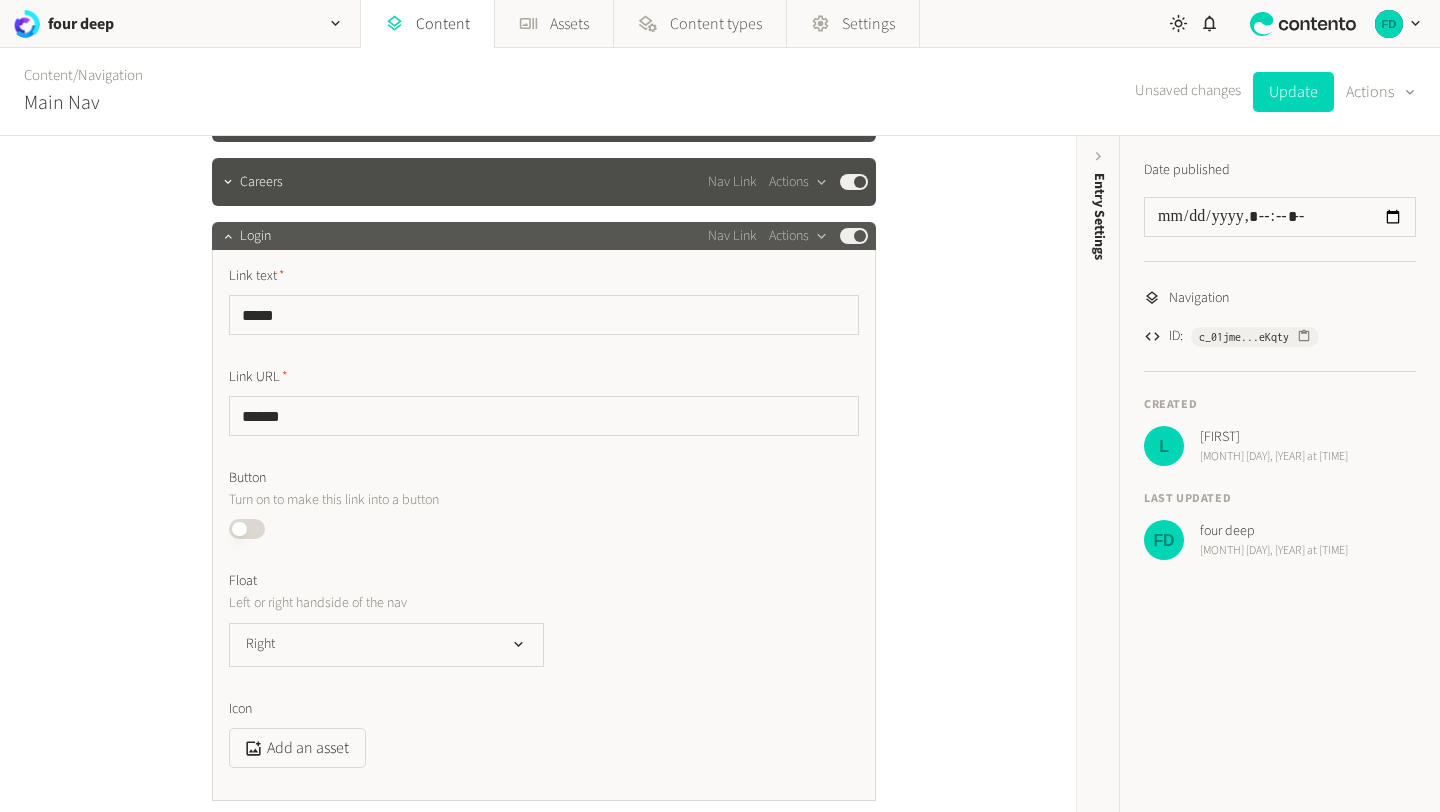 click on "Login Nav Link  Actions  Published" 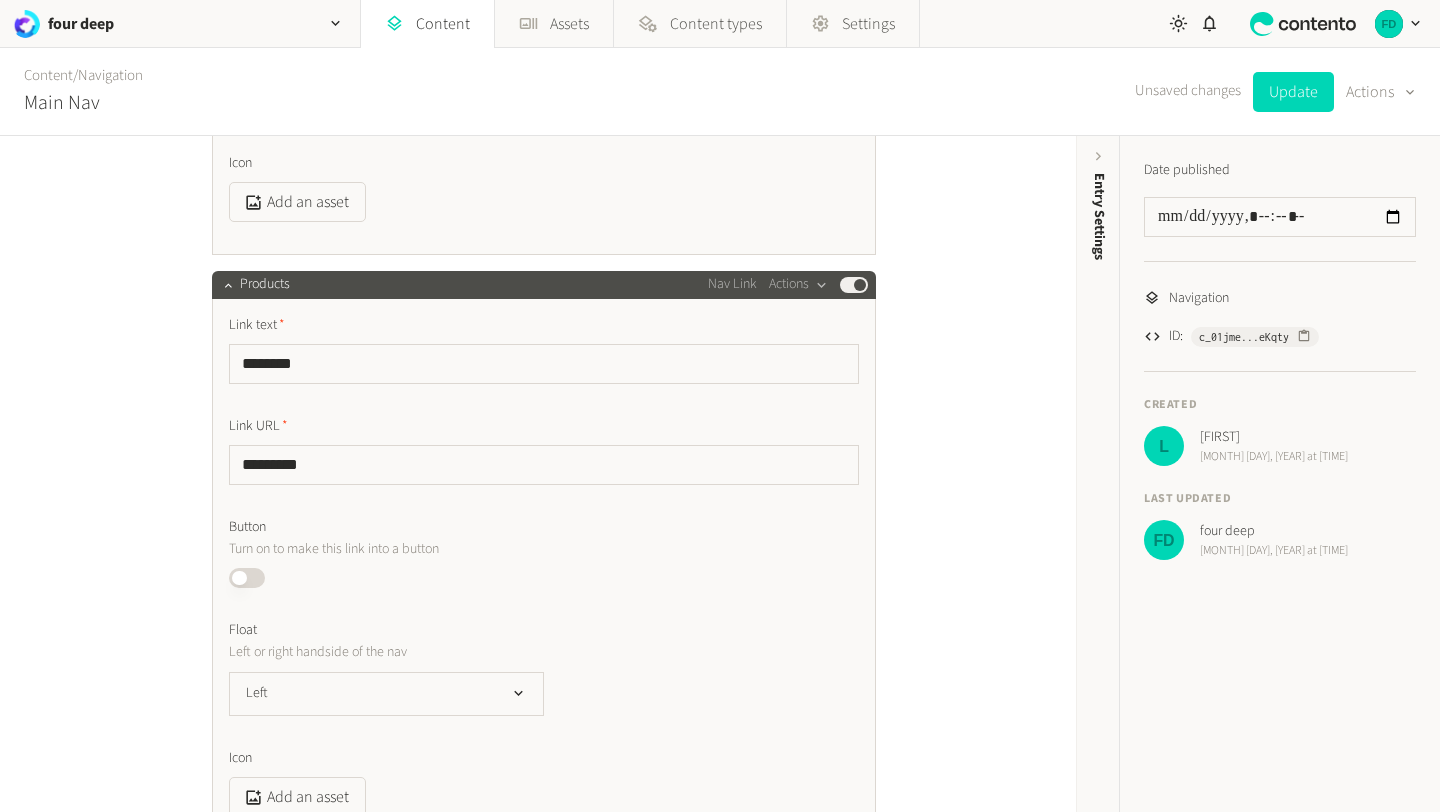 scroll, scrollTop: 1084, scrollLeft: 0, axis: vertical 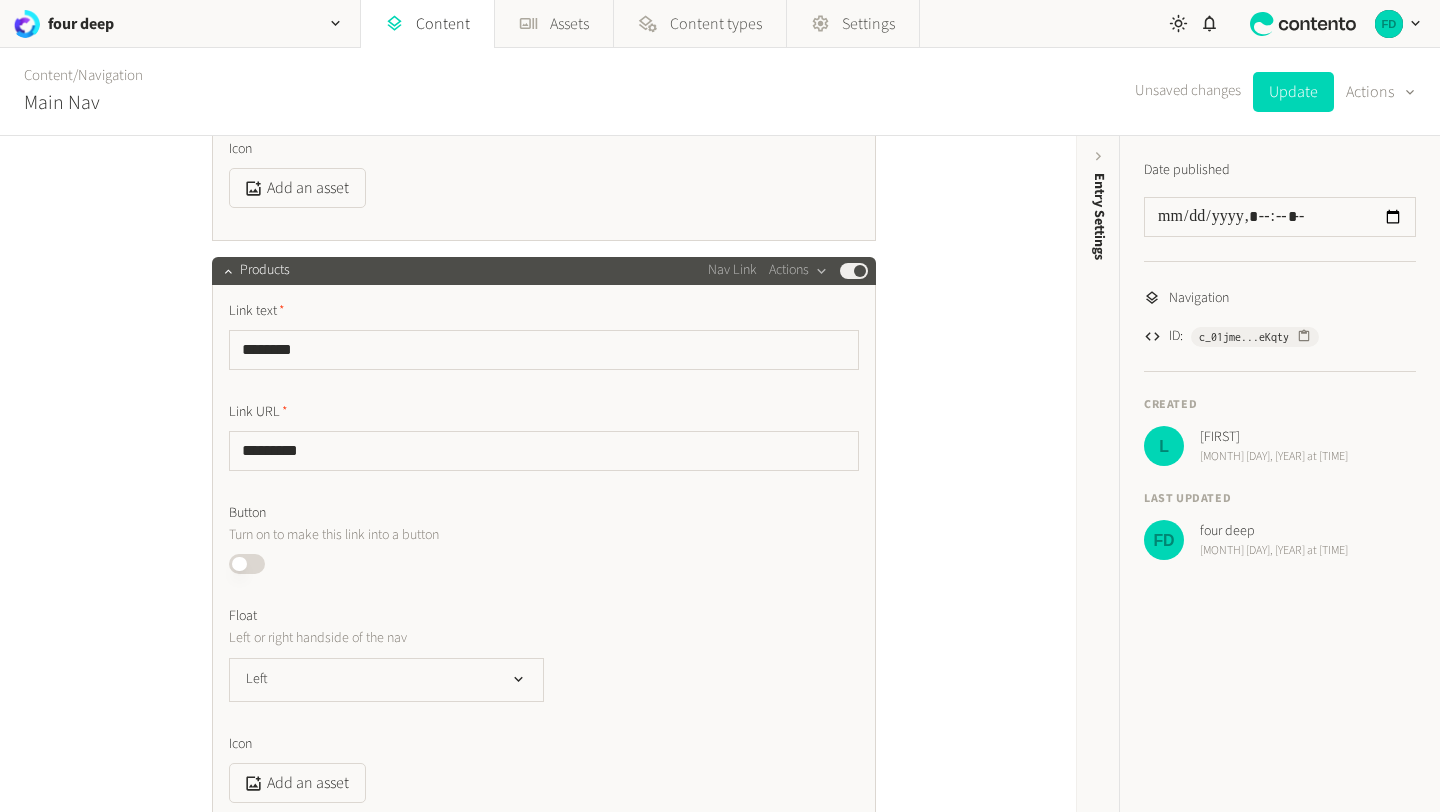 click on "Published" 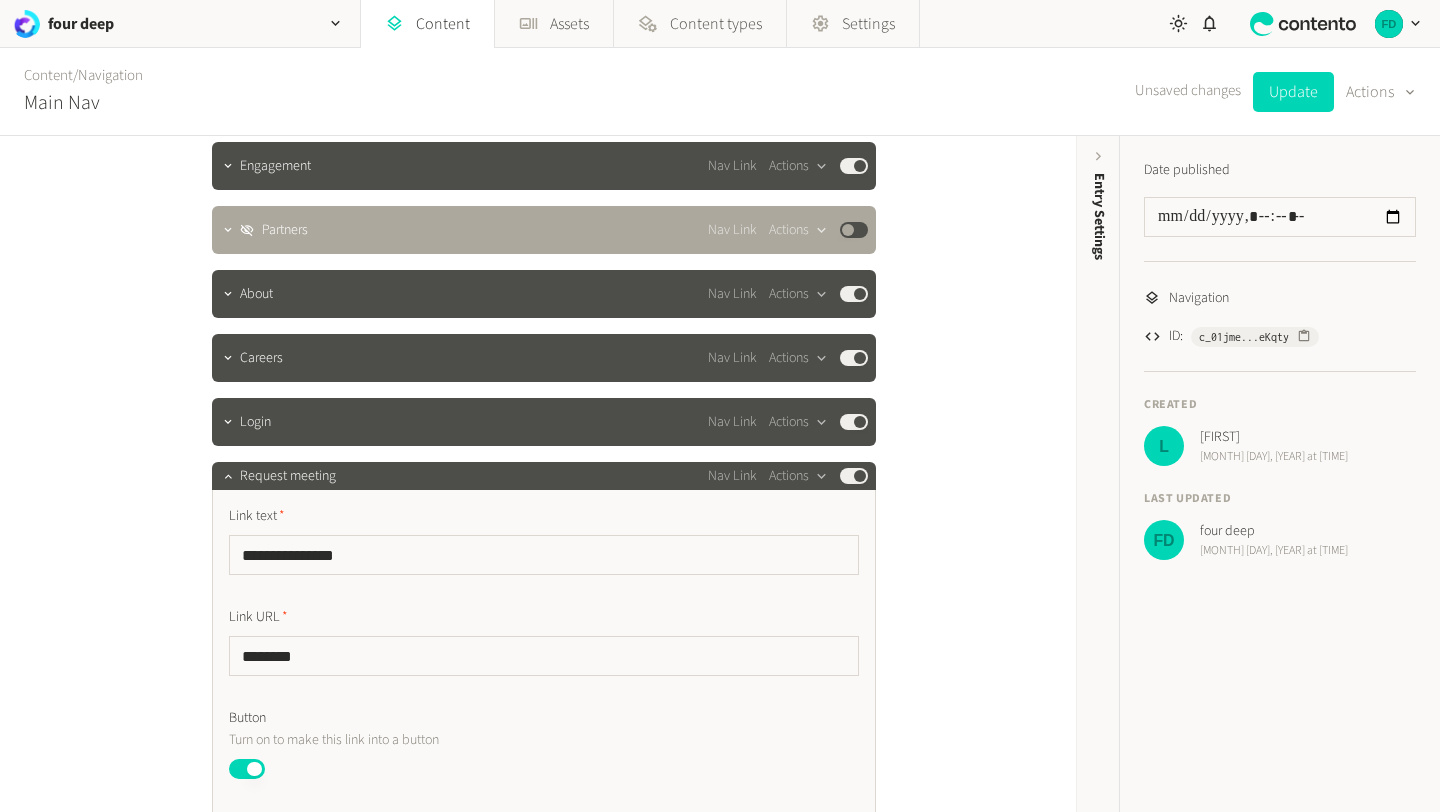 scroll, scrollTop: 245, scrollLeft: 0, axis: vertical 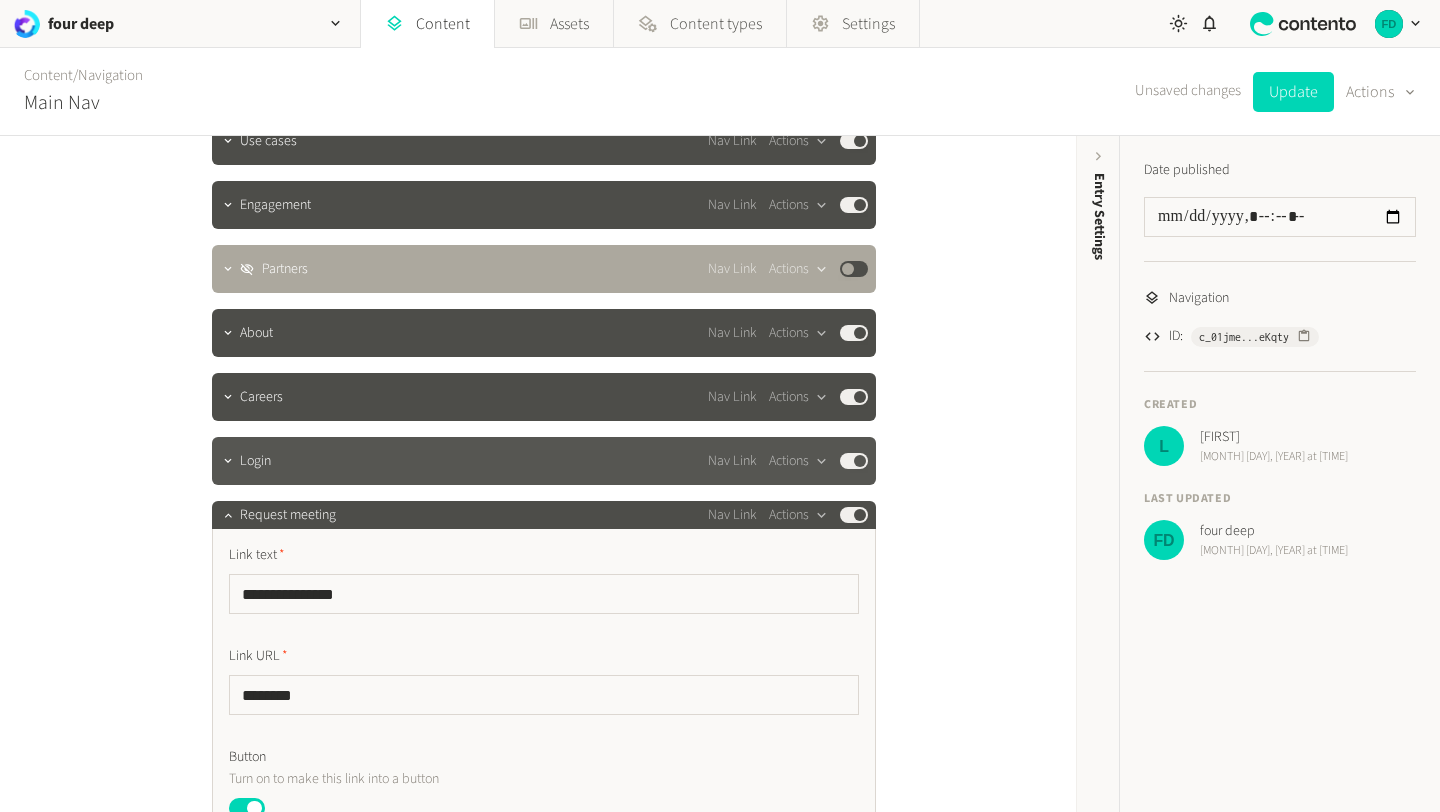 click on "Login Nav Link  Actions  Published" 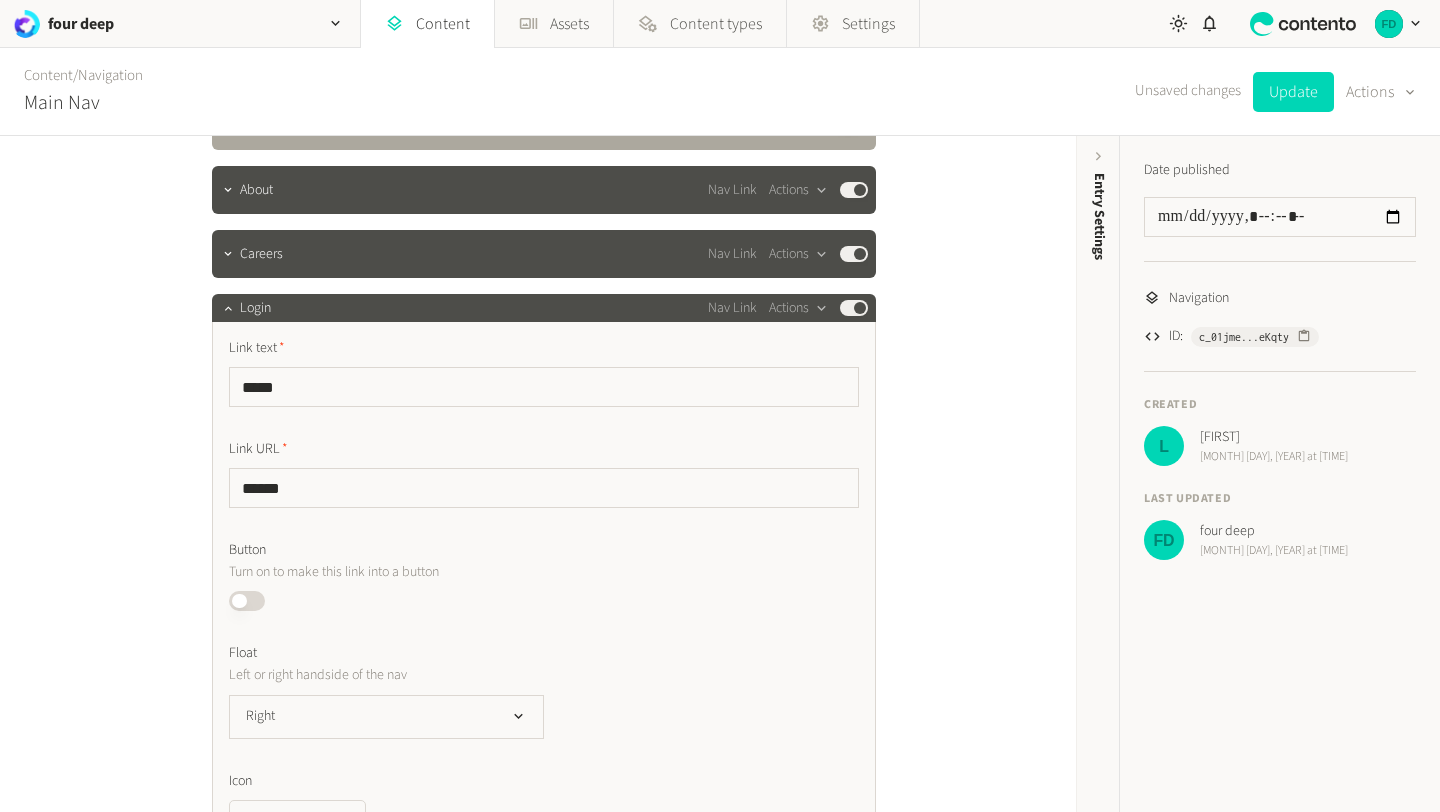 scroll, scrollTop: 389, scrollLeft: 0, axis: vertical 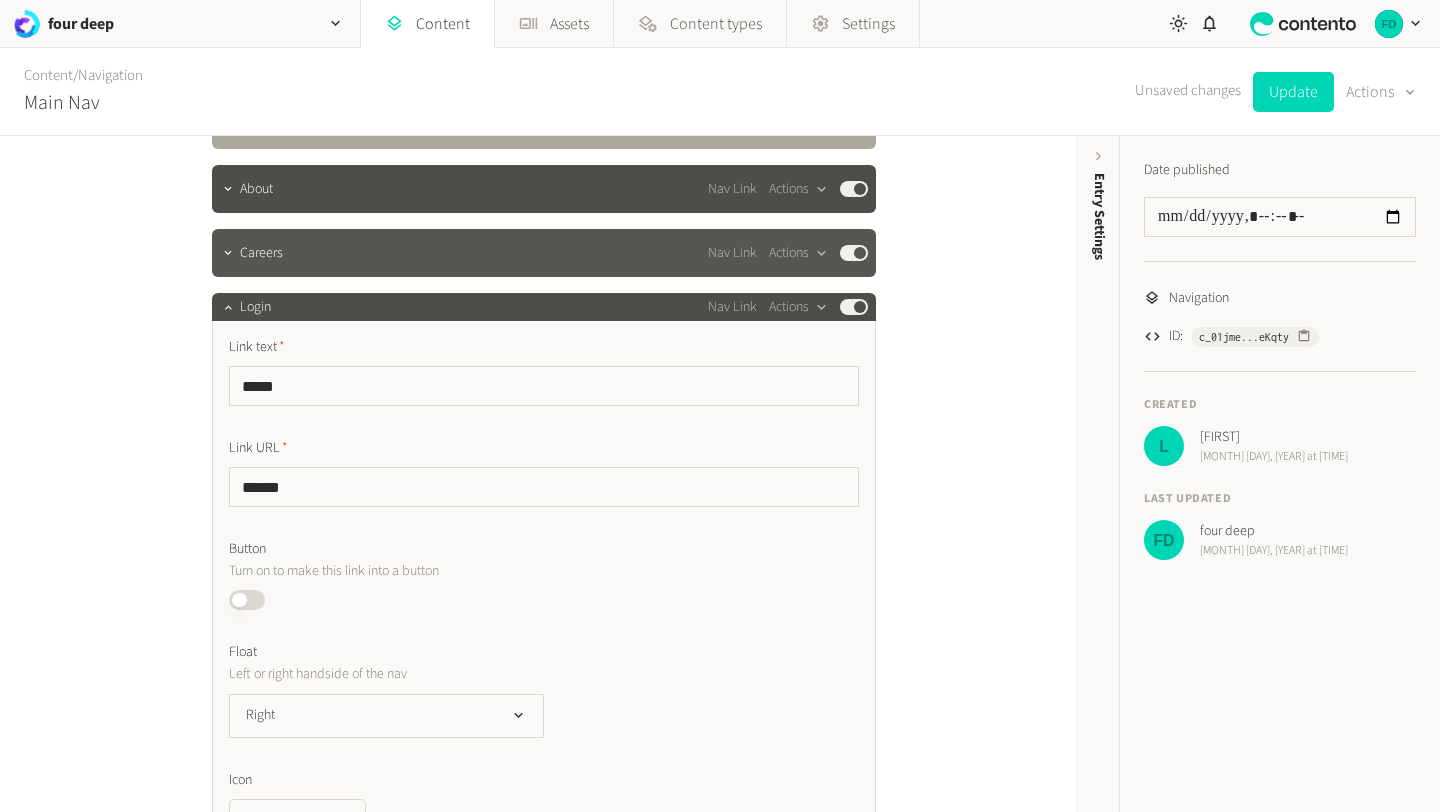 click on "Careers Nav Link  Actions  Published" 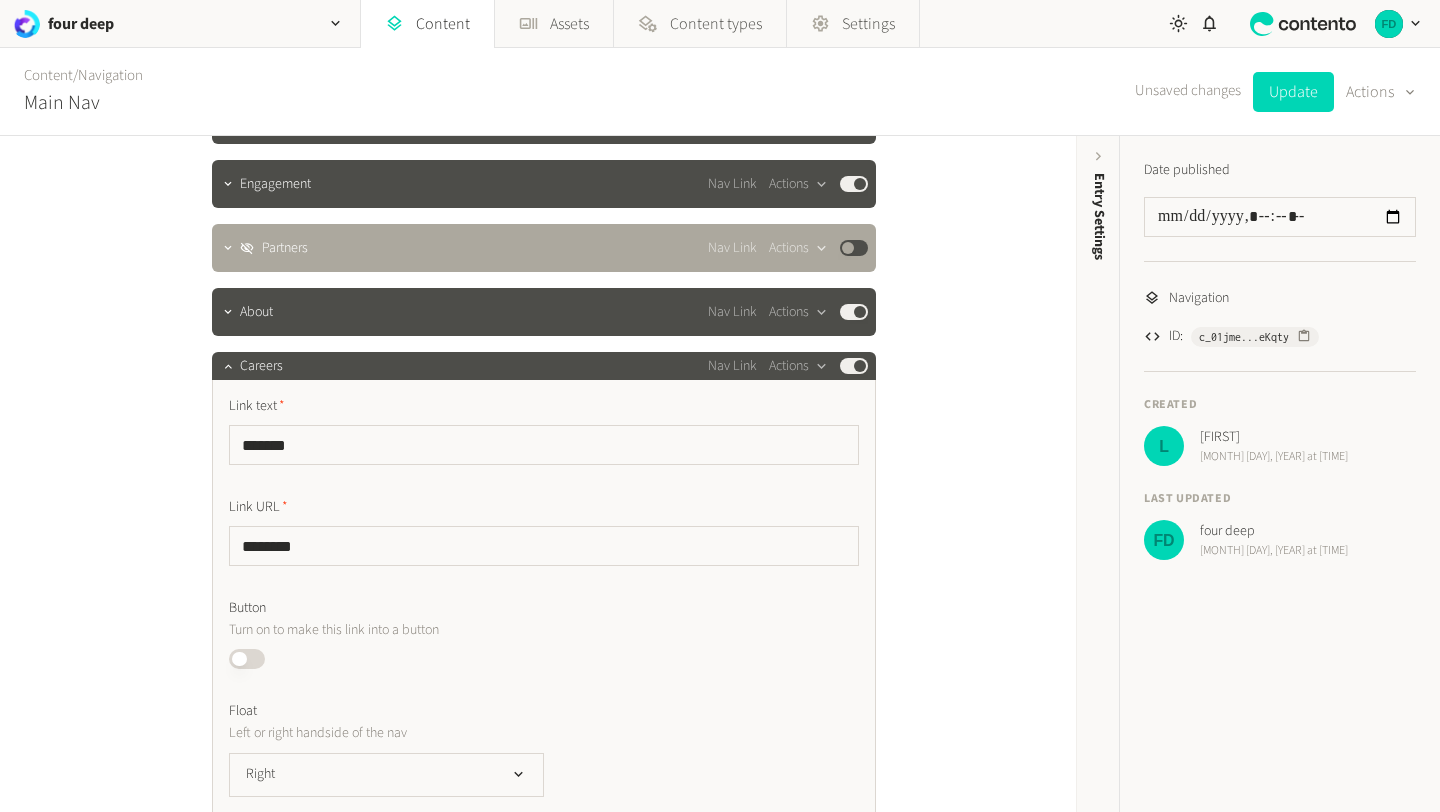 scroll, scrollTop: 192, scrollLeft: 0, axis: vertical 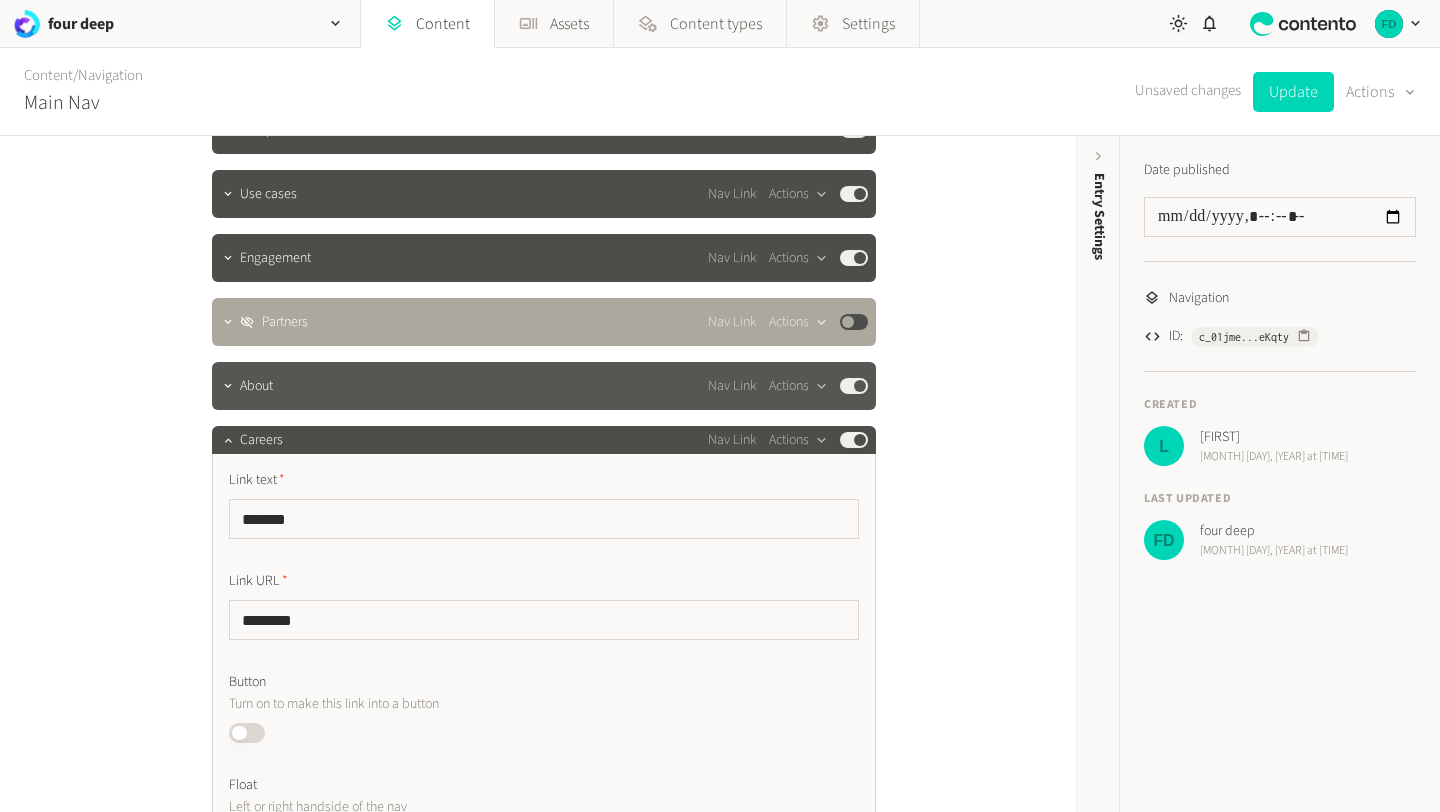 click on "About Nav Link  Actions  Published" 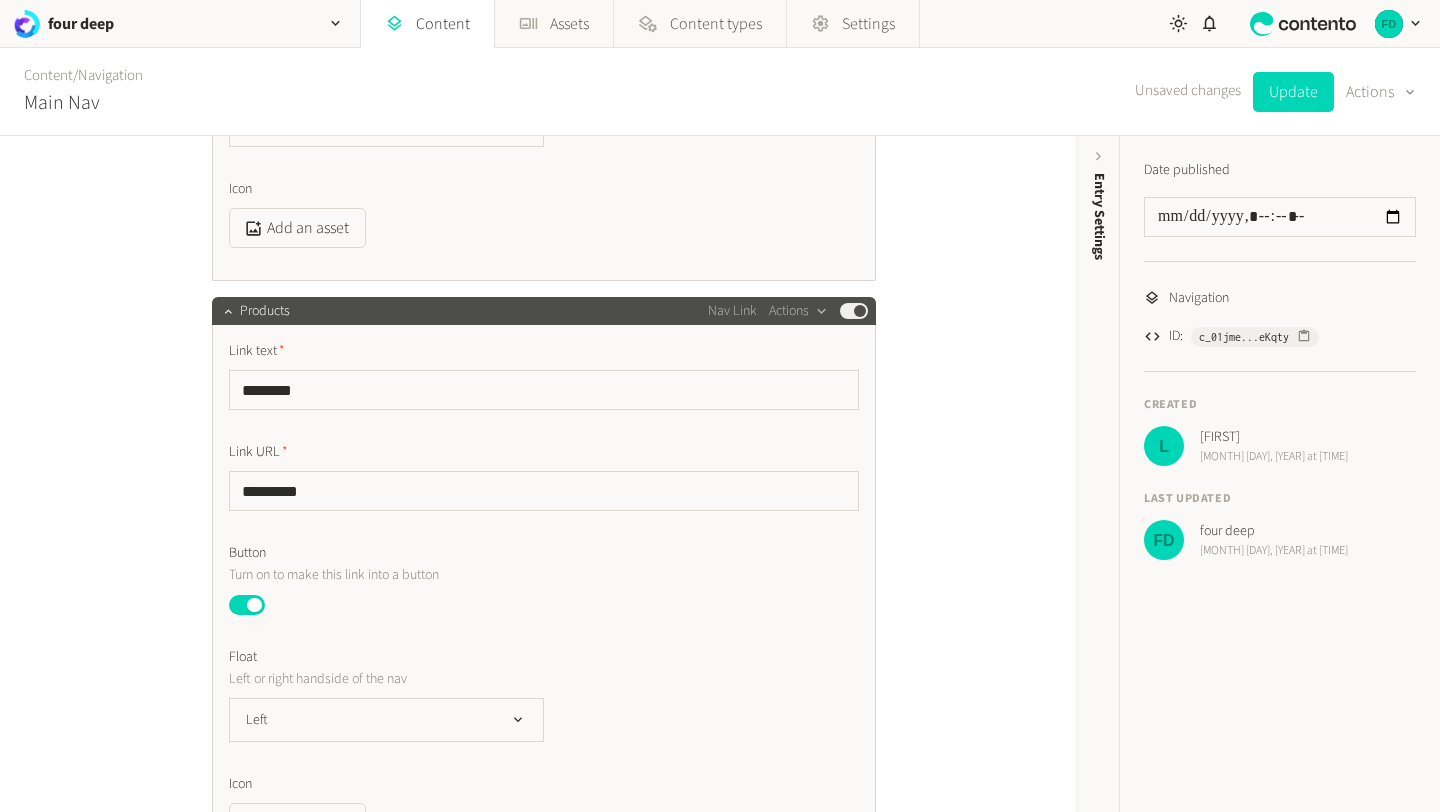 scroll, scrollTop: 2767, scrollLeft: 0, axis: vertical 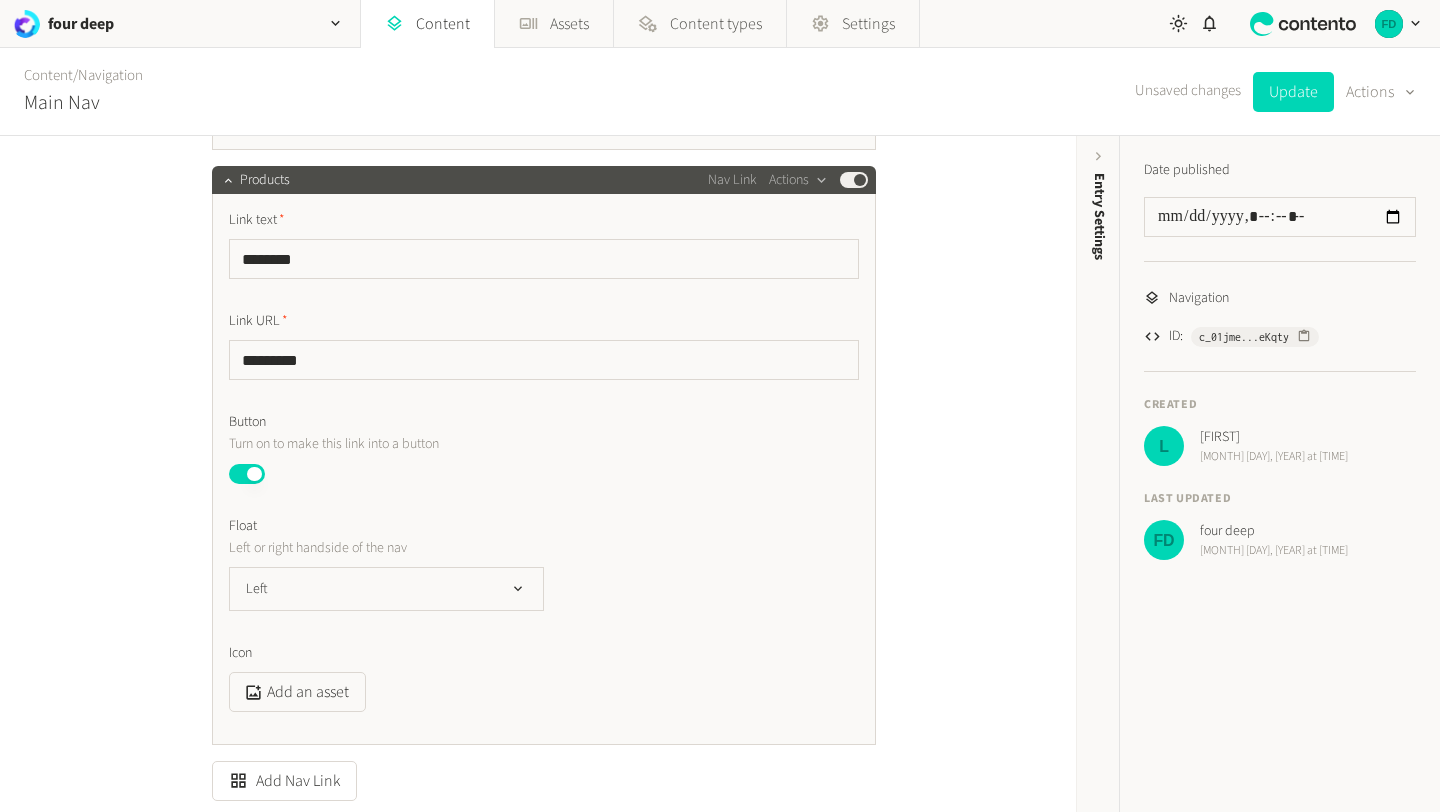 click on "Published" 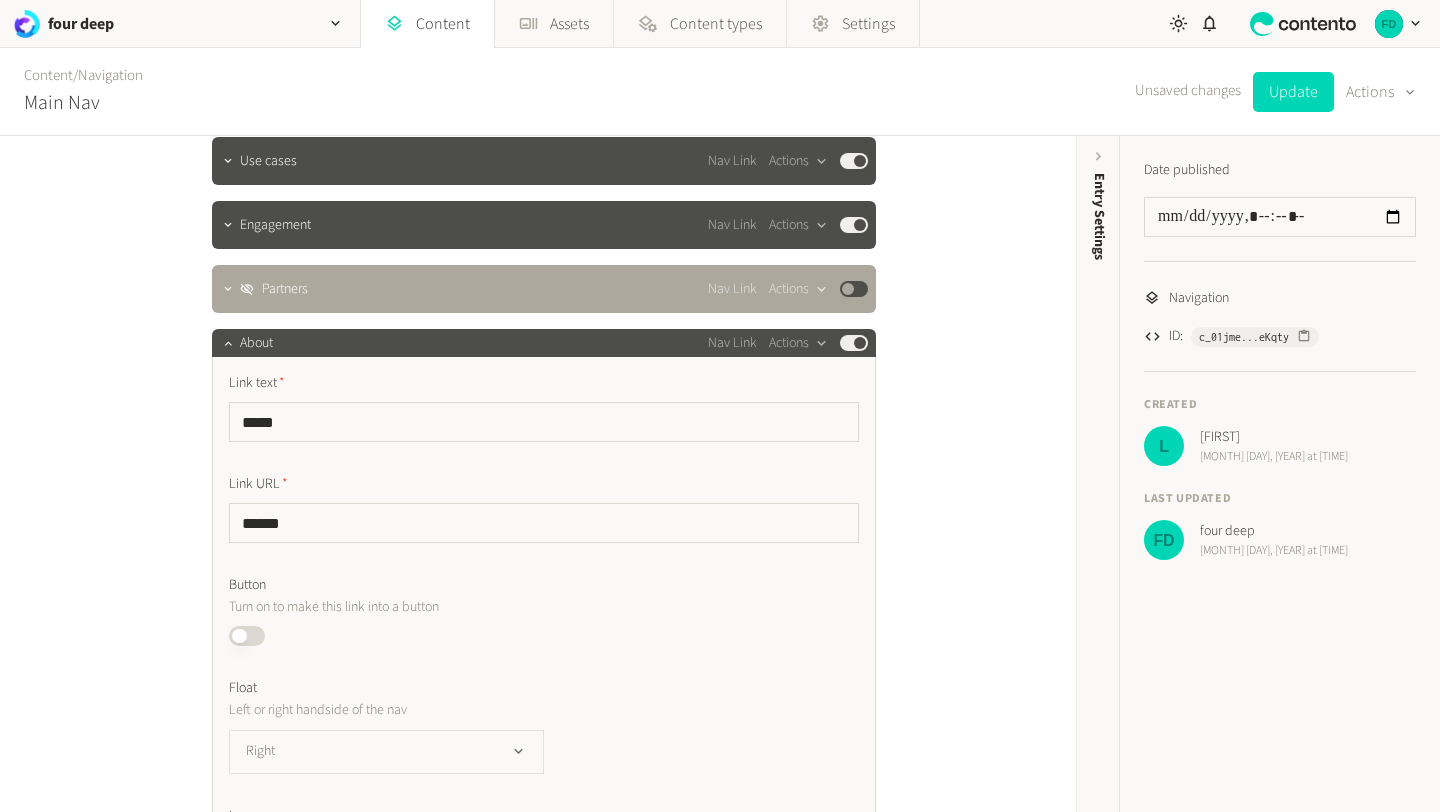 scroll, scrollTop: 203, scrollLeft: 0, axis: vertical 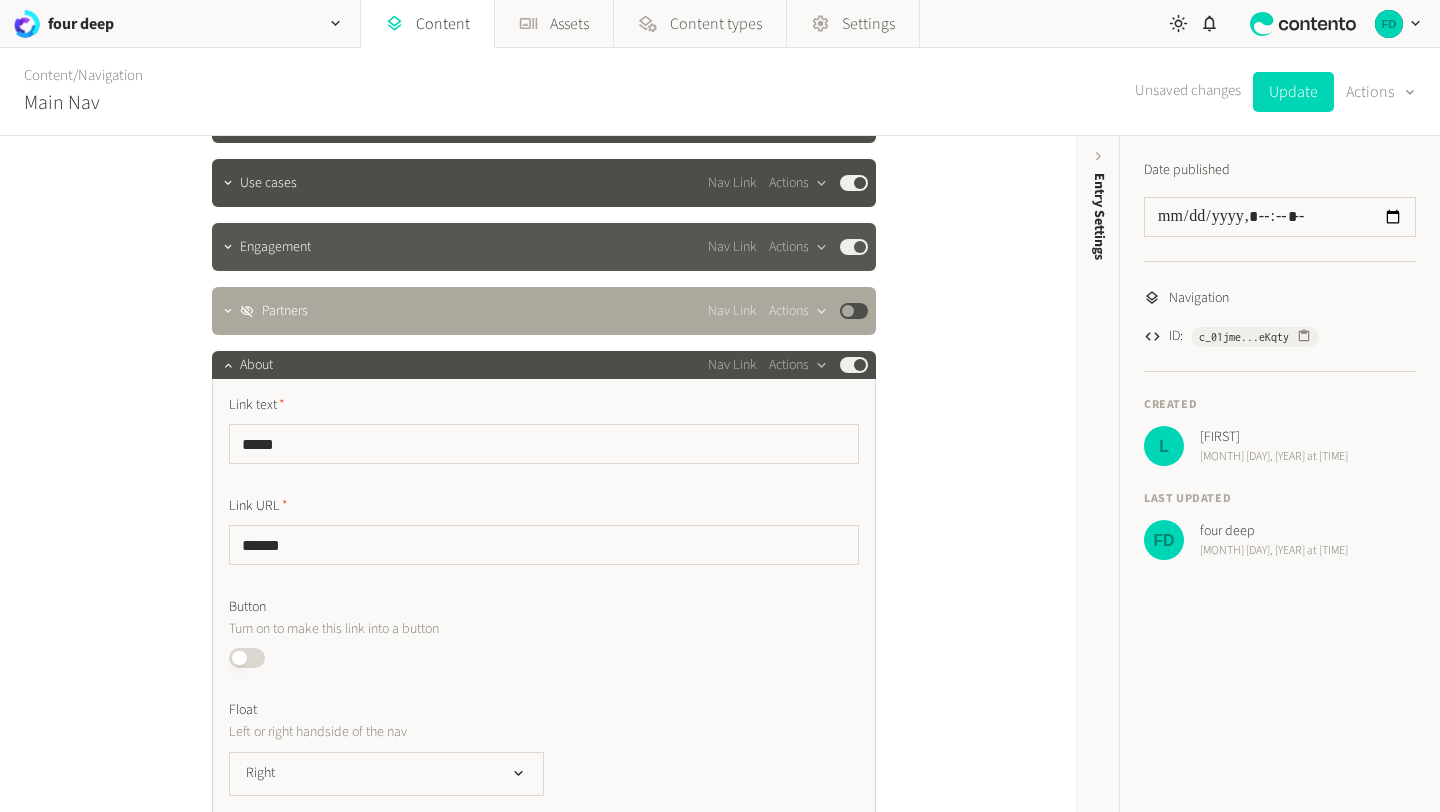 click on "Engagement Nav Link  Actions  Published" 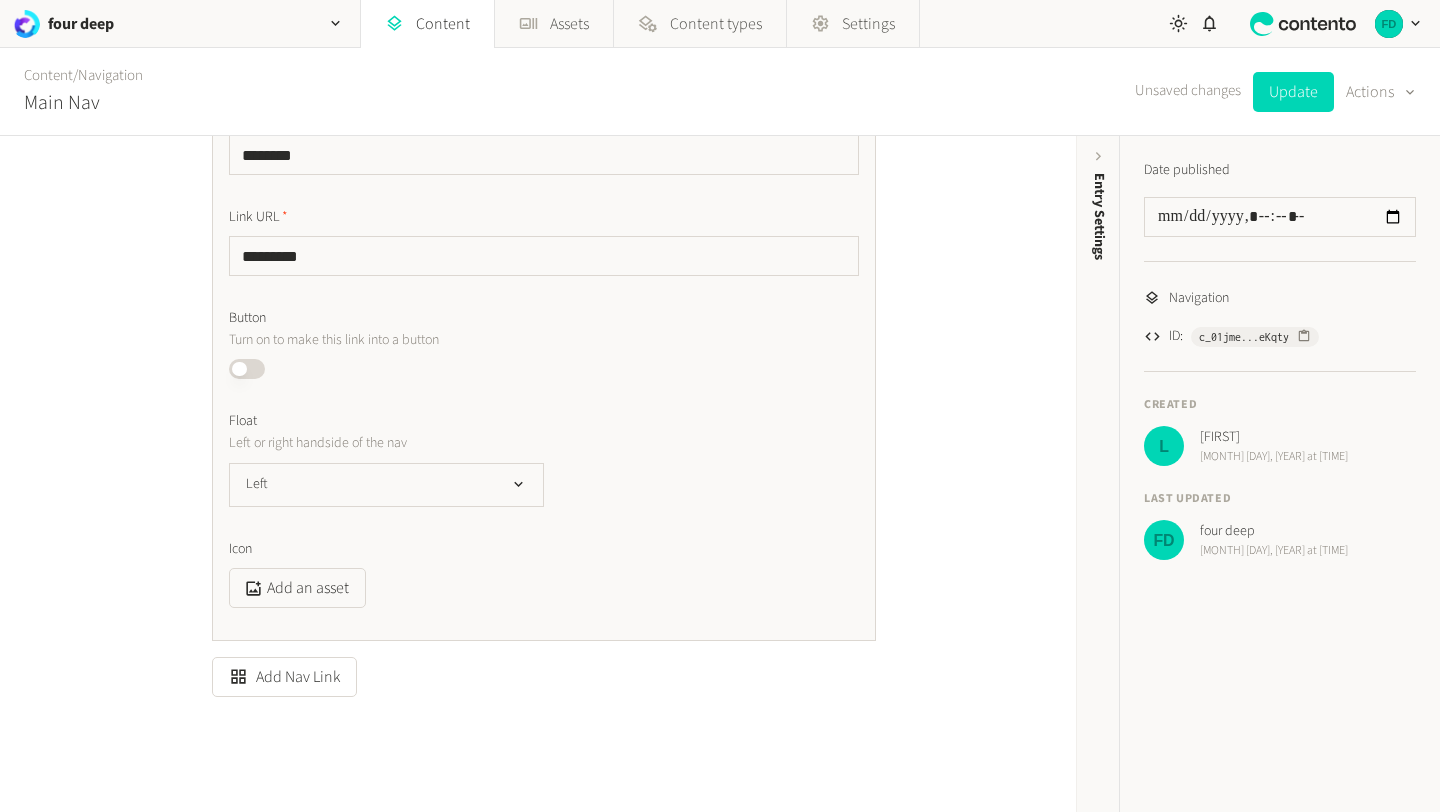 scroll, scrollTop: 3415, scrollLeft: 0, axis: vertical 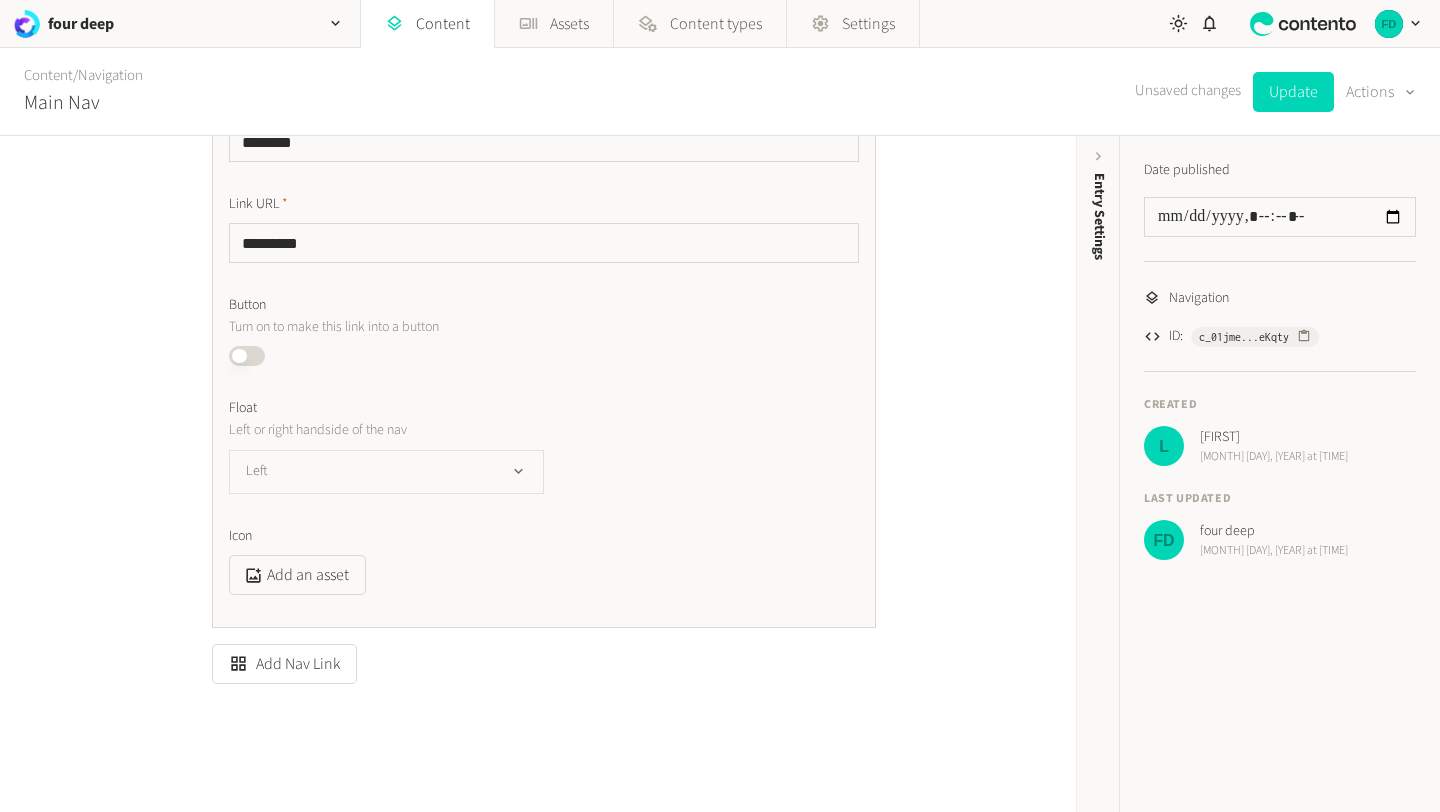 click on "Left" 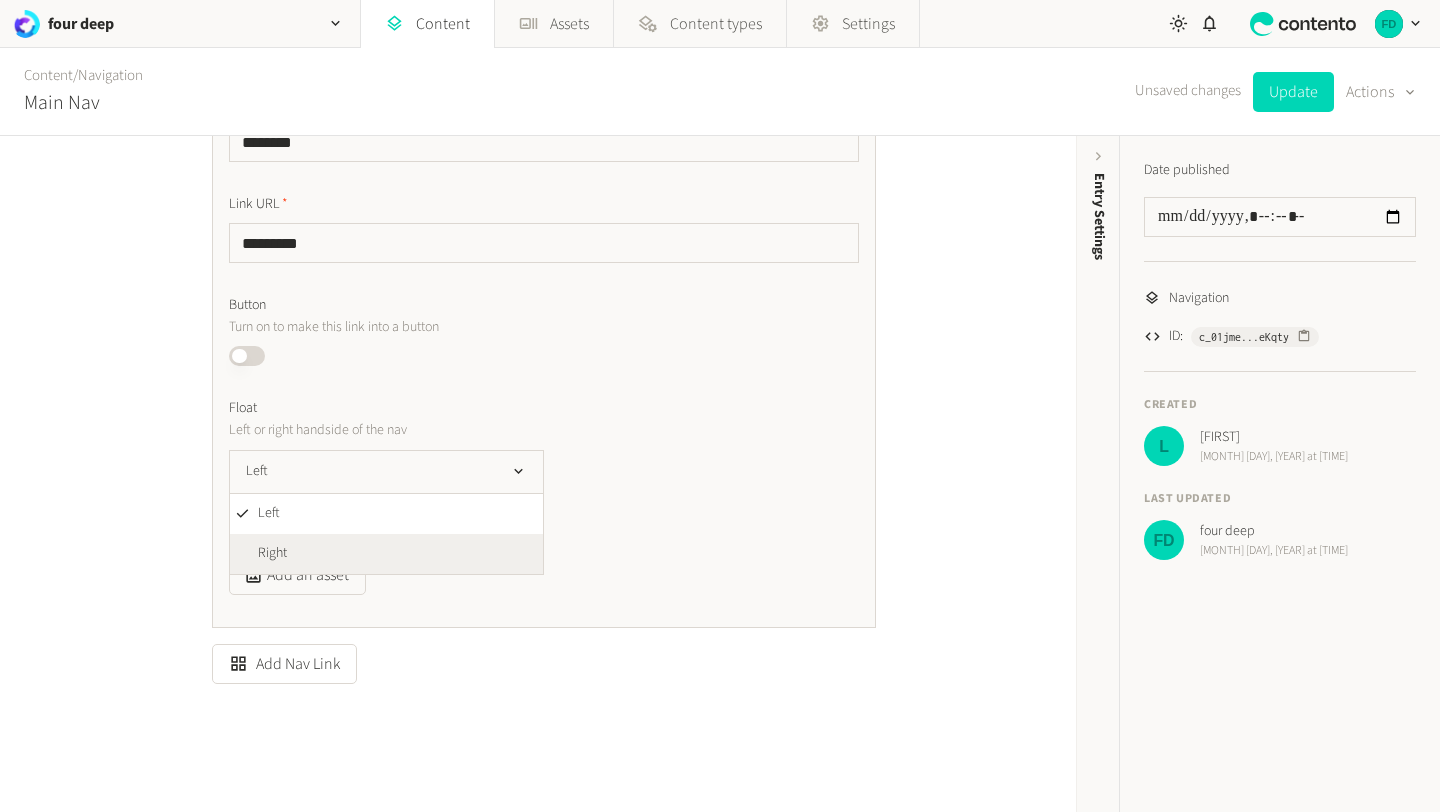 click on "Right" 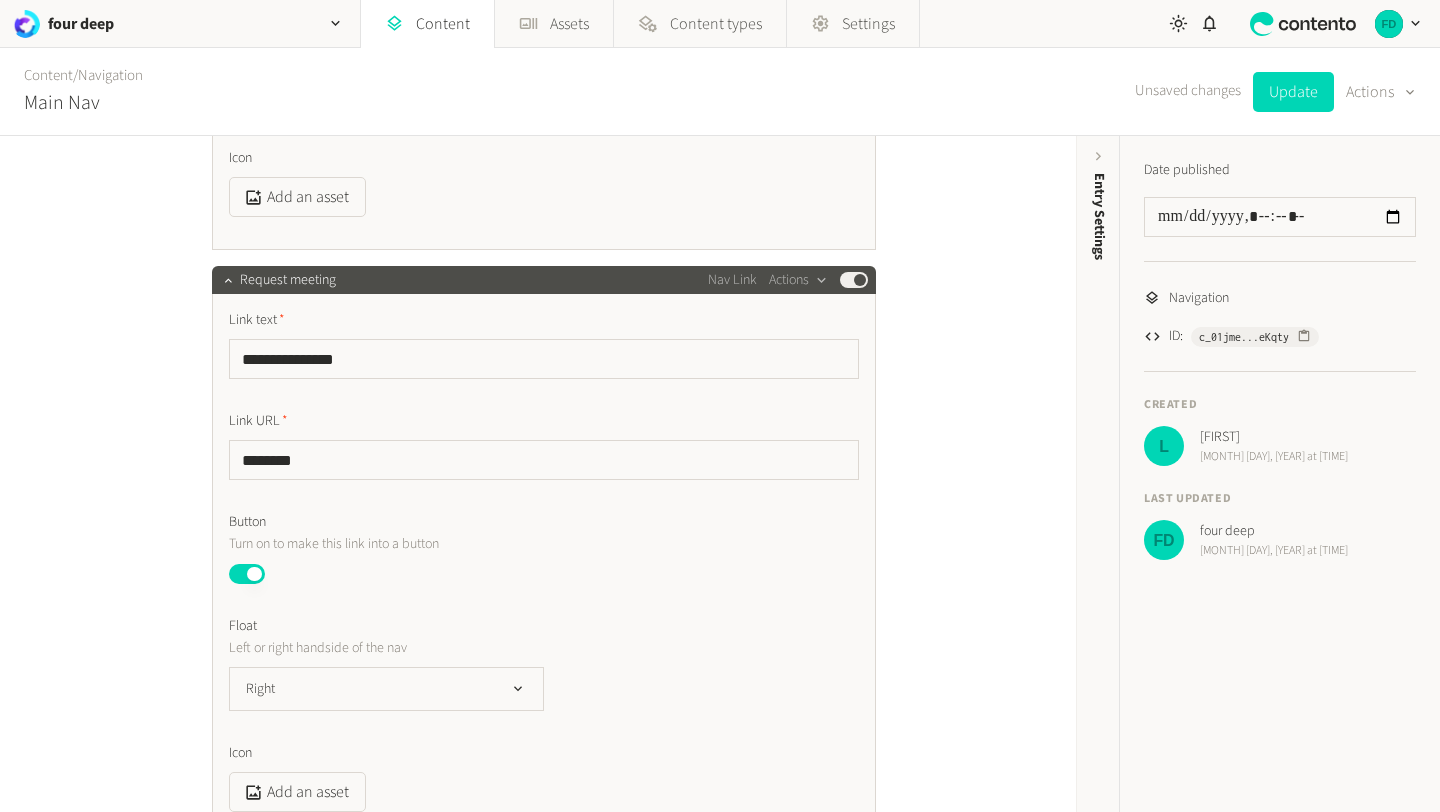 scroll, scrollTop: 2492, scrollLeft: 0, axis: vertical 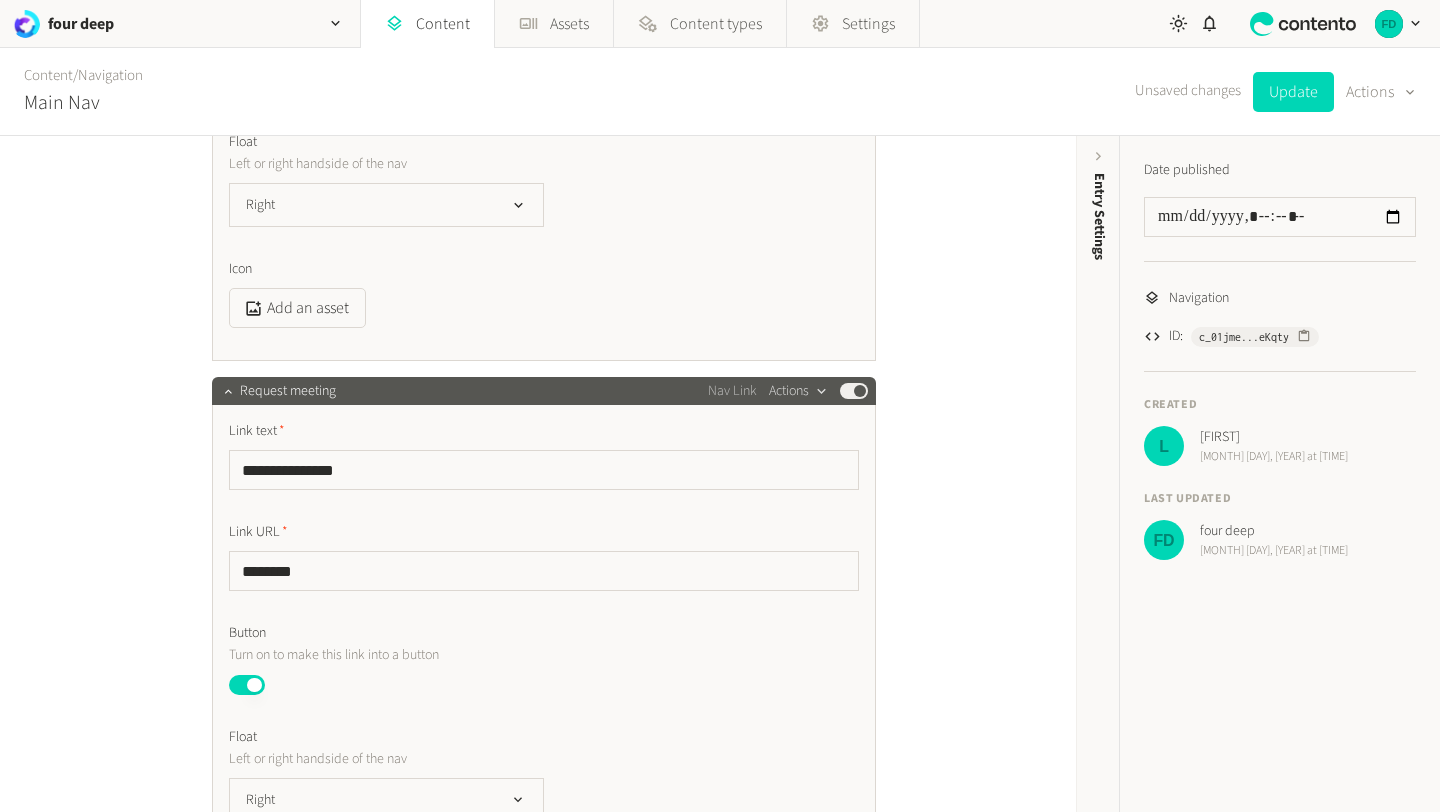 click on "Actions" 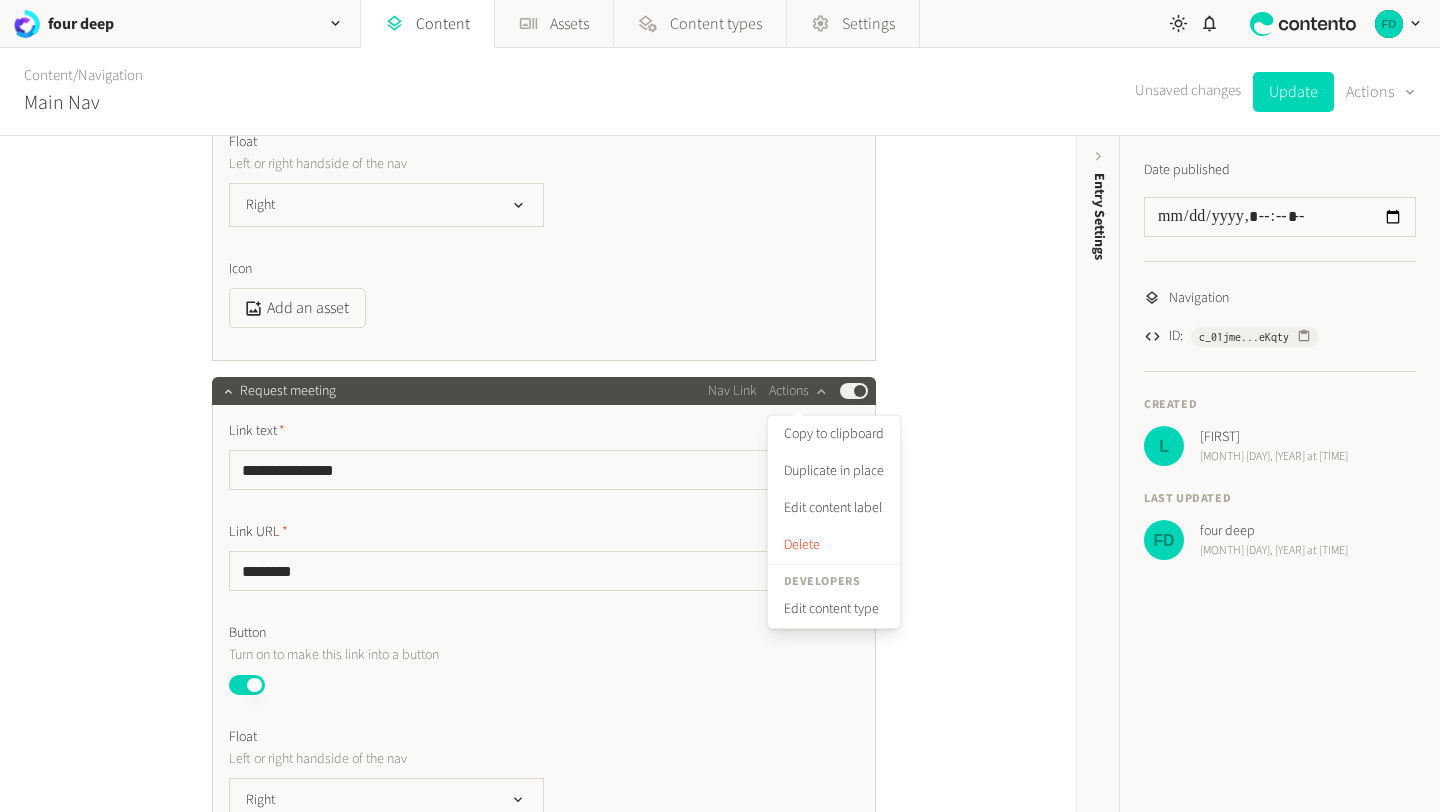 click on "**********" 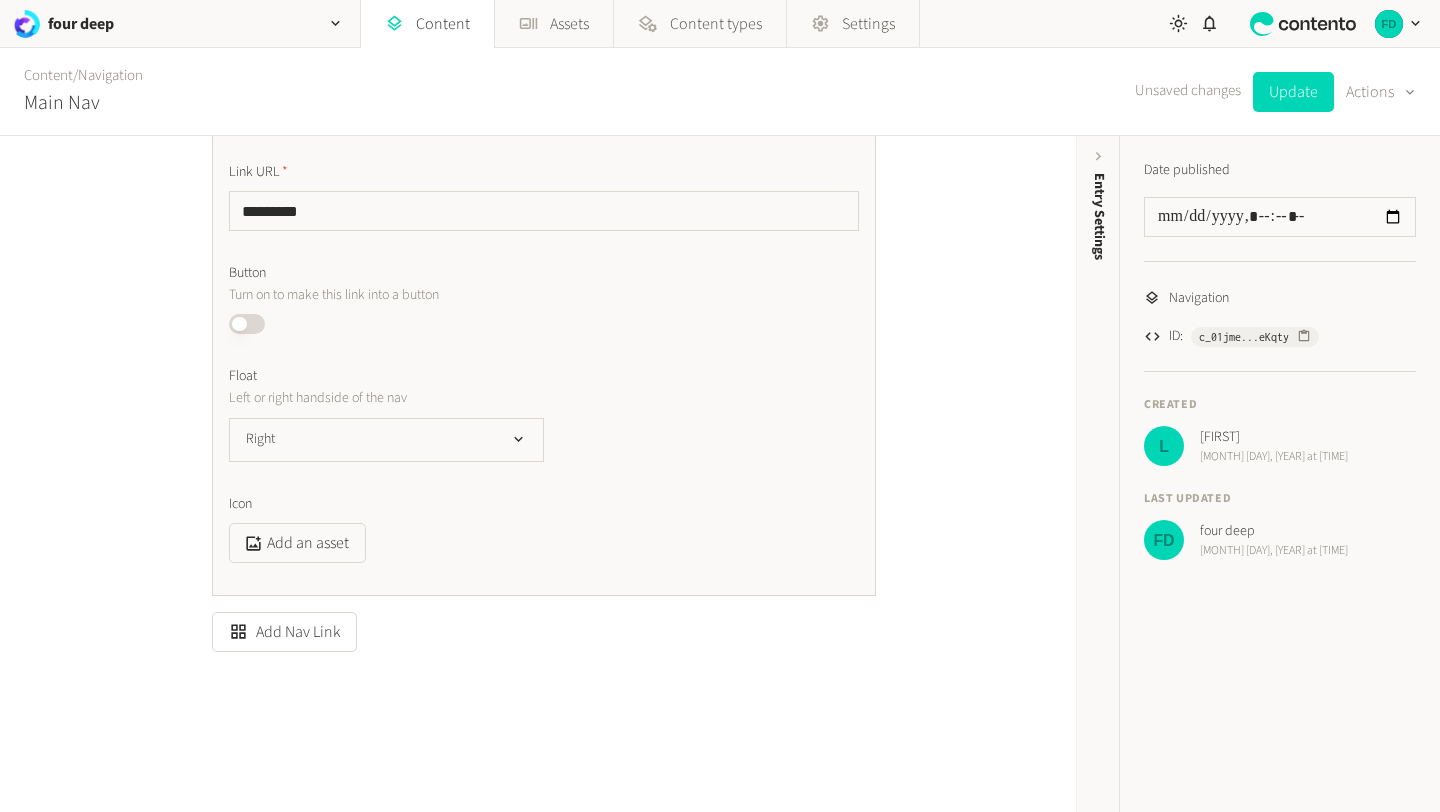scroll, scrollTop: 3275, scrollLeft: 0, axis: vertical 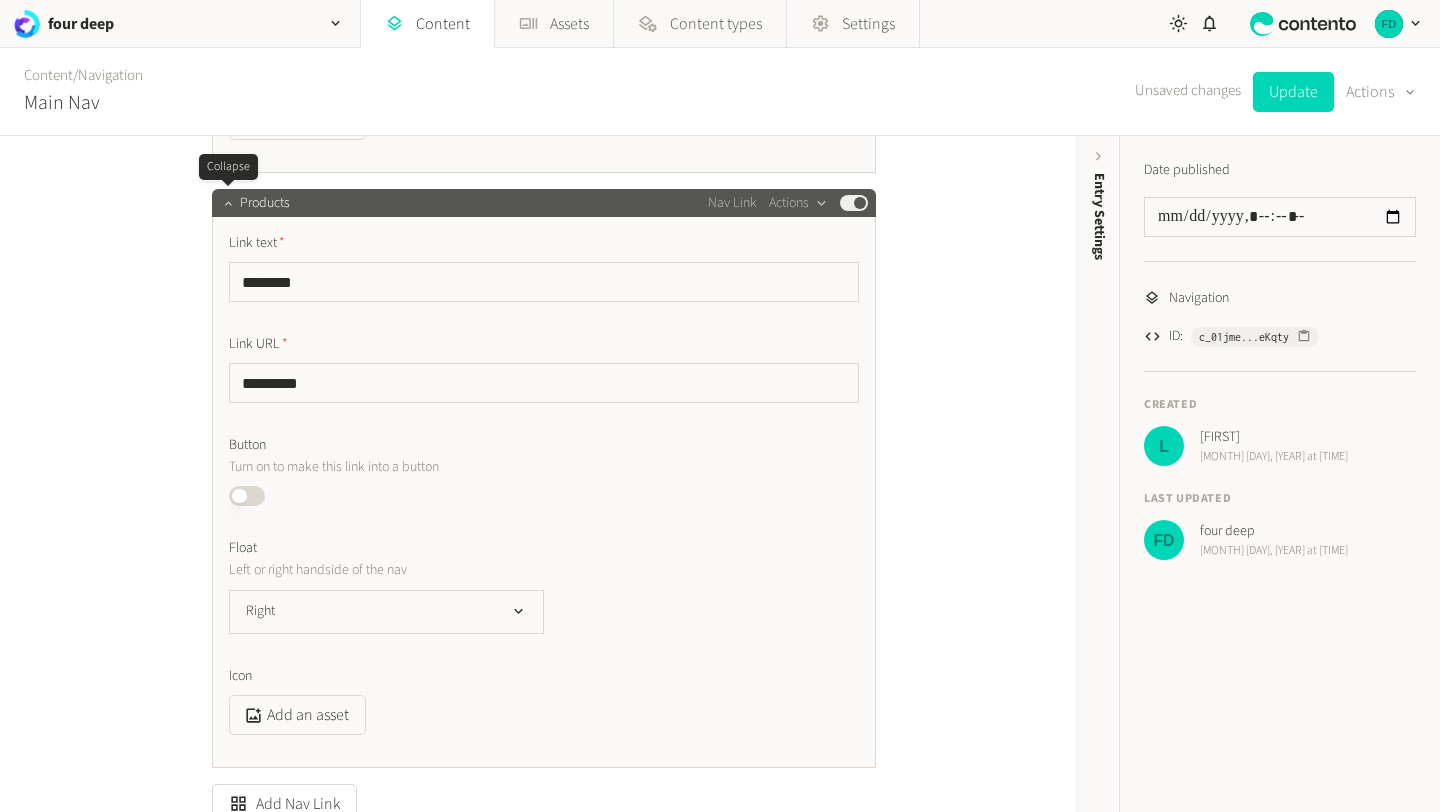 click 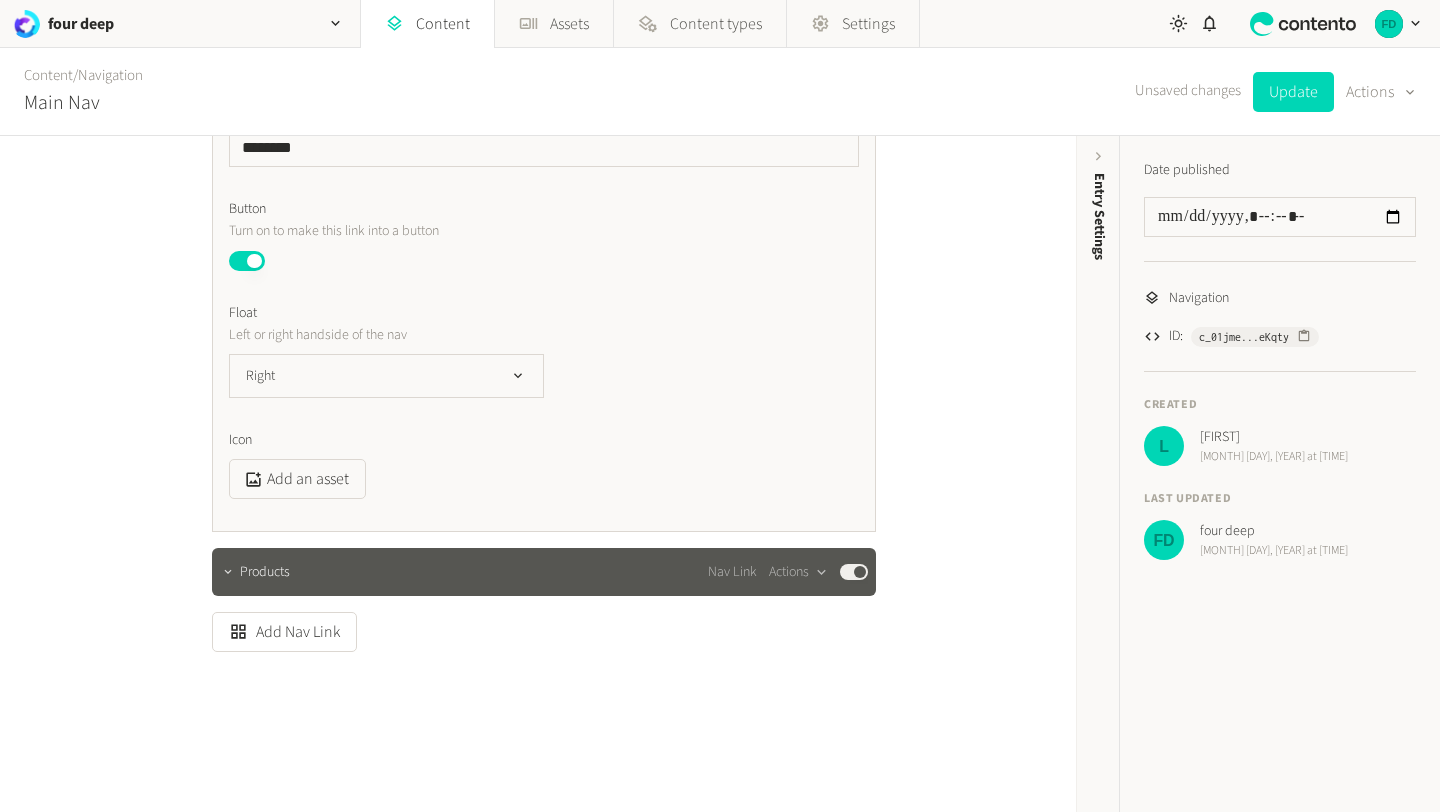 scroll, scrollTop: 2916, scrollLeft: 0, axis: vertical 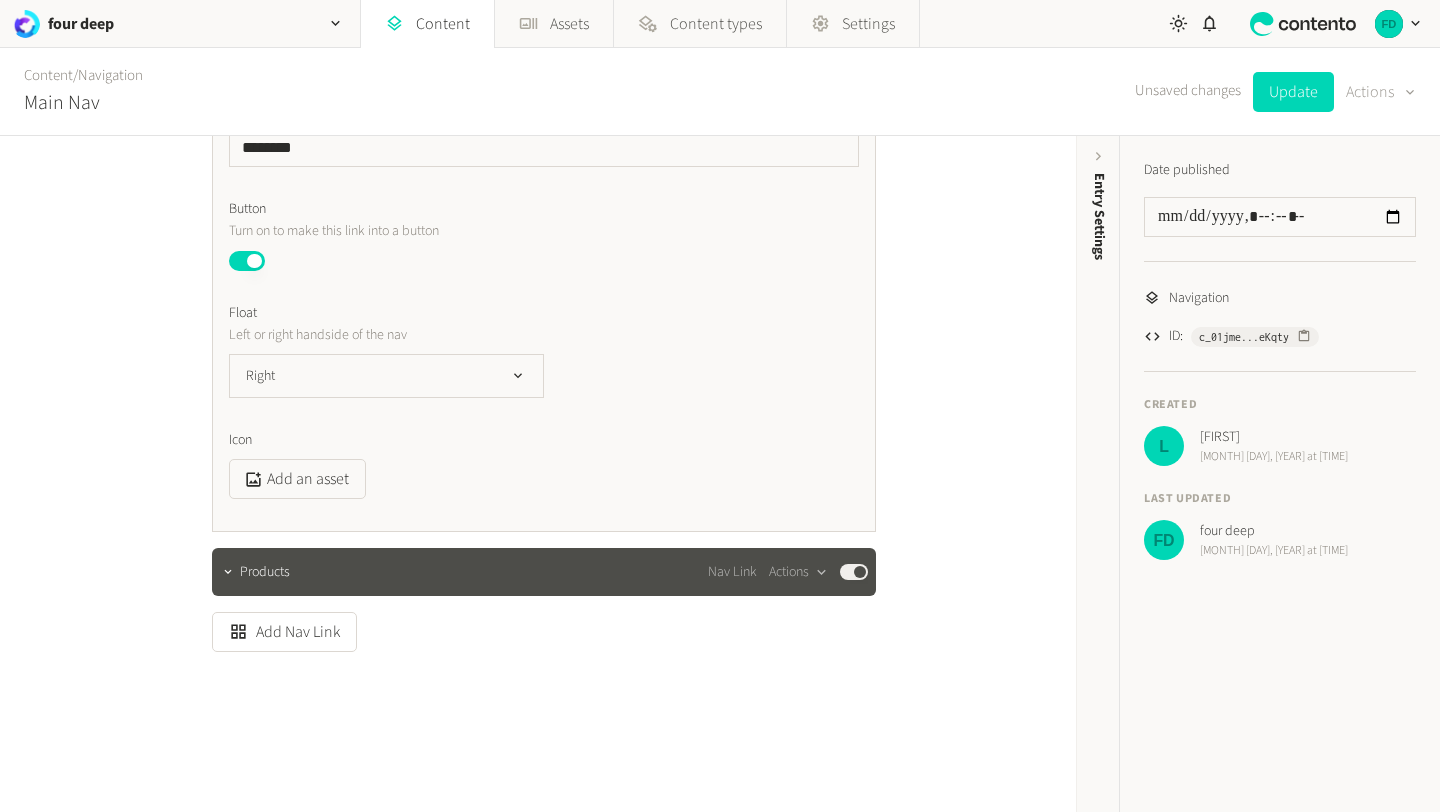 click on "Actions" 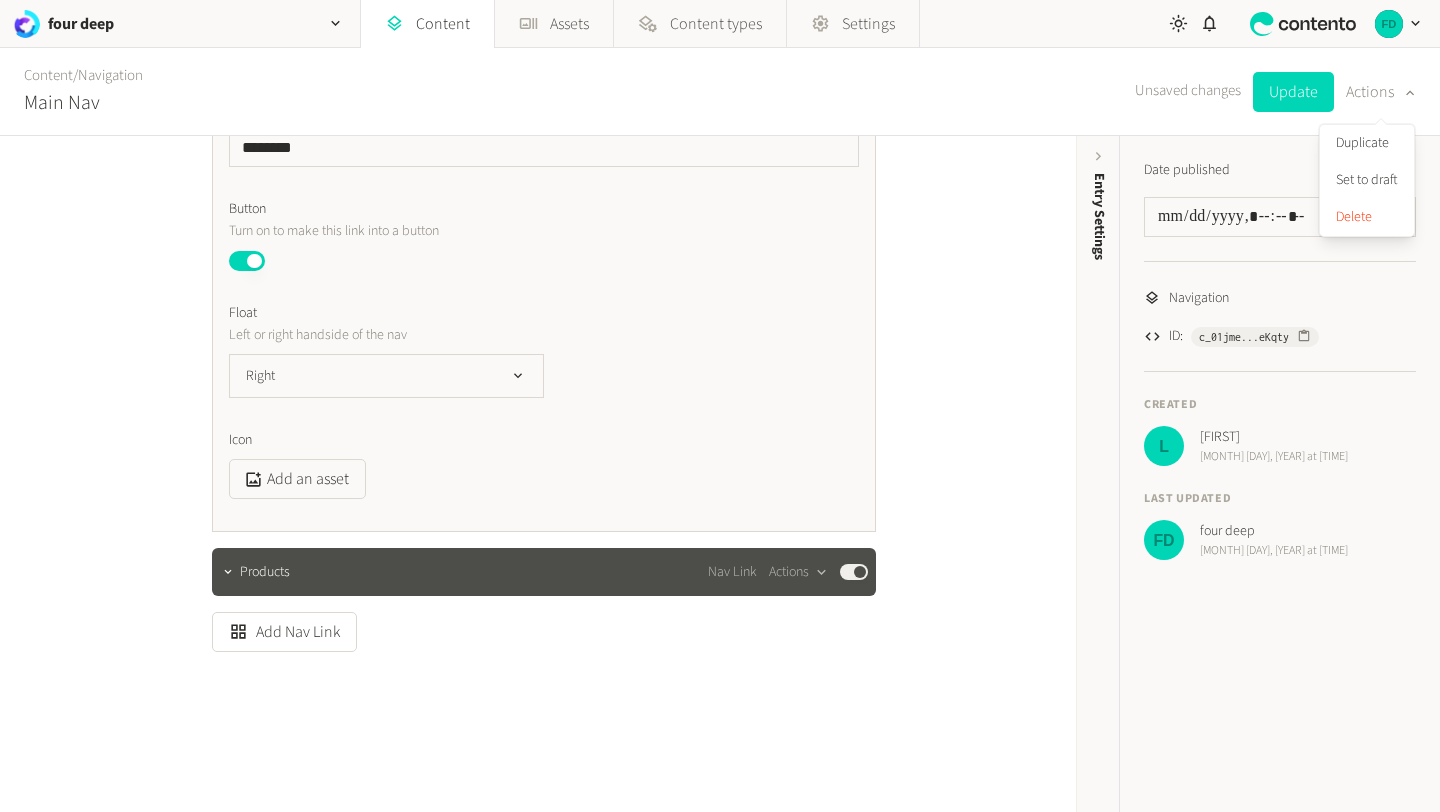 click on "**********" 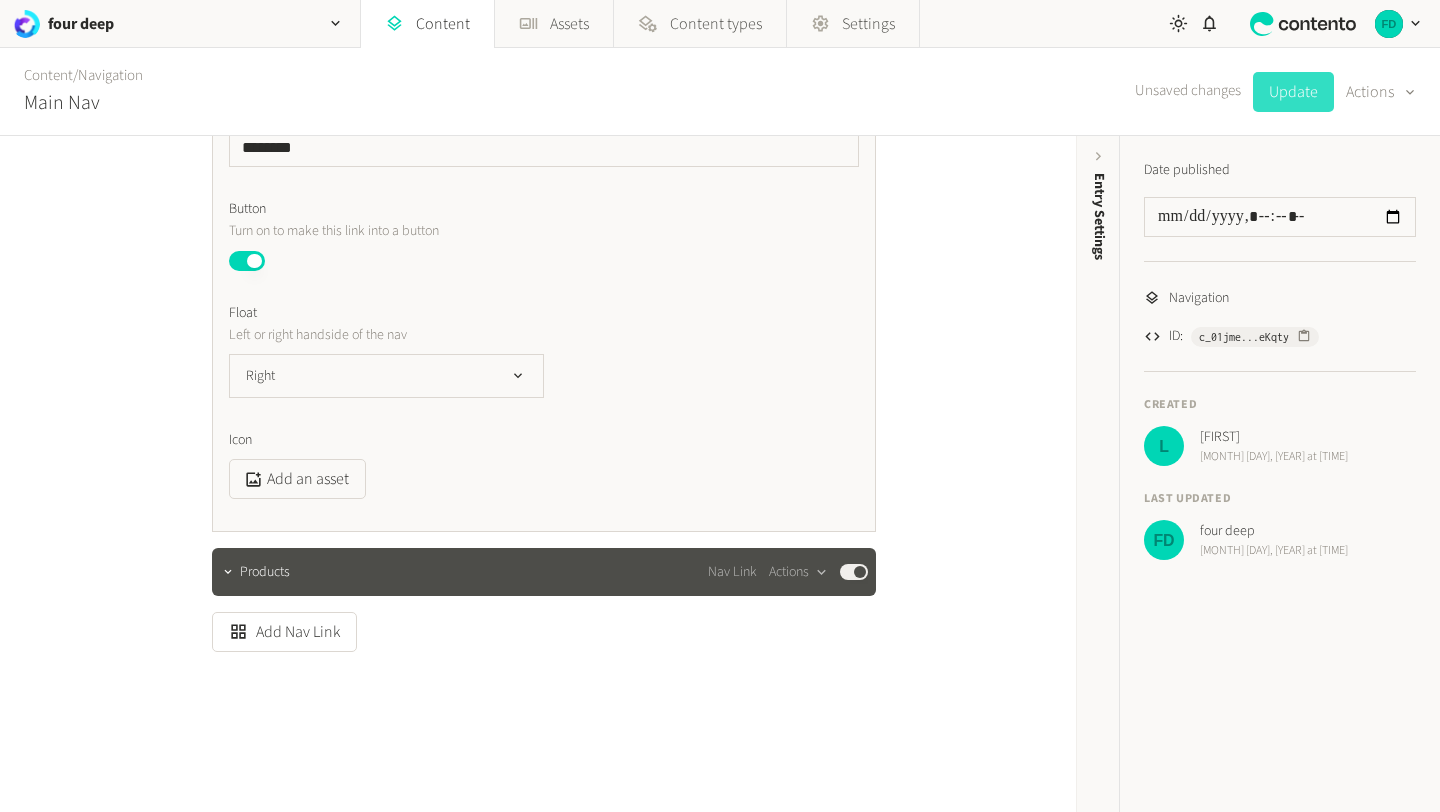 click on "Update" 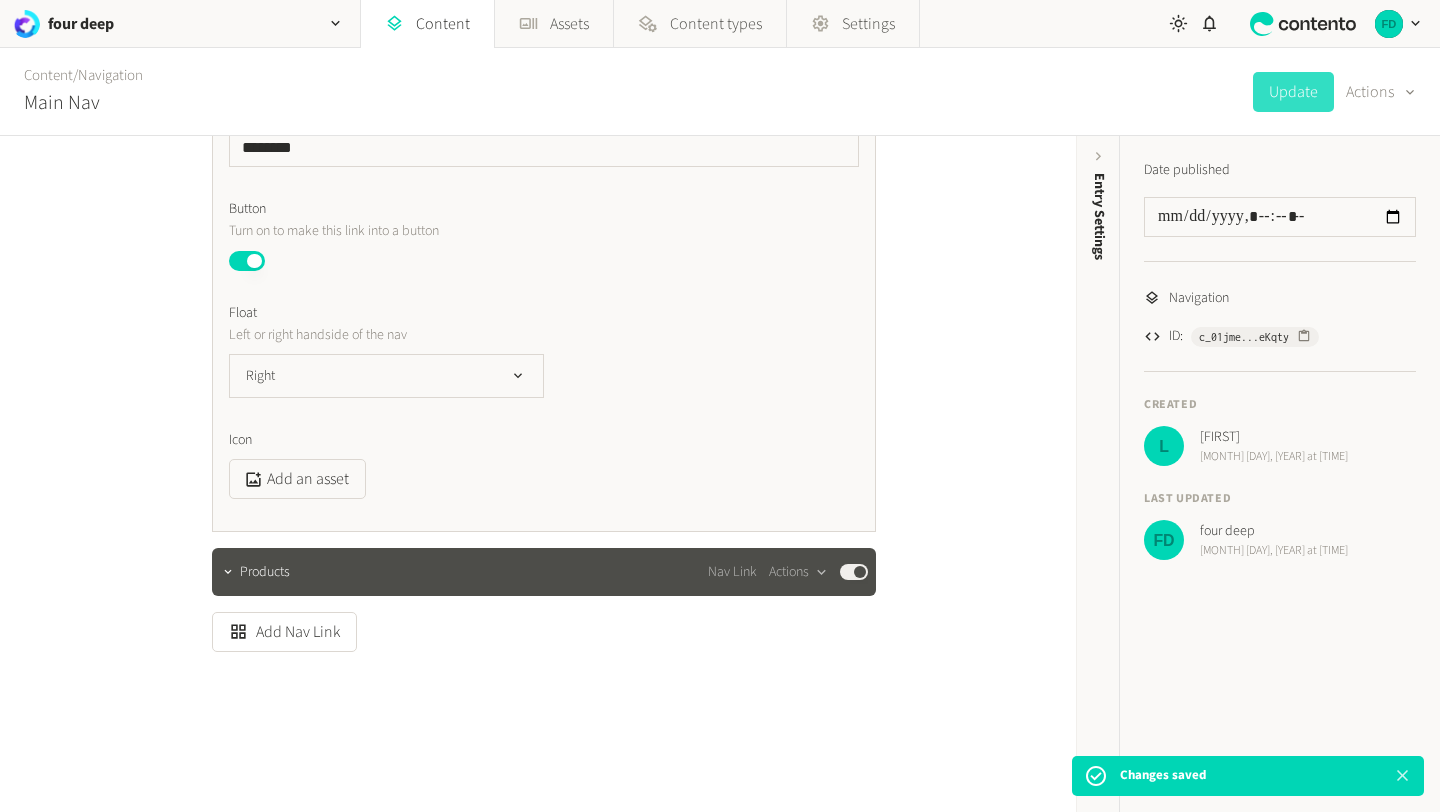 click 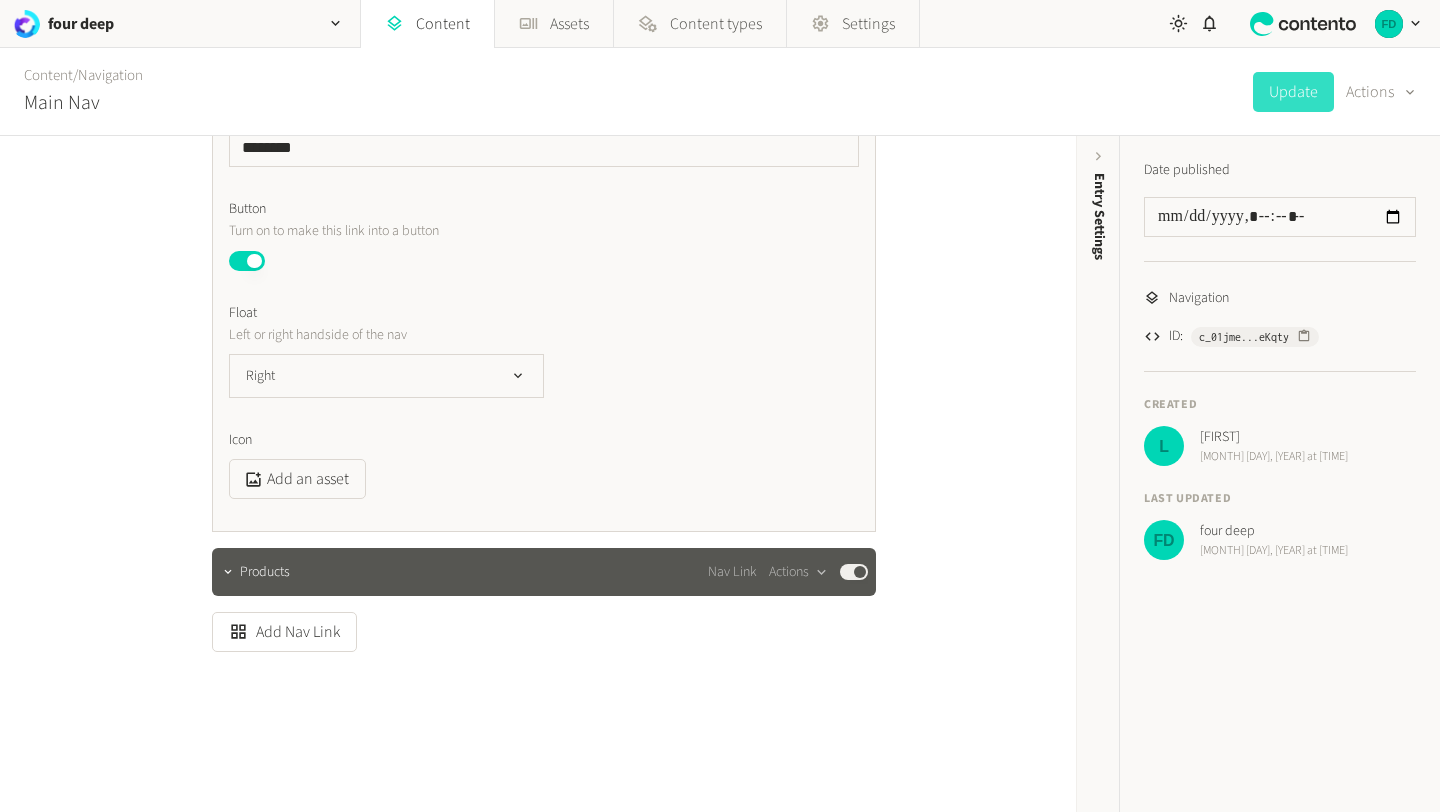 click on "Products Nav Link  Actions  Published" 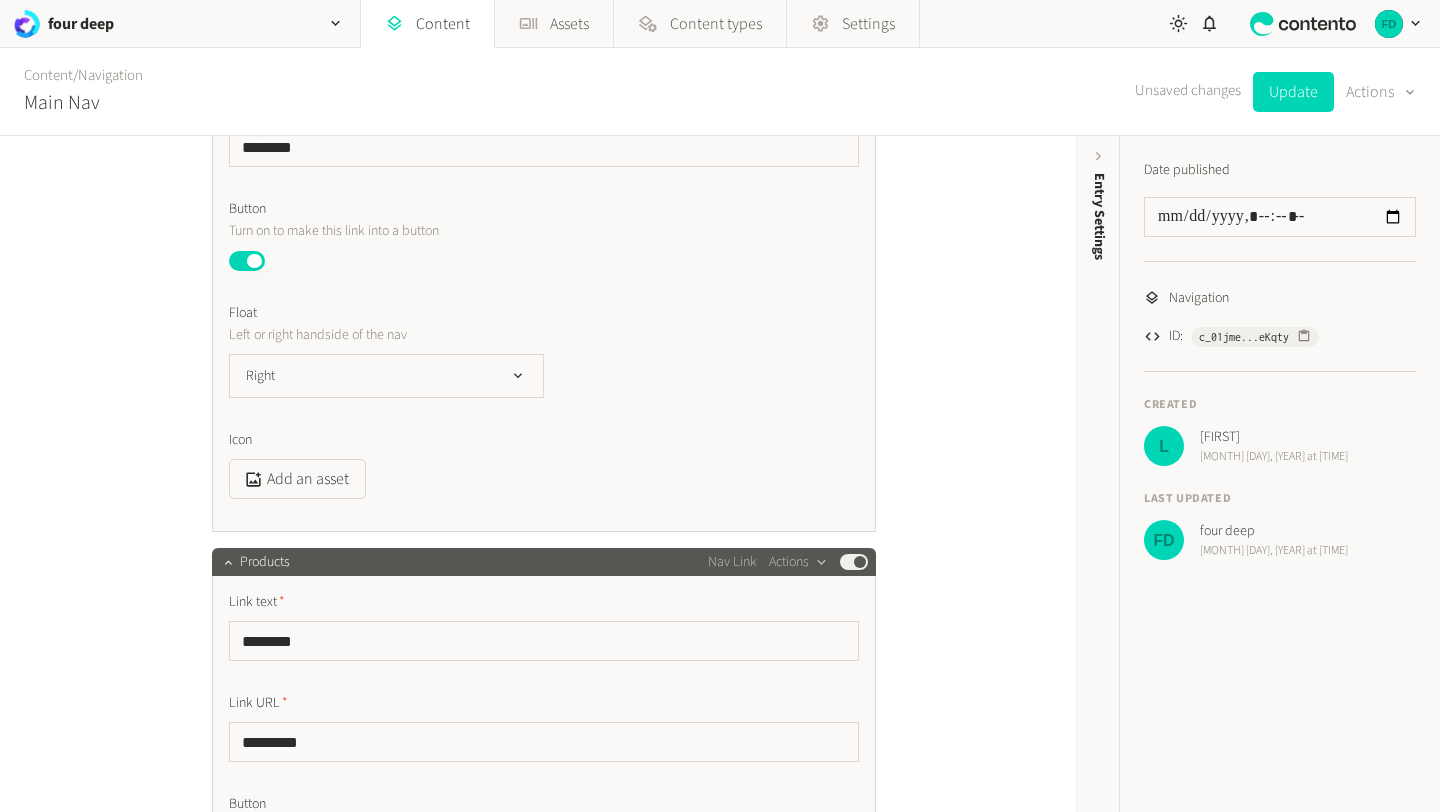 click on "Products Nav Link  Actions  Published" 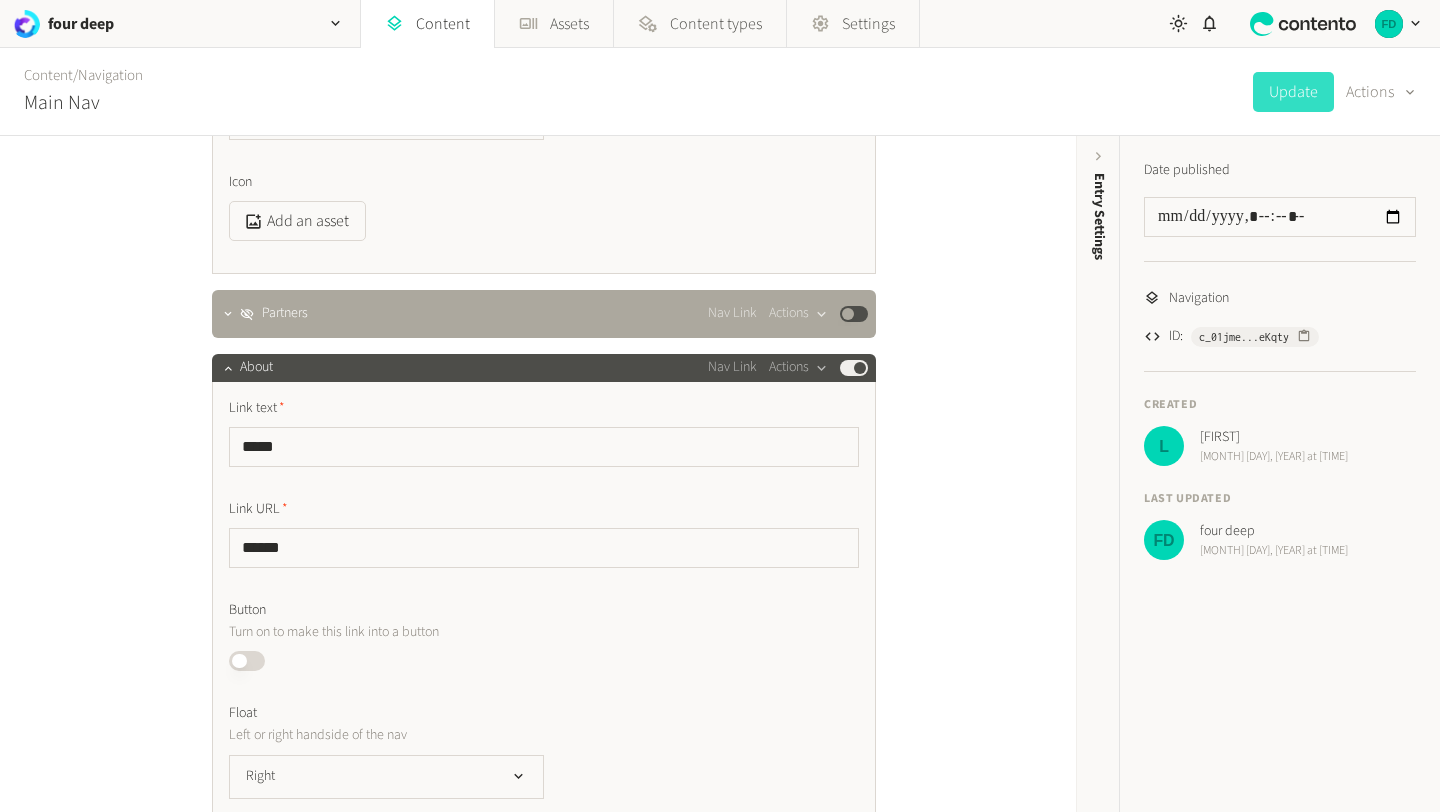 scroll, scrollTop: 0, scrollLeft: 0, axis: both 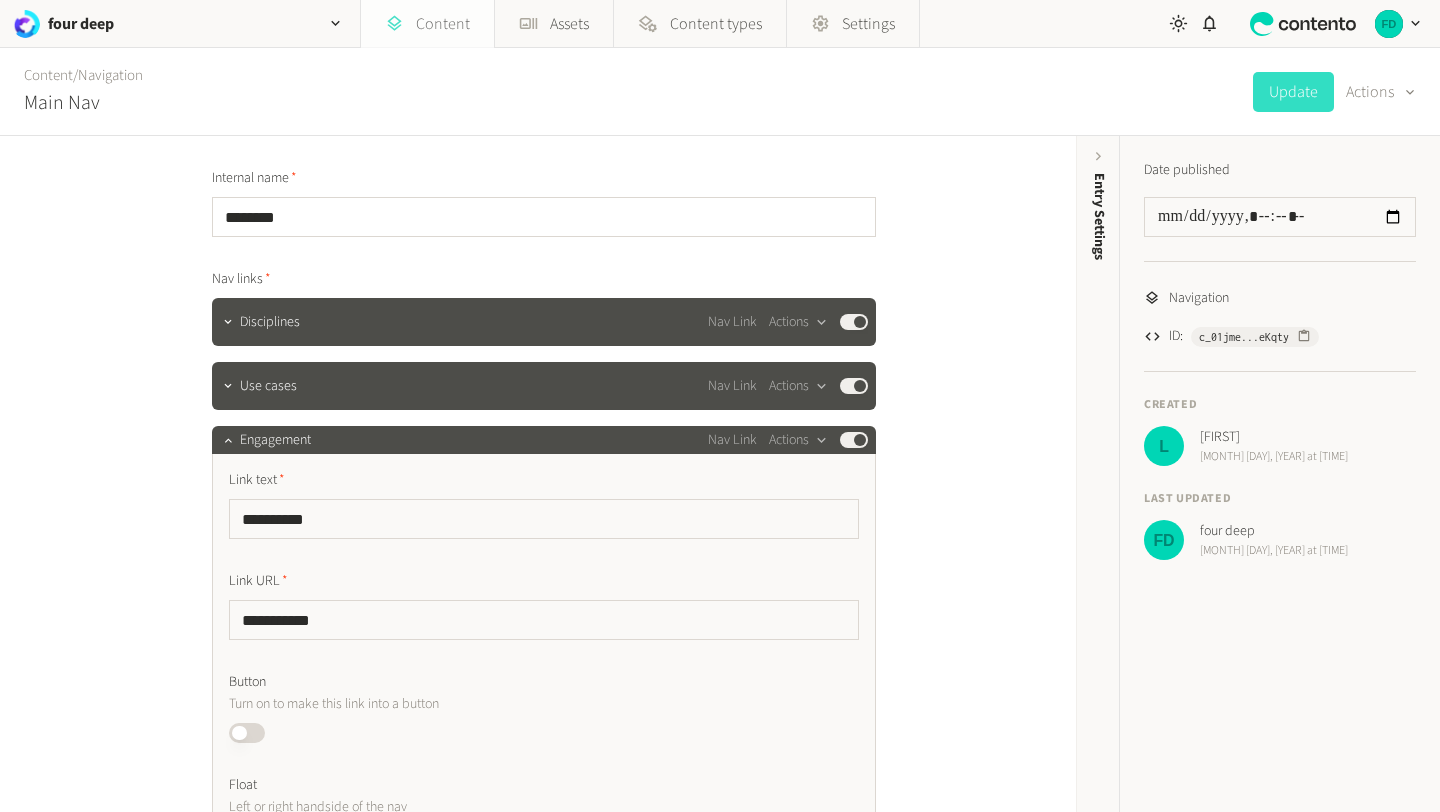 click on "Content" 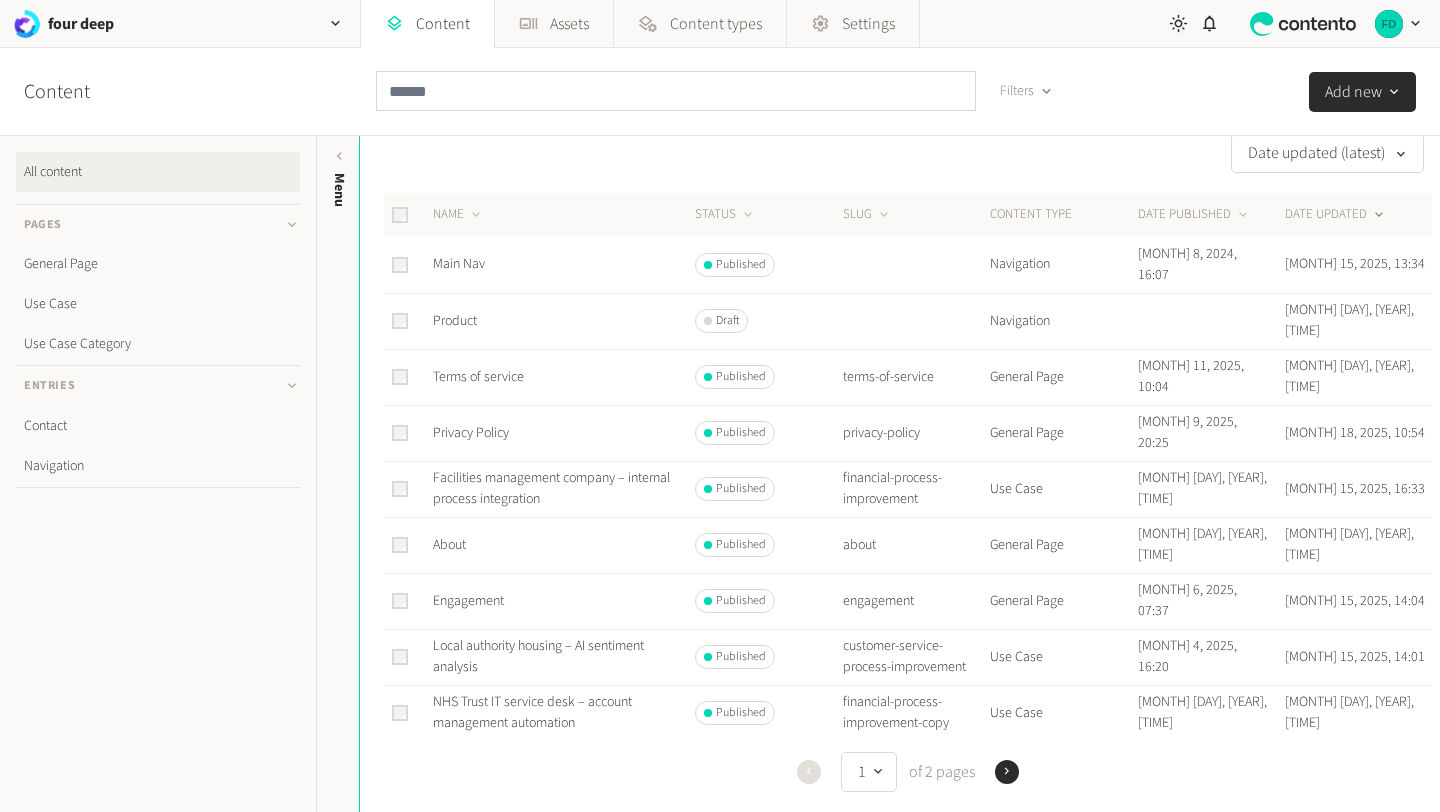scroll, scrollTop: 28, scrollLeft: 0, axis: vertical 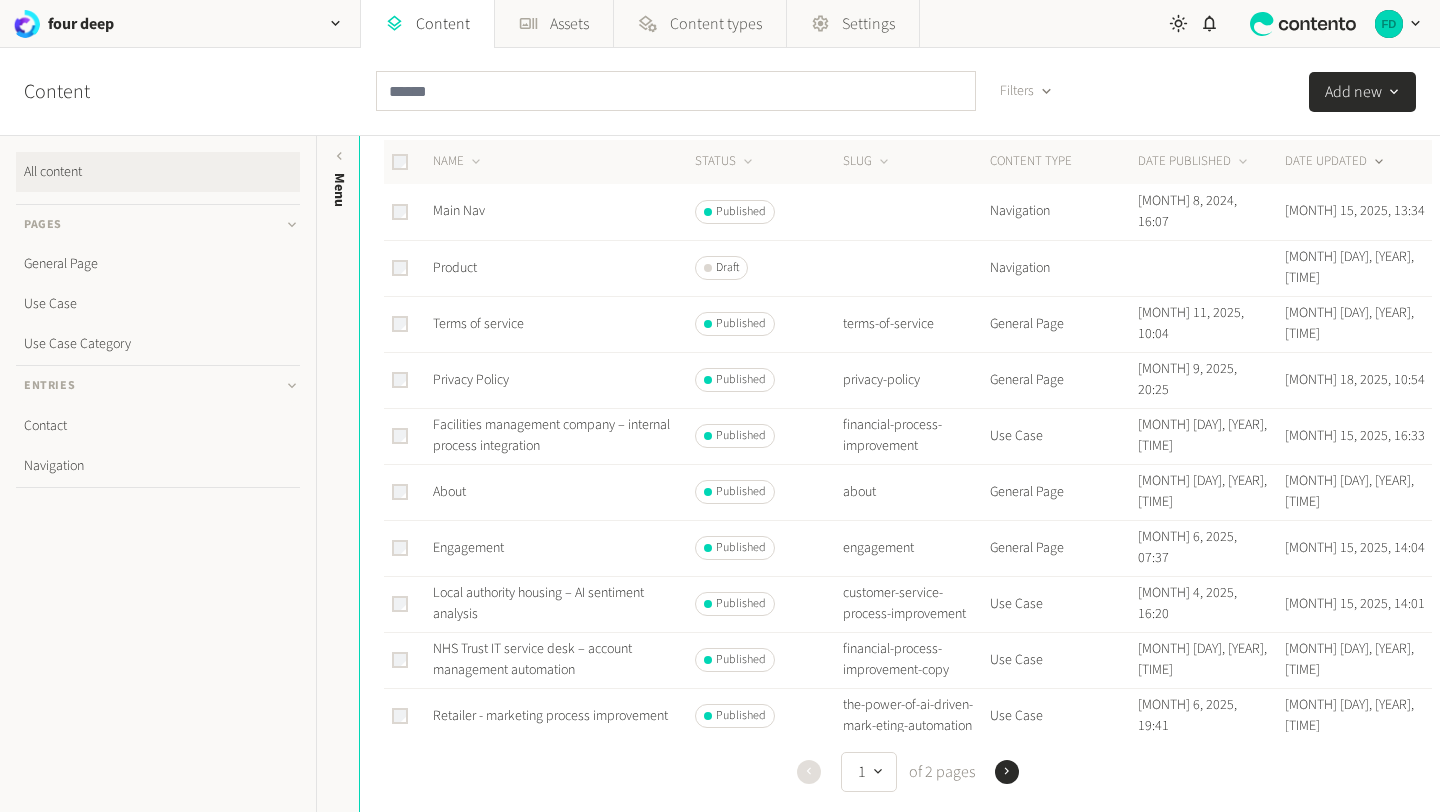 click on "Main Nav" 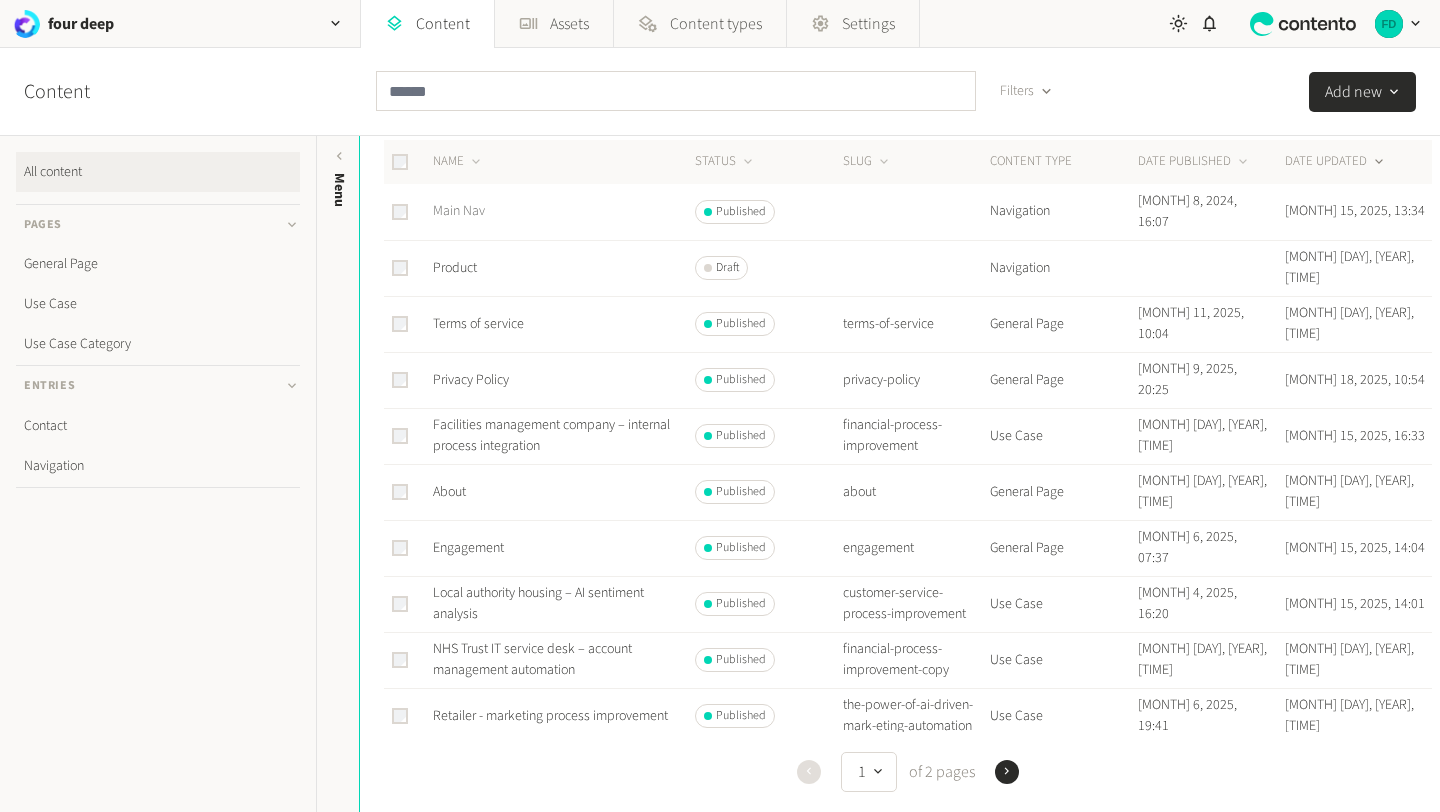 click on "Main Nav" 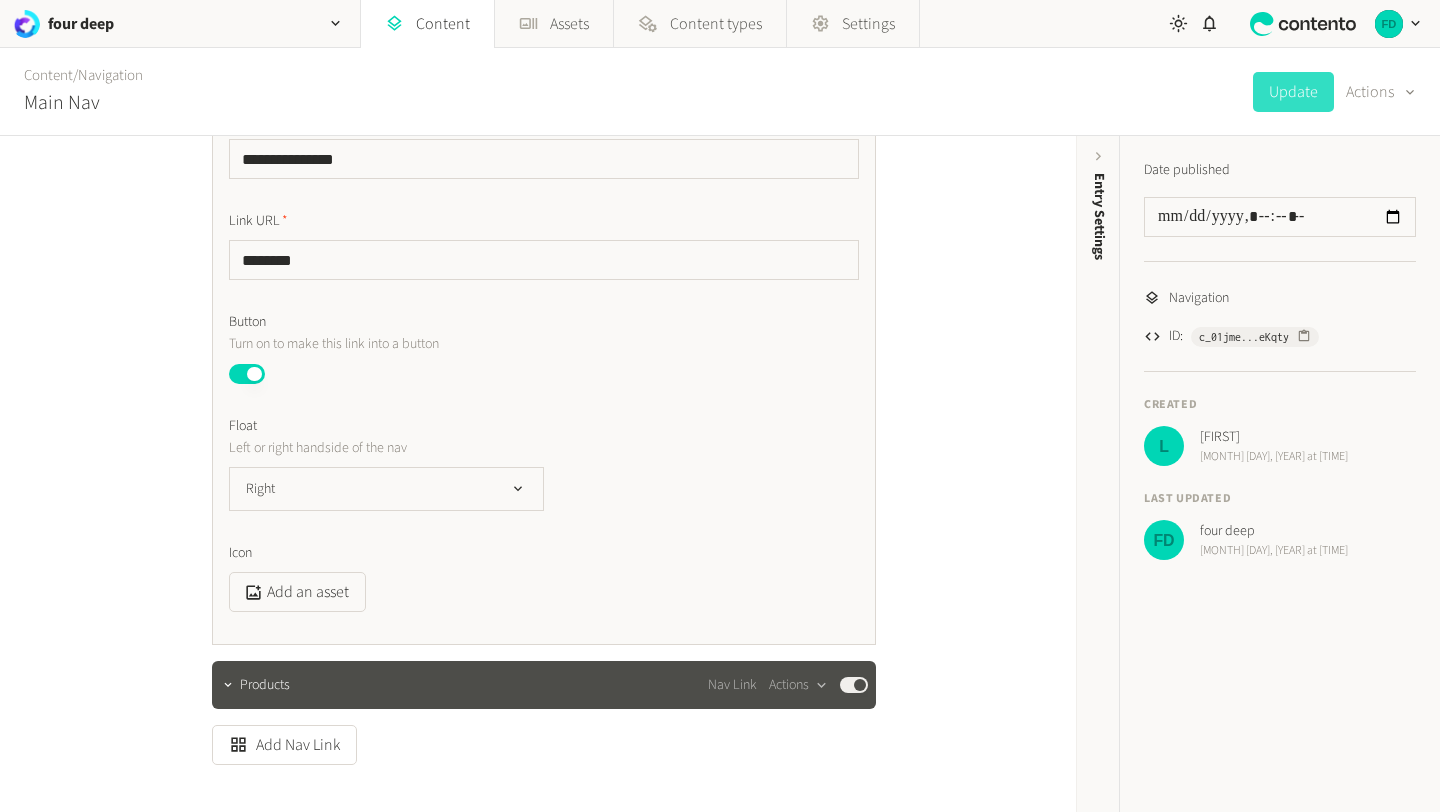 scroll, scrollTop: 2804, scrollLeft: 0, axis: vertical 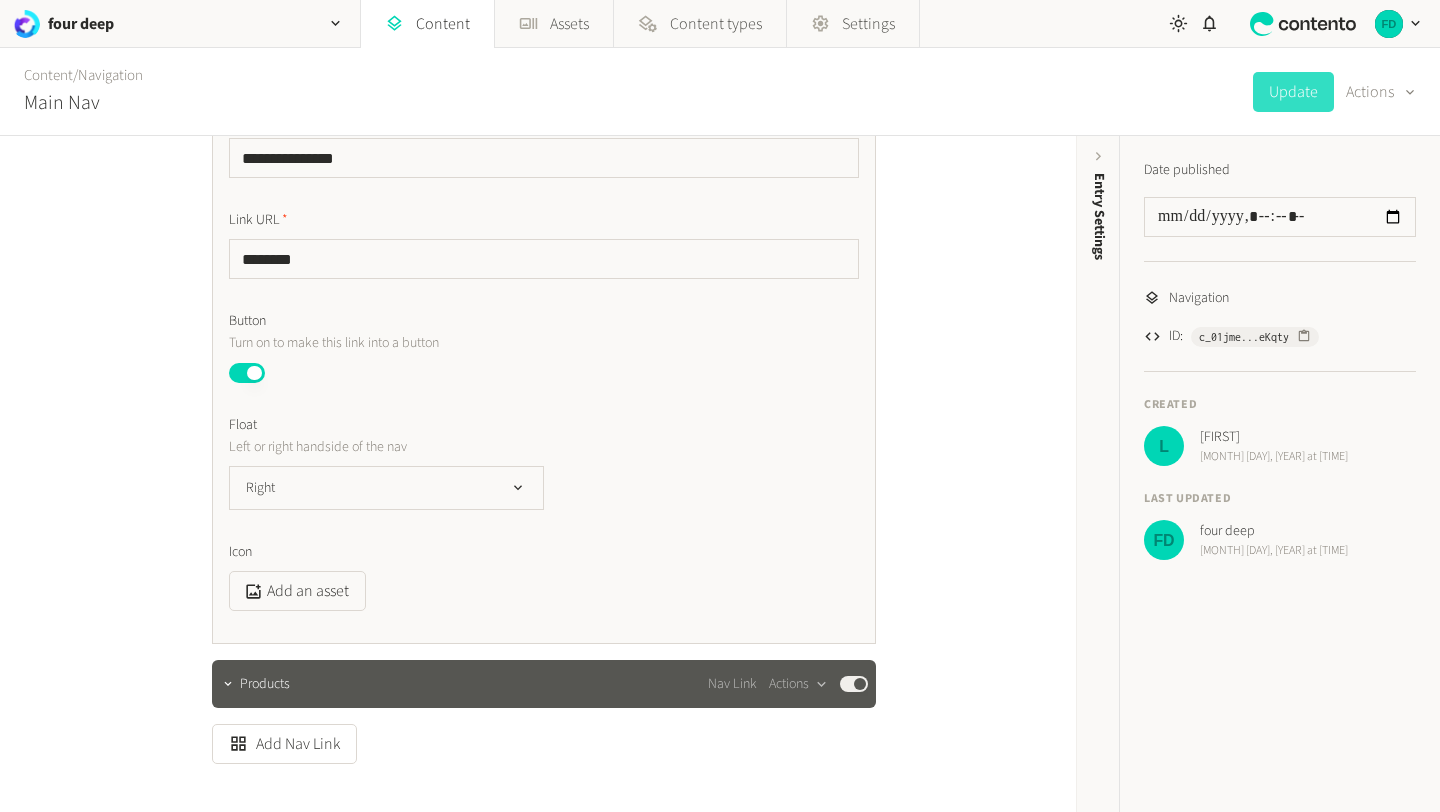 click on "Products Nav Link  Actions  Published" 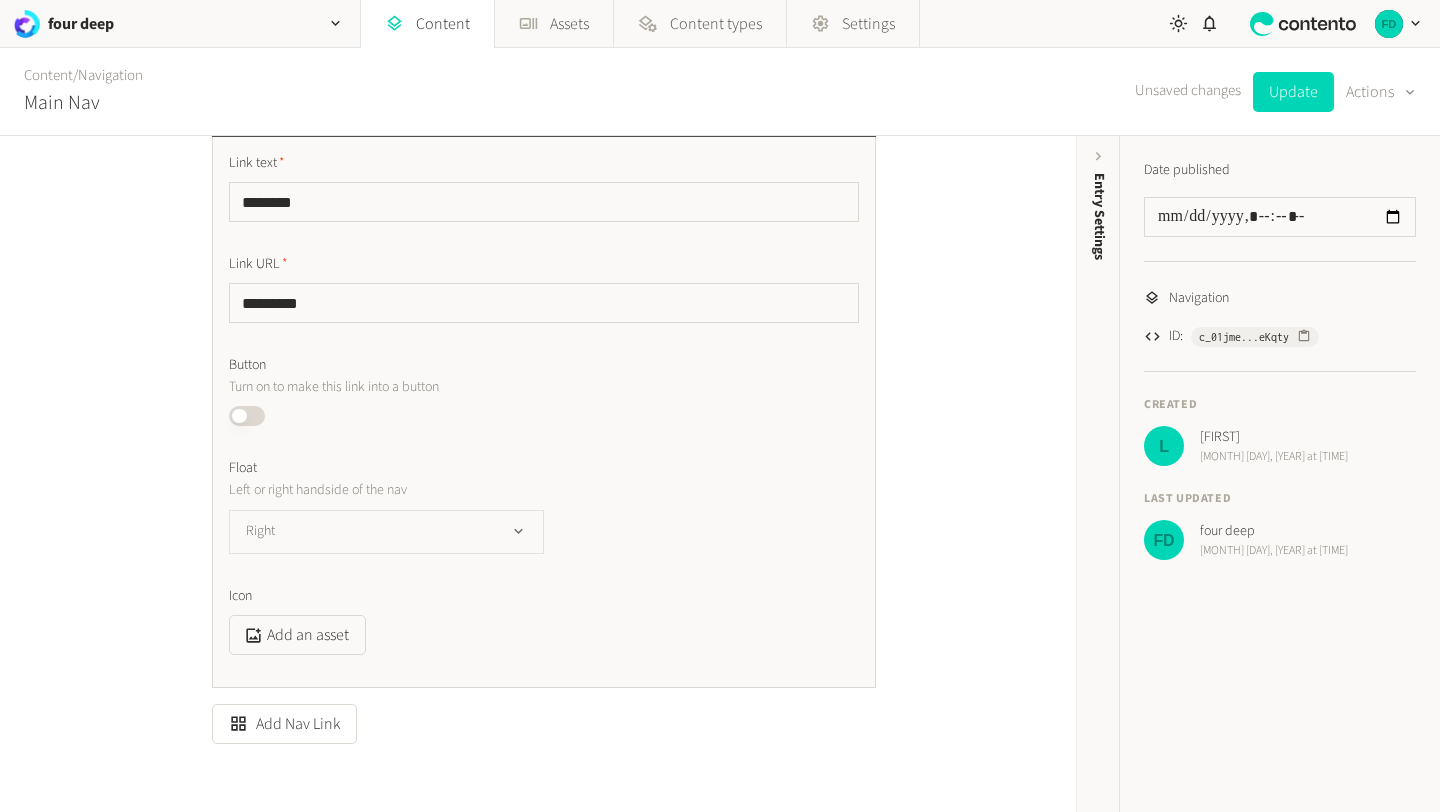 scroll, scrollTop: 3370, scrollLeft: 0, axis: vertical 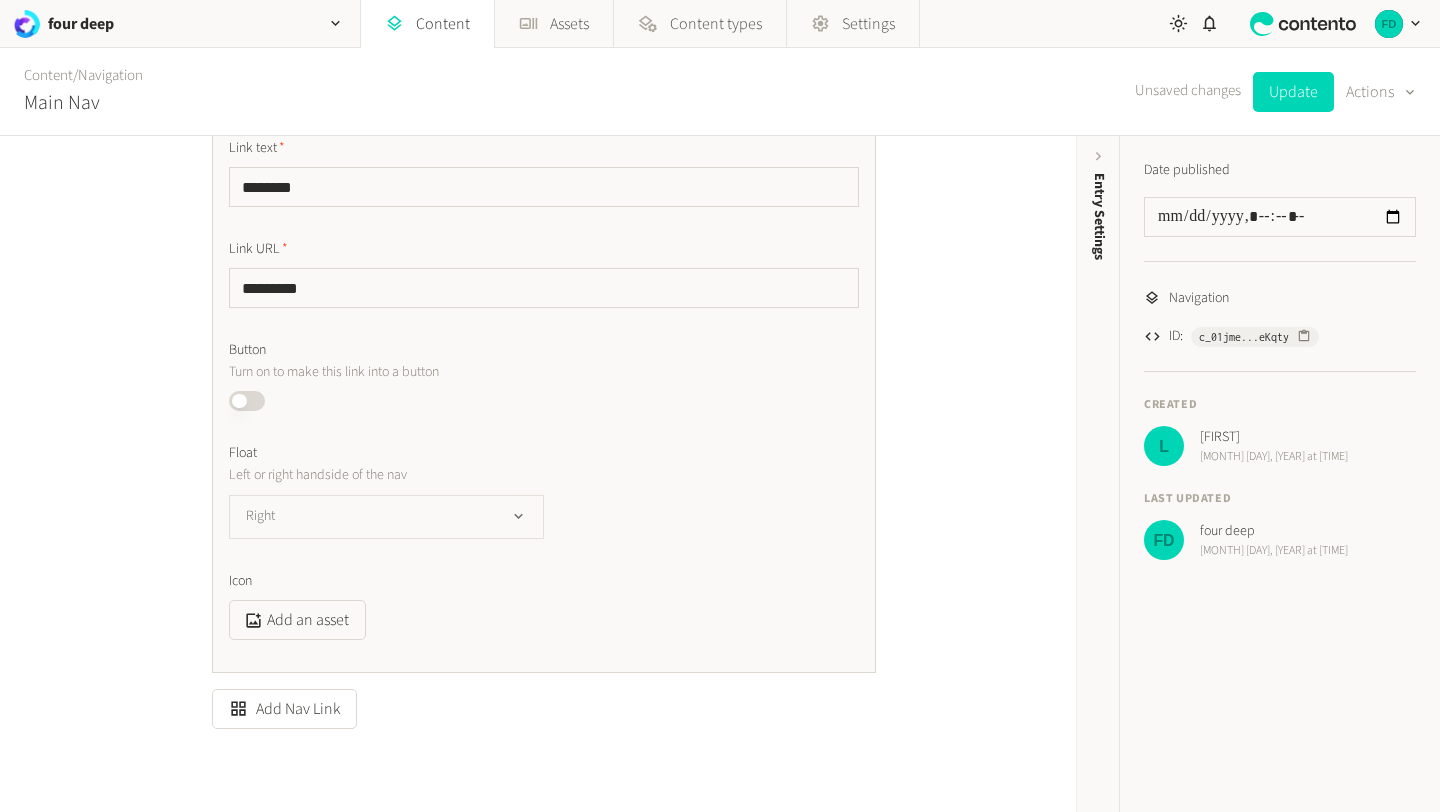 click on "Right" 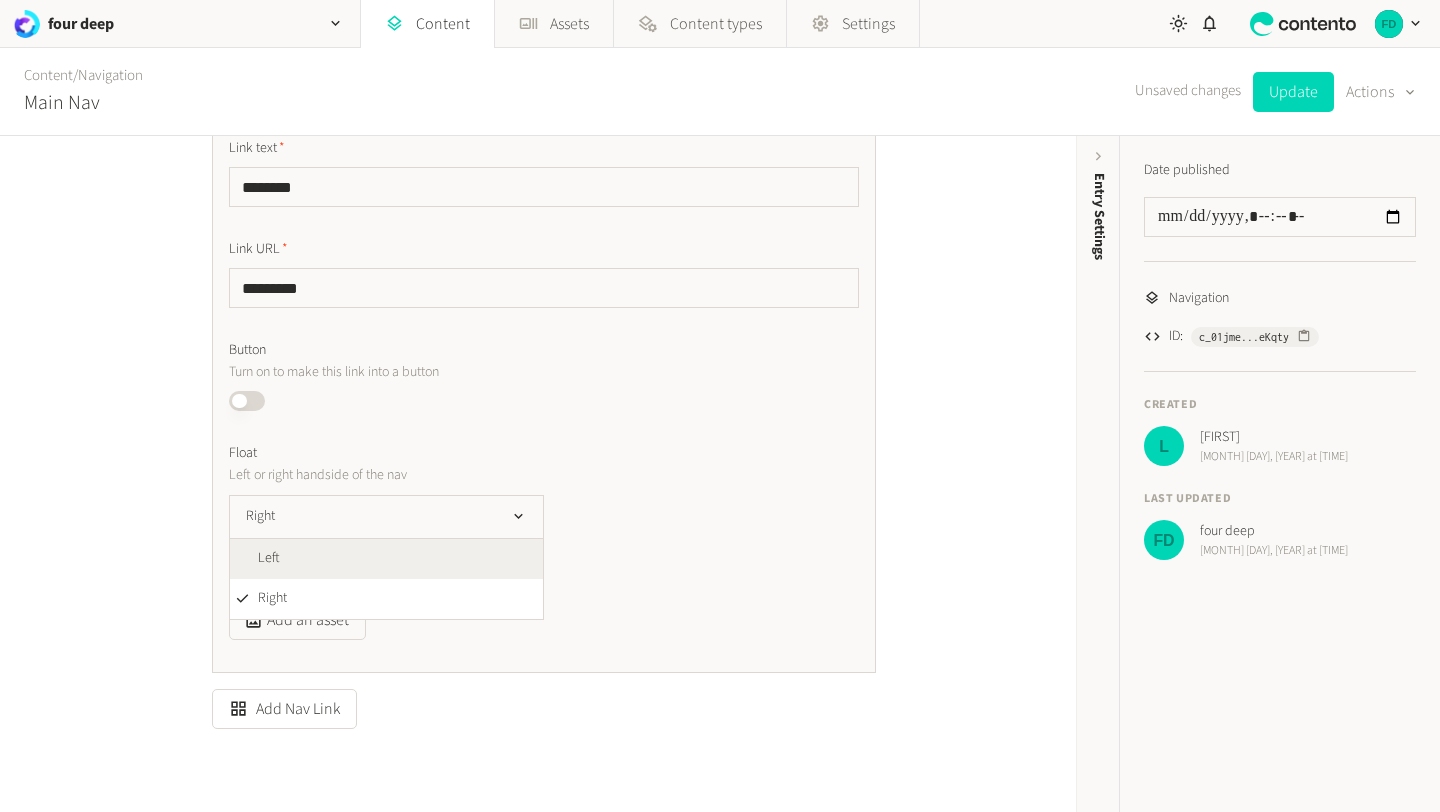 click on "Left" 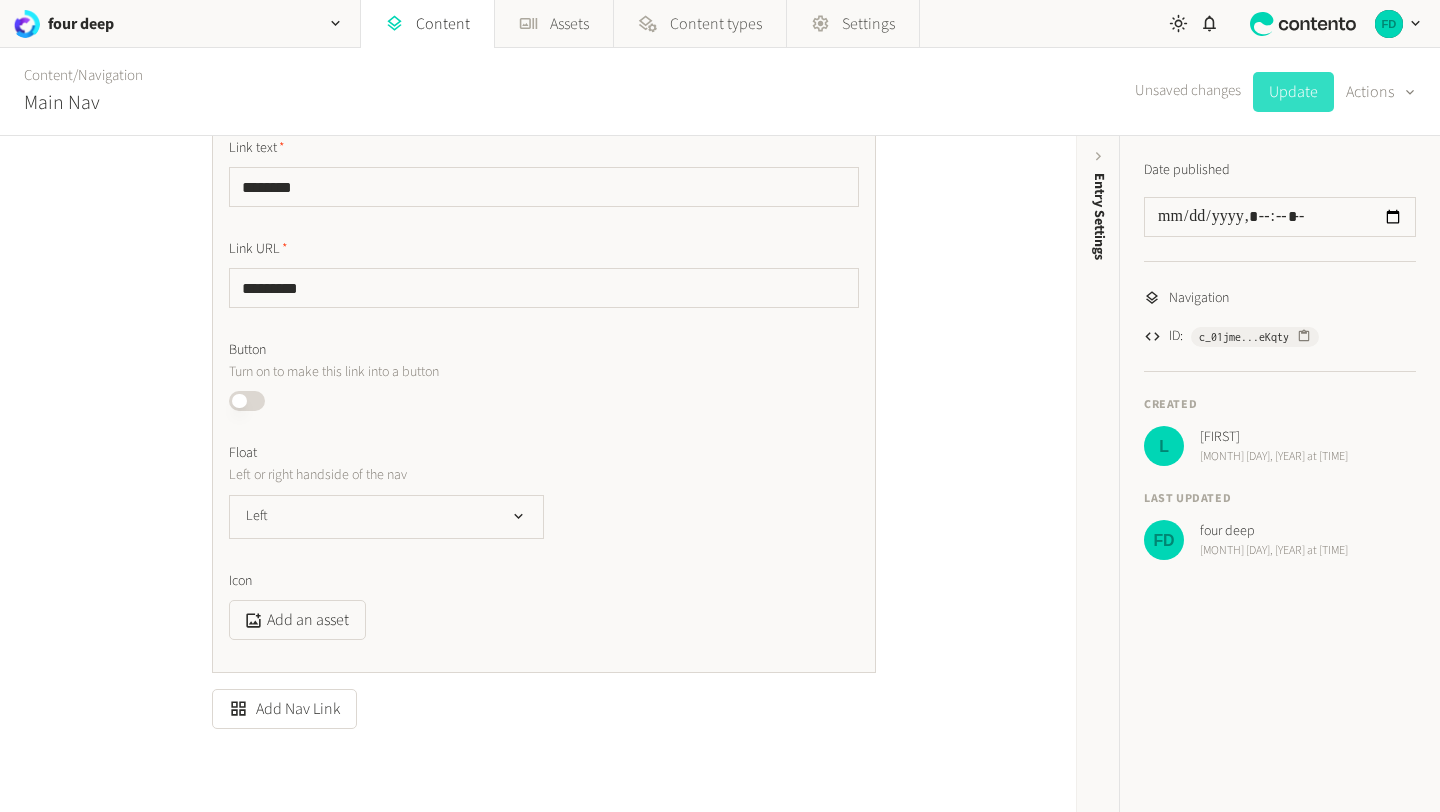click on "Update" 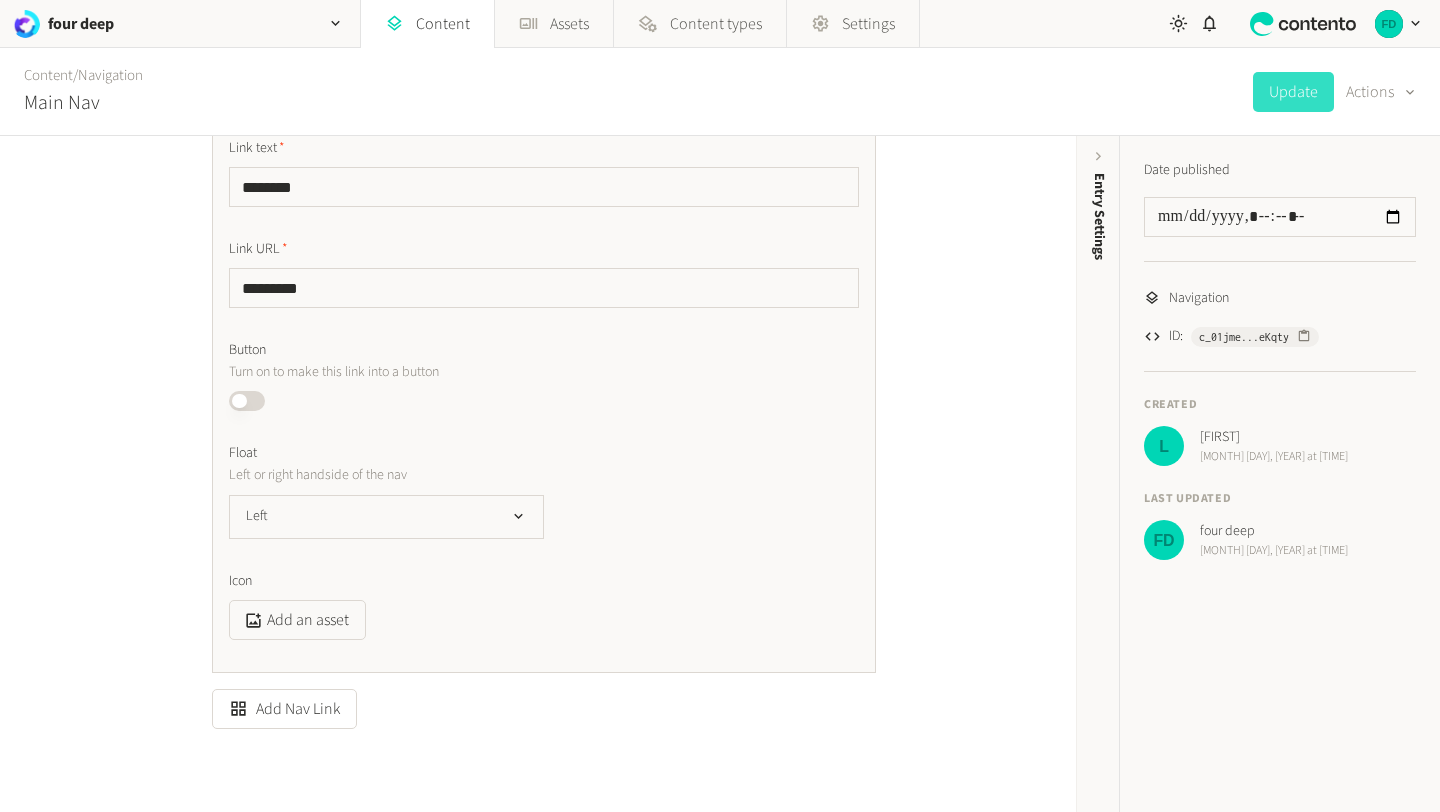 scroll, scrollTop: 3404, scrollLeft: 0, axis: vertical 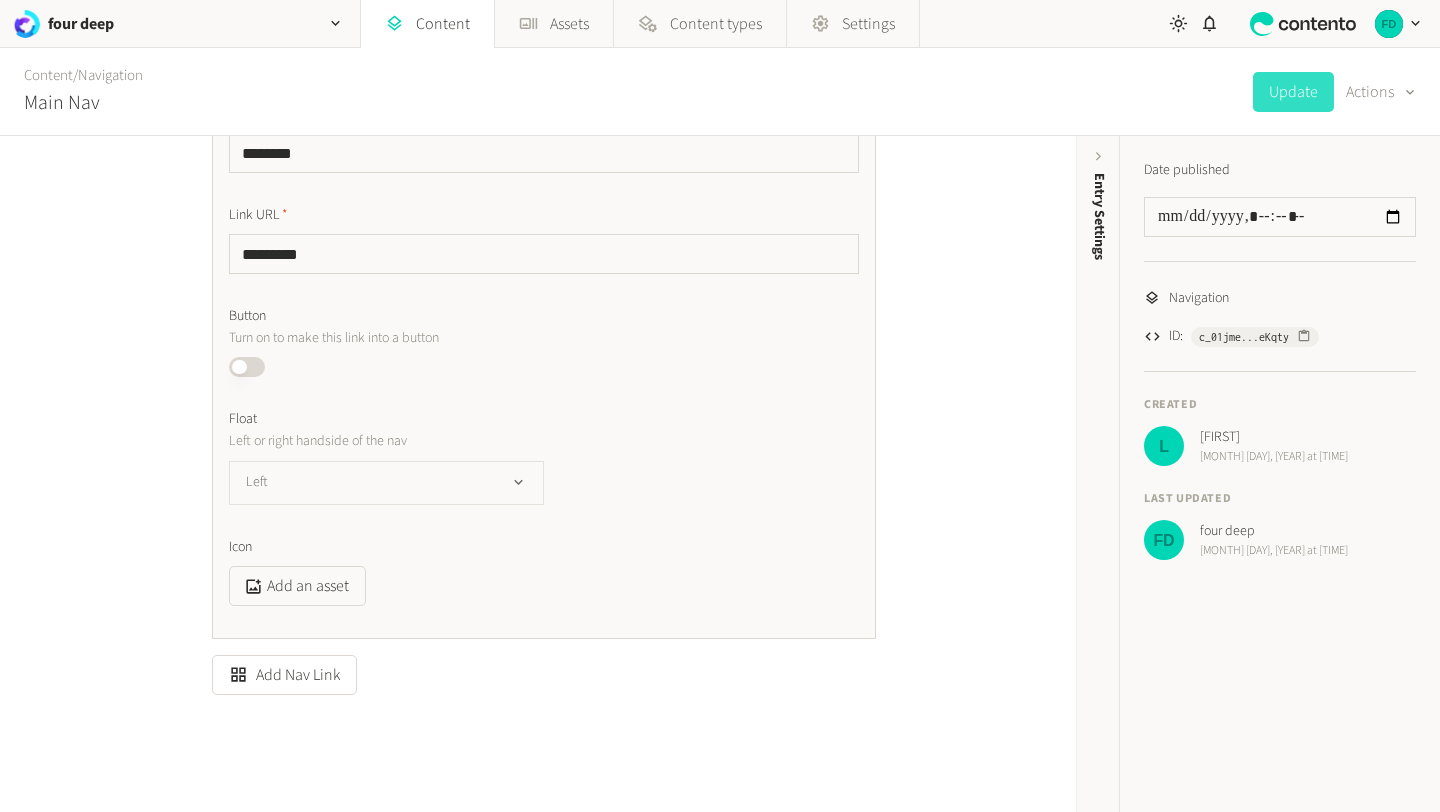 click on "Left" 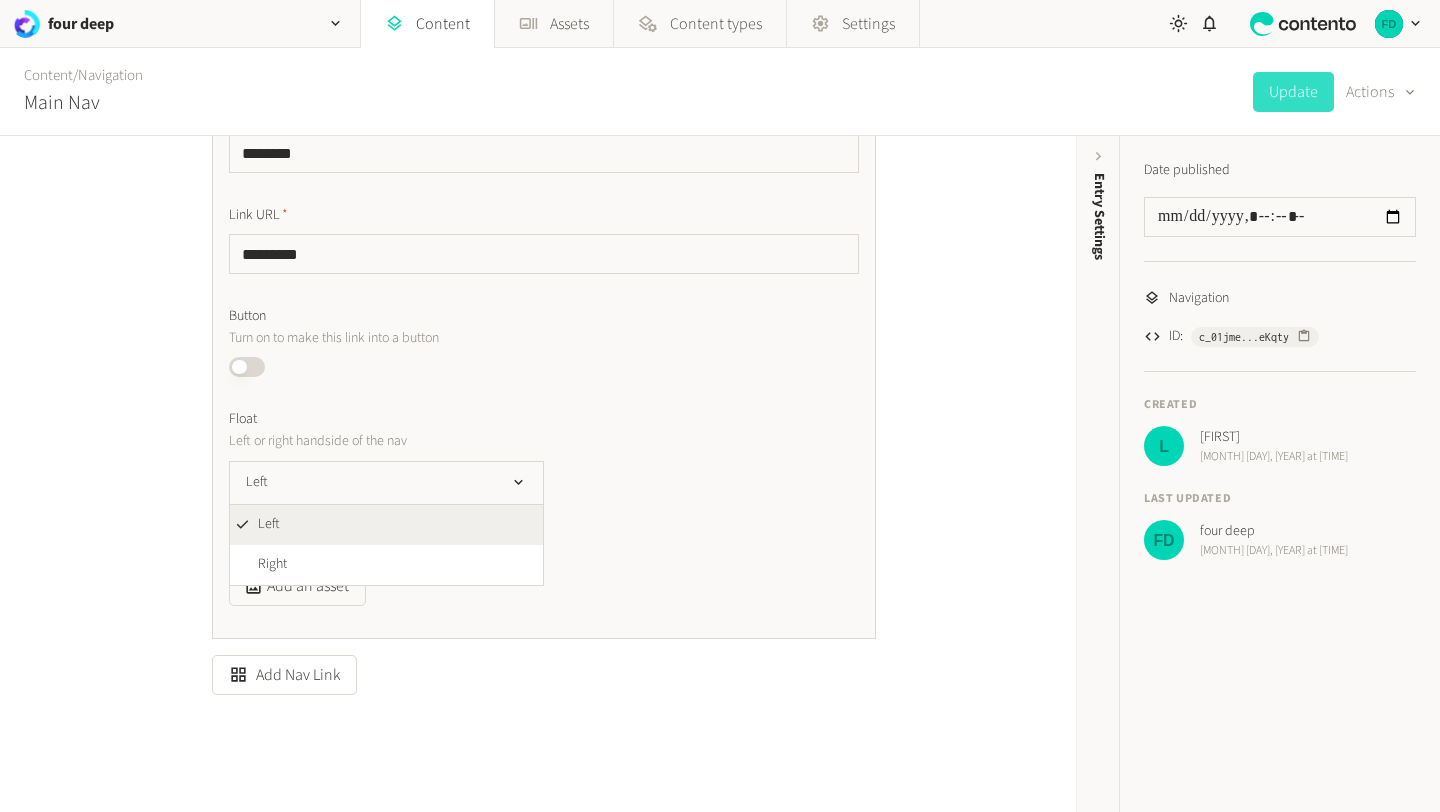 click on "Left or right handside of the nav" 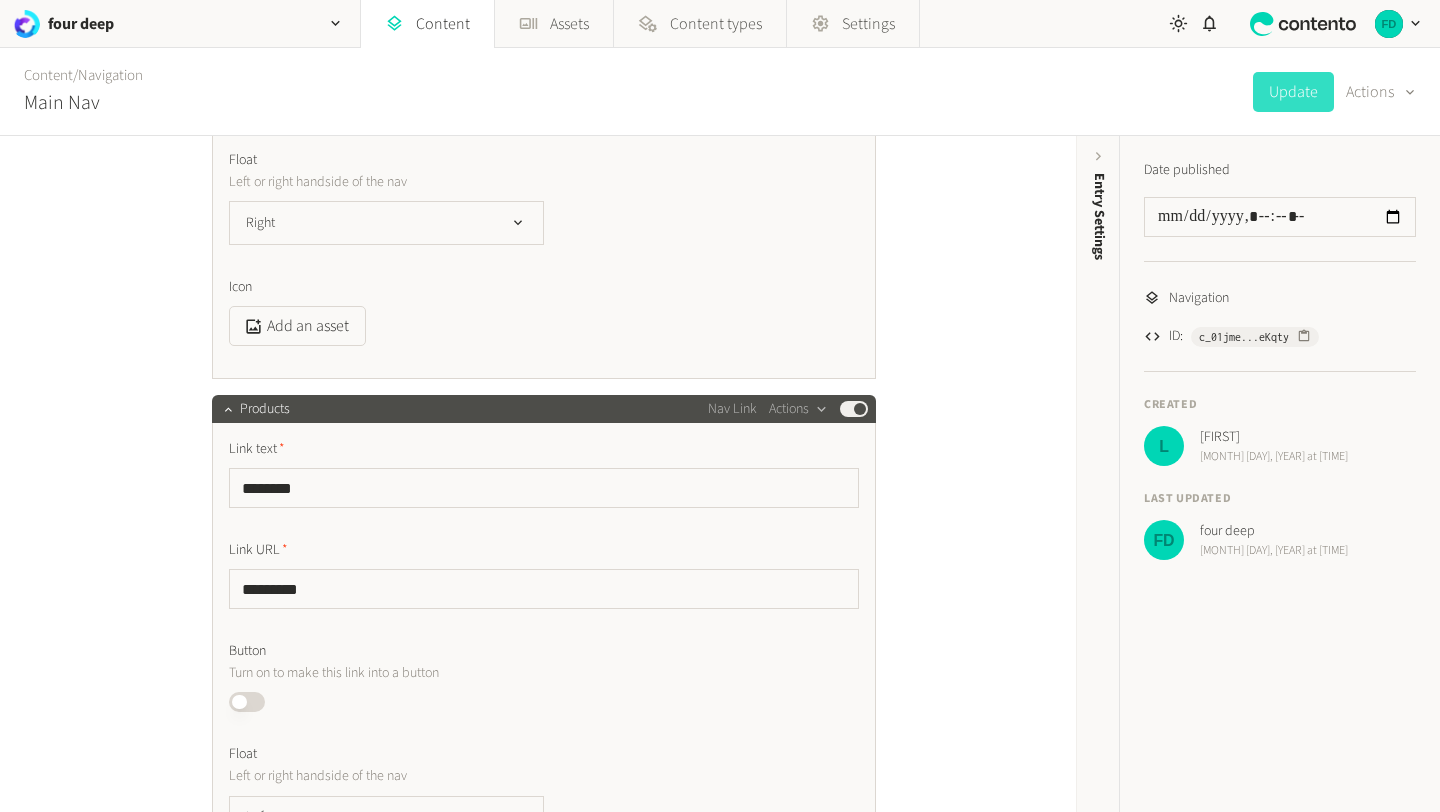 scroll, scrollTop: 2940, scrollLeft: 0, axis: vertical 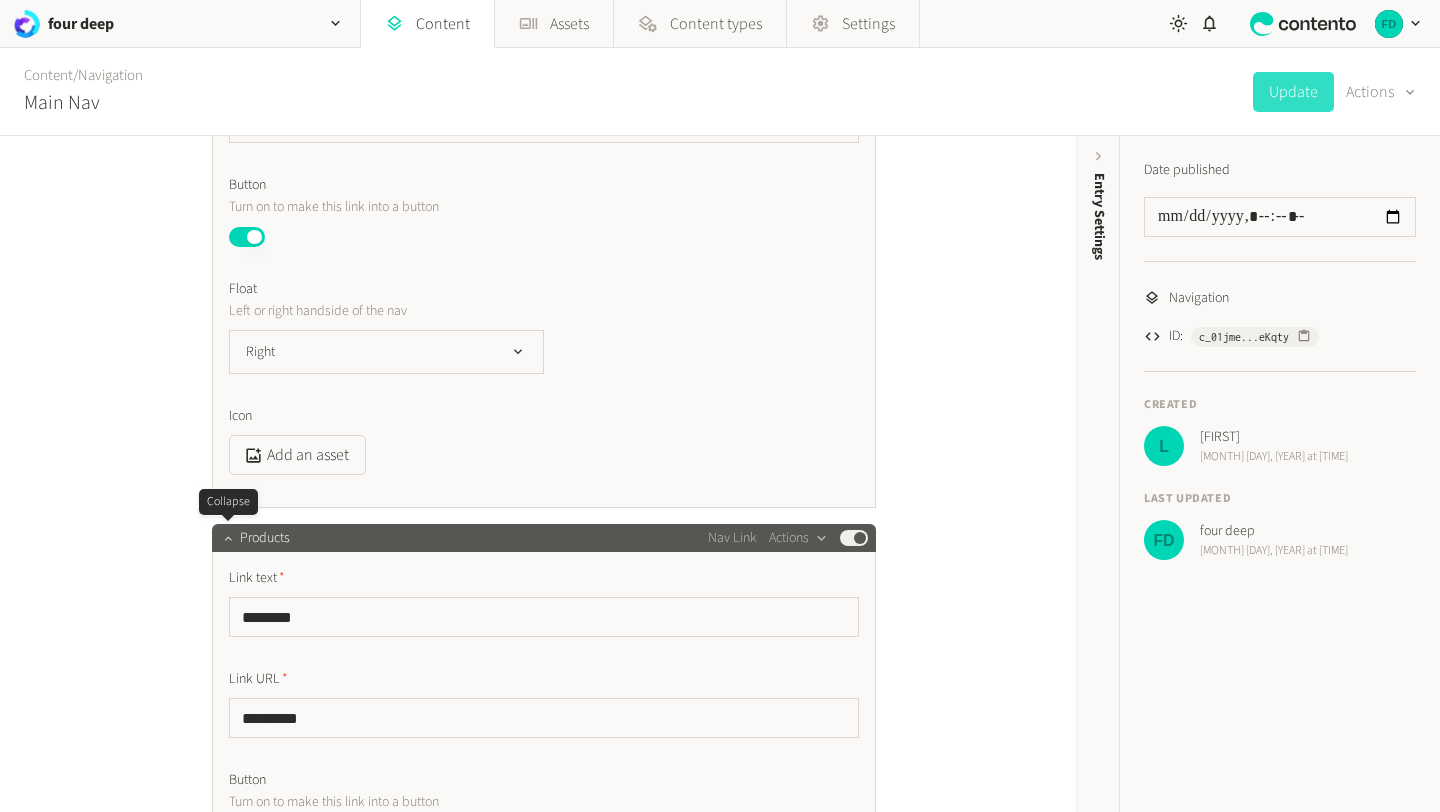 click 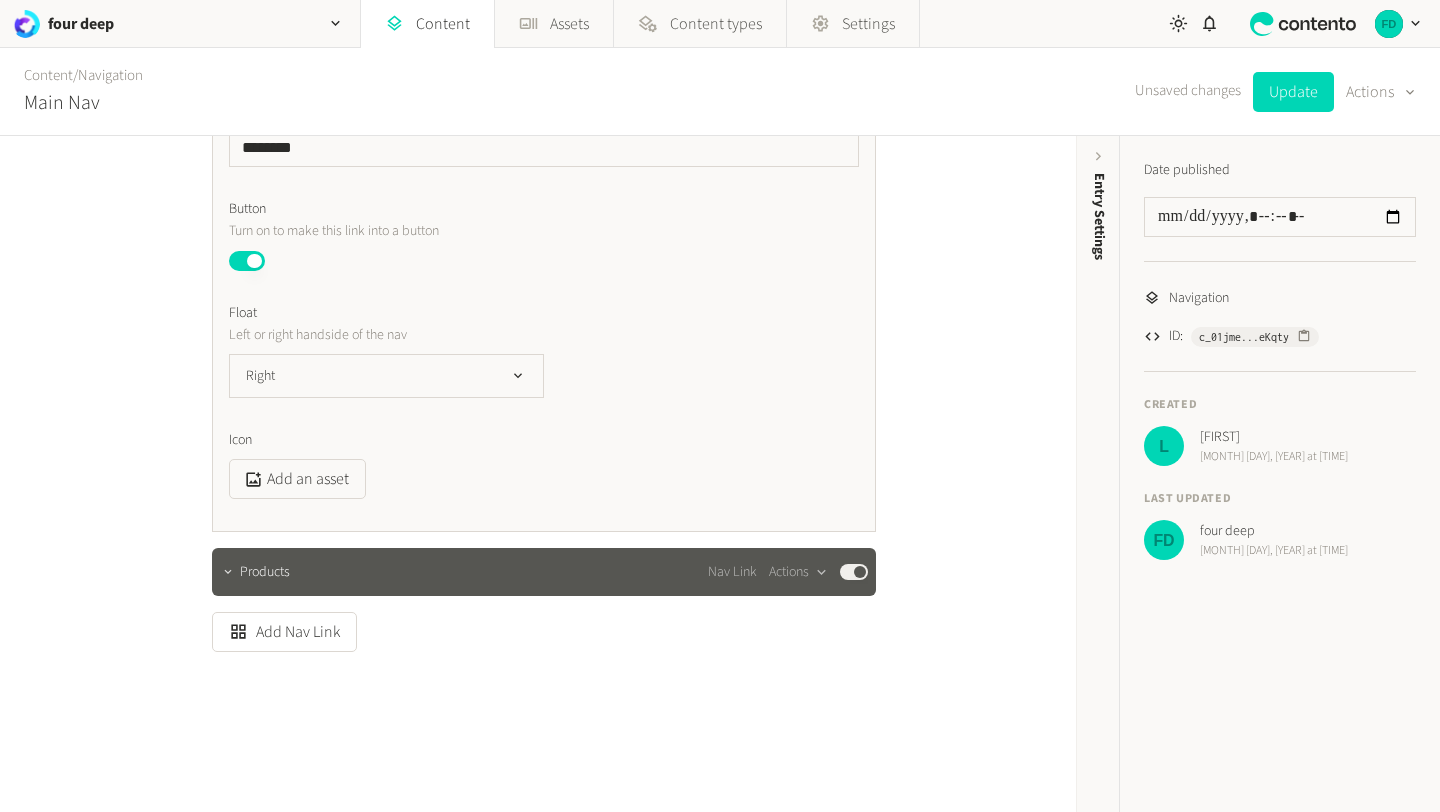 scroll, scrollTop: 2916, scrollLeft: 0, axis: vertical 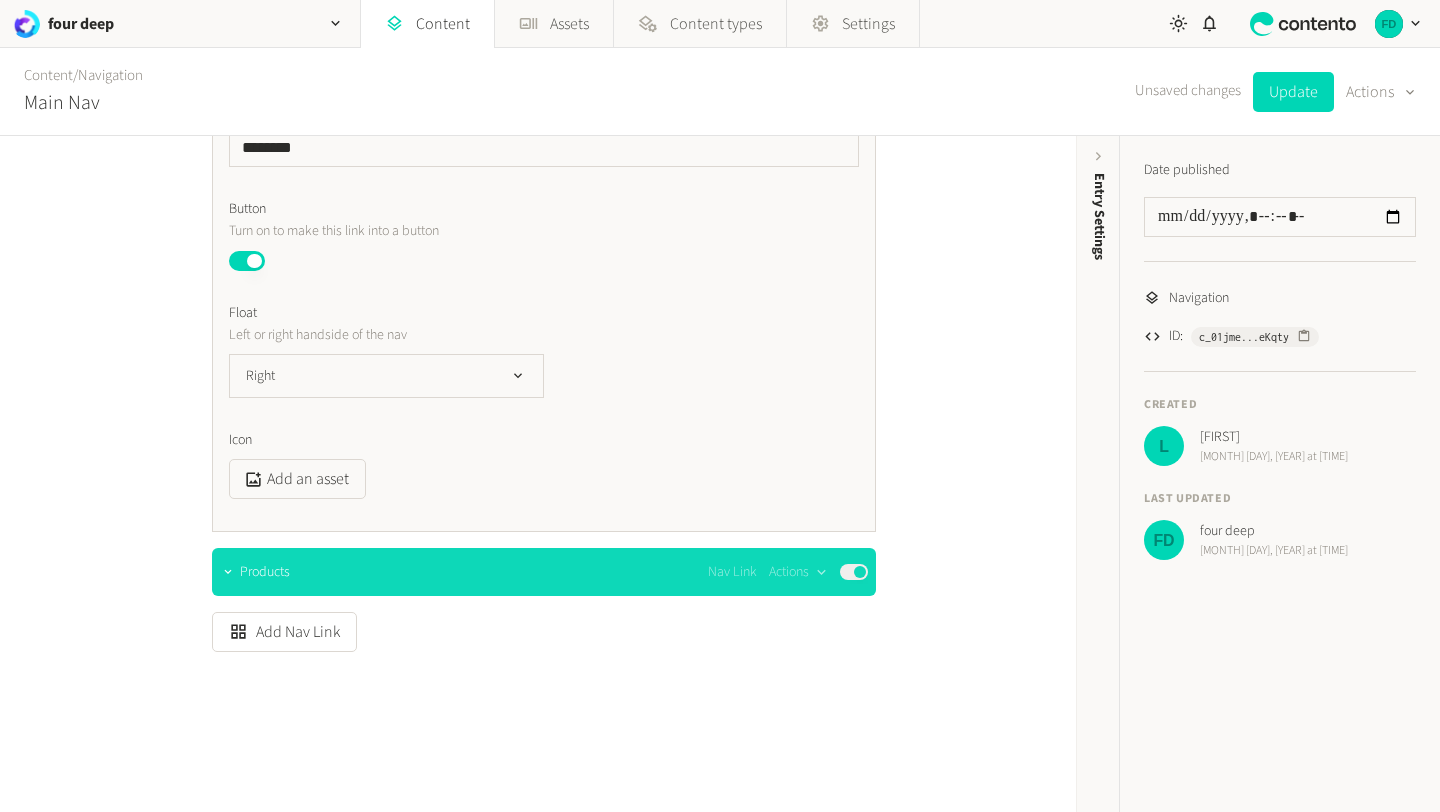 type 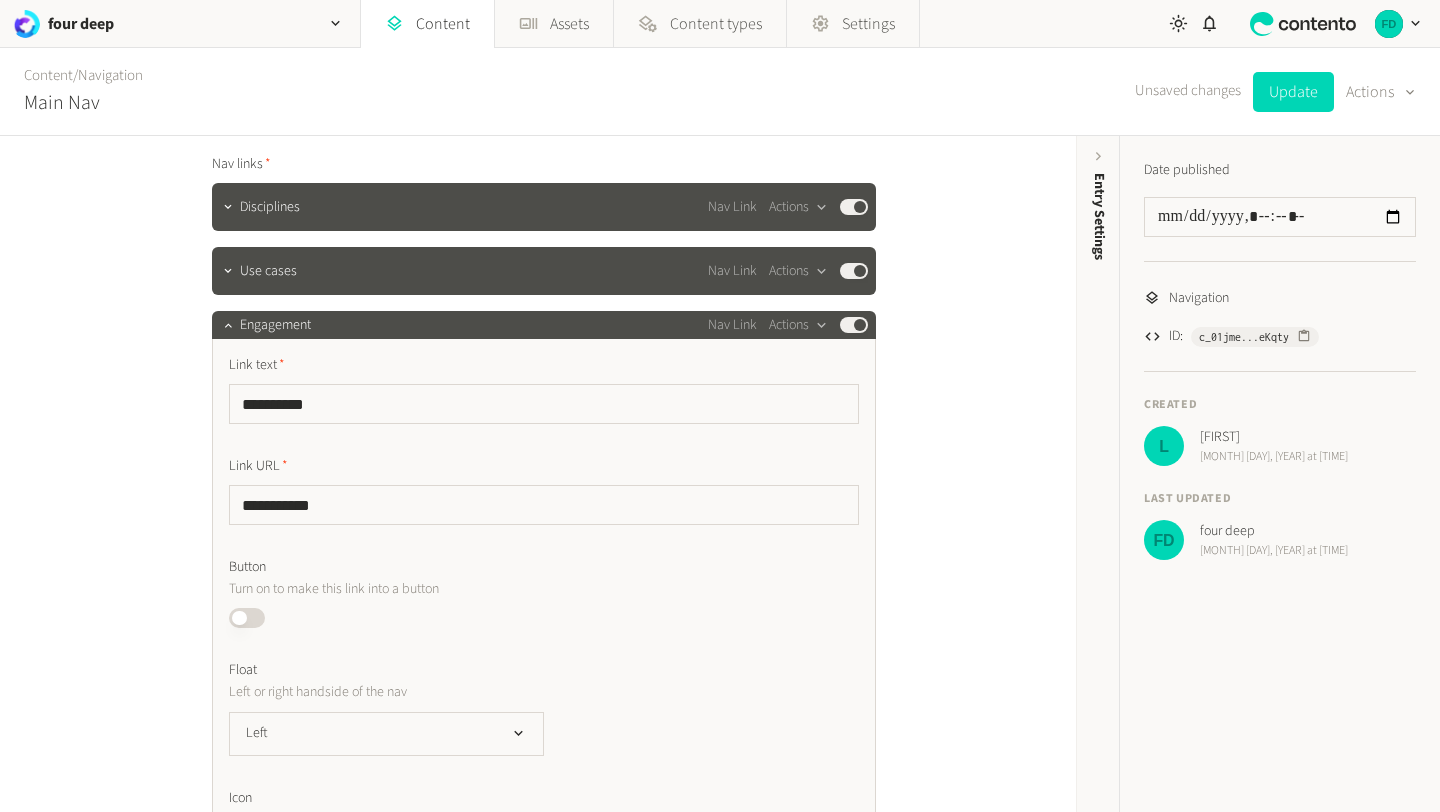 scroll, scrollTop: 169, scrollLeft: 0, axis: vertical 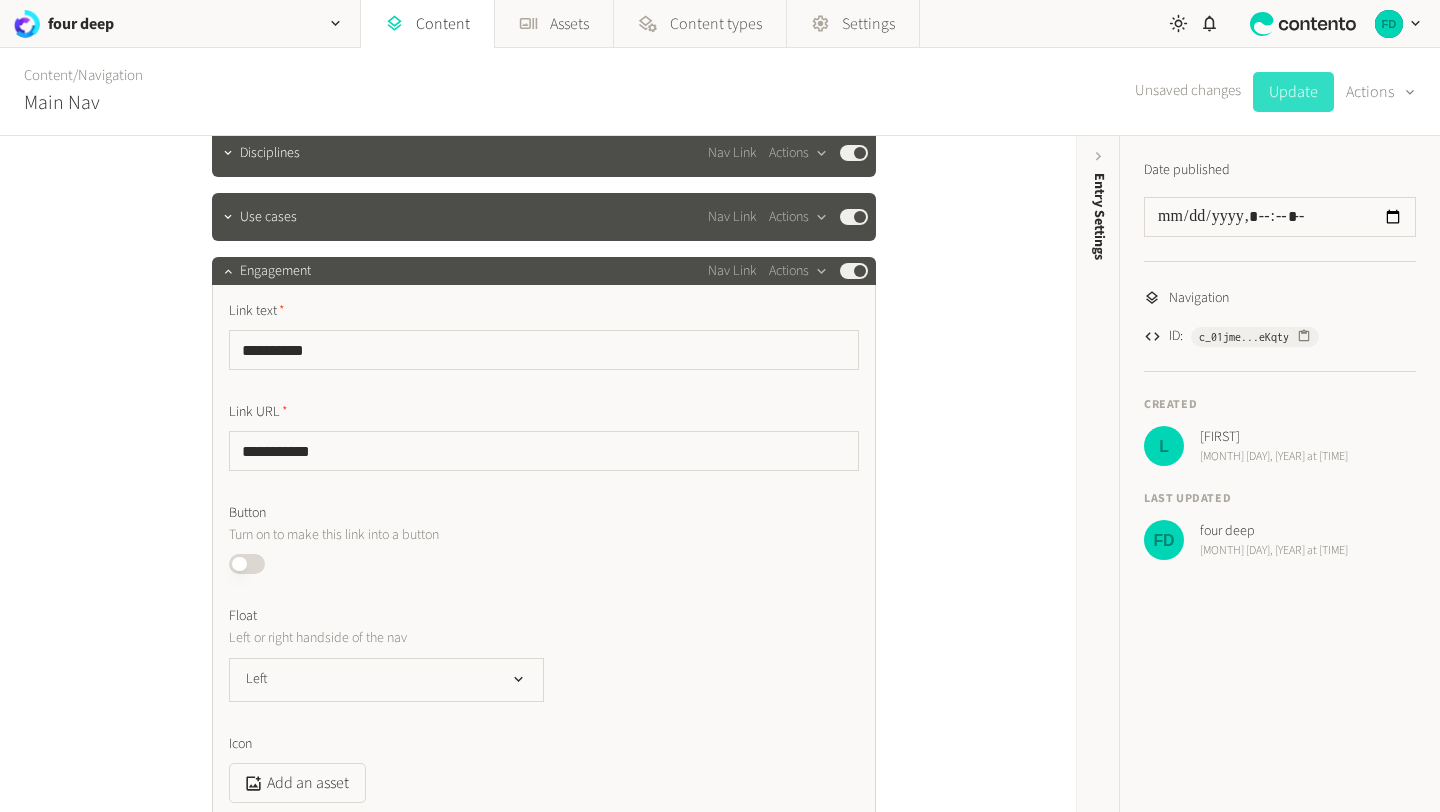click on "Update" 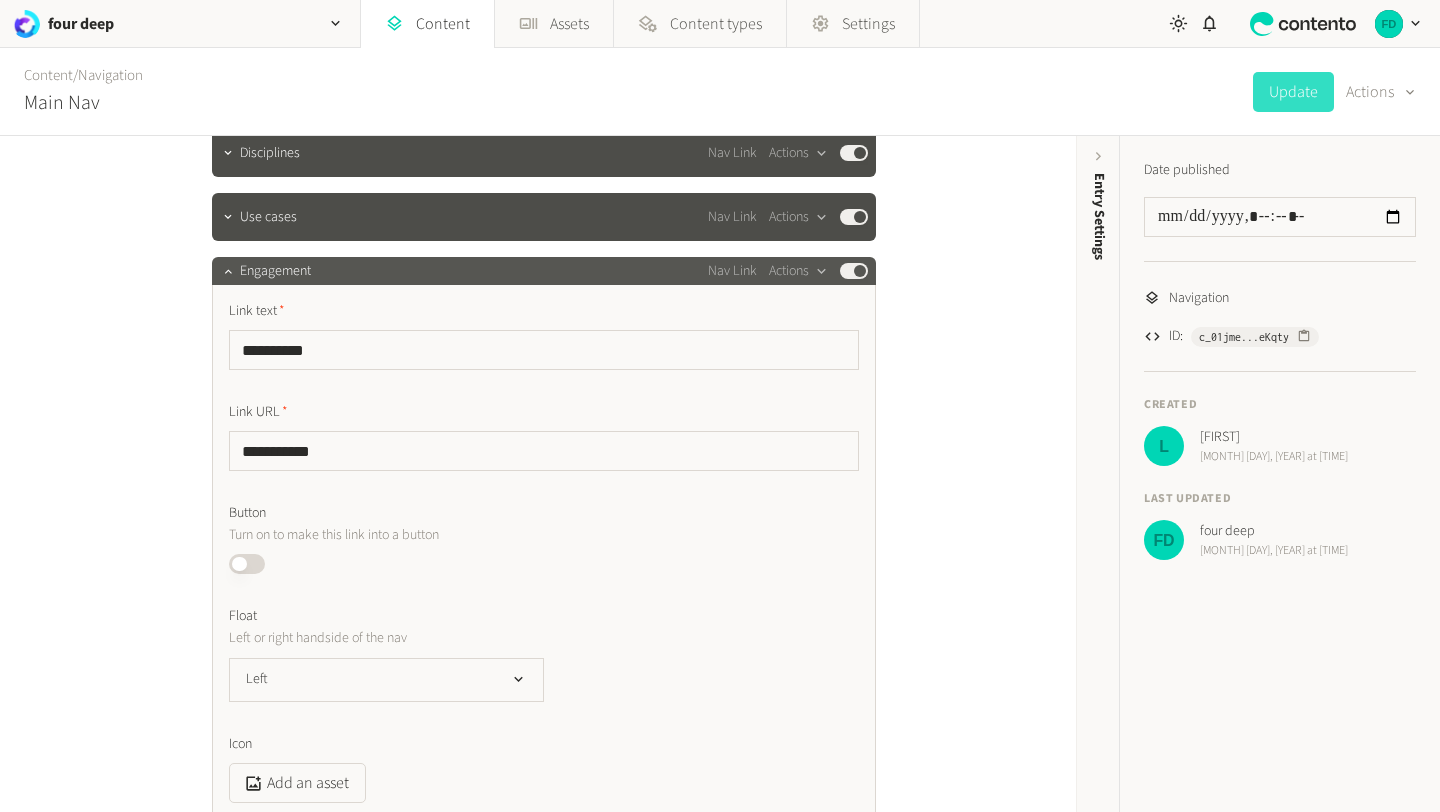 click on "Nav Link" 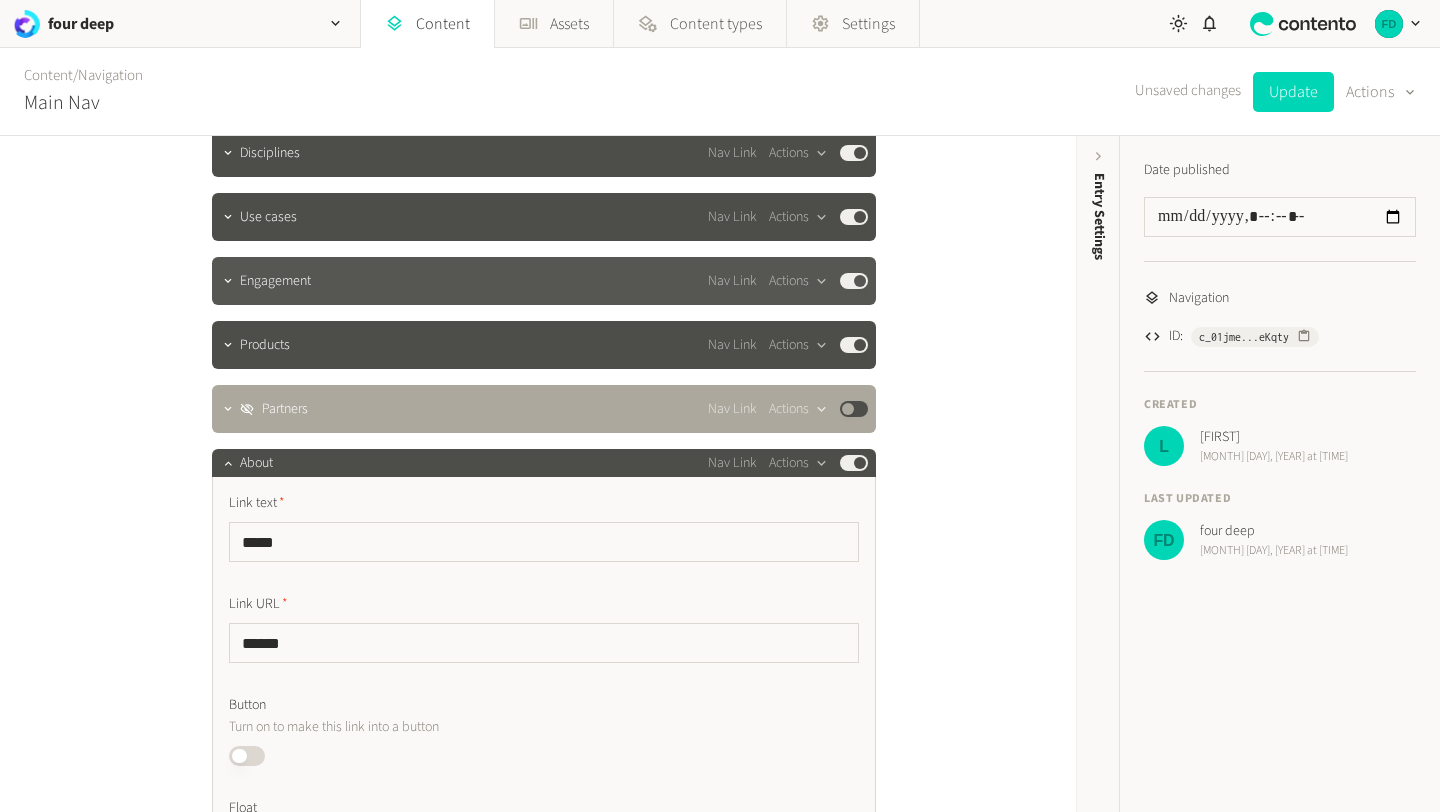 click on "Engagement Nav Link  Actions  Published" 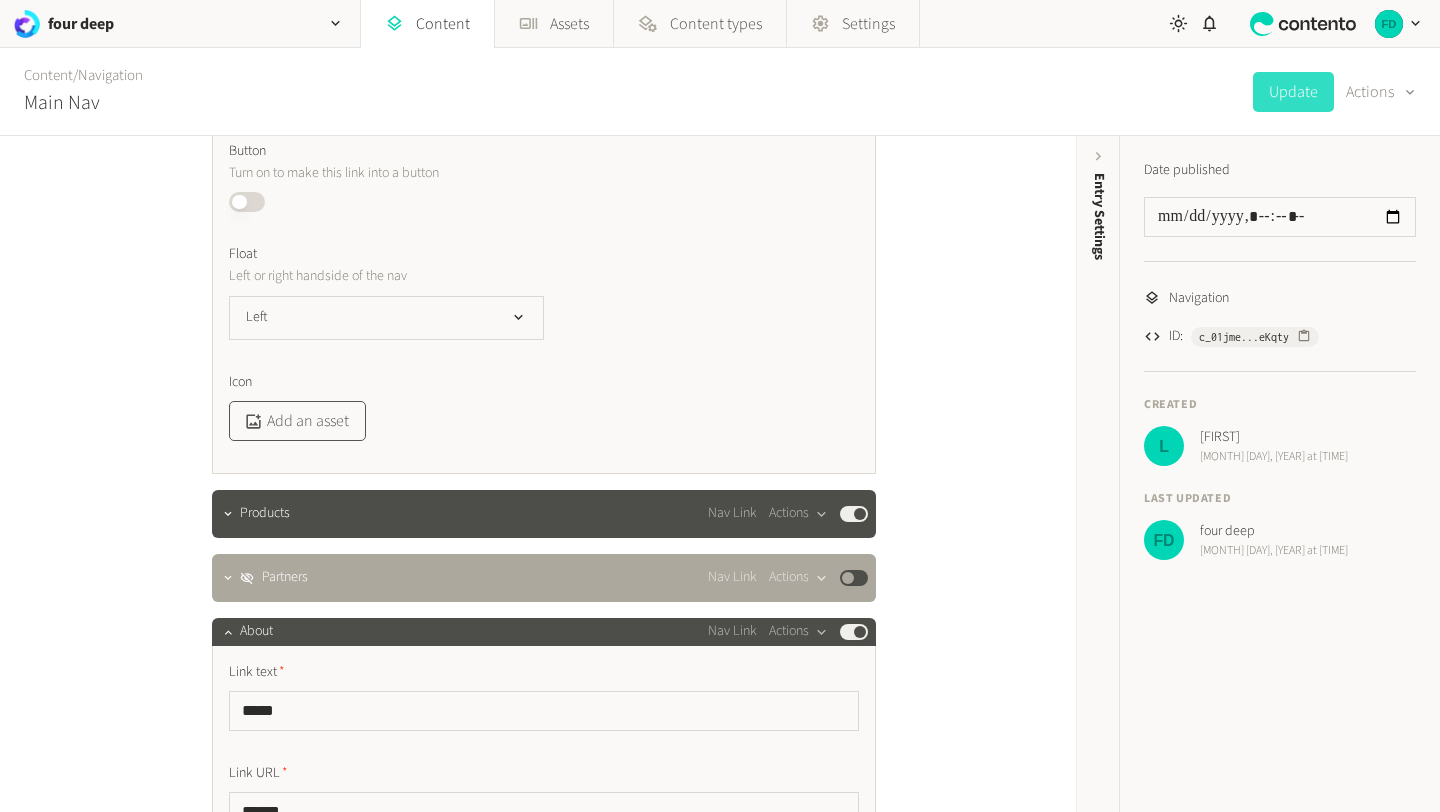 scroll, scrollTop: 0, scrollLeft: 0, axis: both 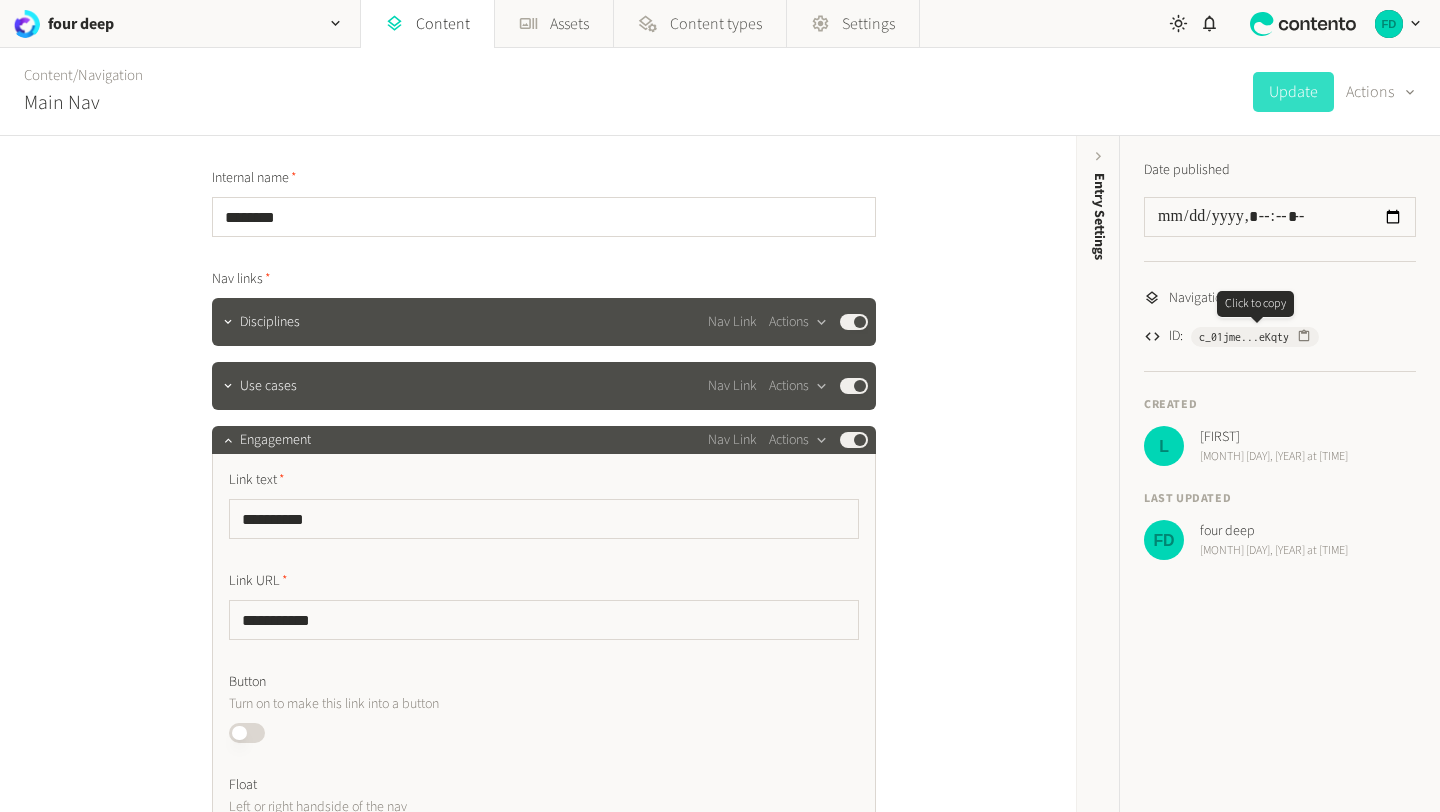 click on "c_01jme...eKqty" 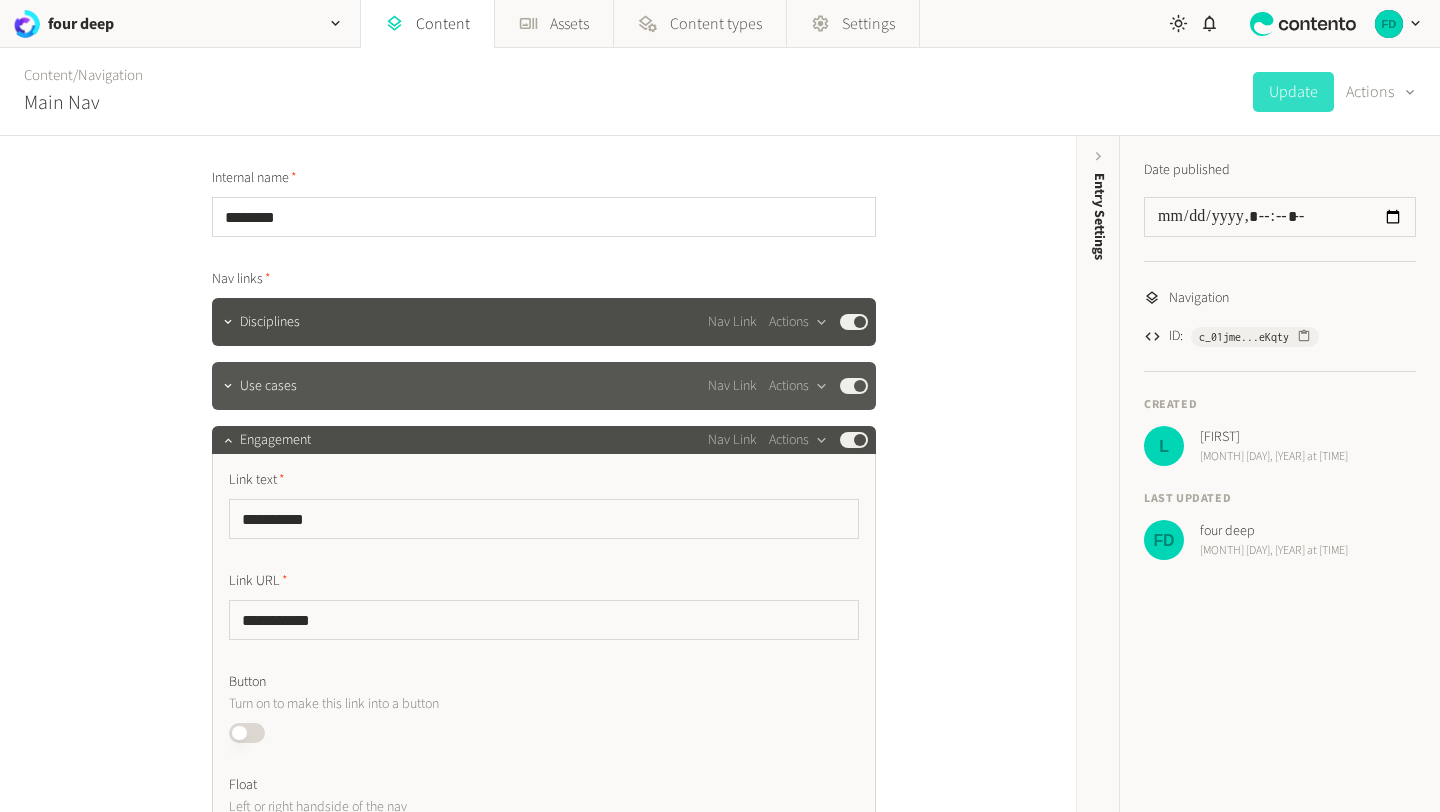 click on "Use cases Nav Link  Actions  Published" 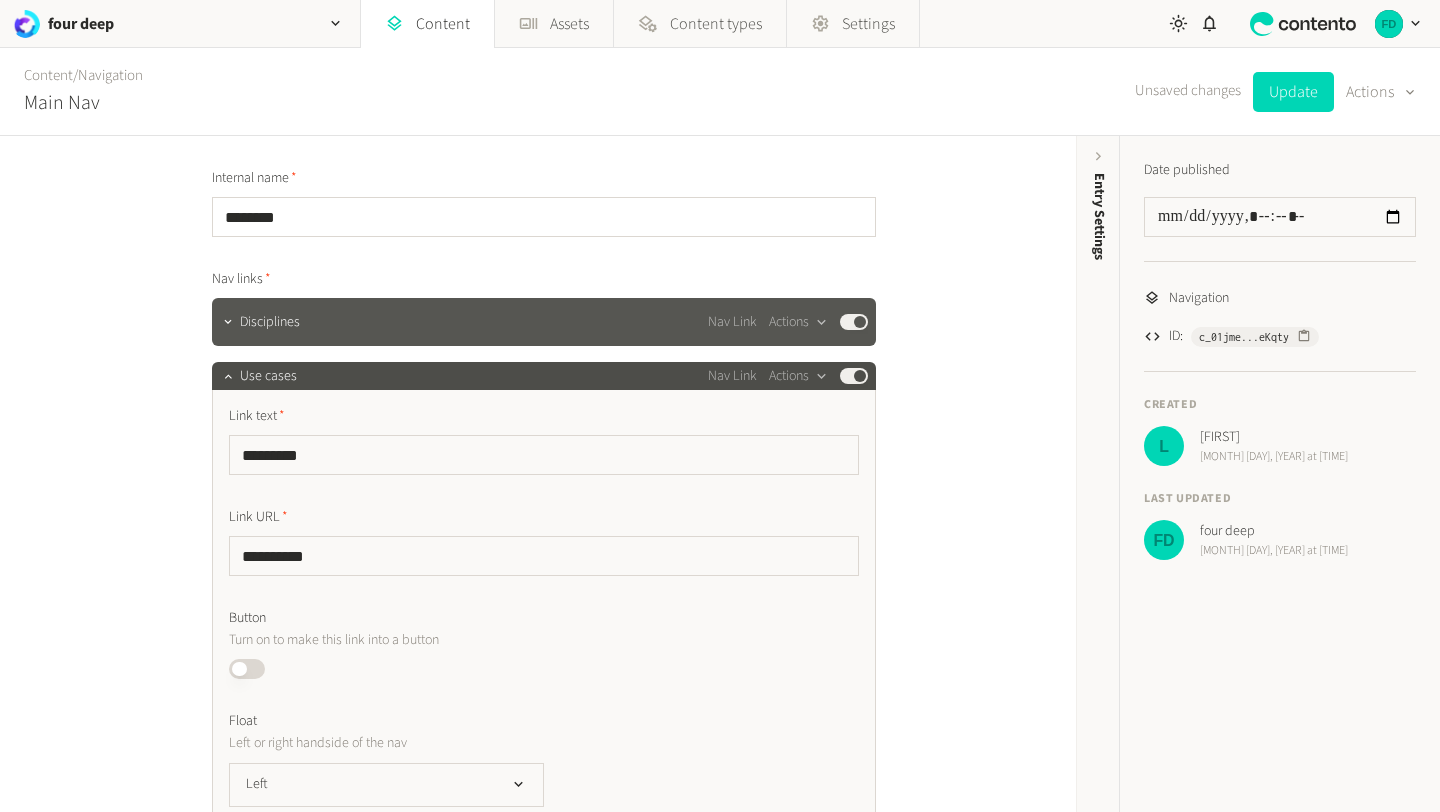 click on "Disciplines Nav Link  Actions  Published" 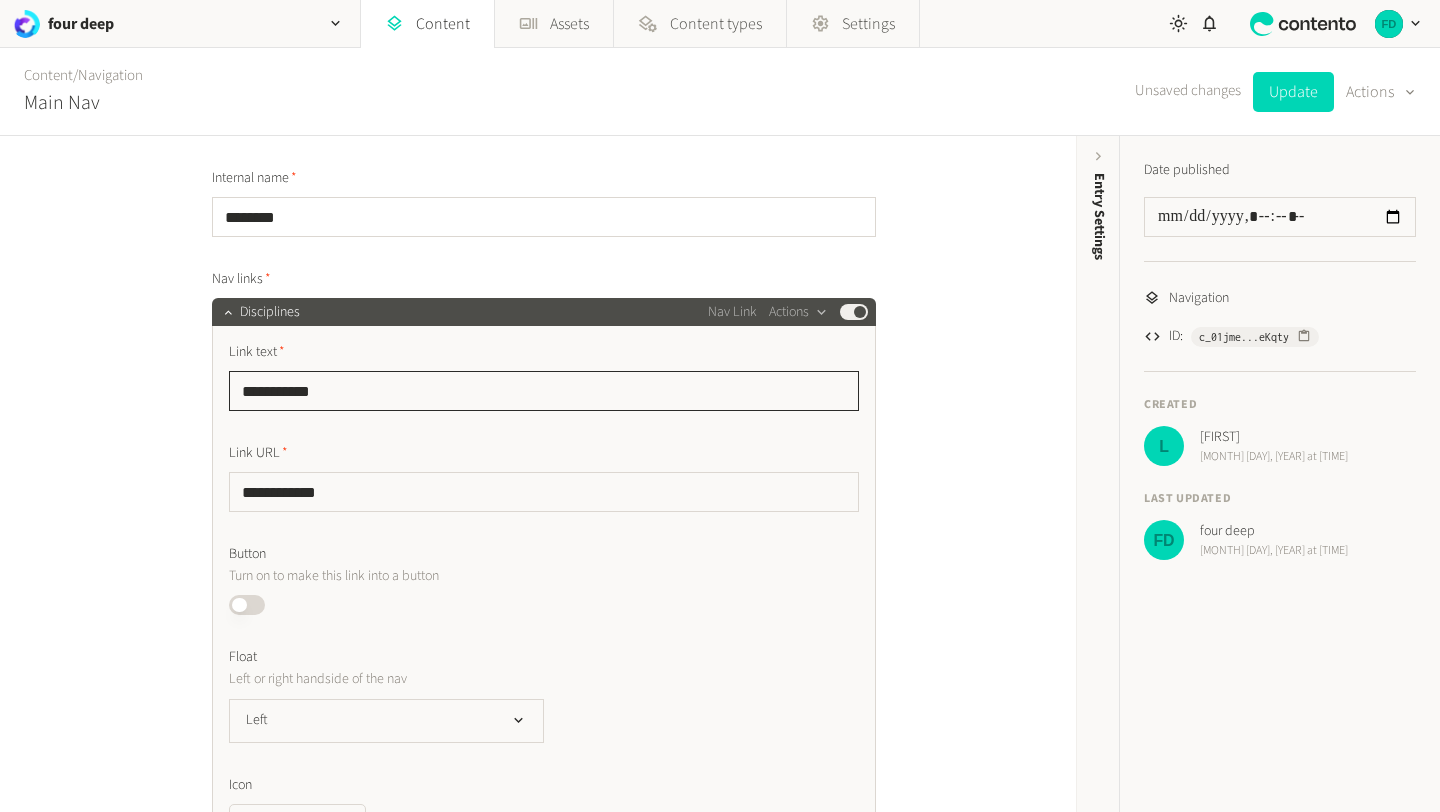 click on "**********" 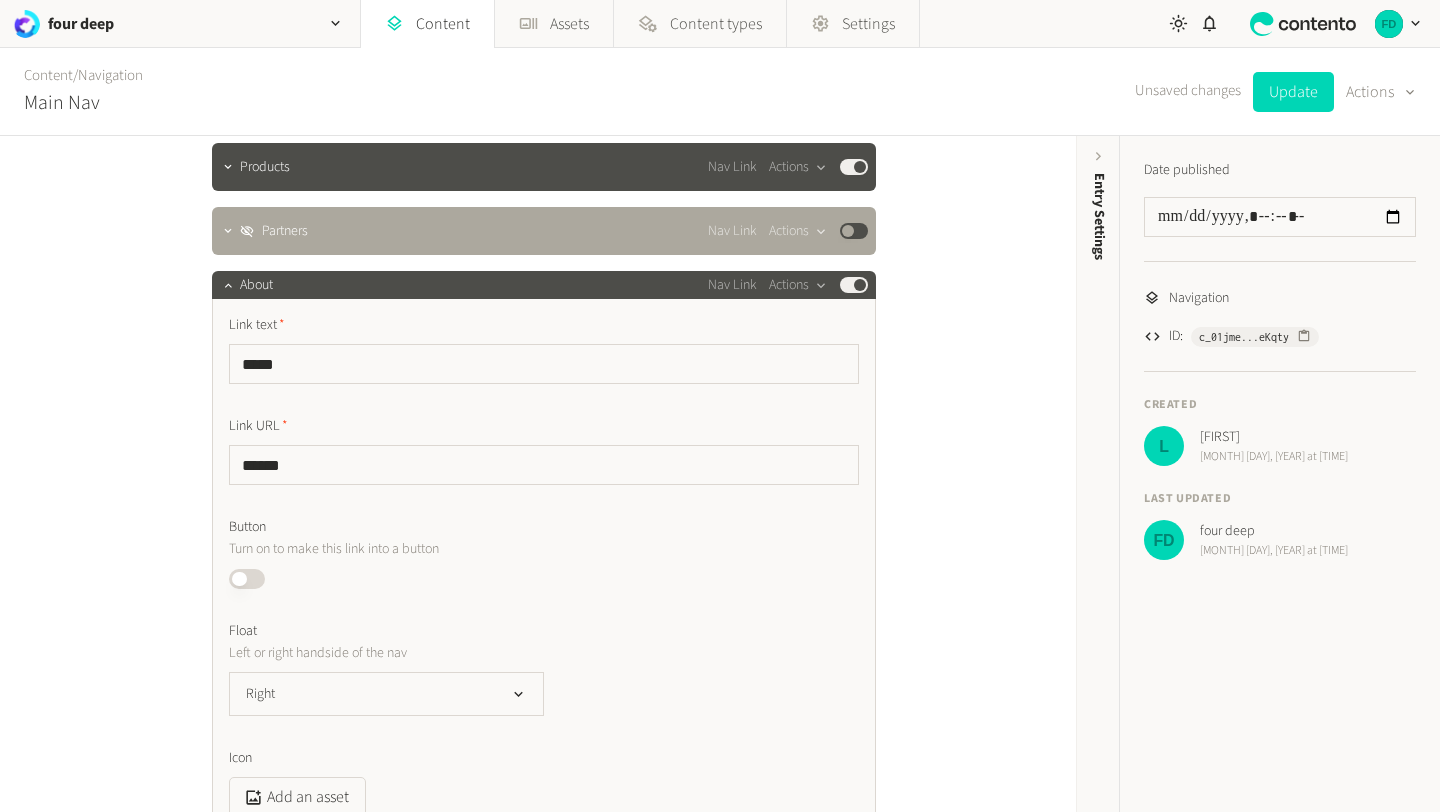 scroll, scrollTop: 1941, scrollLeft: 0, axis: vertical 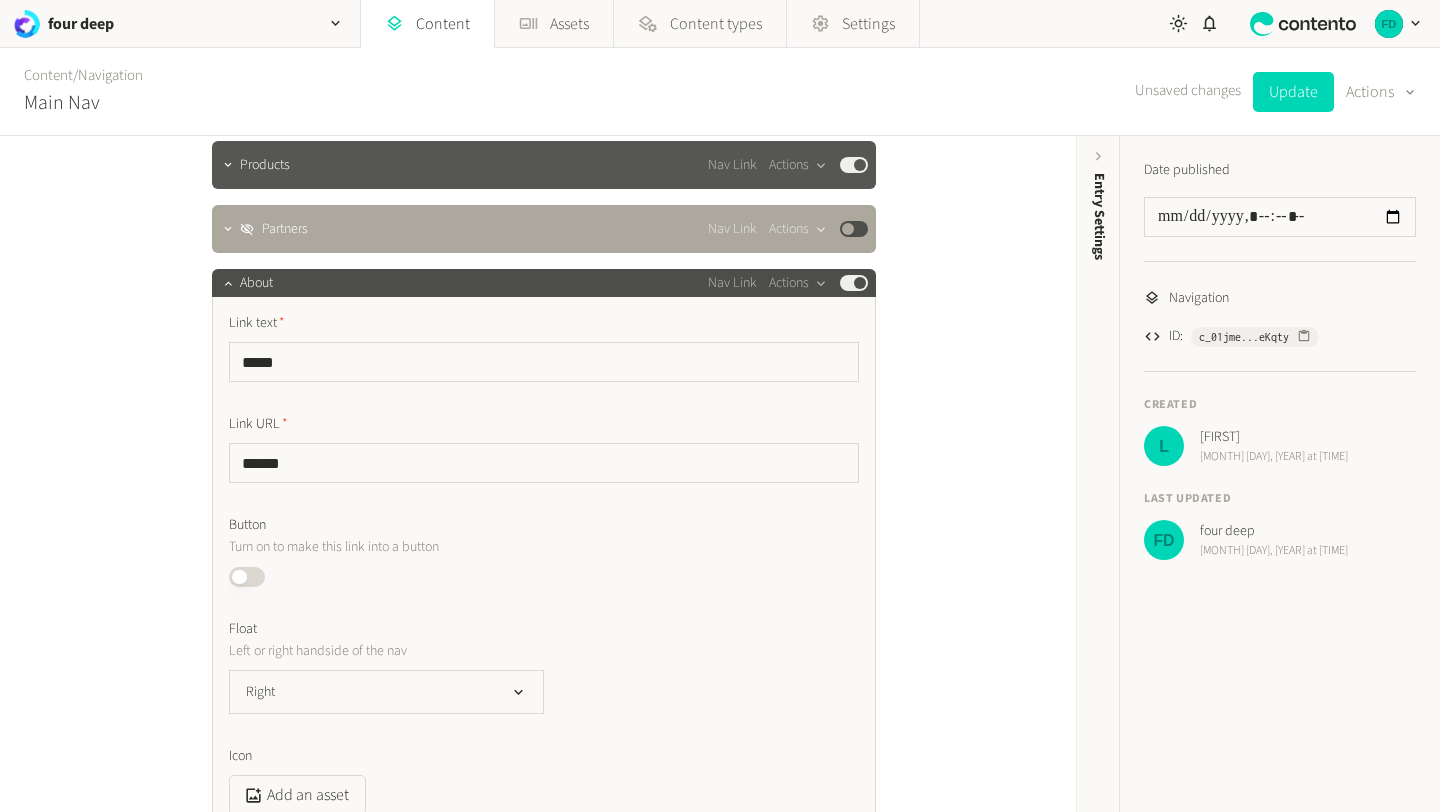 click on "Products Nav Link  Actions  Published" 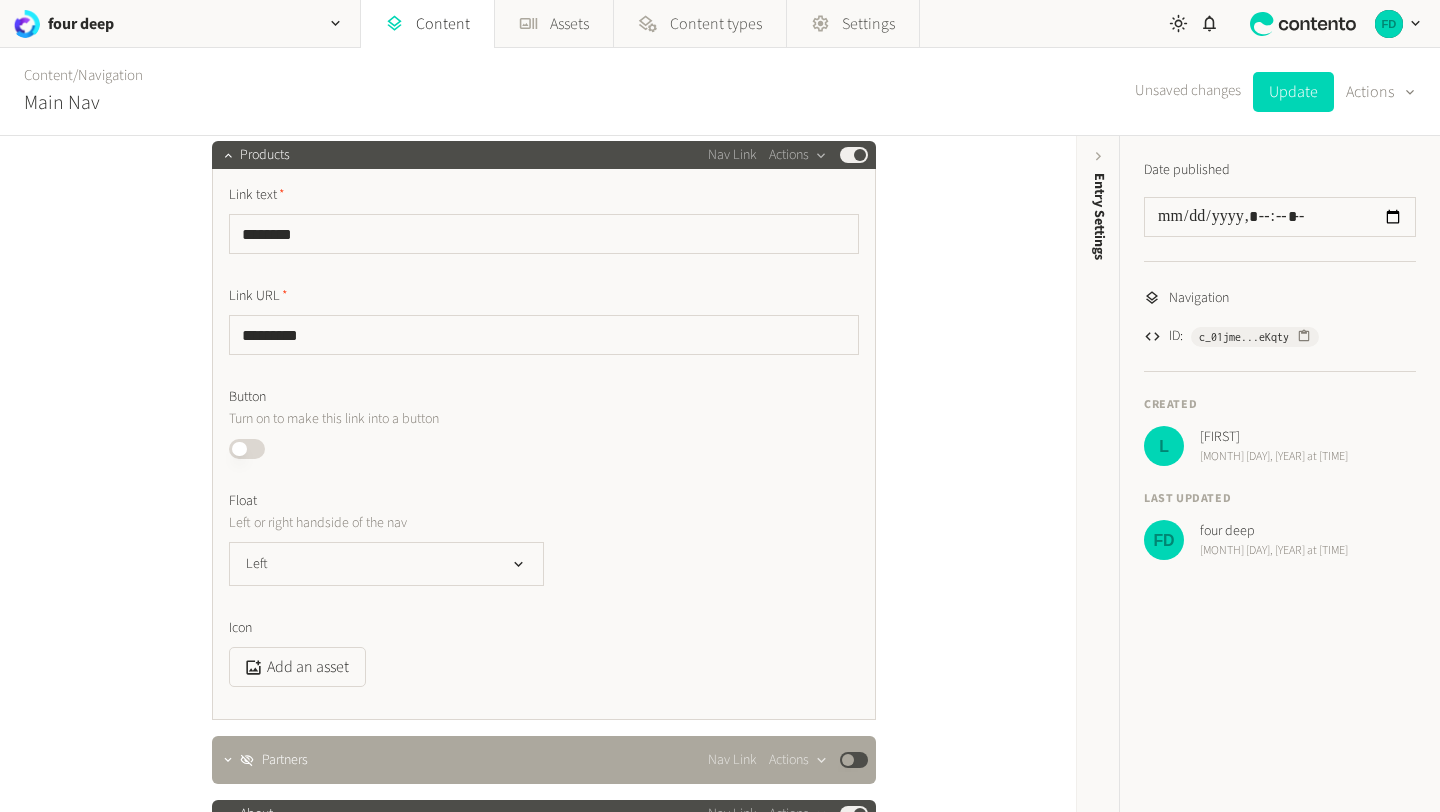 click on "Link text ******** Link URL ********* Button Turn on to make this link into a button Published Float Left or right handside of the nav Left Icon  Add an asset" 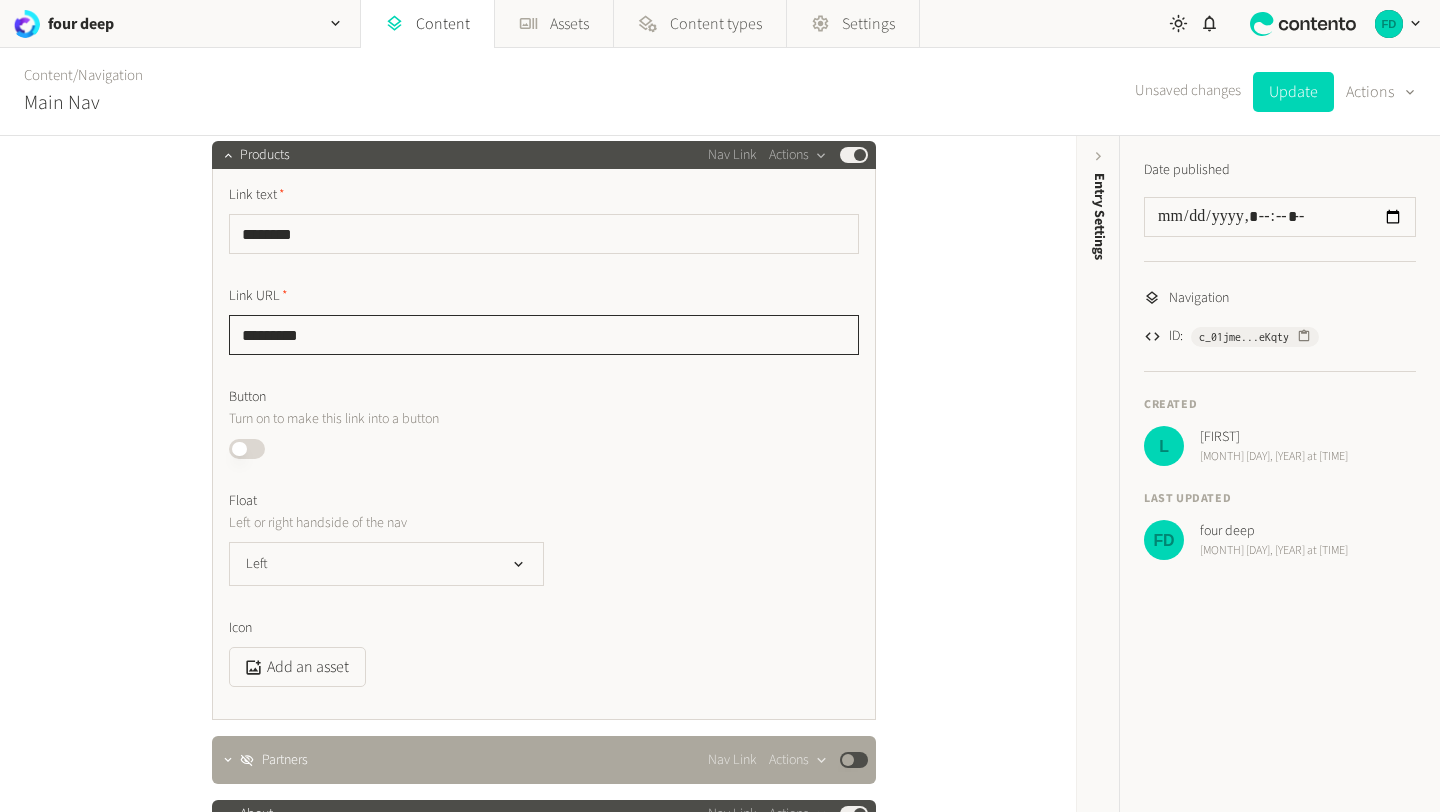 click on "*********" 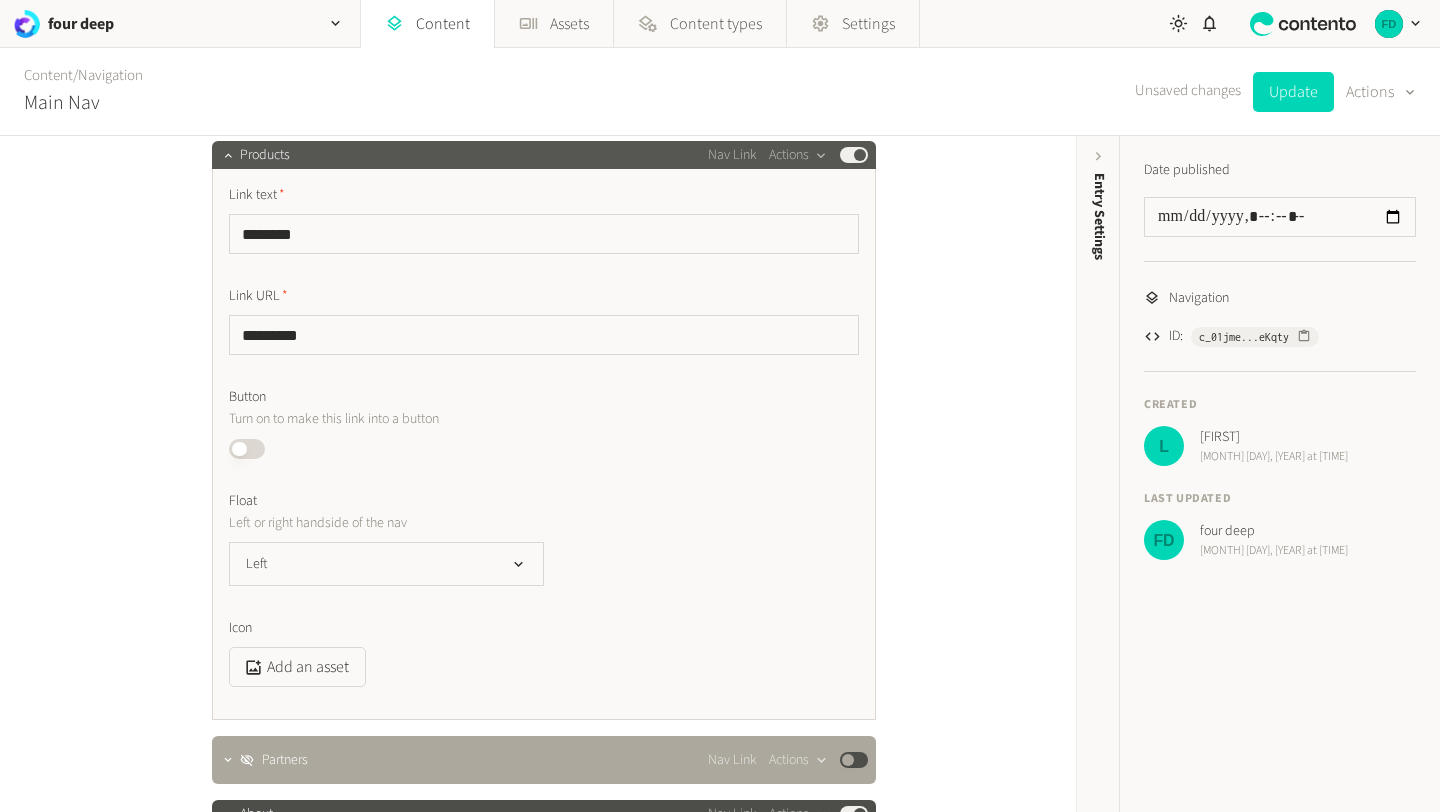 click on "Products Nav Link  Actions  Published" 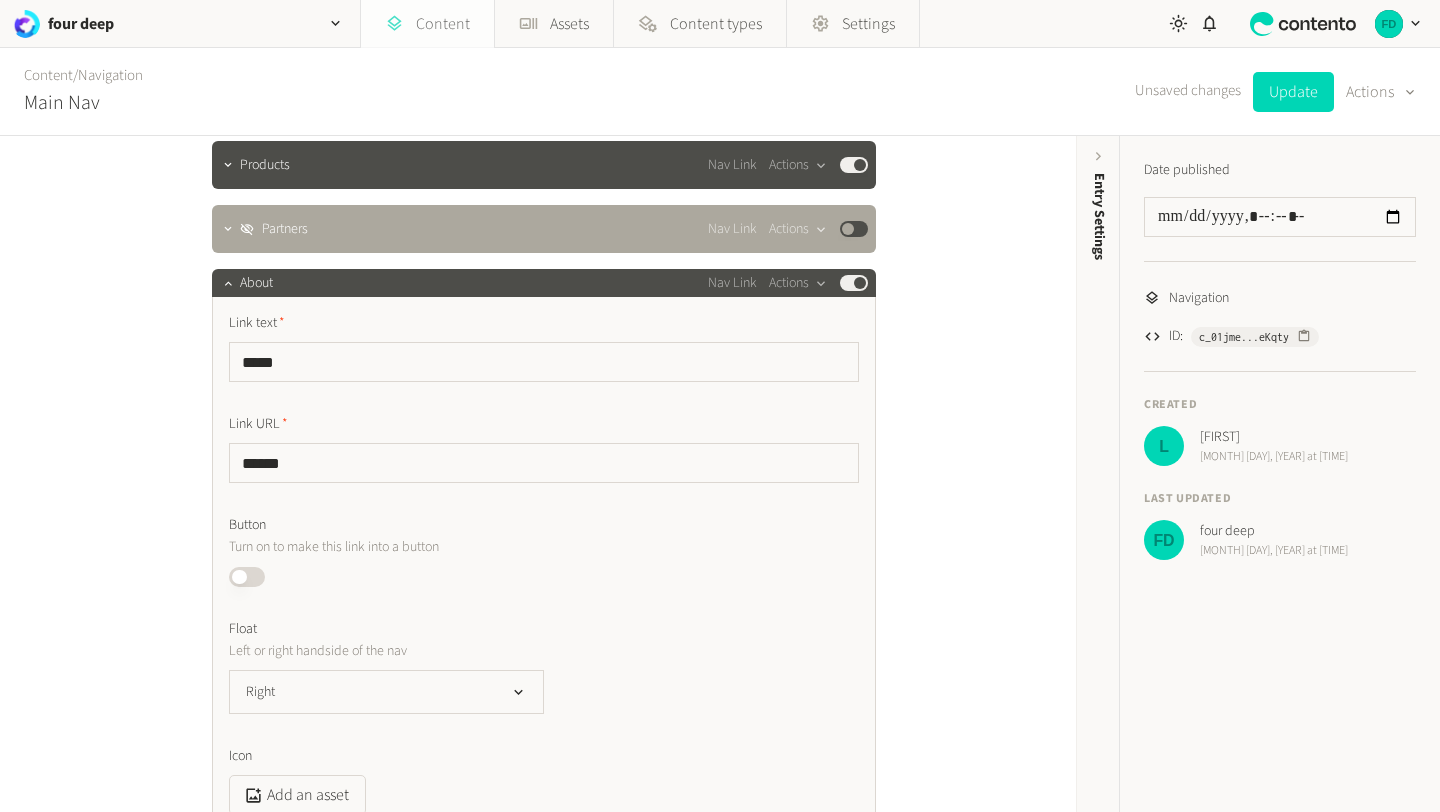 click on "Content" 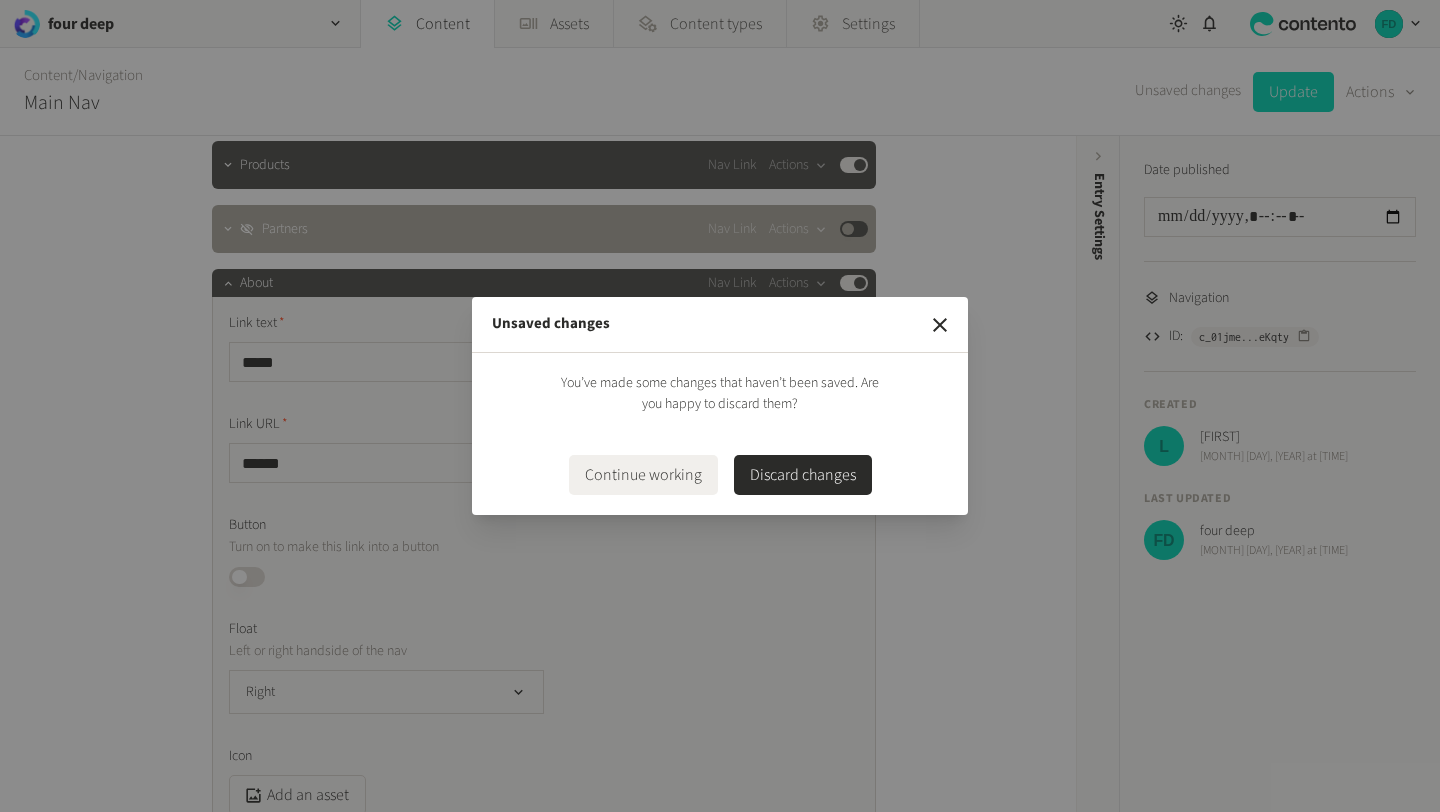click on "Discard changes" at bounding box center [803, 475] 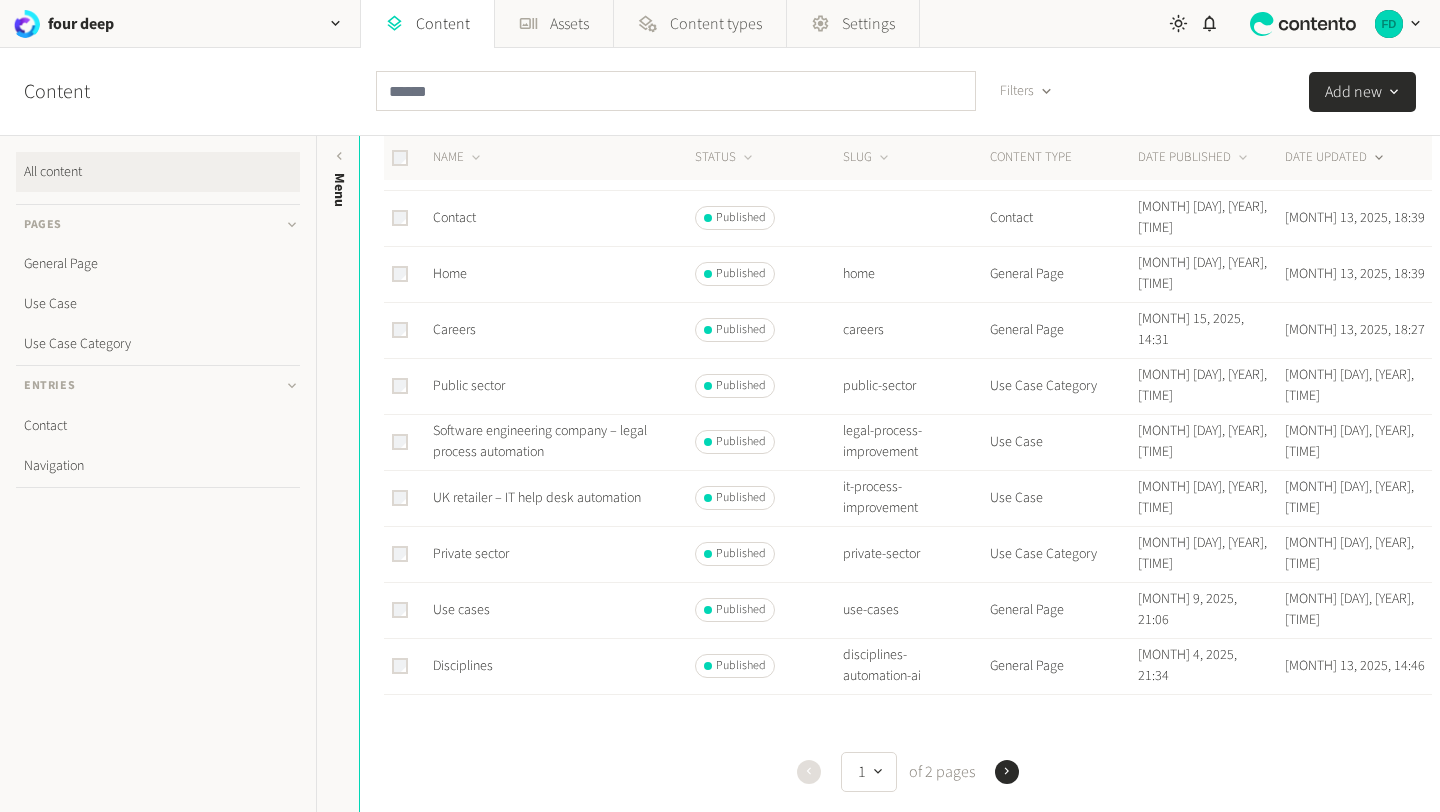 scroll, scrollTop: 806, scrollLeft: 0, axis: vertical 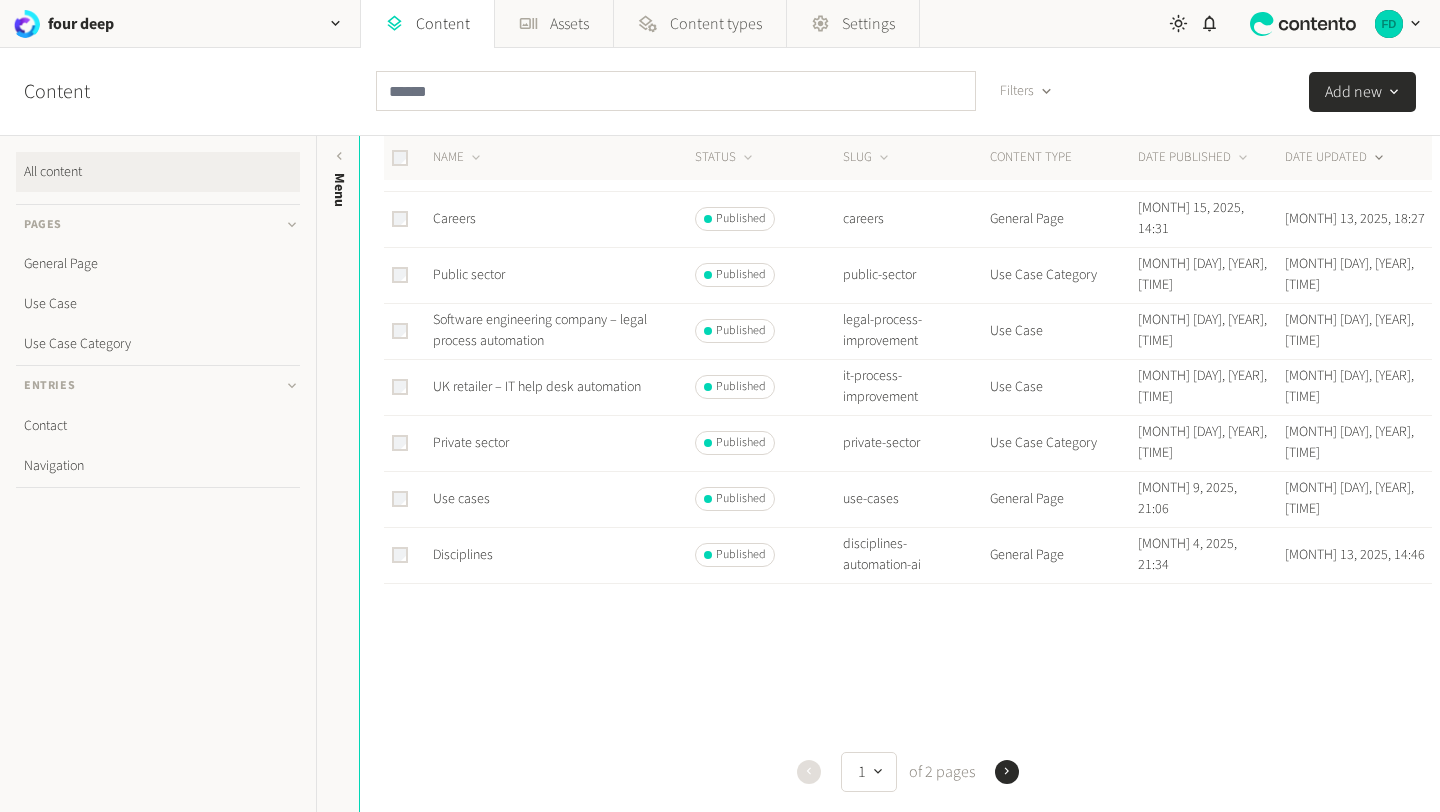 click on "Add new" 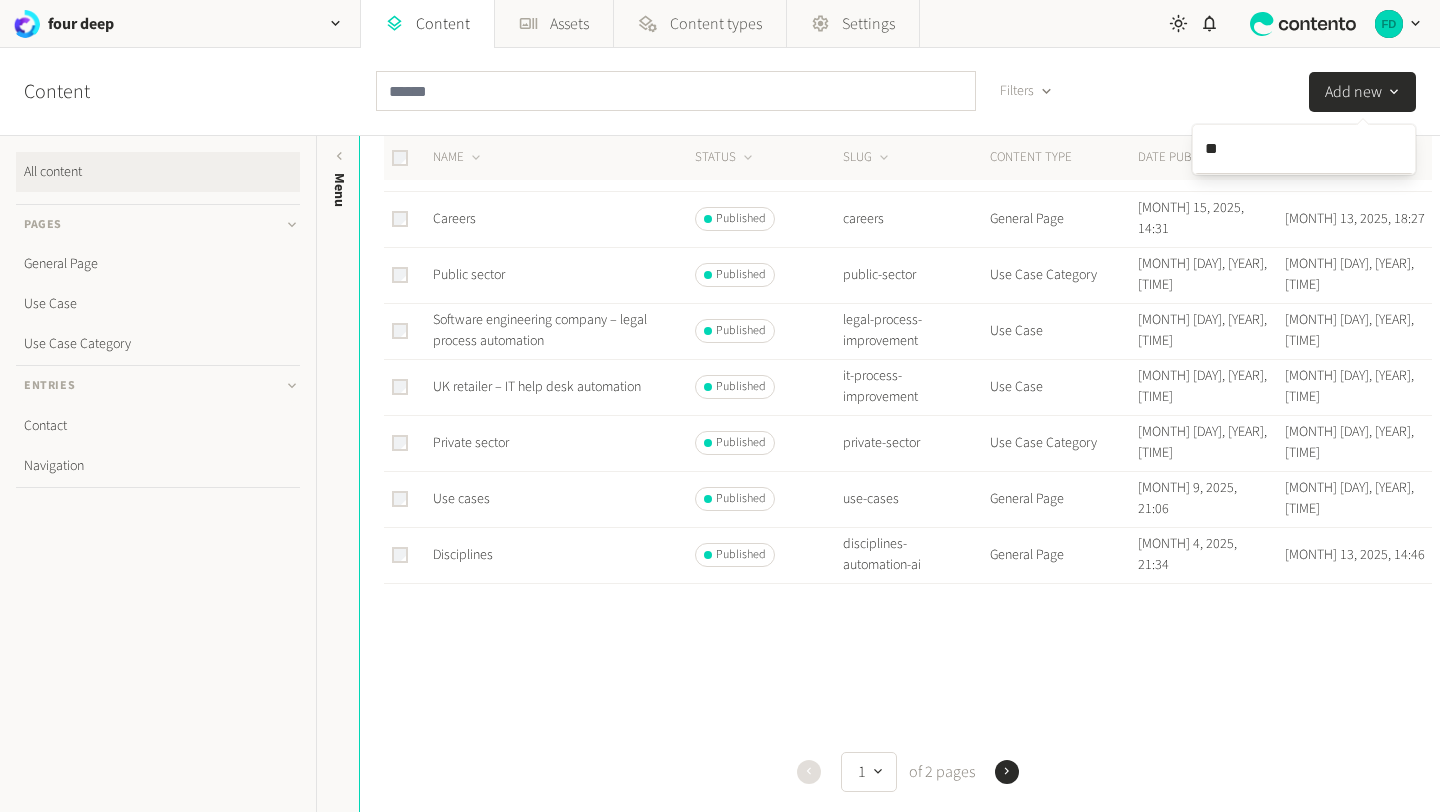 type on "*" 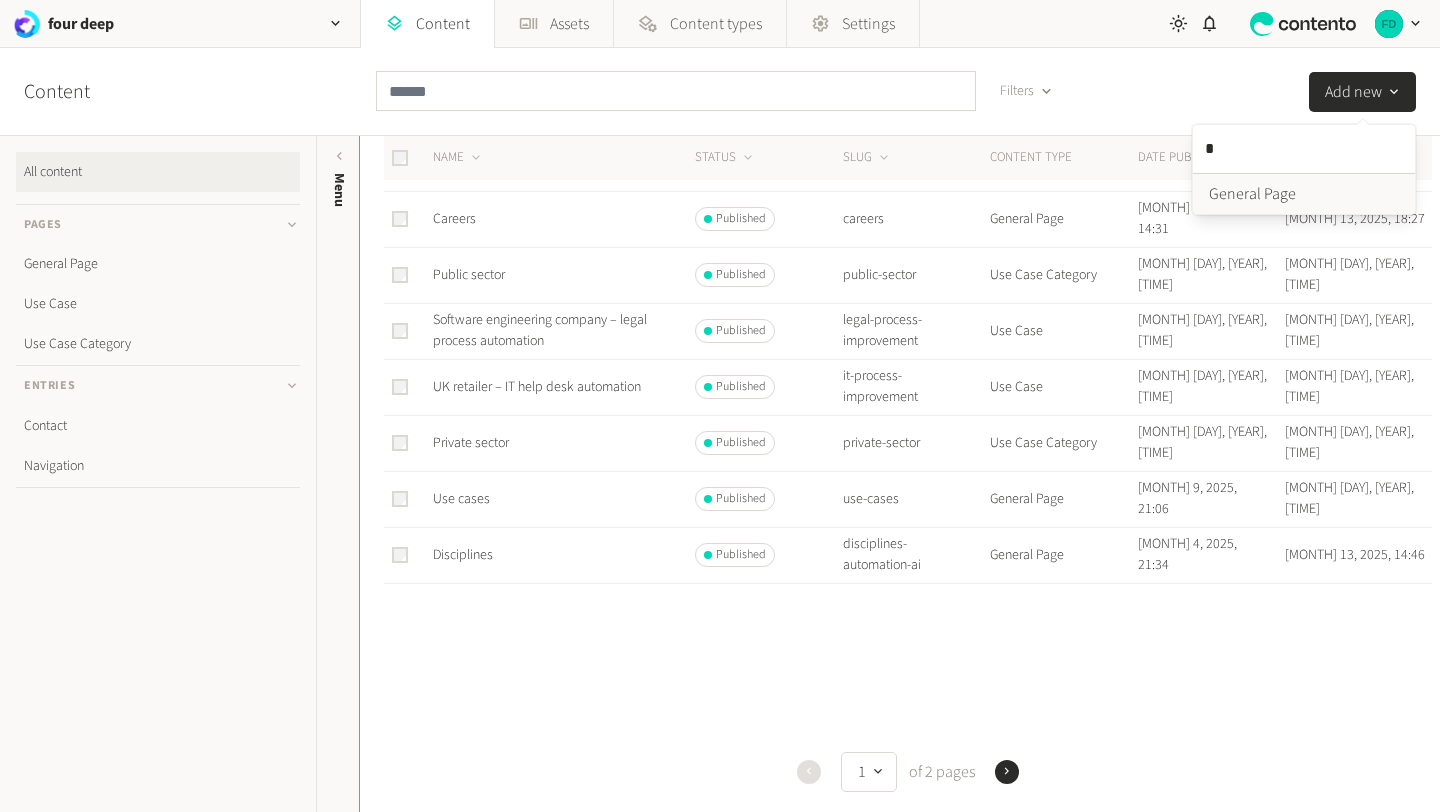 type 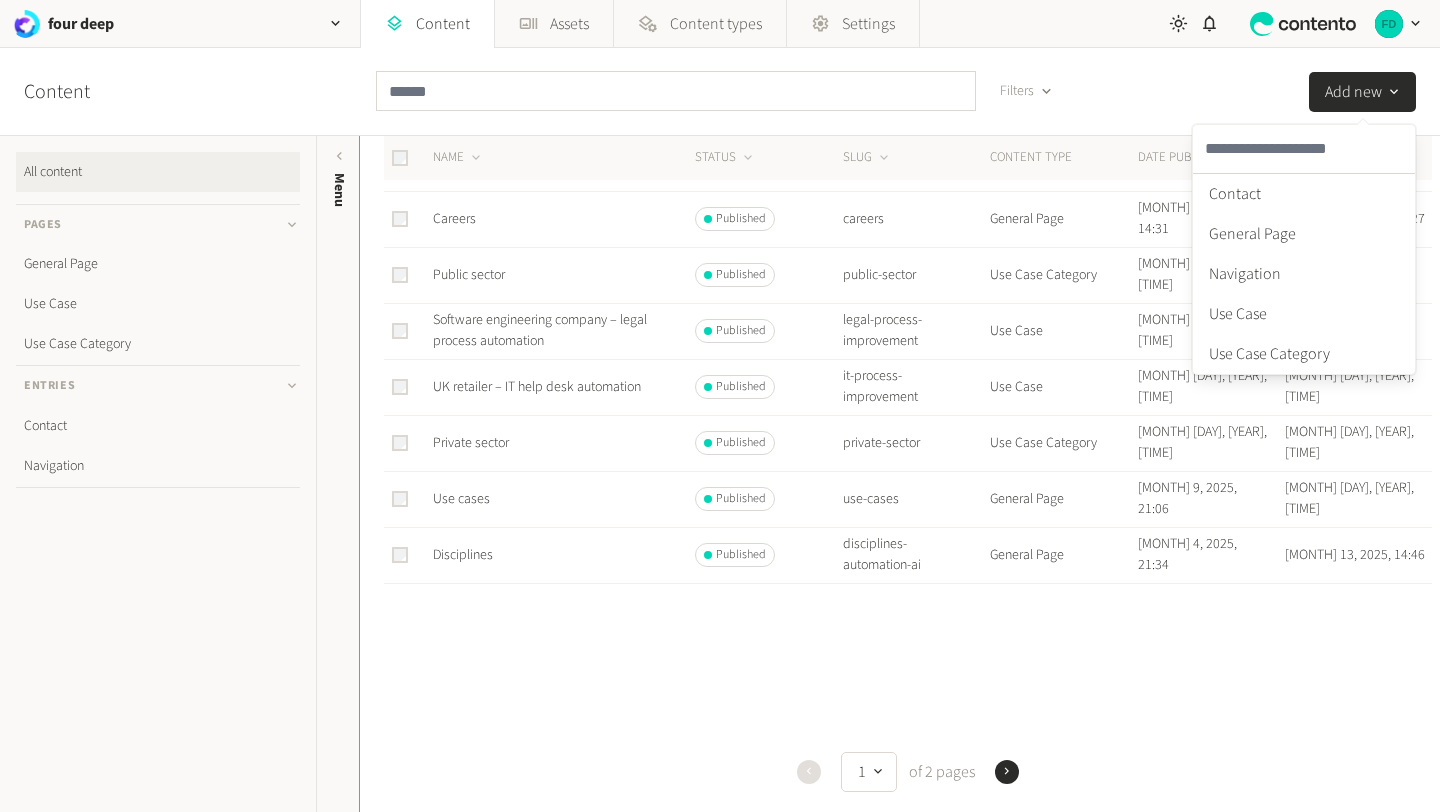 click 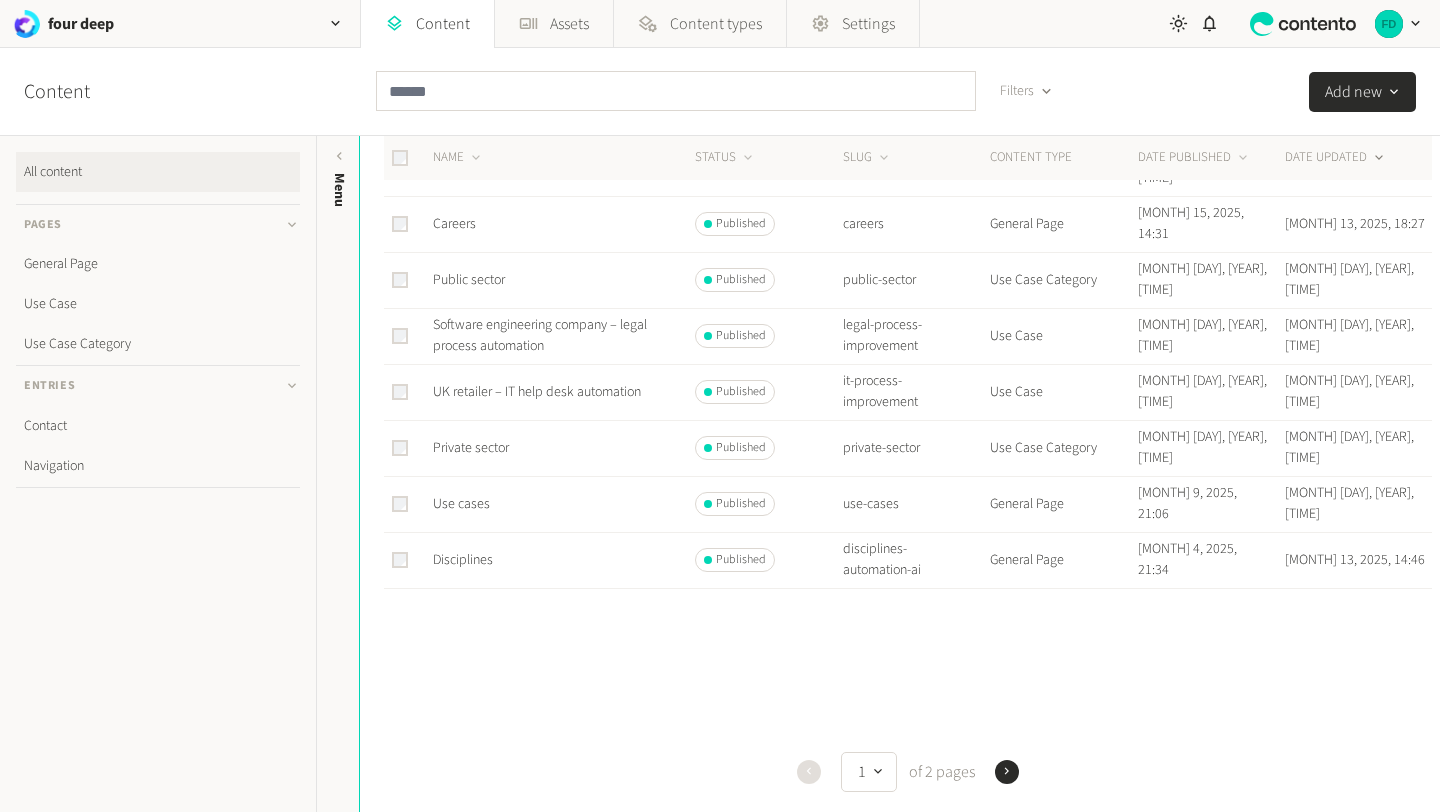 scroll, scrollTop: 796, scrollLeft: 0, axis: vertical 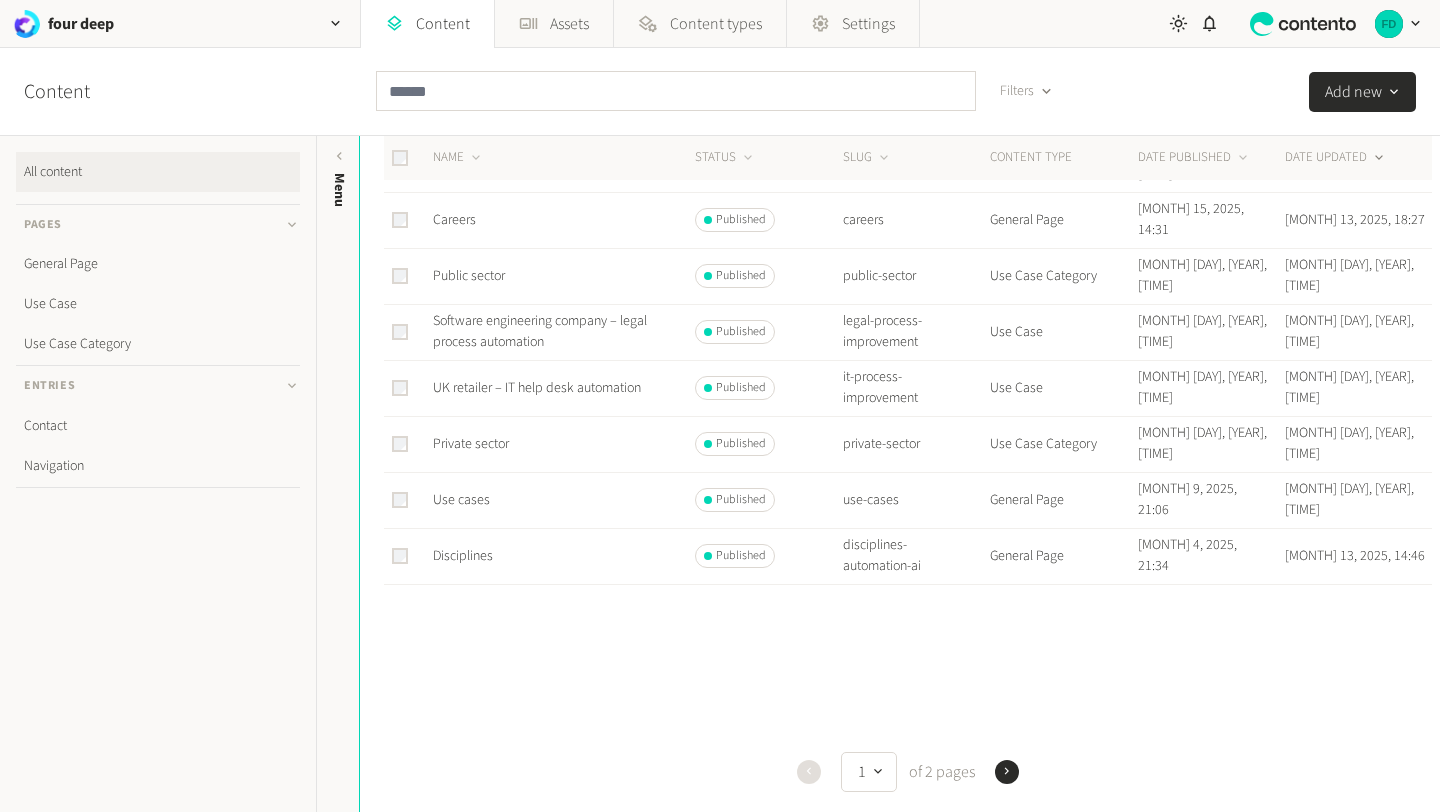 click on "Add new" 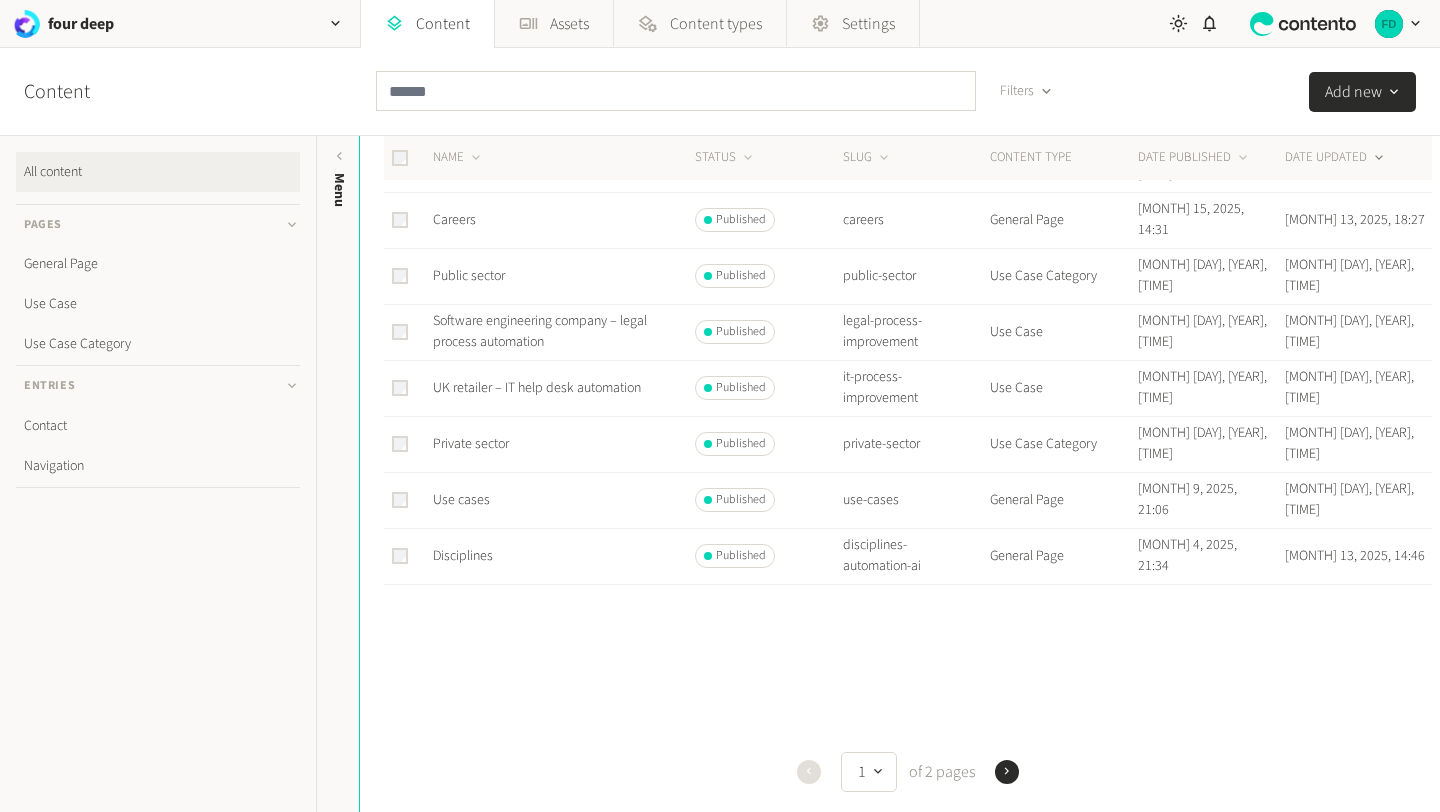 click on "General Page" 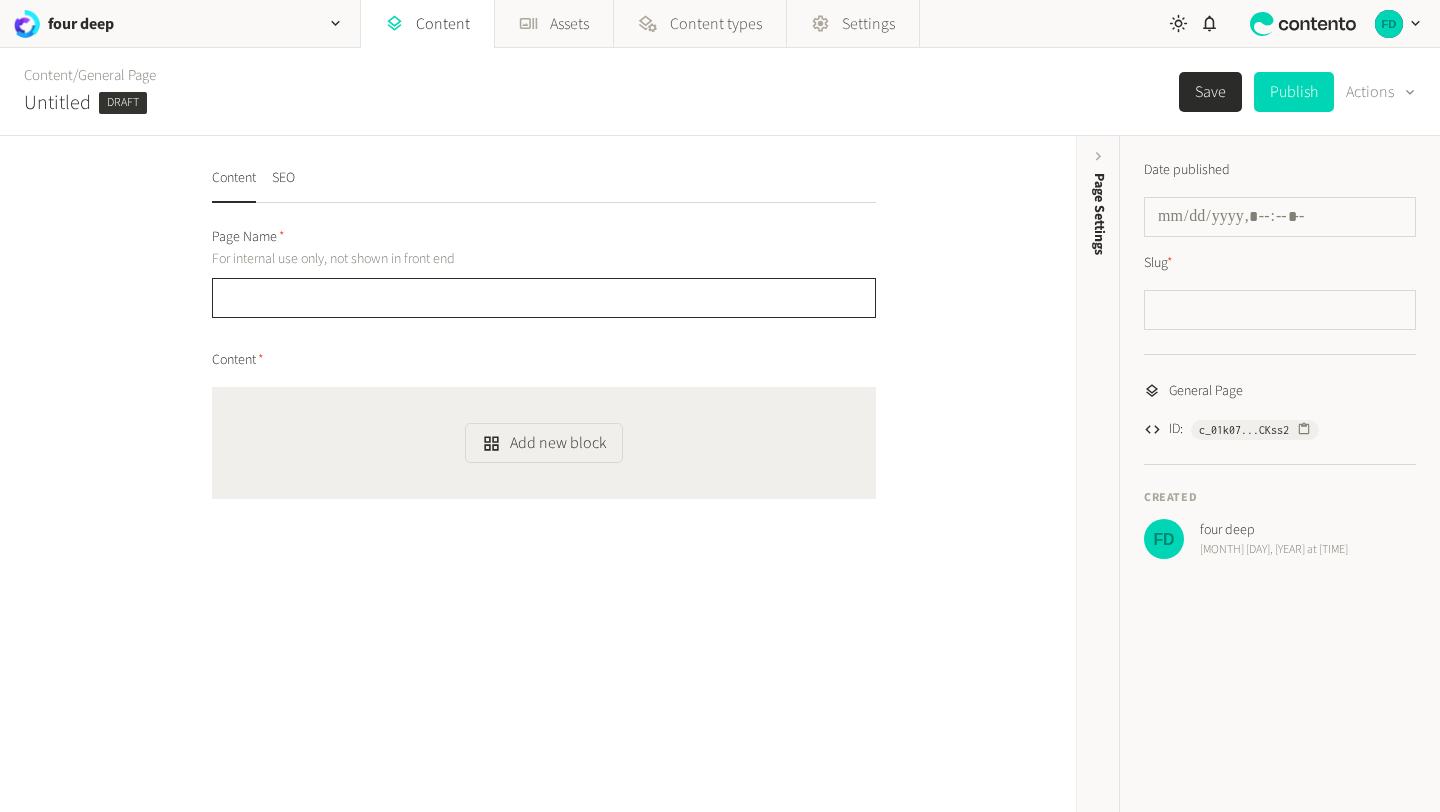 click 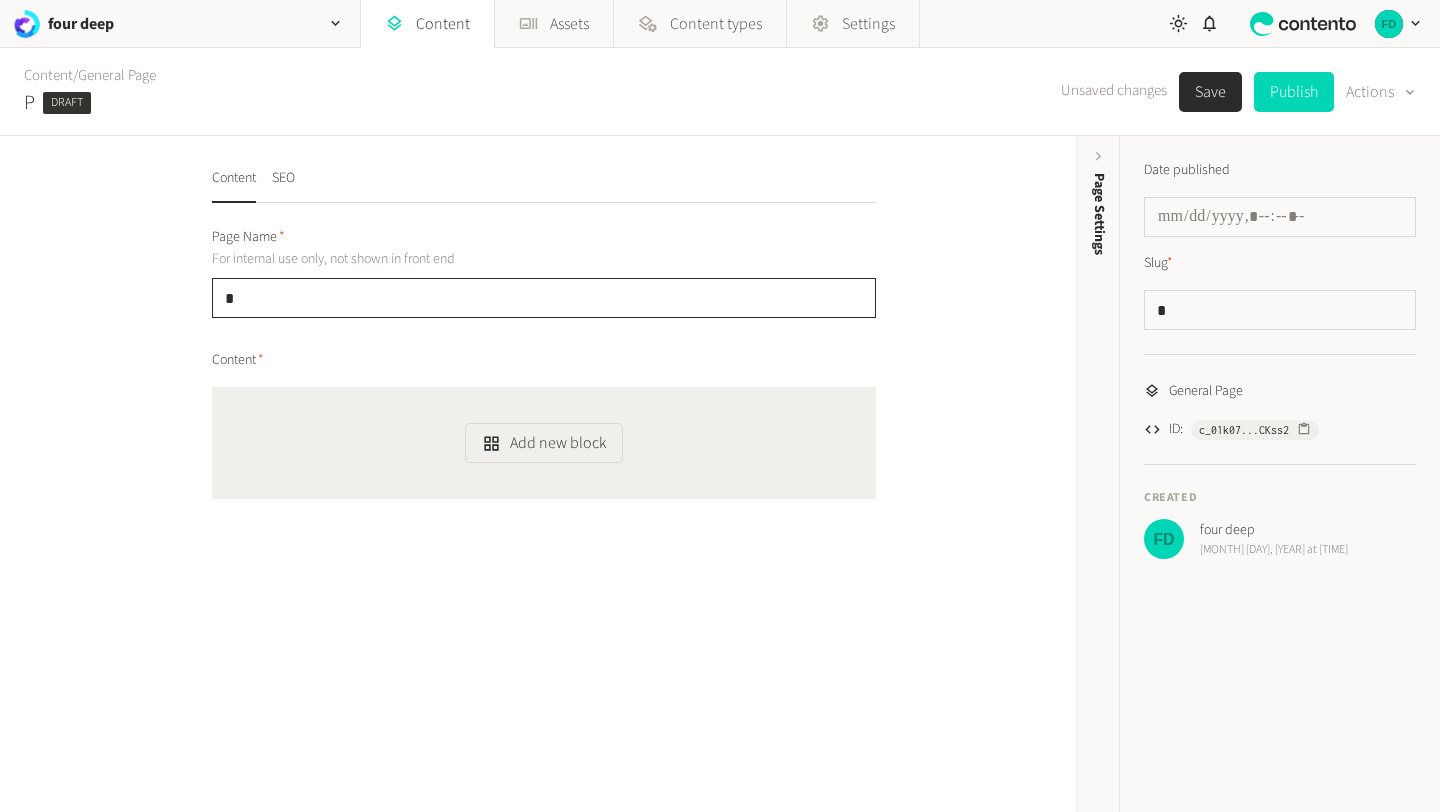 type on "**" 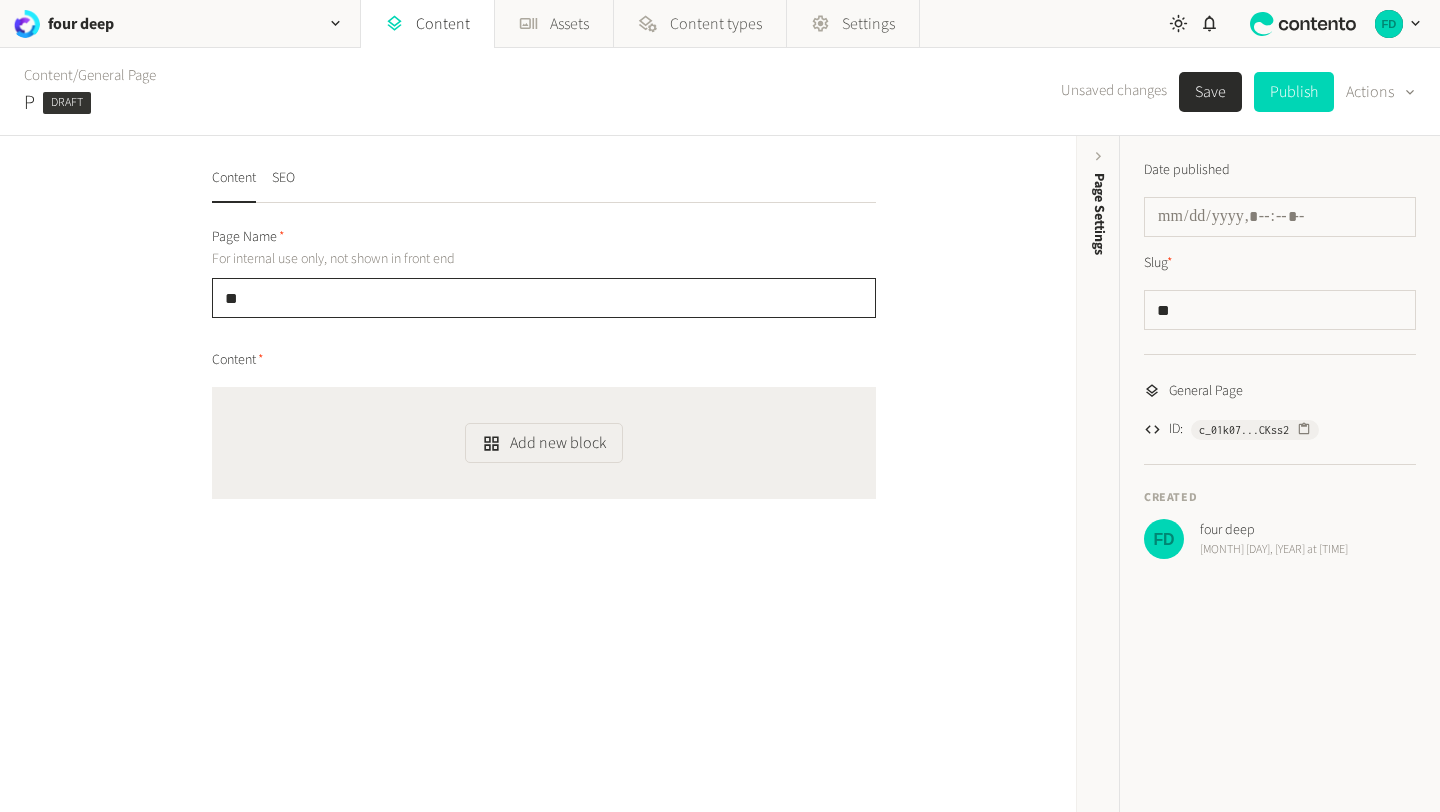 type on "***" 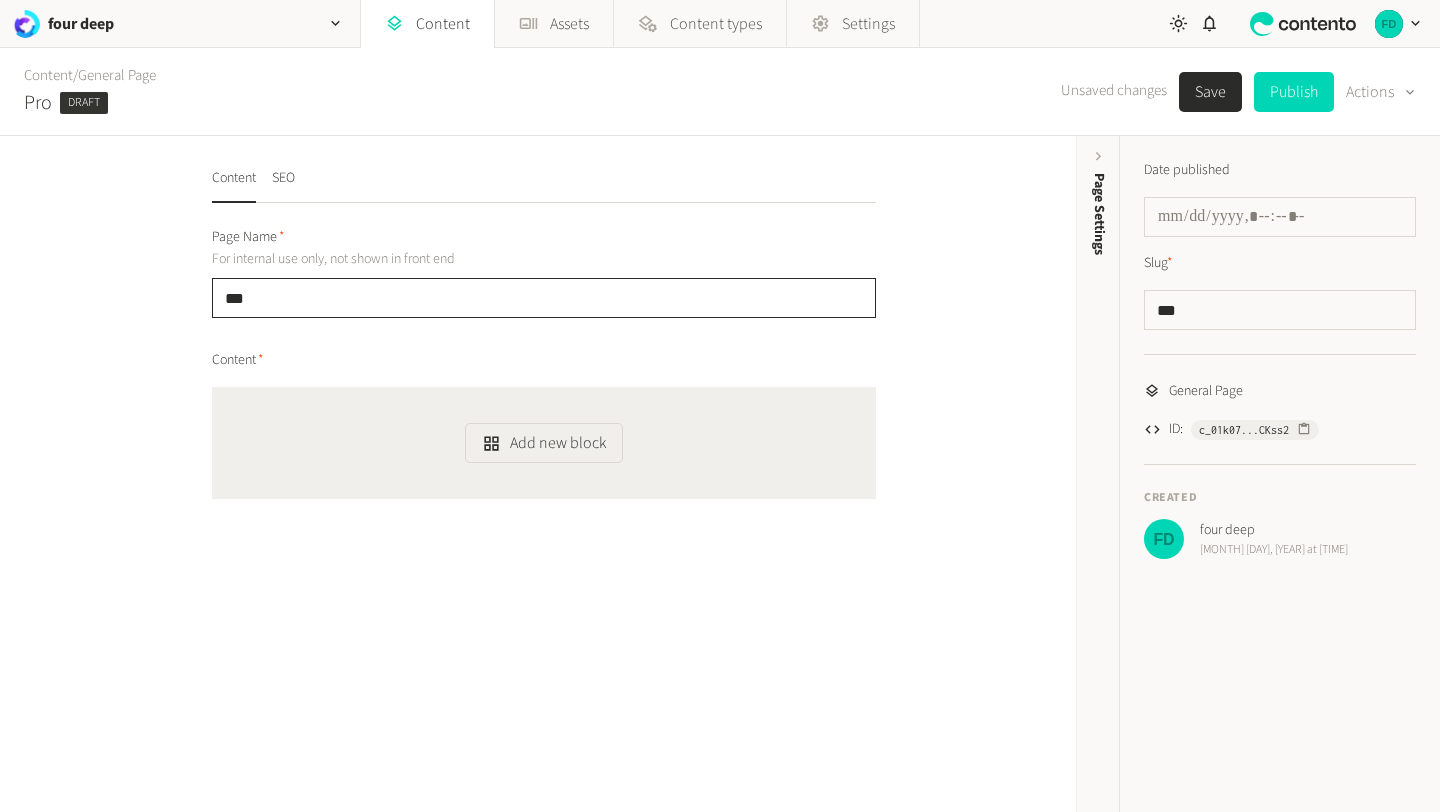 type on "****" 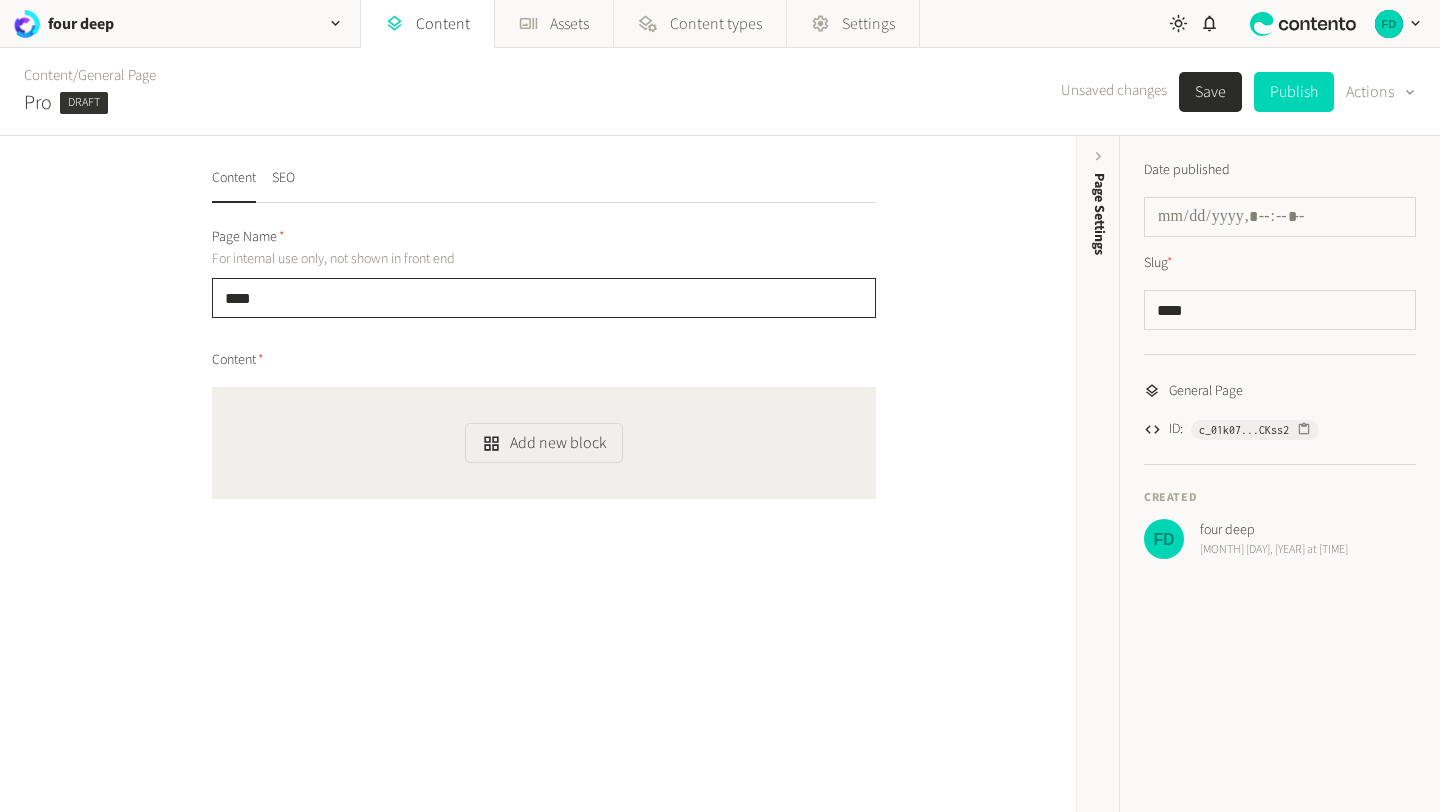 type on "*****" 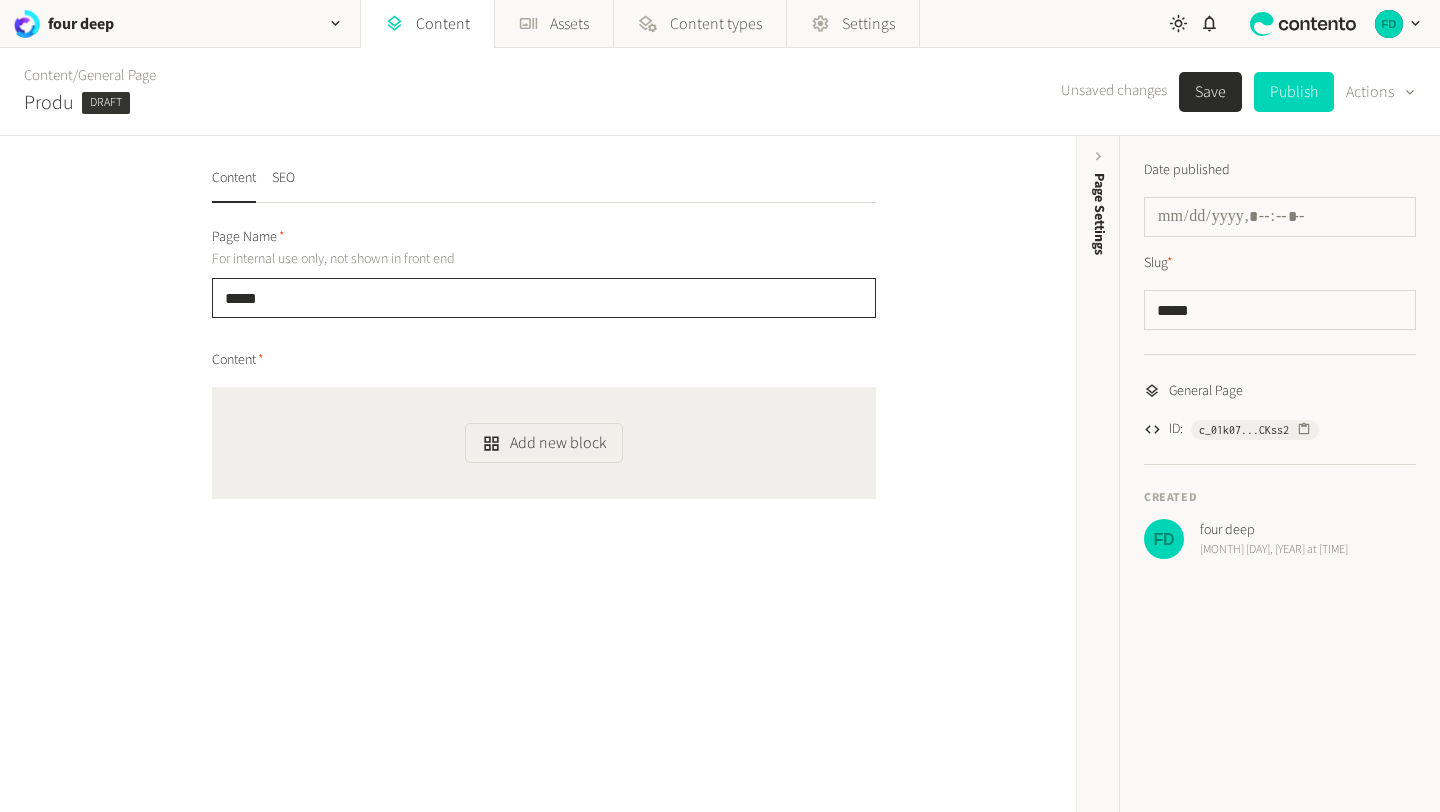 type on "******" 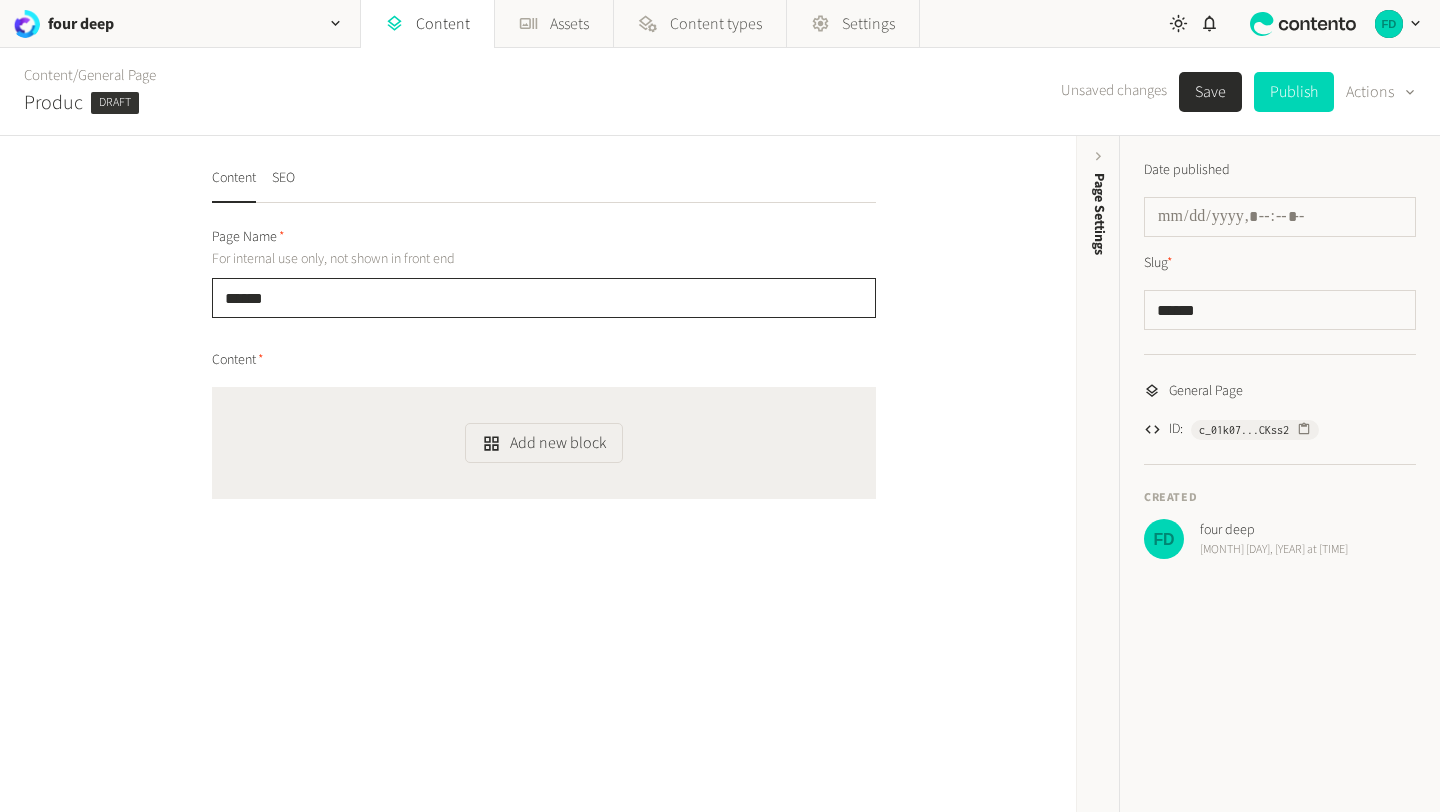type on "*******" 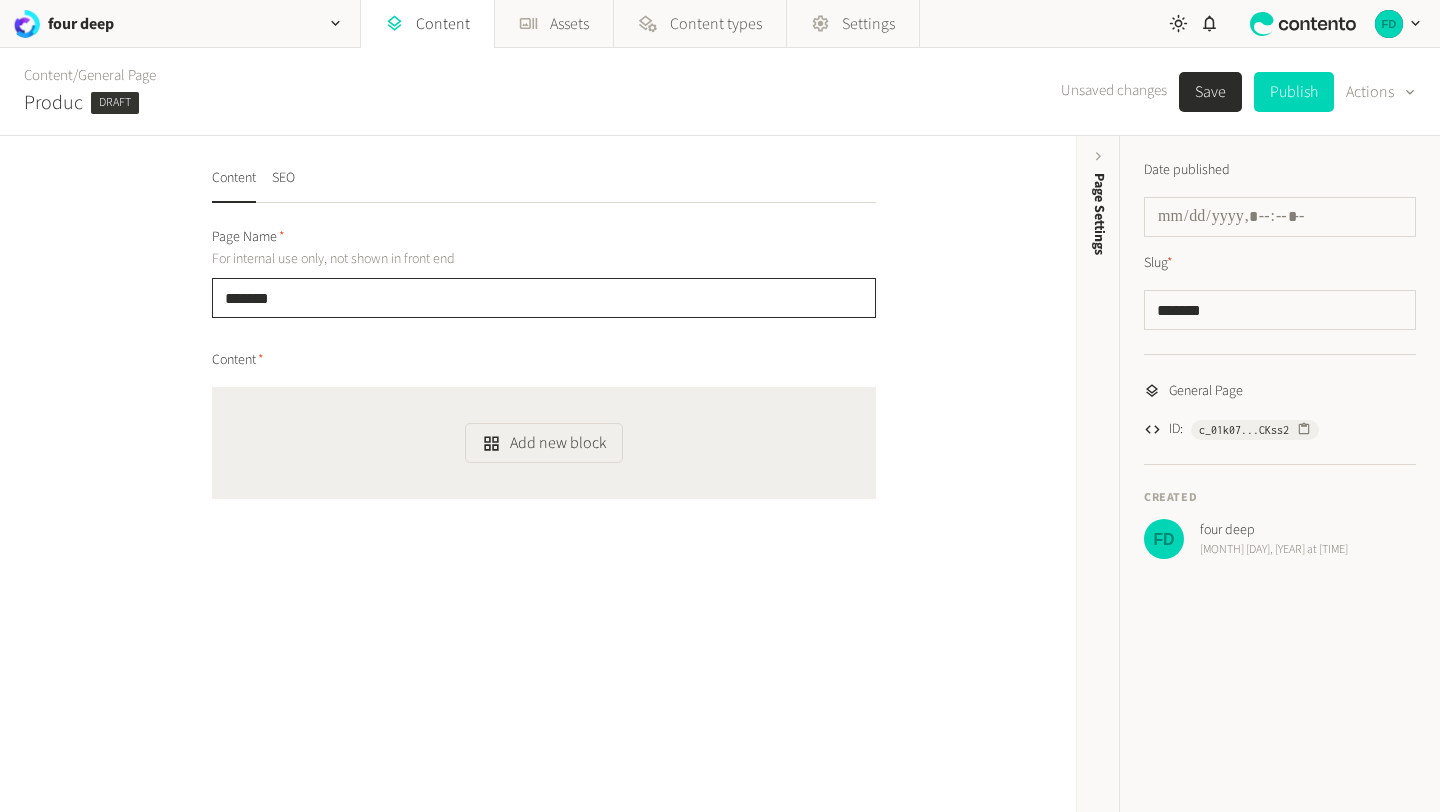 type on "********" 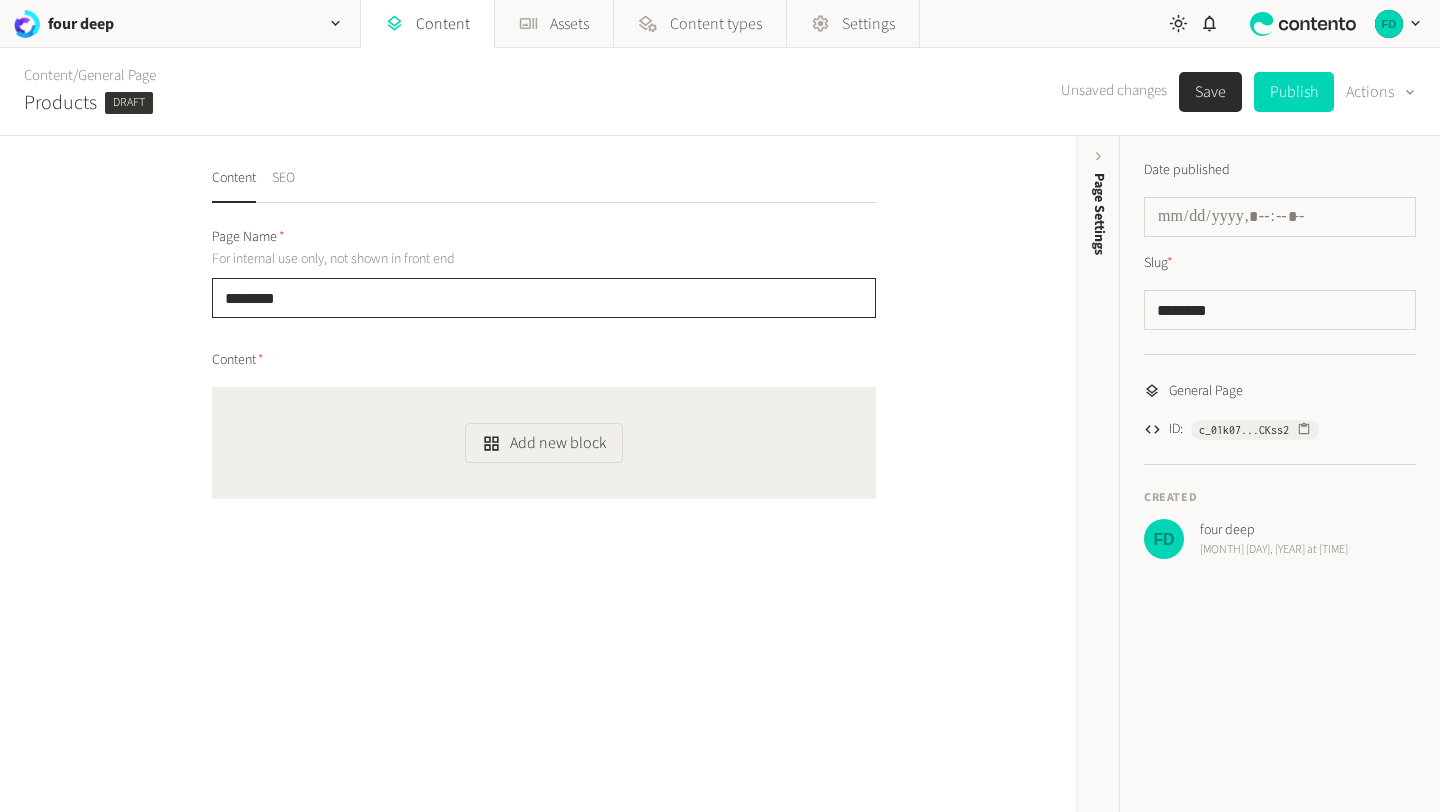 click on "SEO" 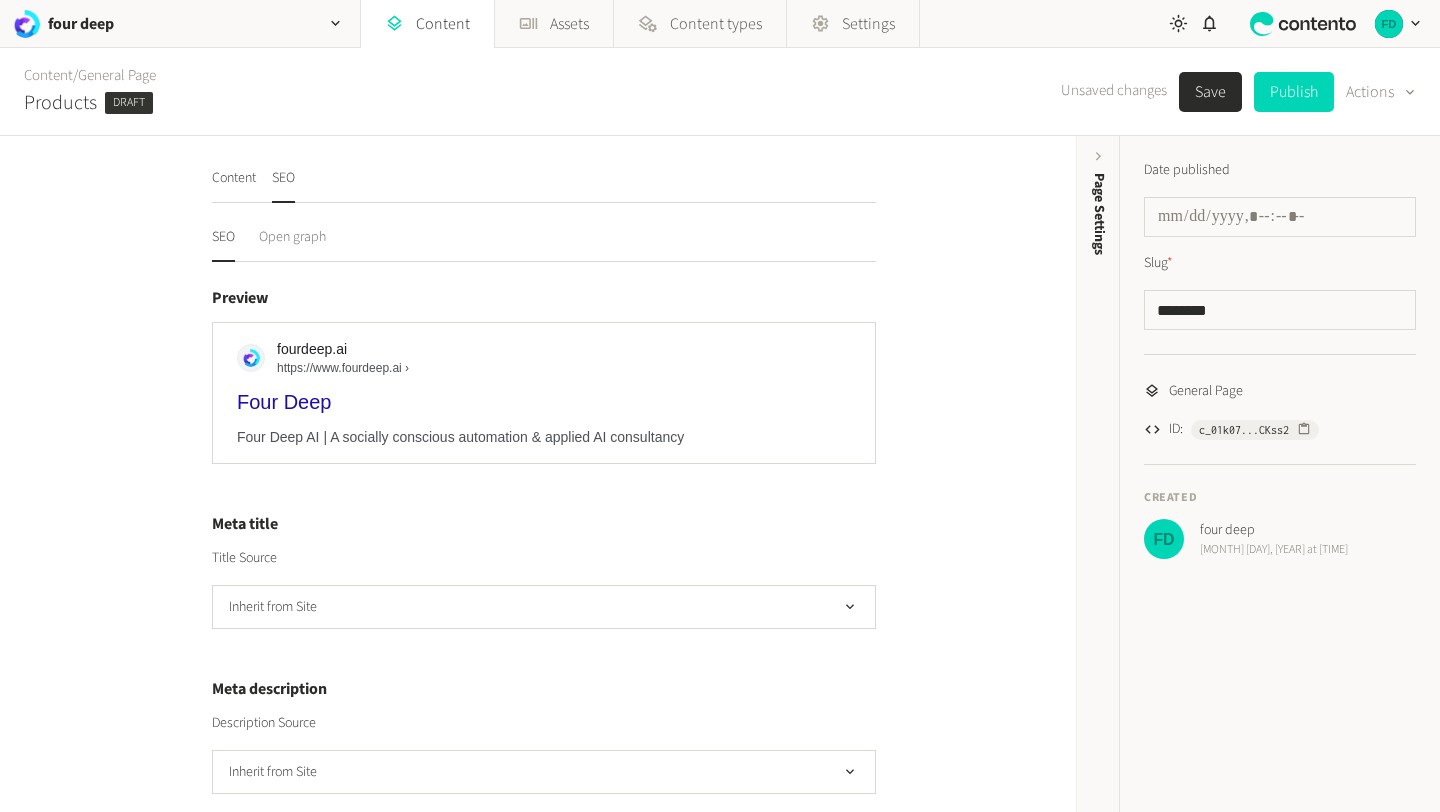 click on "Open graph" 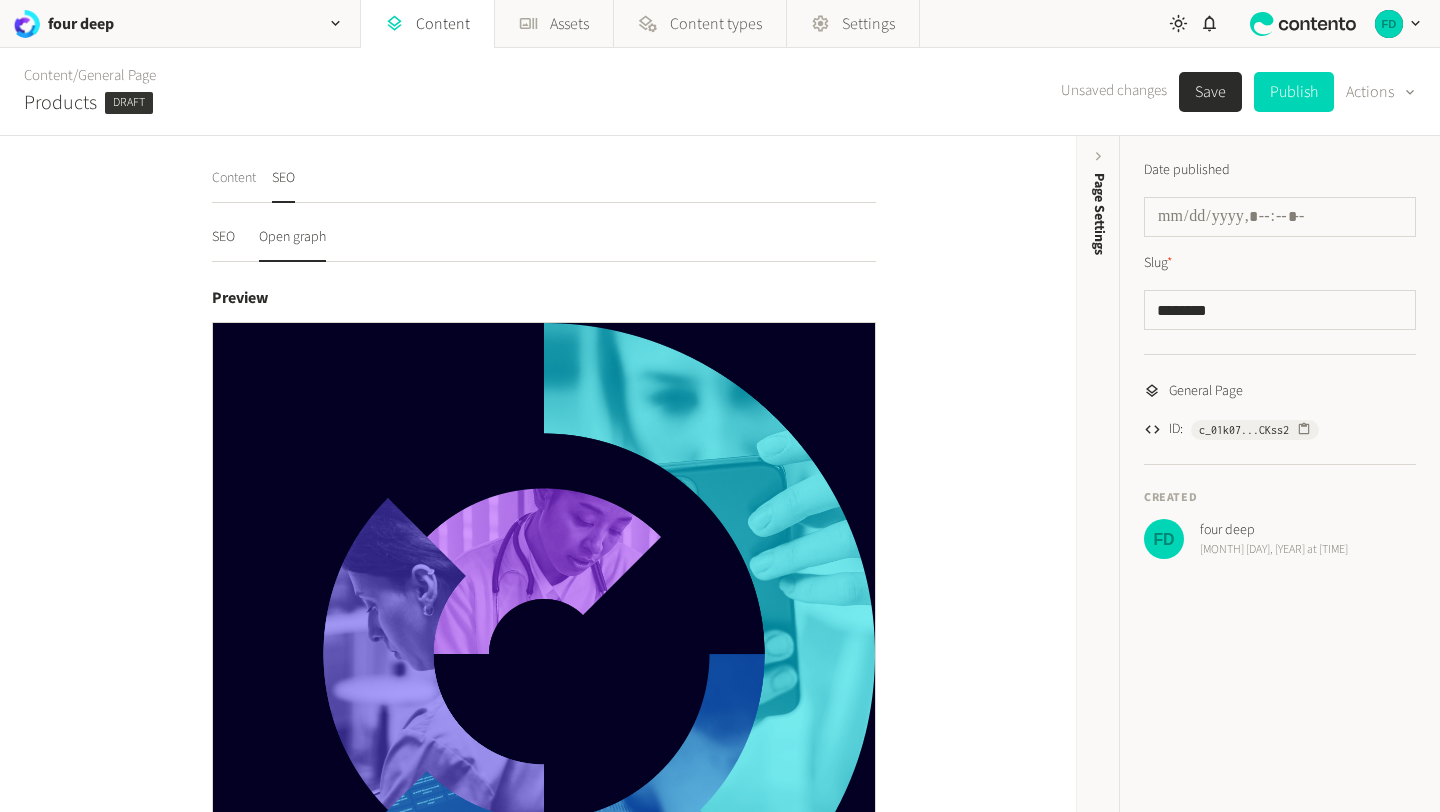 click on "Content" 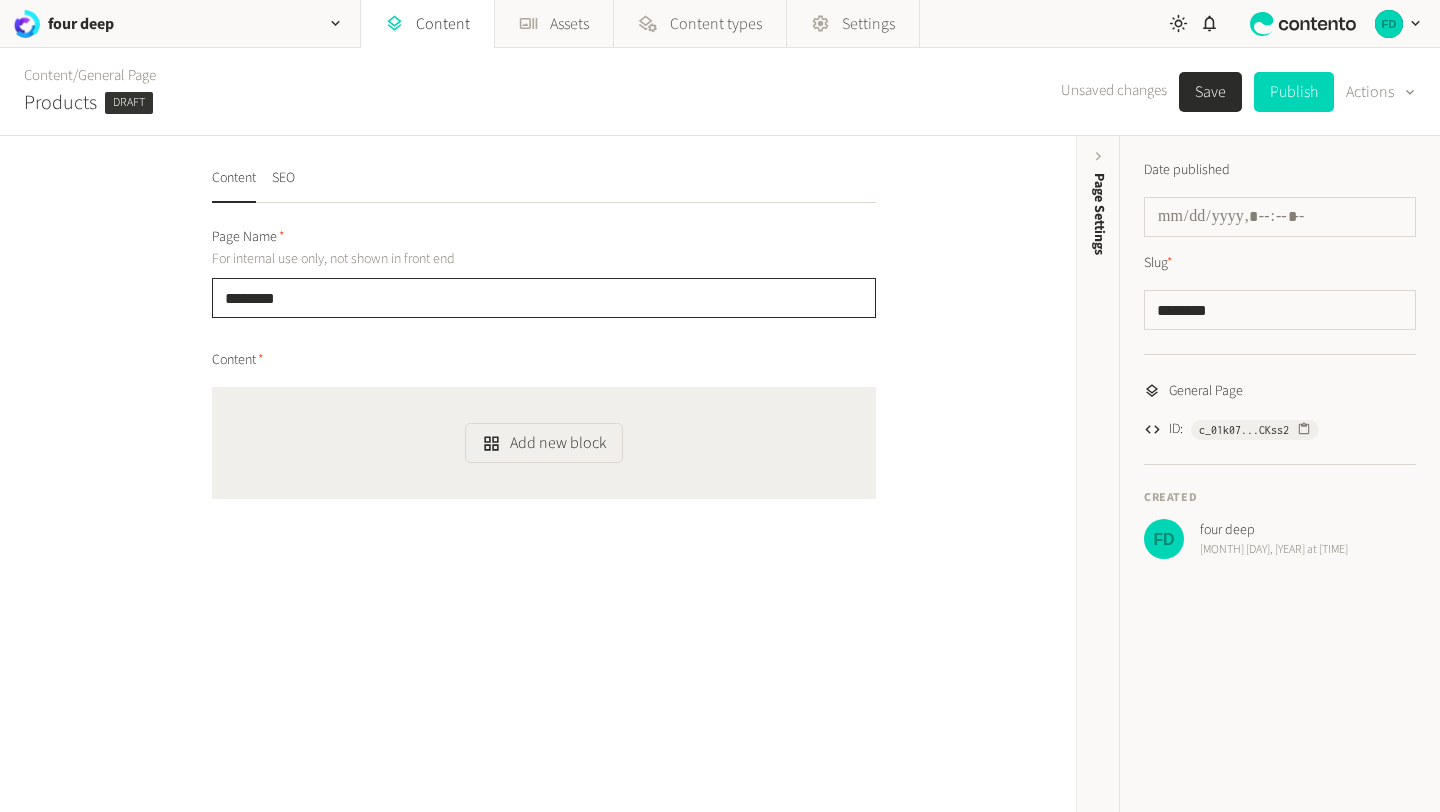 click on "********" 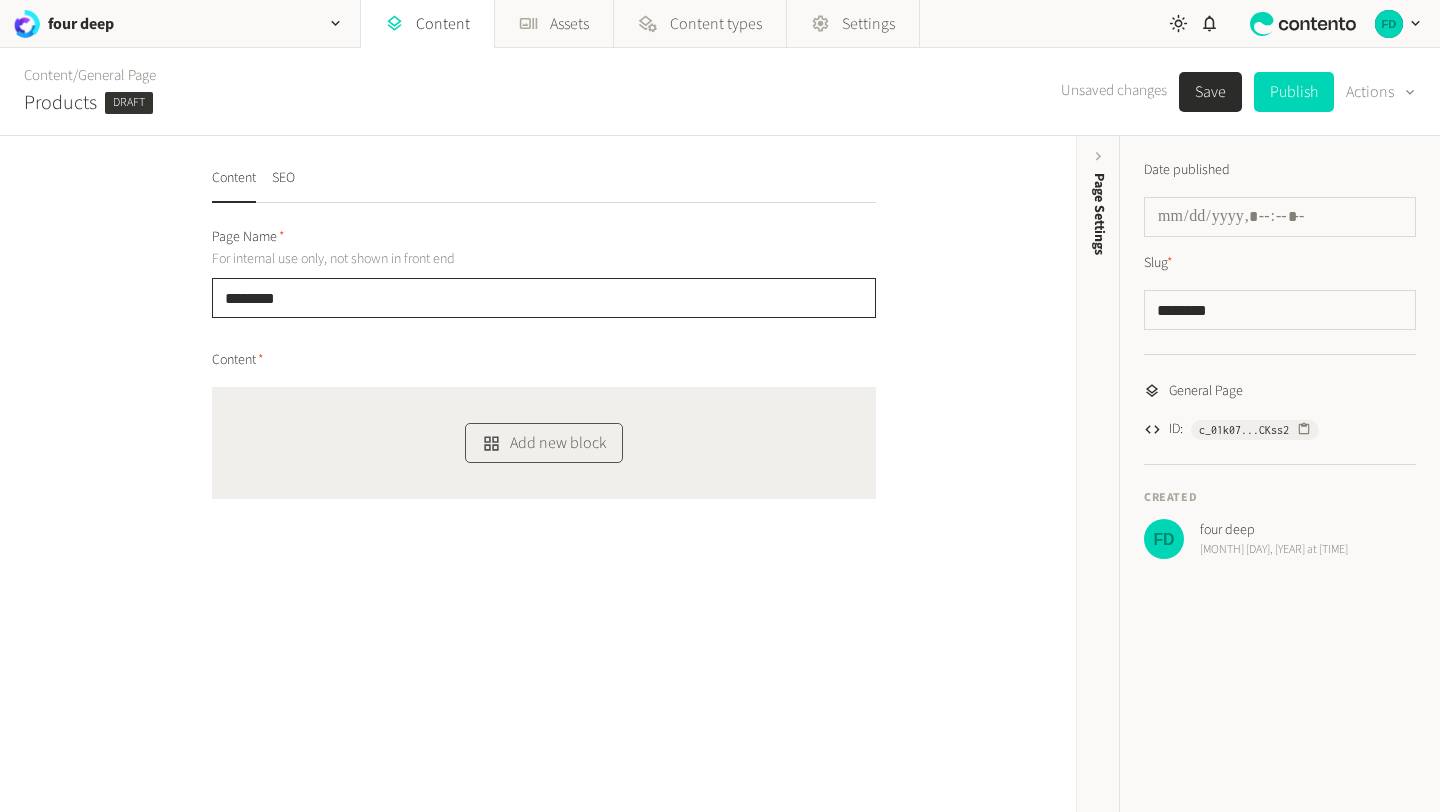 click on "Add new block" 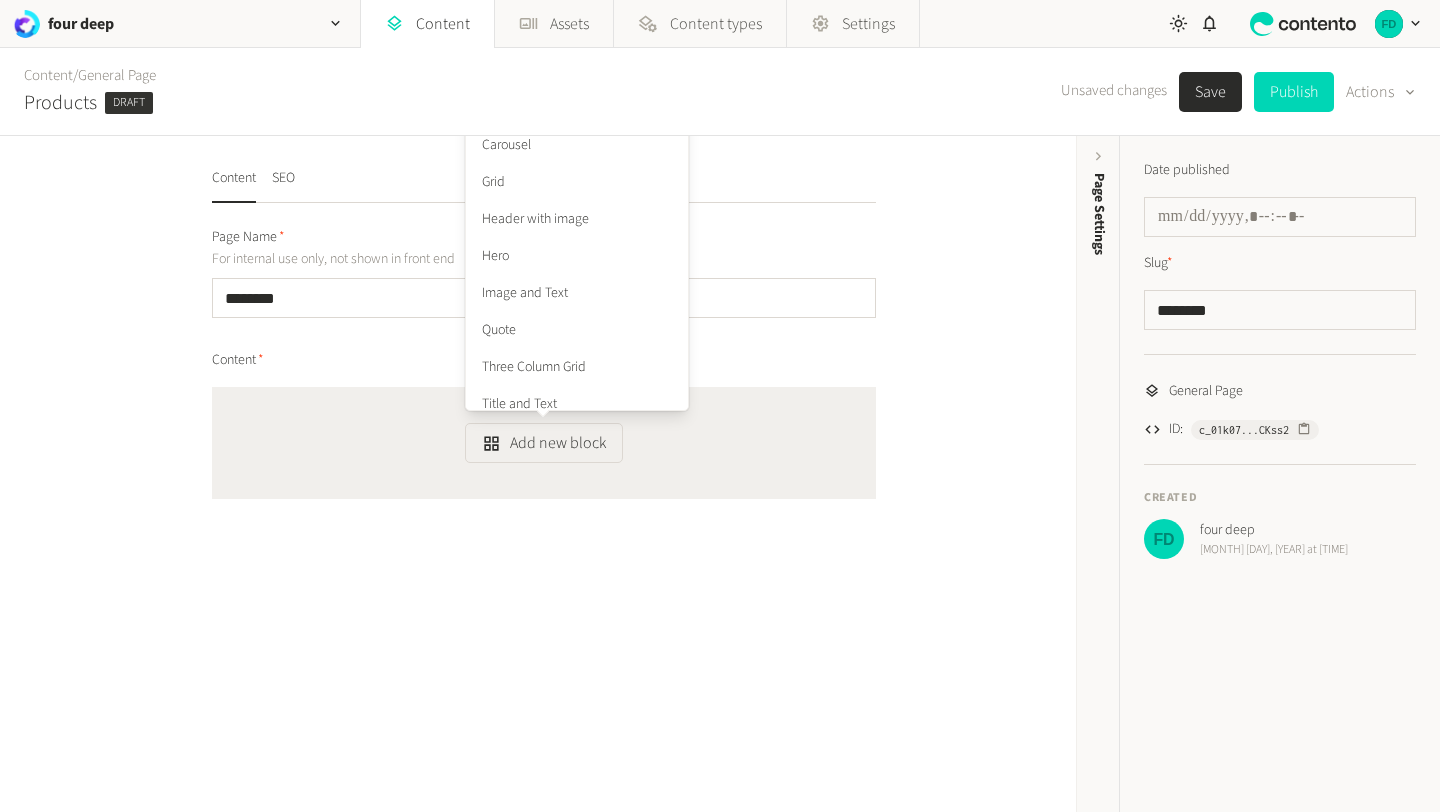 click on "Content SEO Page Name For internal use only, not shown in front end ******** Content  Add new block  Accordion Carousel Grid Header with image Hero Image and Text Quote Three Column Grid Title and Text Video" 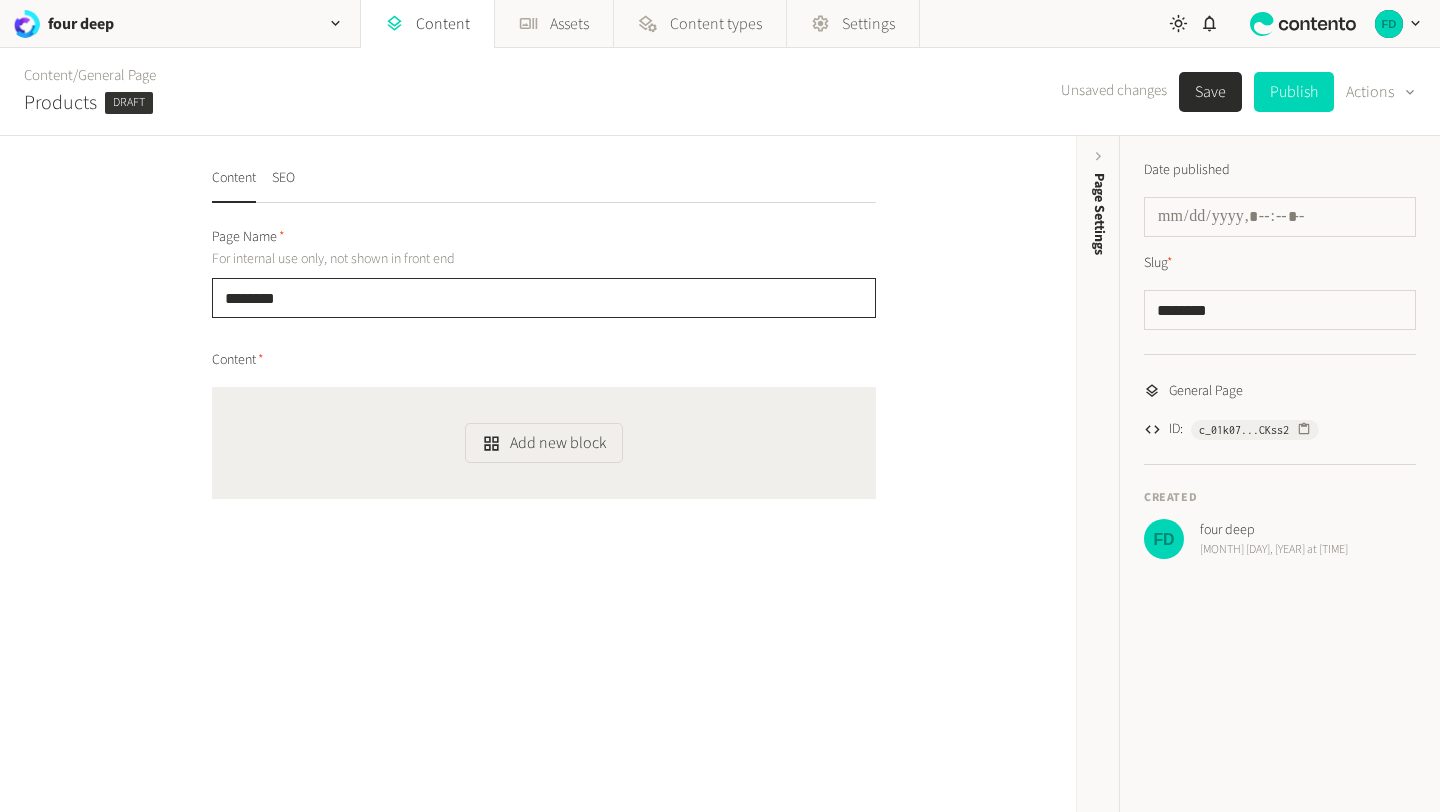 click on "********" 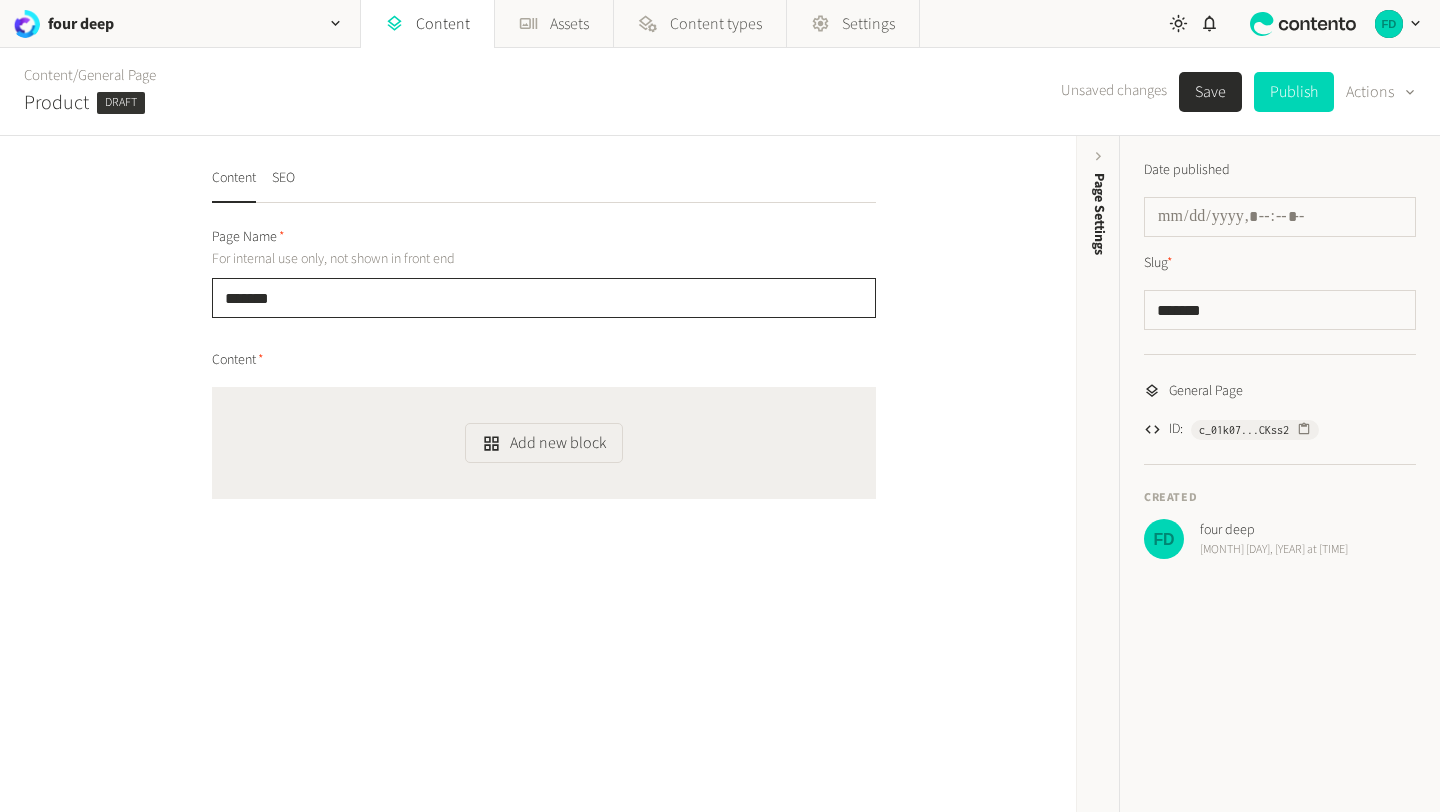 type on "*******" 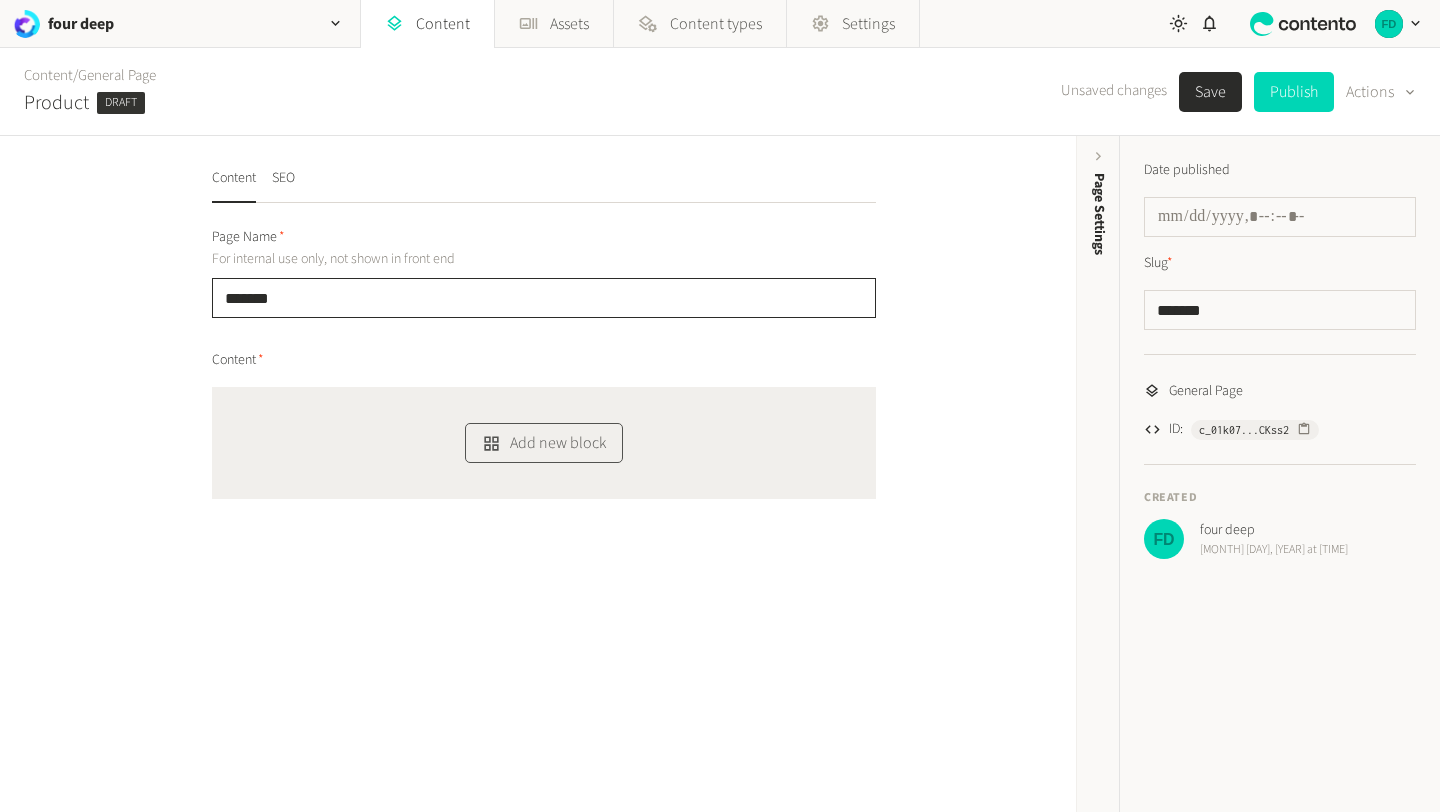 click on "Add new block" 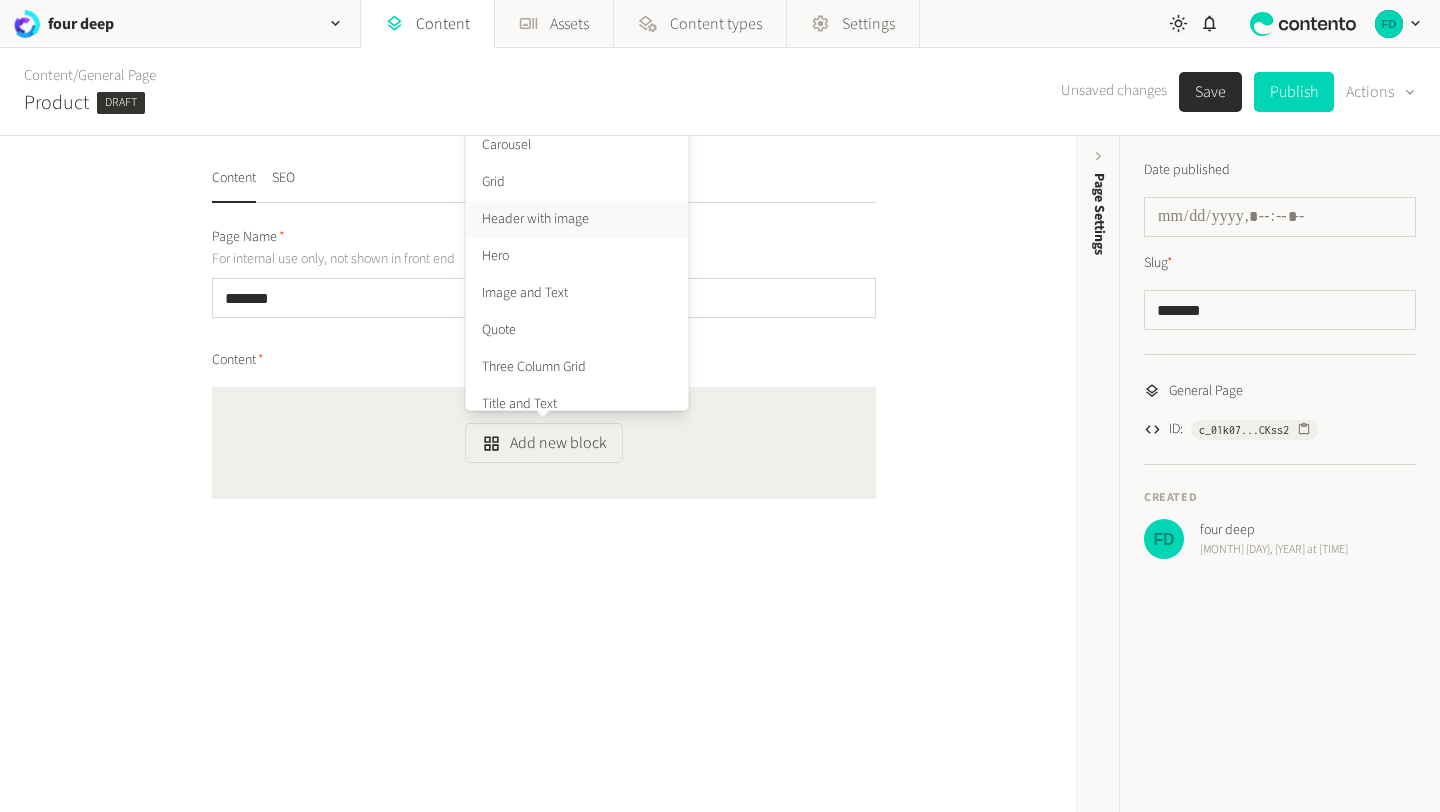 click on "Header with image" 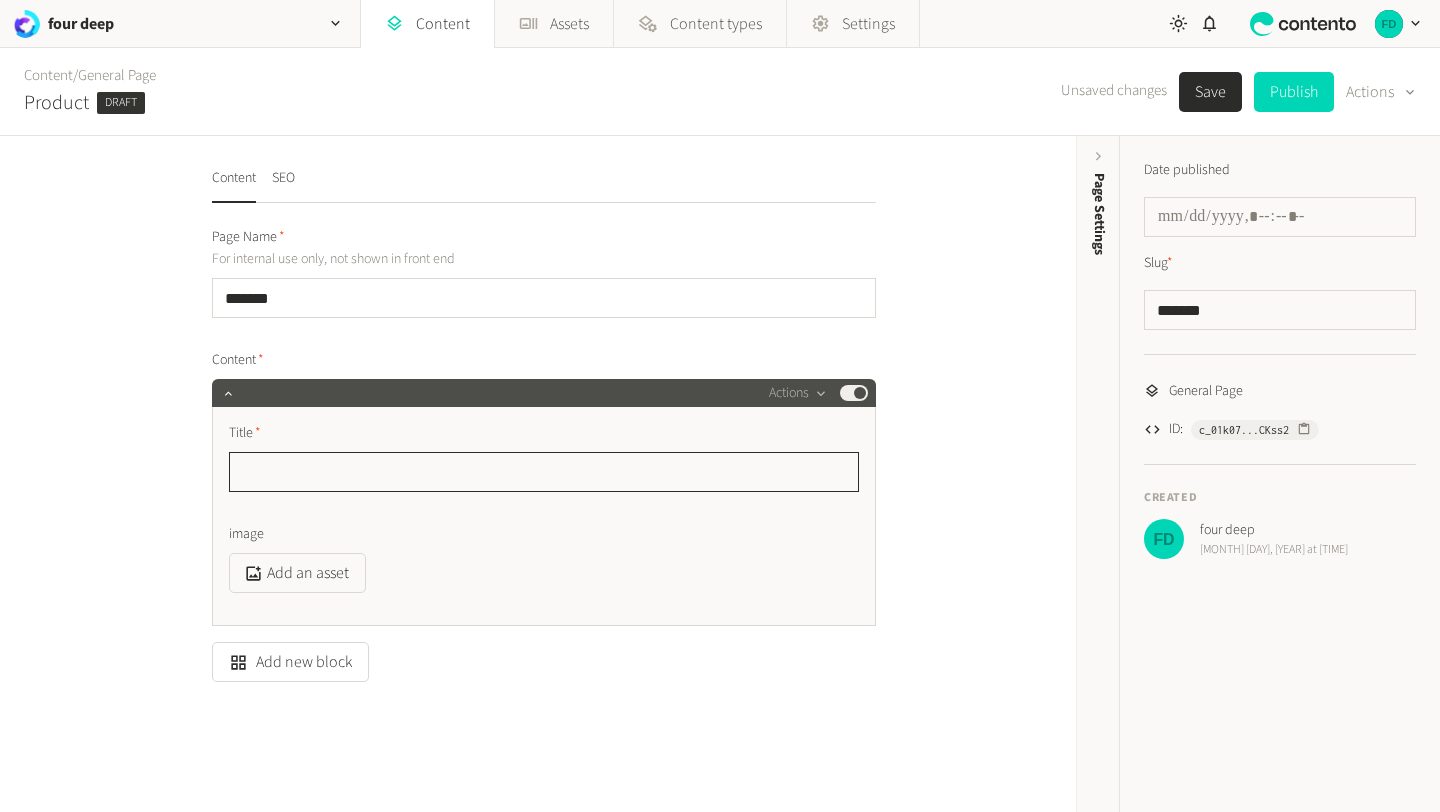 paste on "**********" 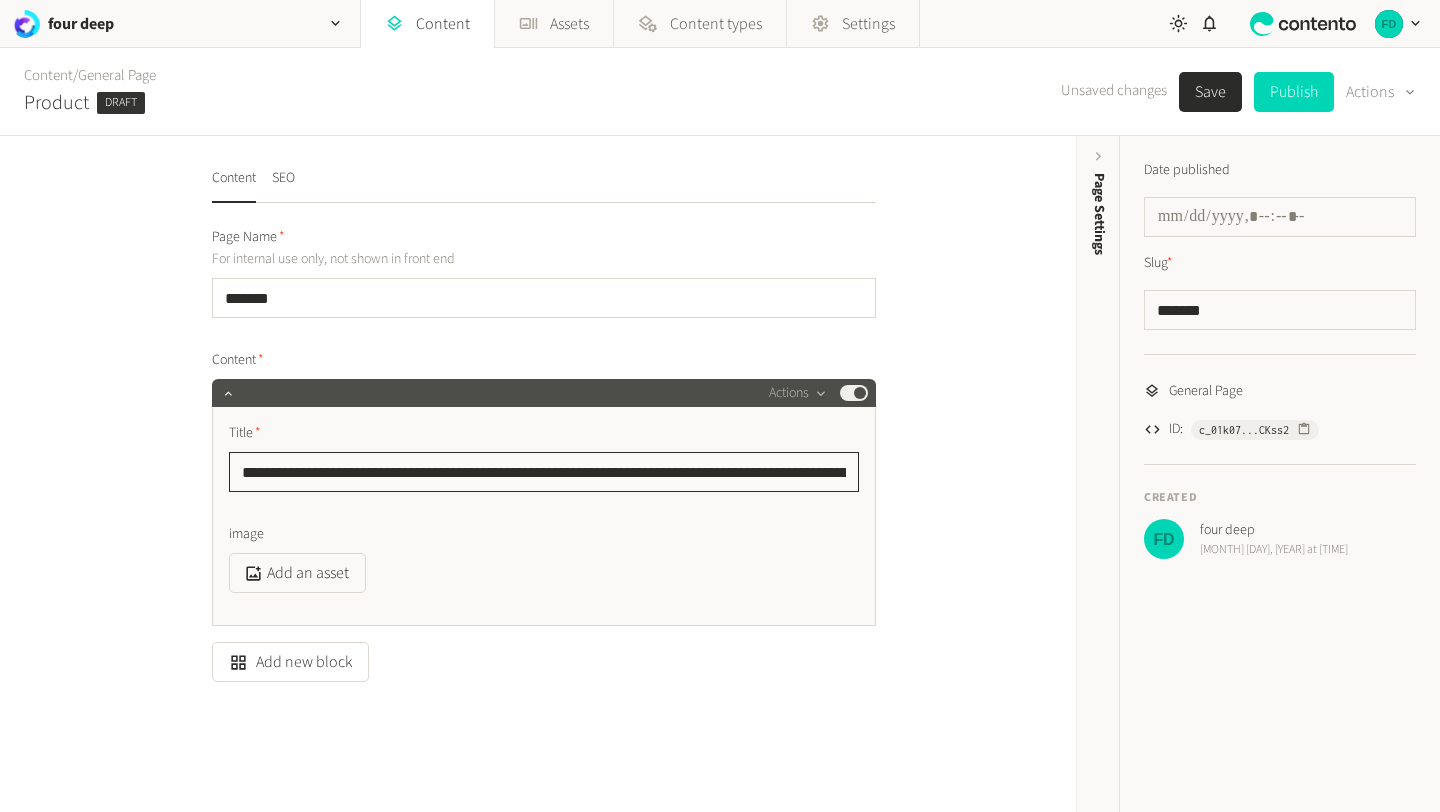scroll, scrollTop: 0, scrollLeft: 742, axis: horizontal 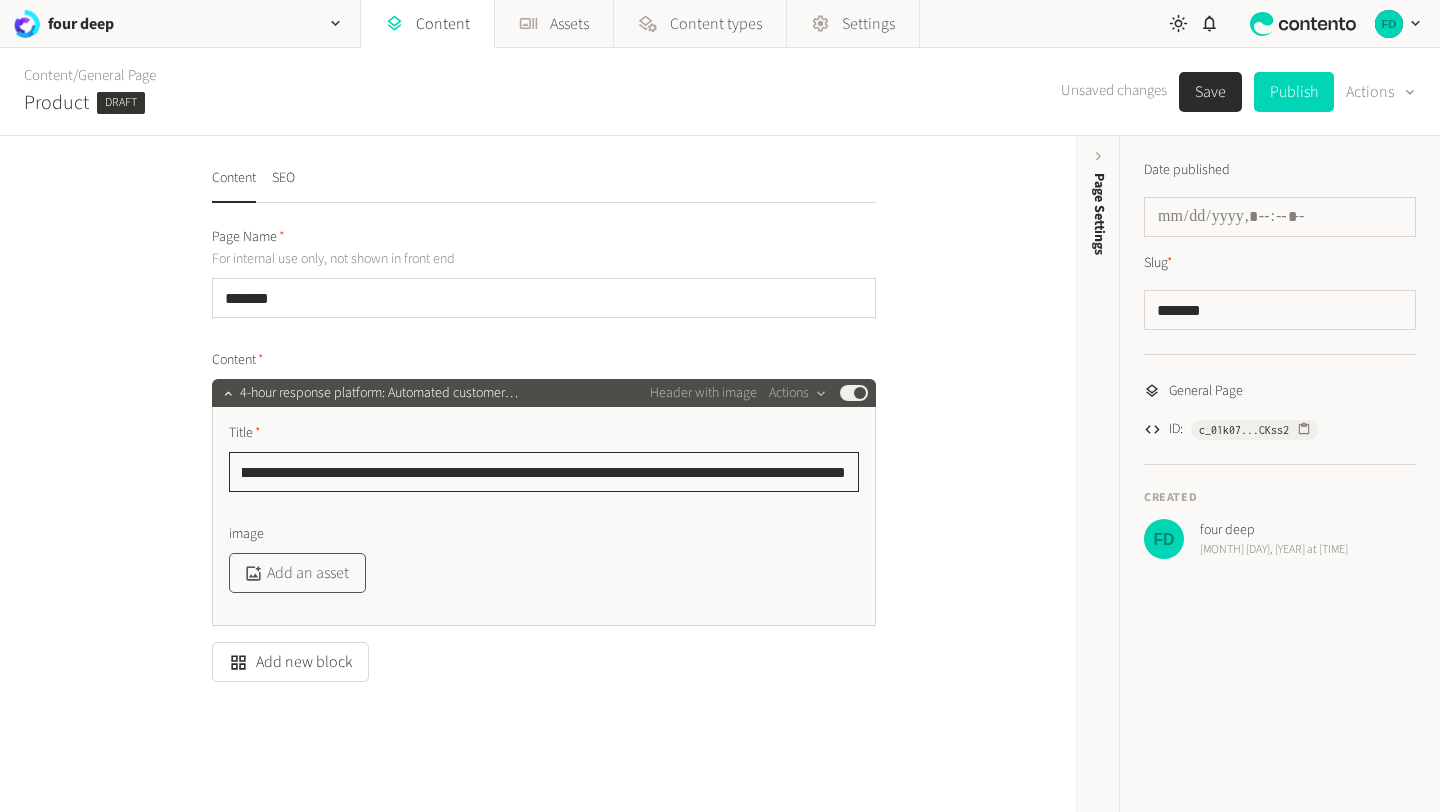 type on "**********" 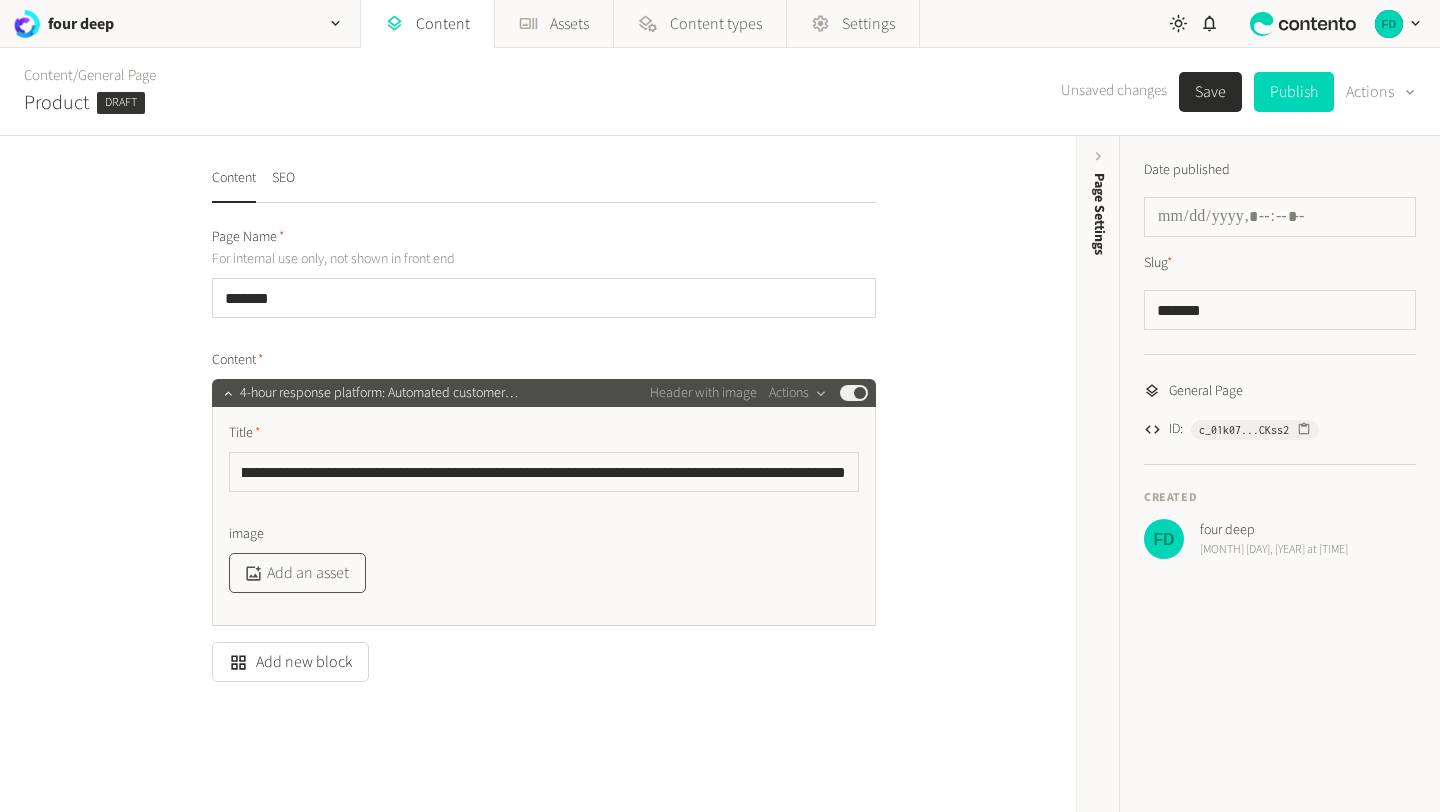 click on "Add an asset" 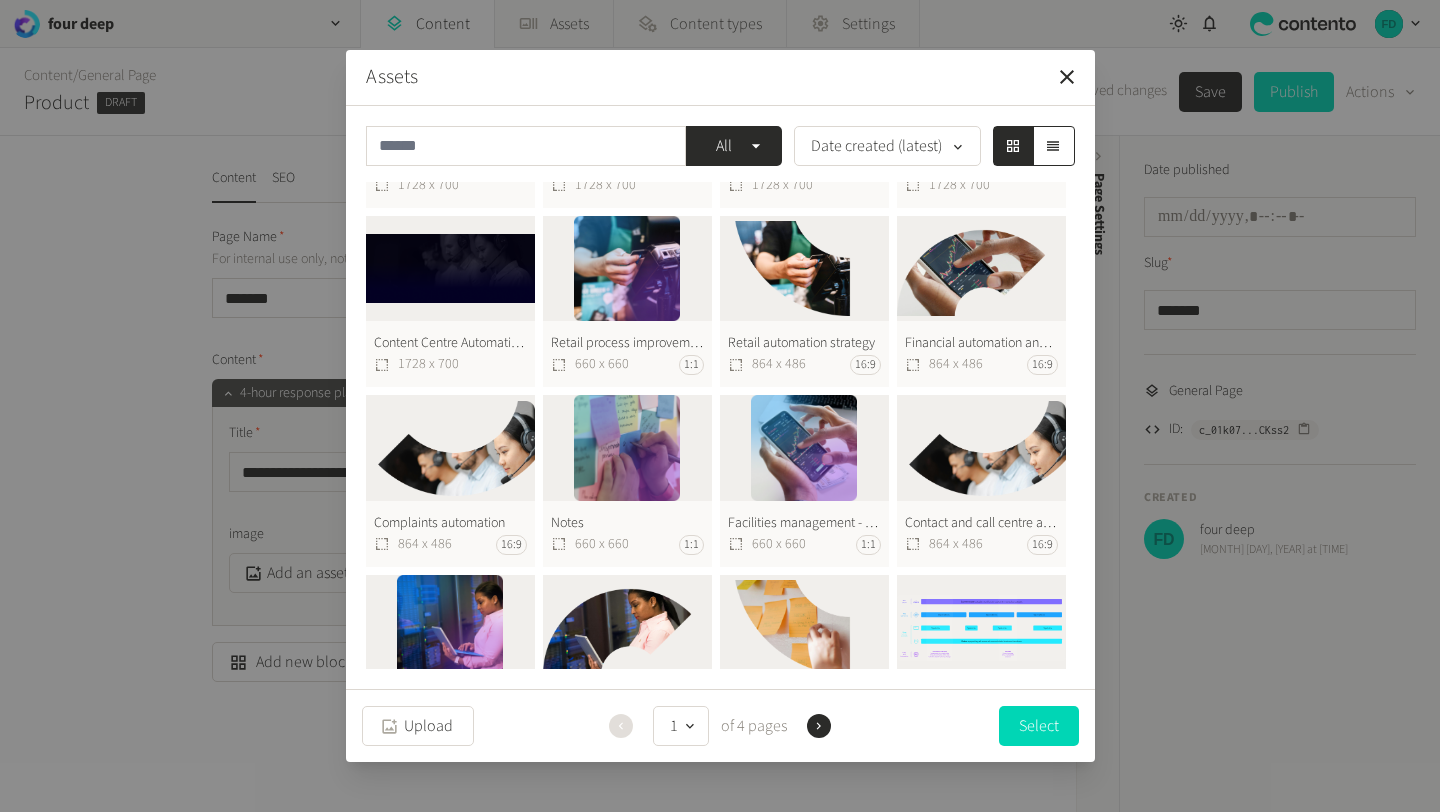 scroll, scrollTop: 582, scrollLeft: 0, axis: vertical 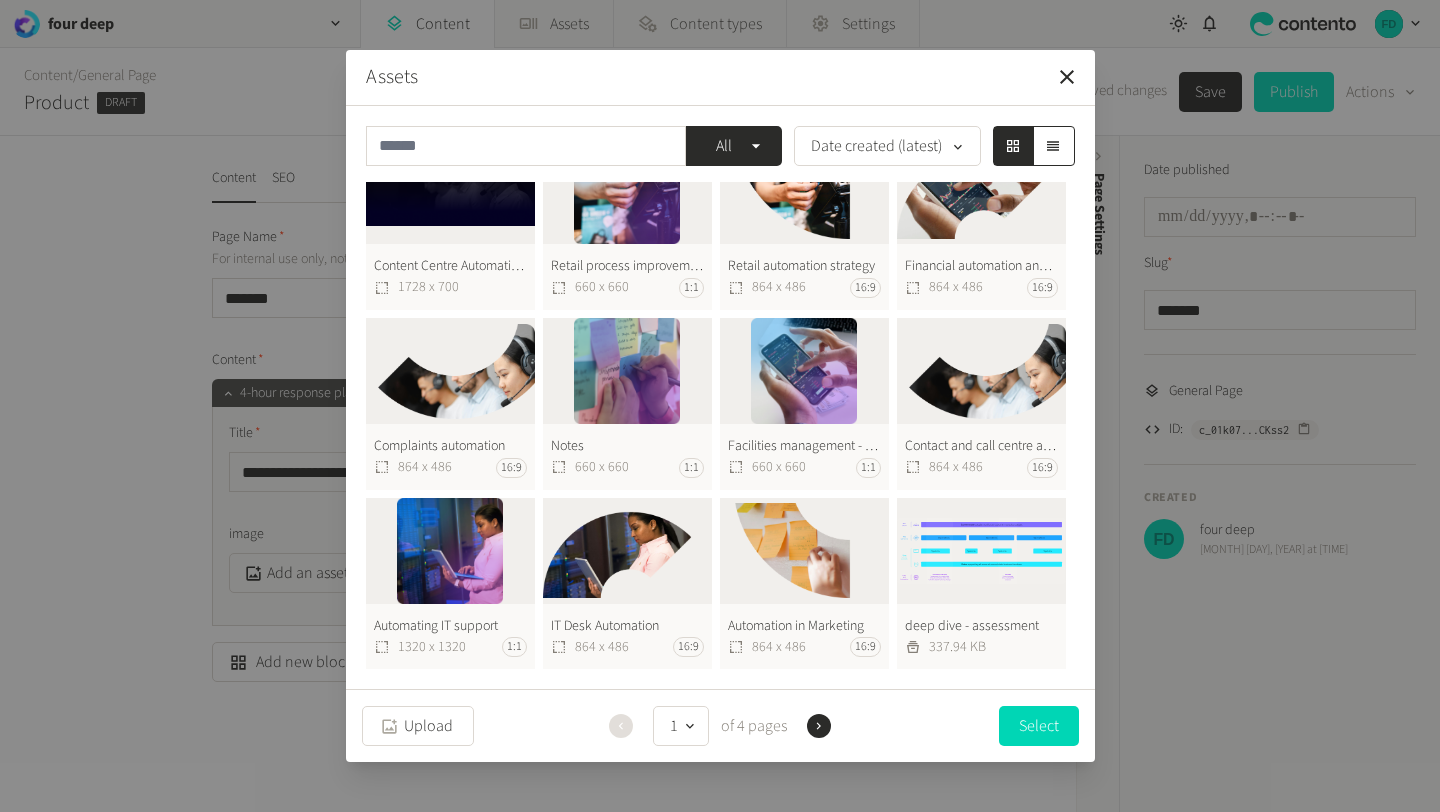 click 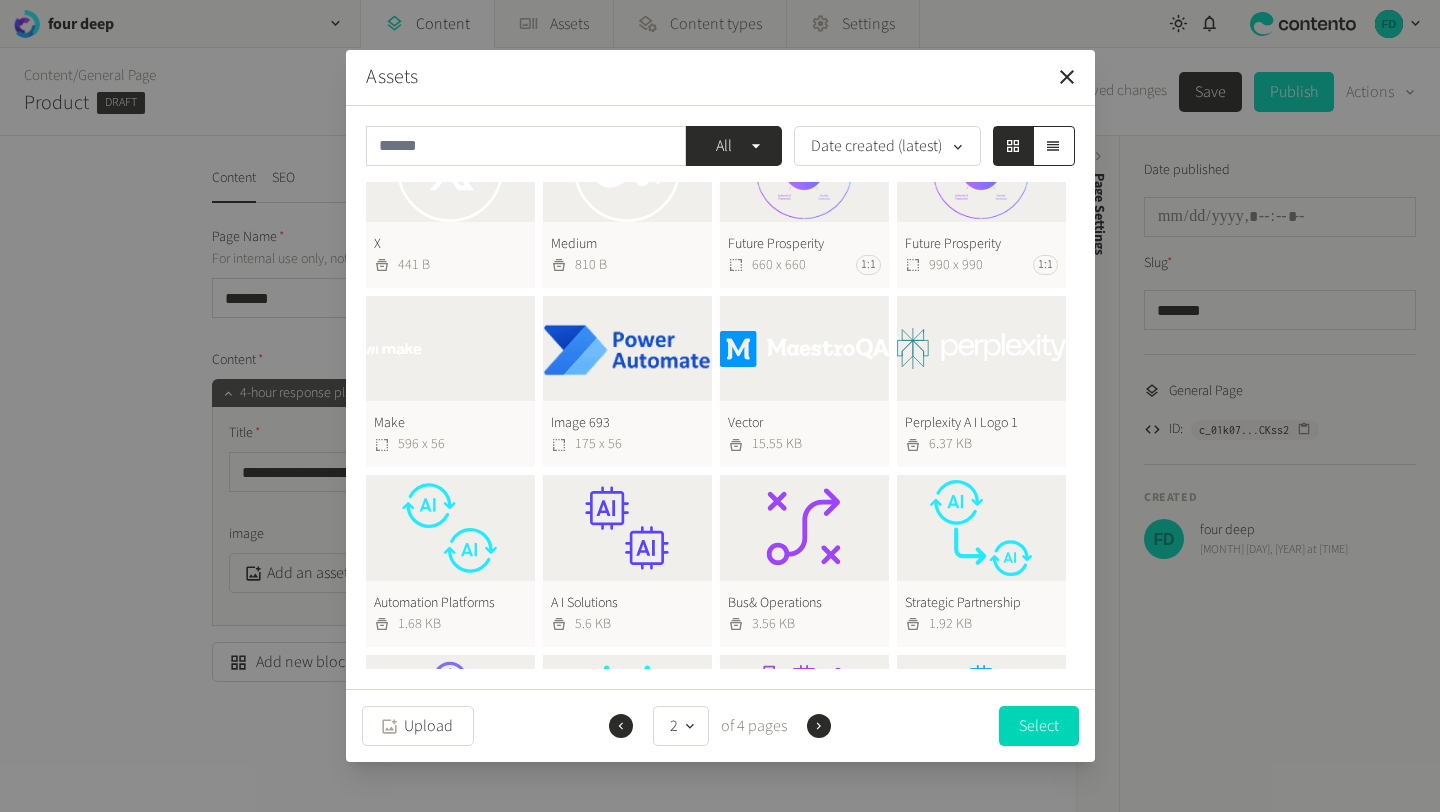 scroll, scrollTop: 582, scrollLeft: 0, axis: vertical 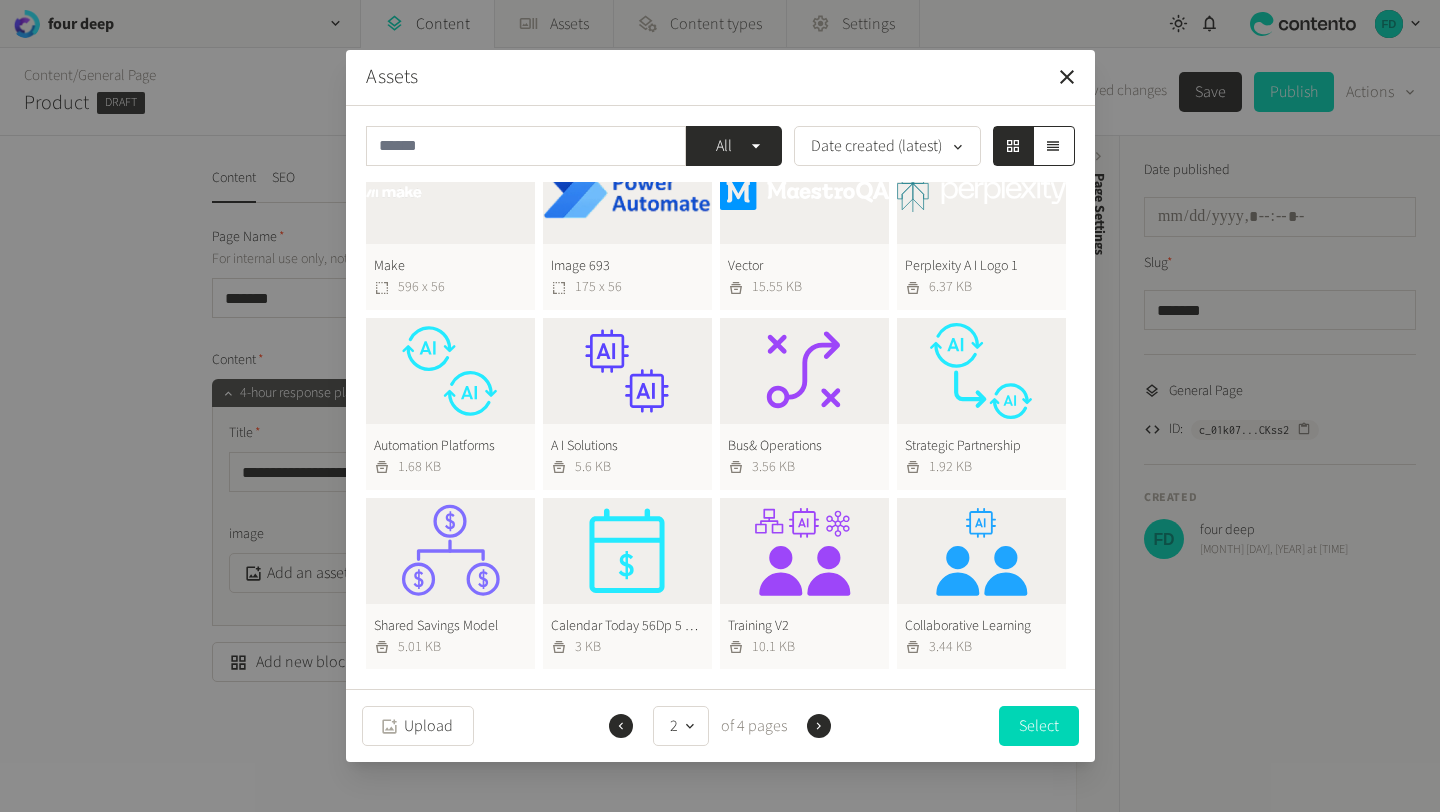 click 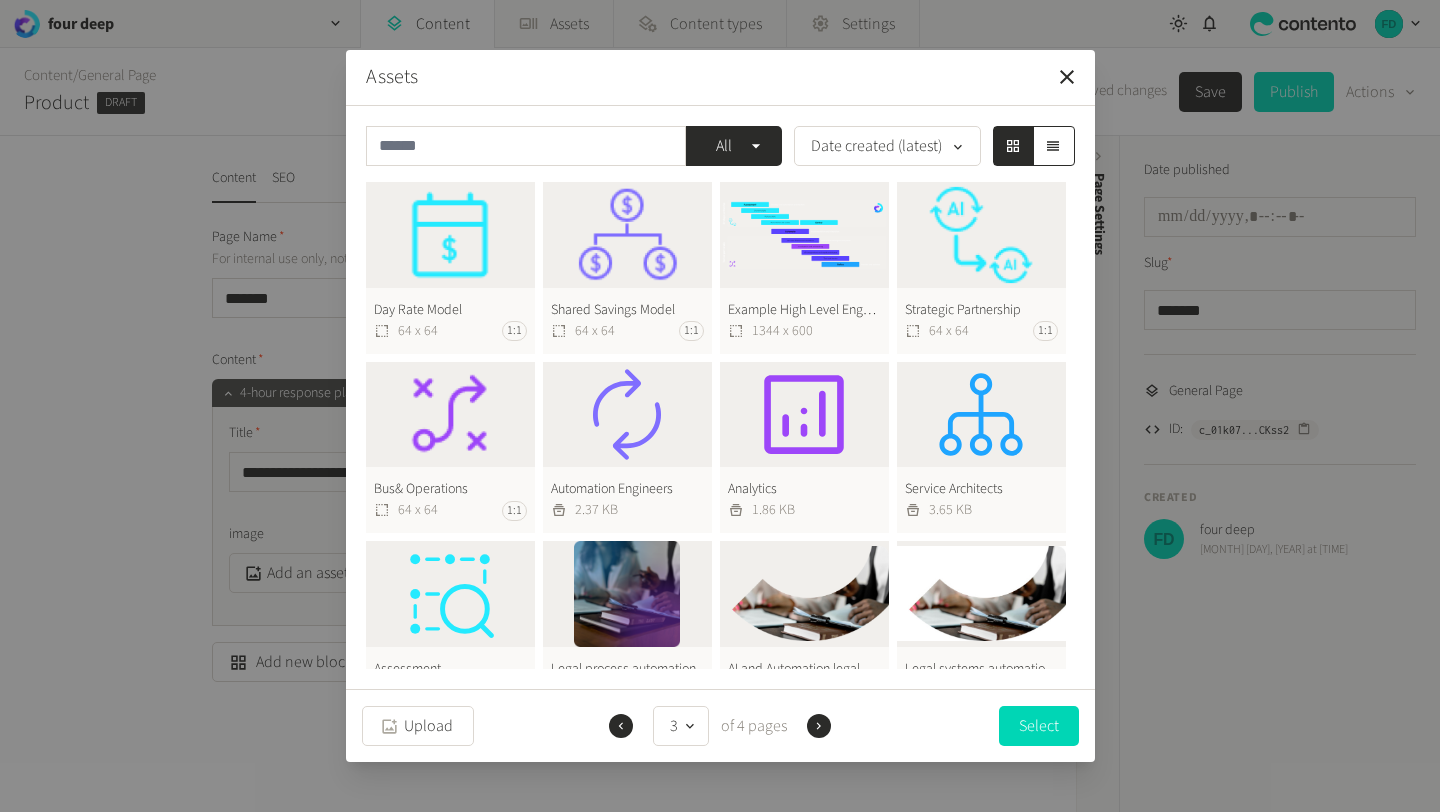 scroll, scrollTop: 45, scrollLeft: 0, axis: vertical 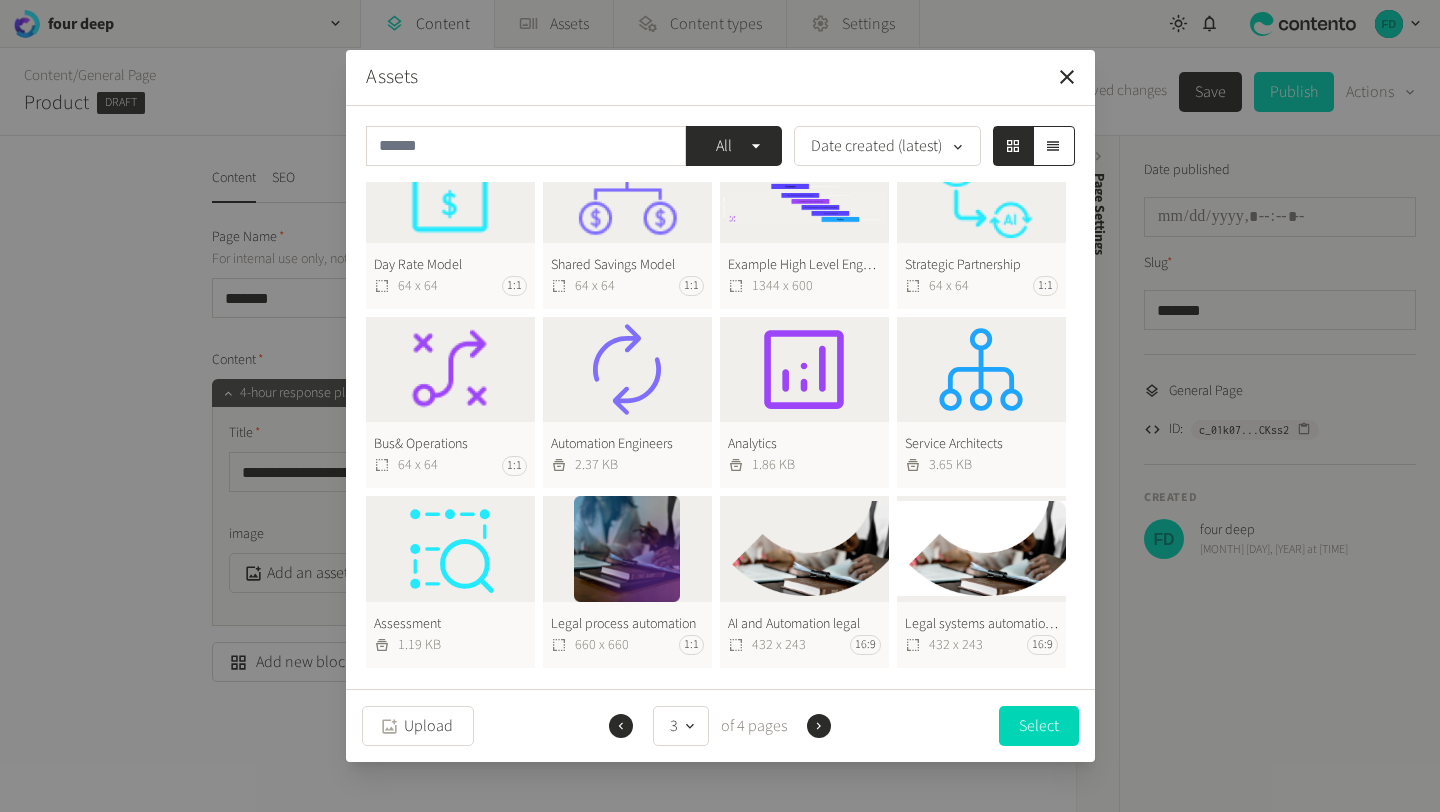 click on "Legal process automation  660 x 660 1:1" 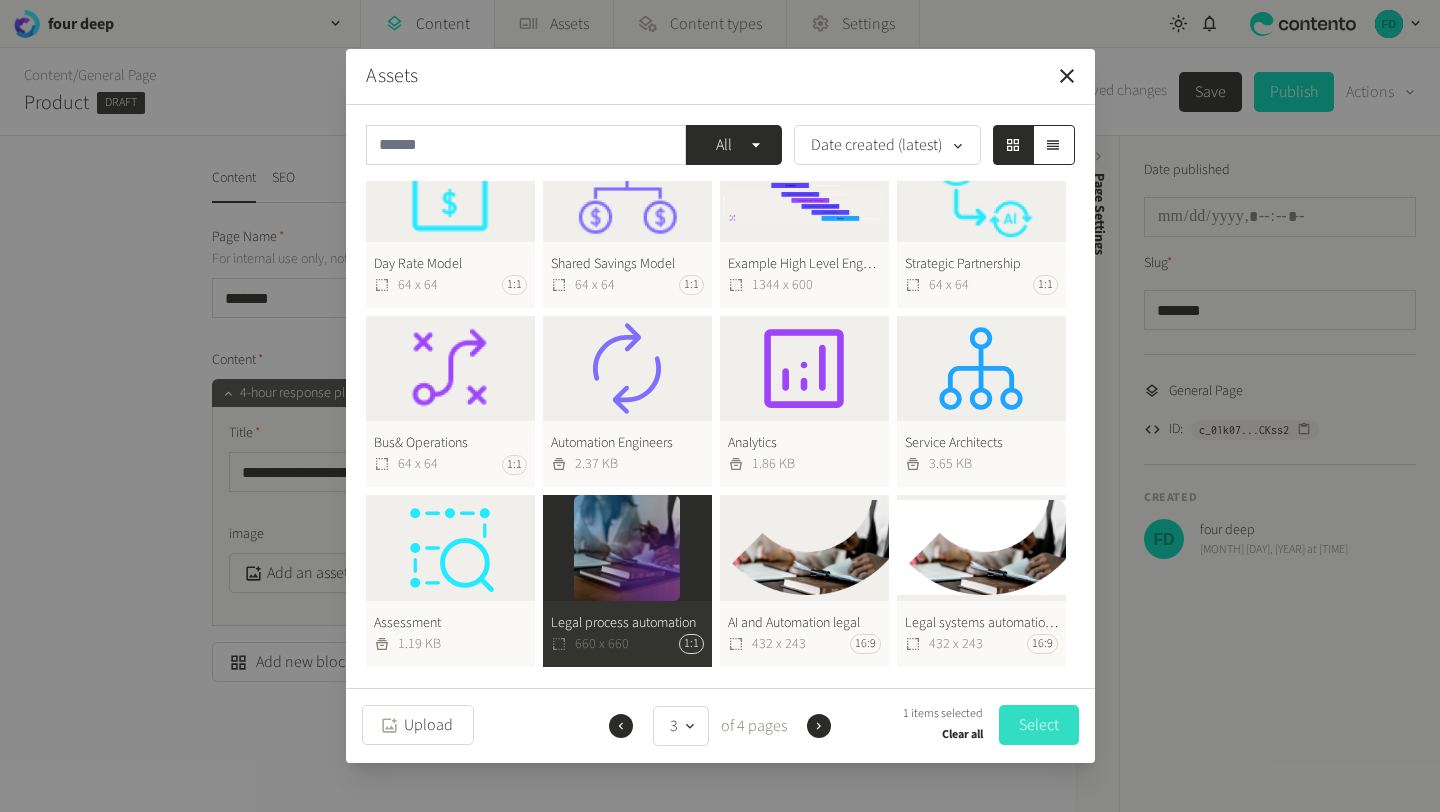 click on "Select" at bounding box center (1039, 725) 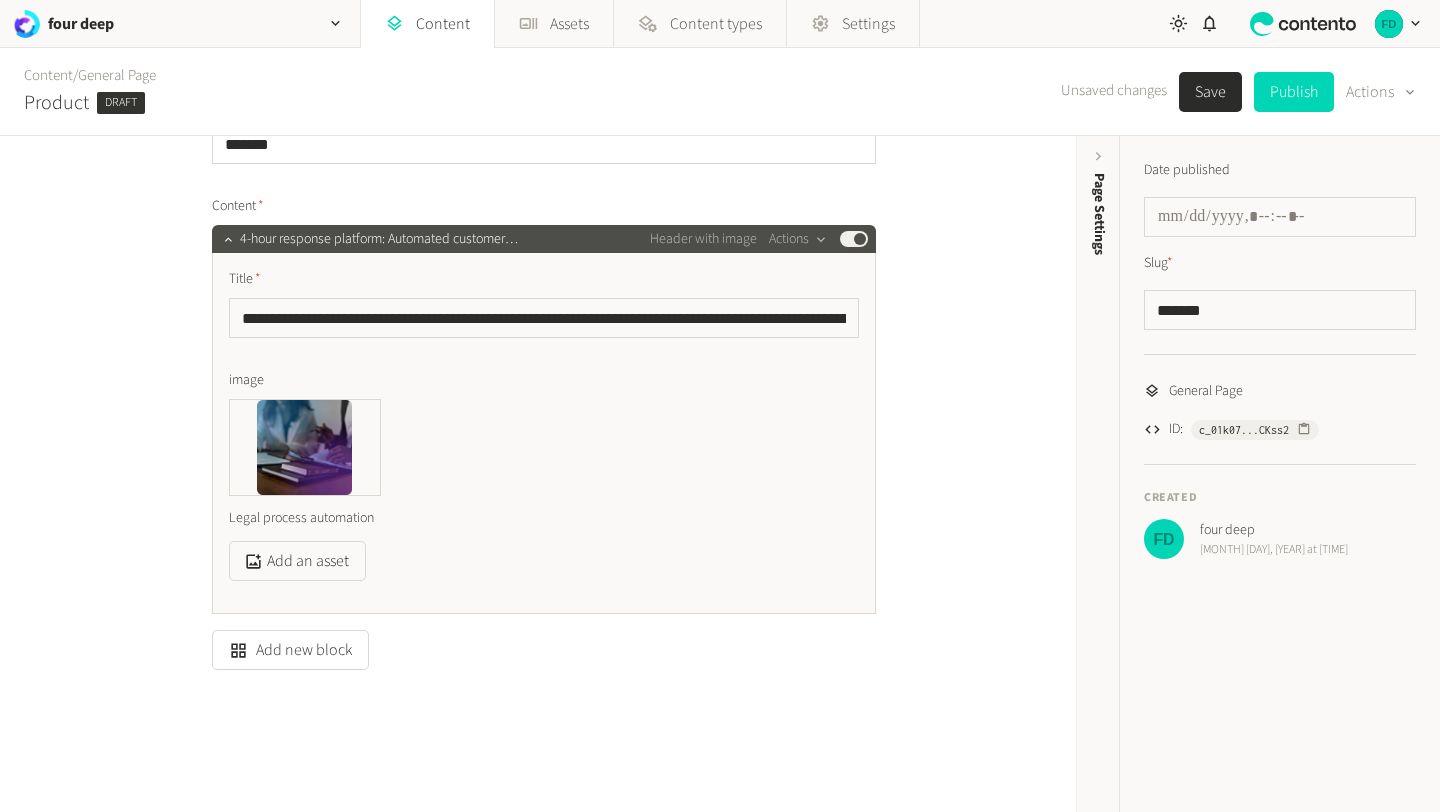 scroll, scrollTop: 155, scrollLeft: 0, axis: vertical 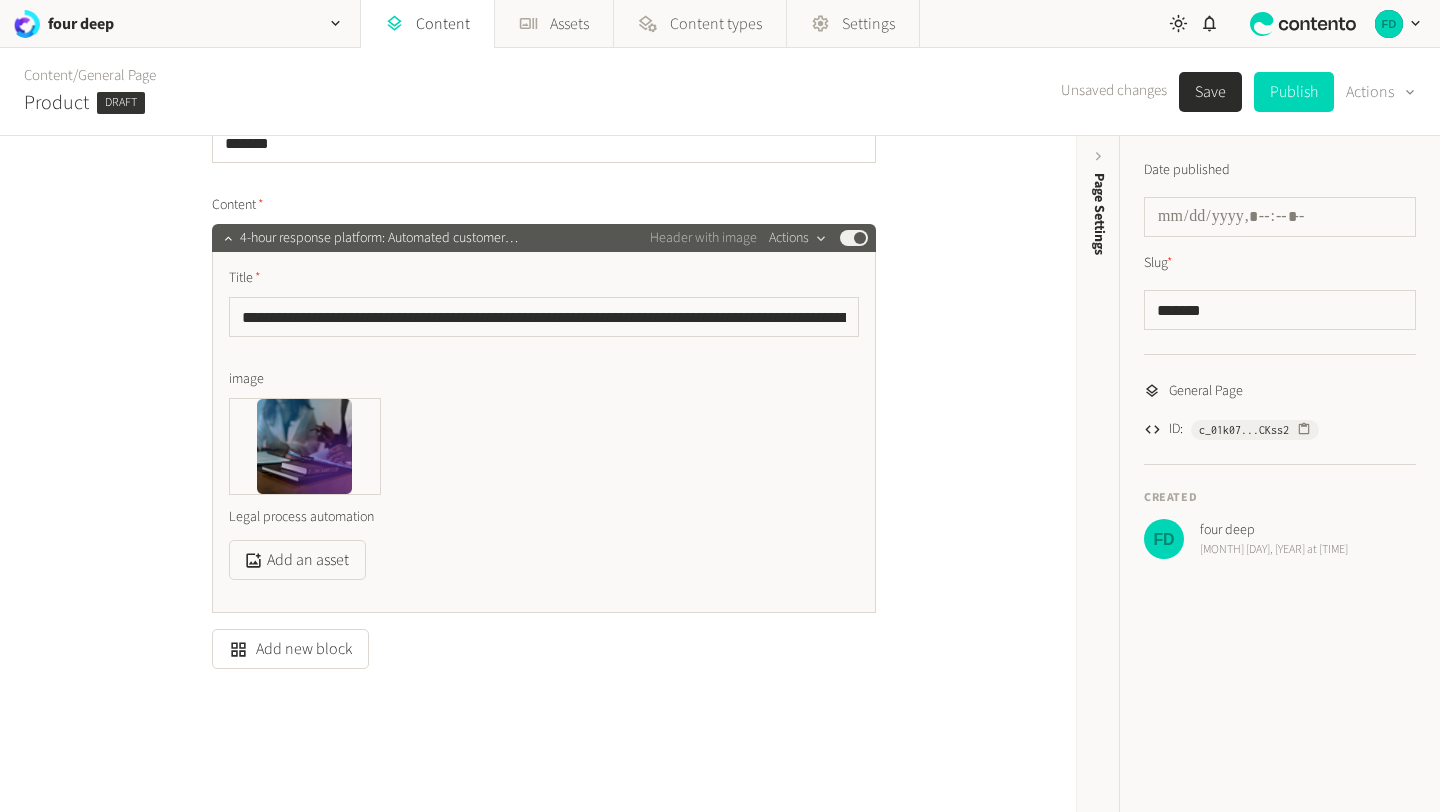 click on "Actions" 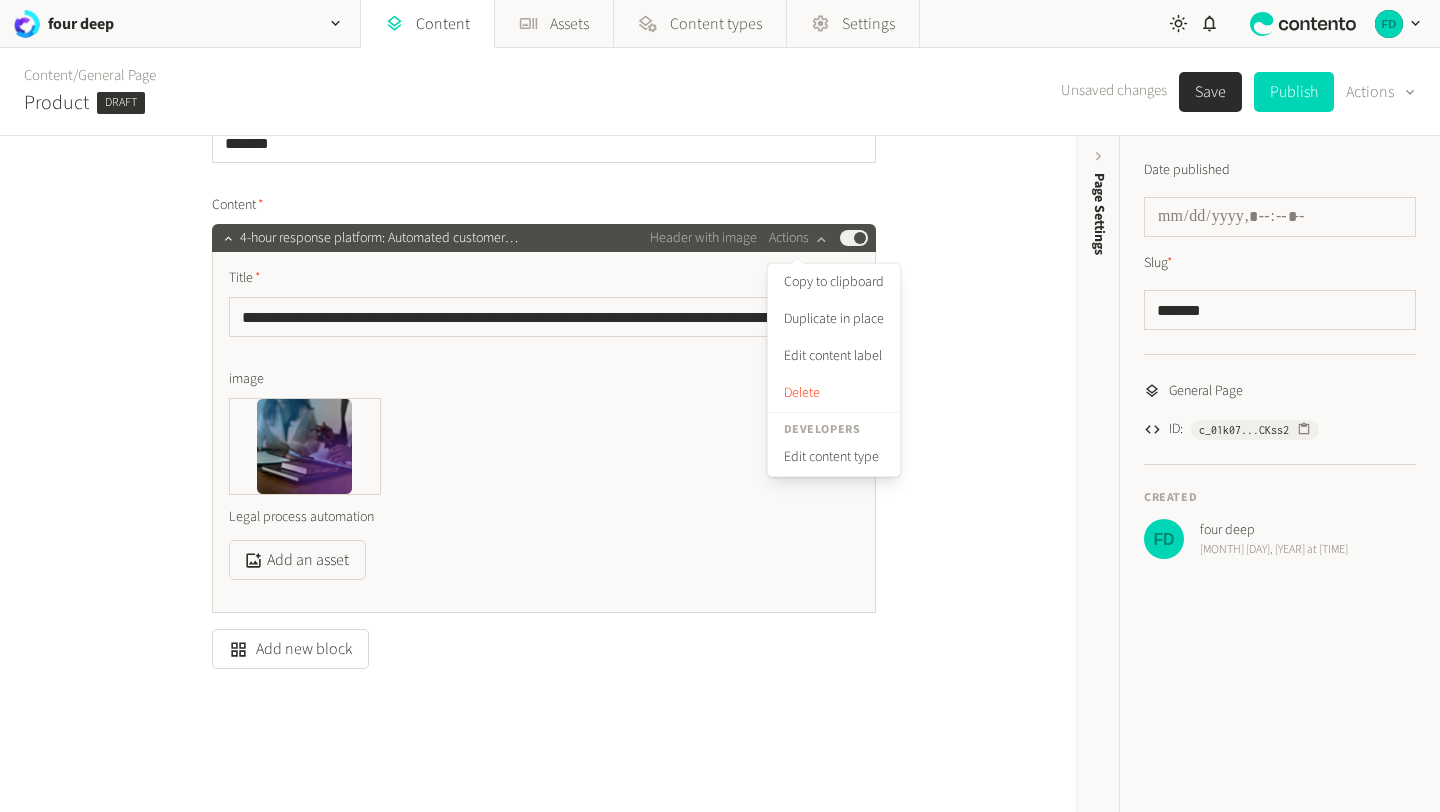 click on "**********" 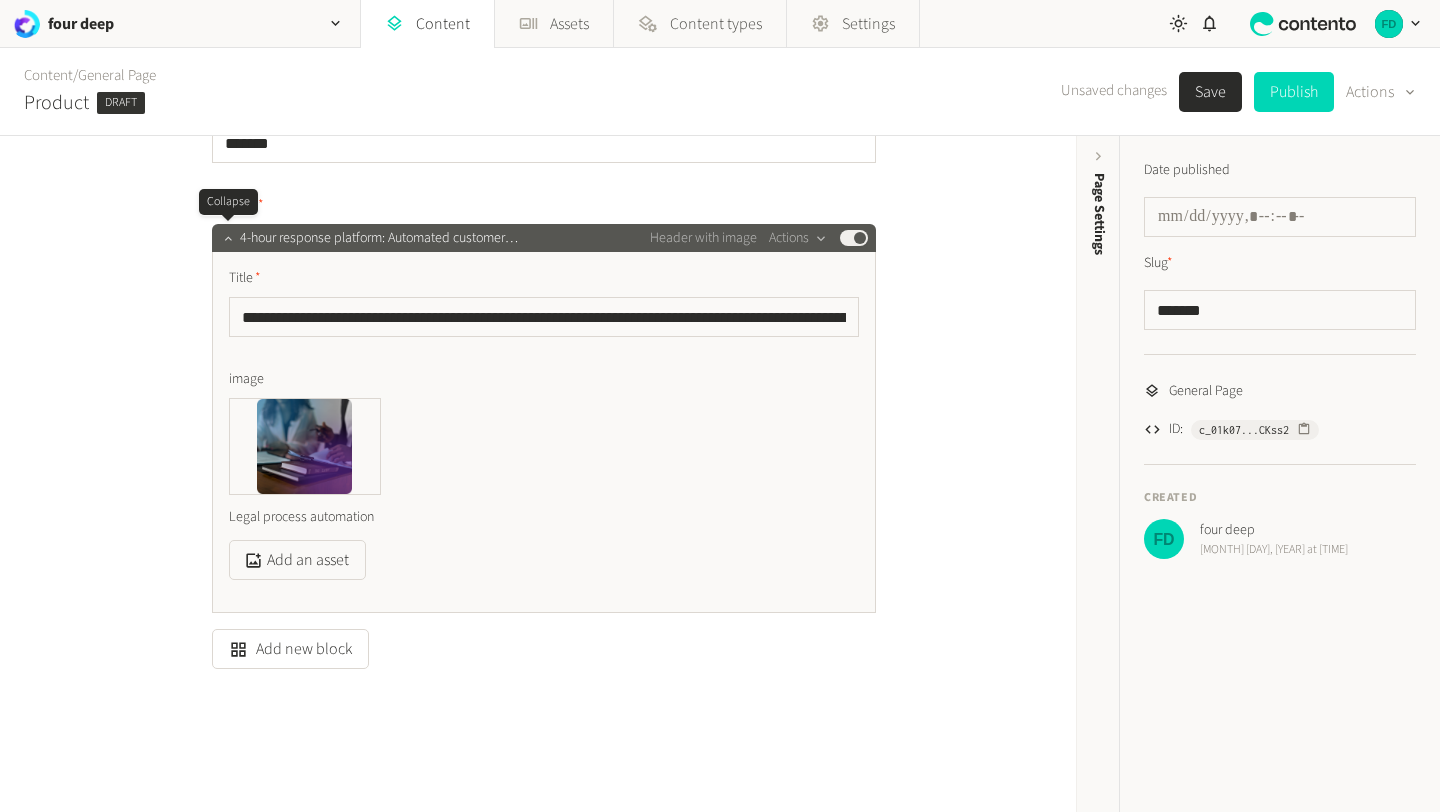 click 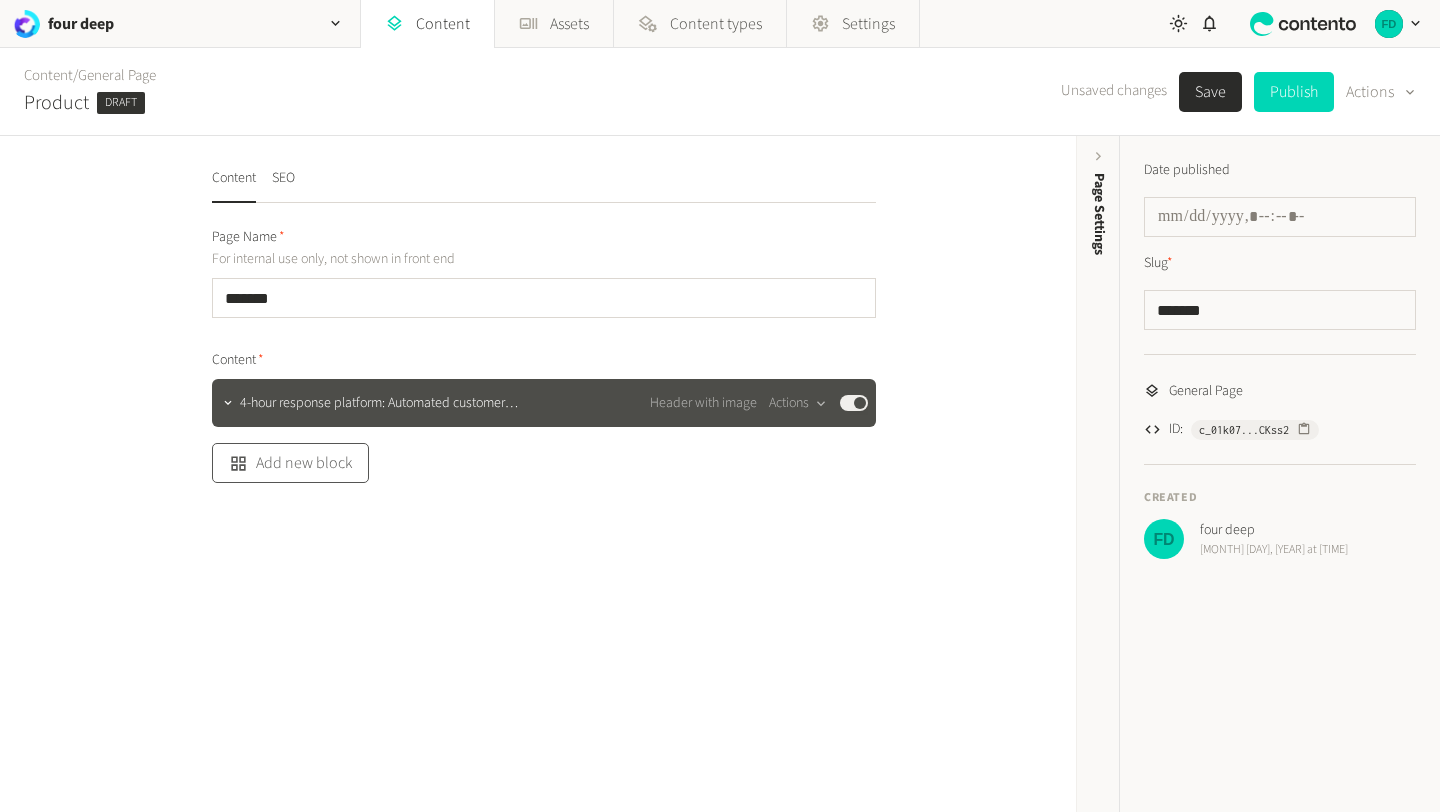 click on "Add new block" 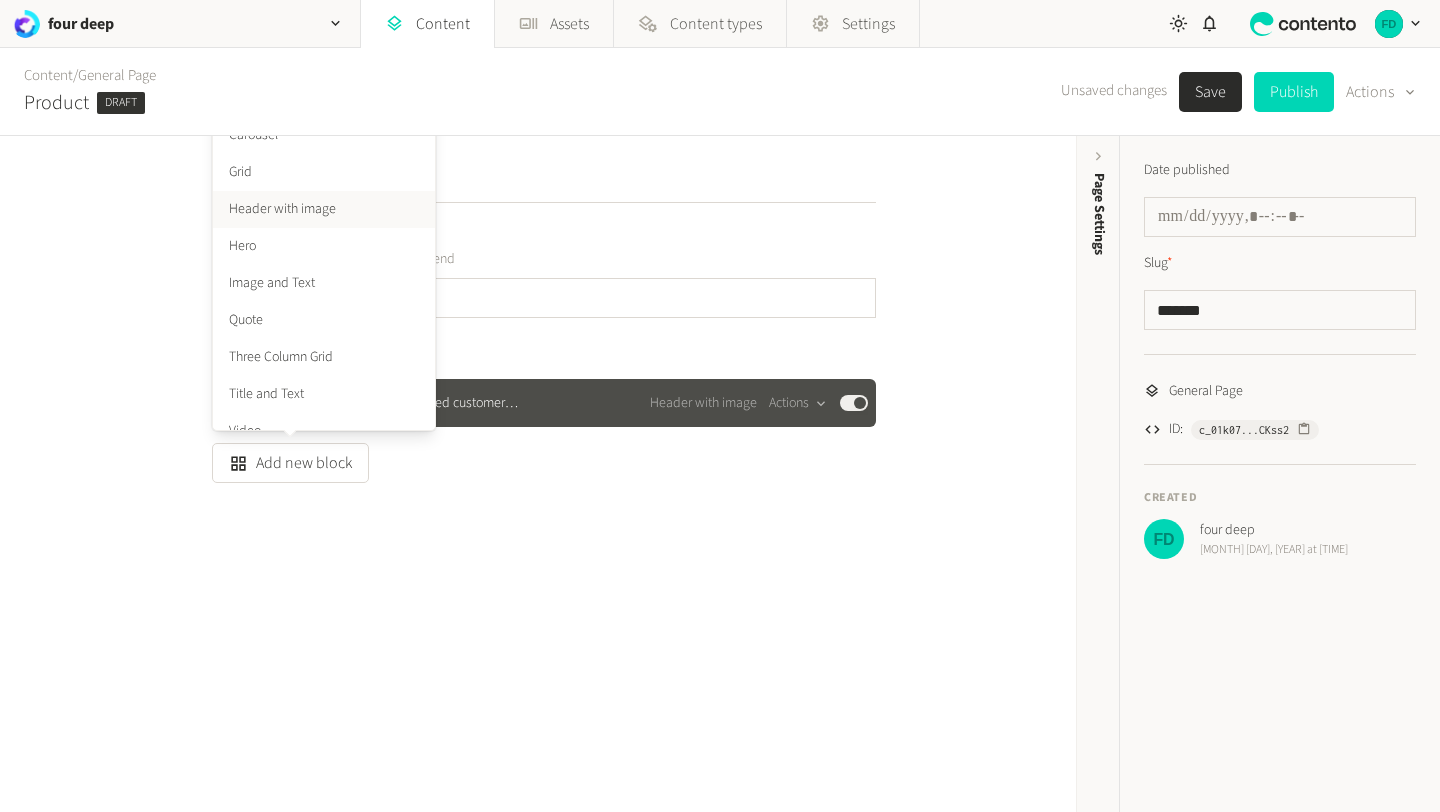 scroll, scrollTop: 50, scrollLeft: 0, axis: vertical 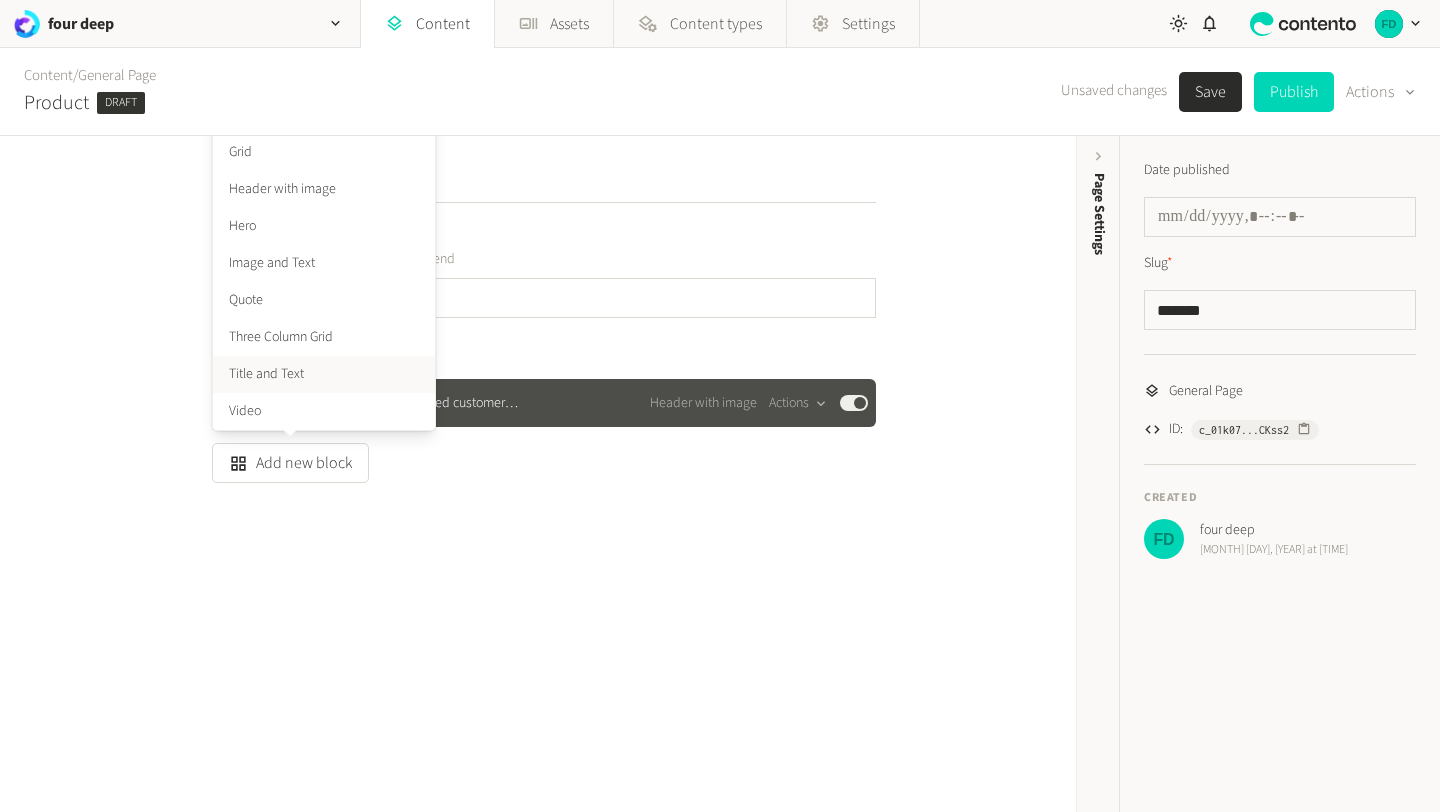 click on "Title and Text" 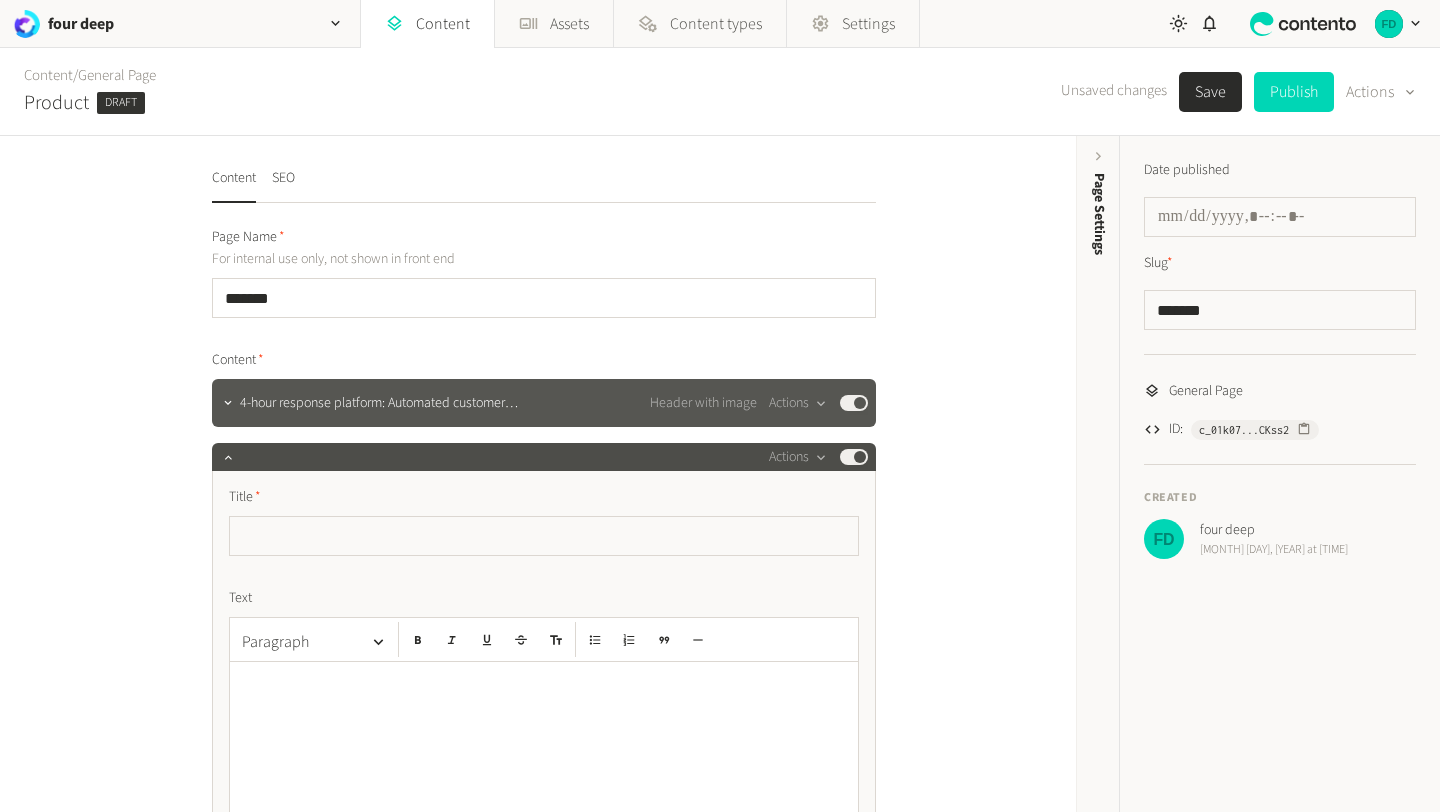click on "4-hour response platform: Automated customer satisfaction ma… Header with image  Actions  Published" 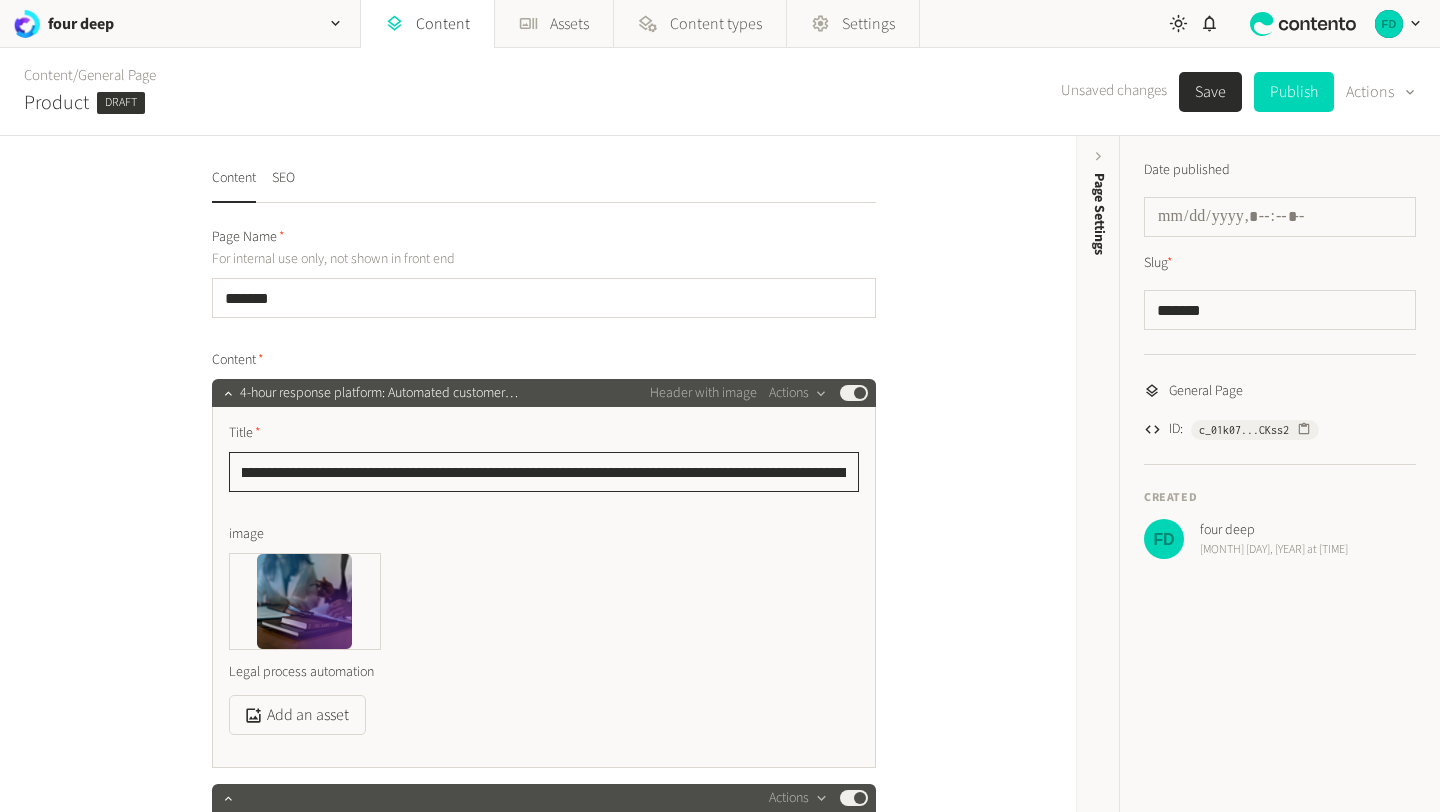 scroll, scrollTop: 0, scrollLeft: 233, axis: horizontal 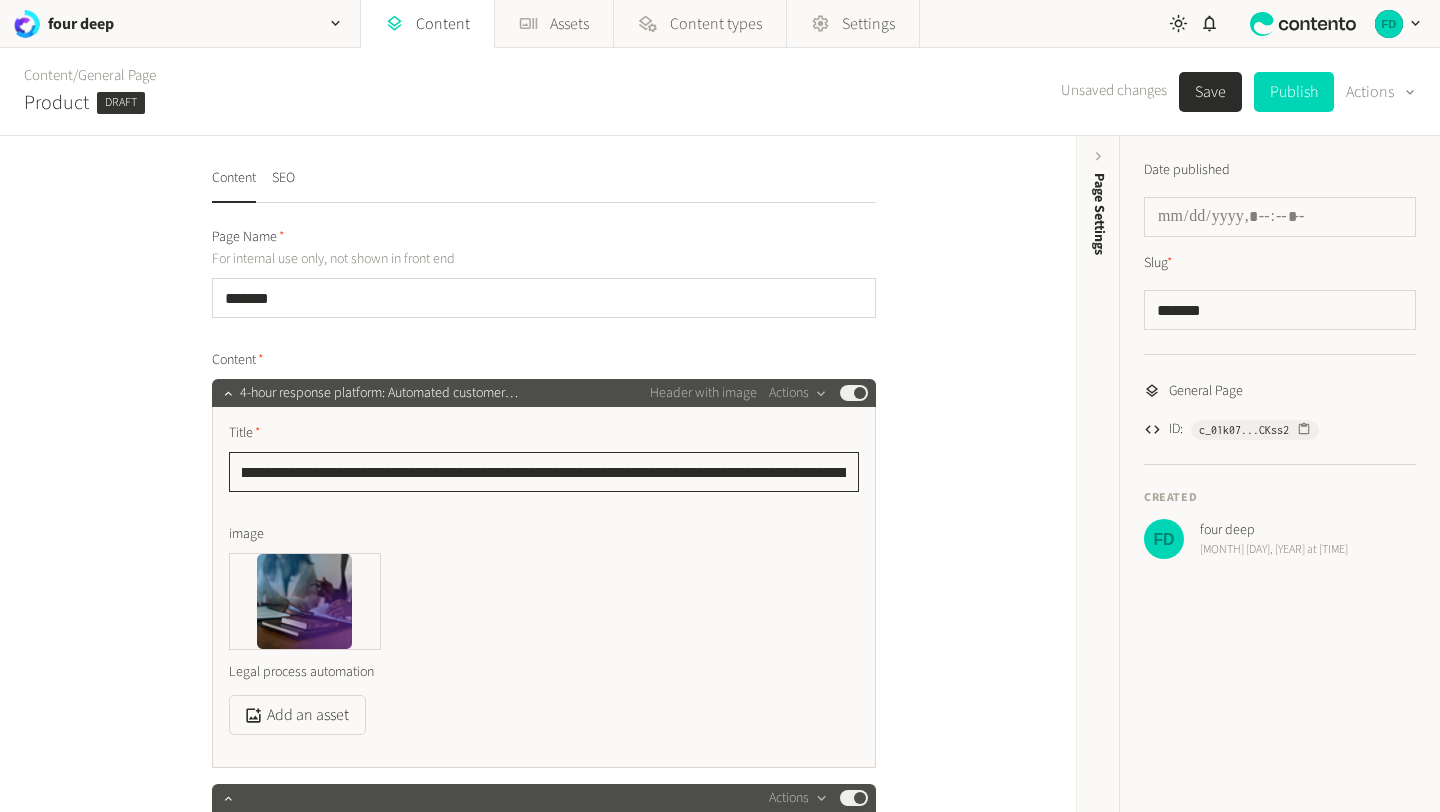 drag, startPoint x: 479, startPoint y: 472, endPoint x: 703, endPoint y: 476, distance: 224.0357 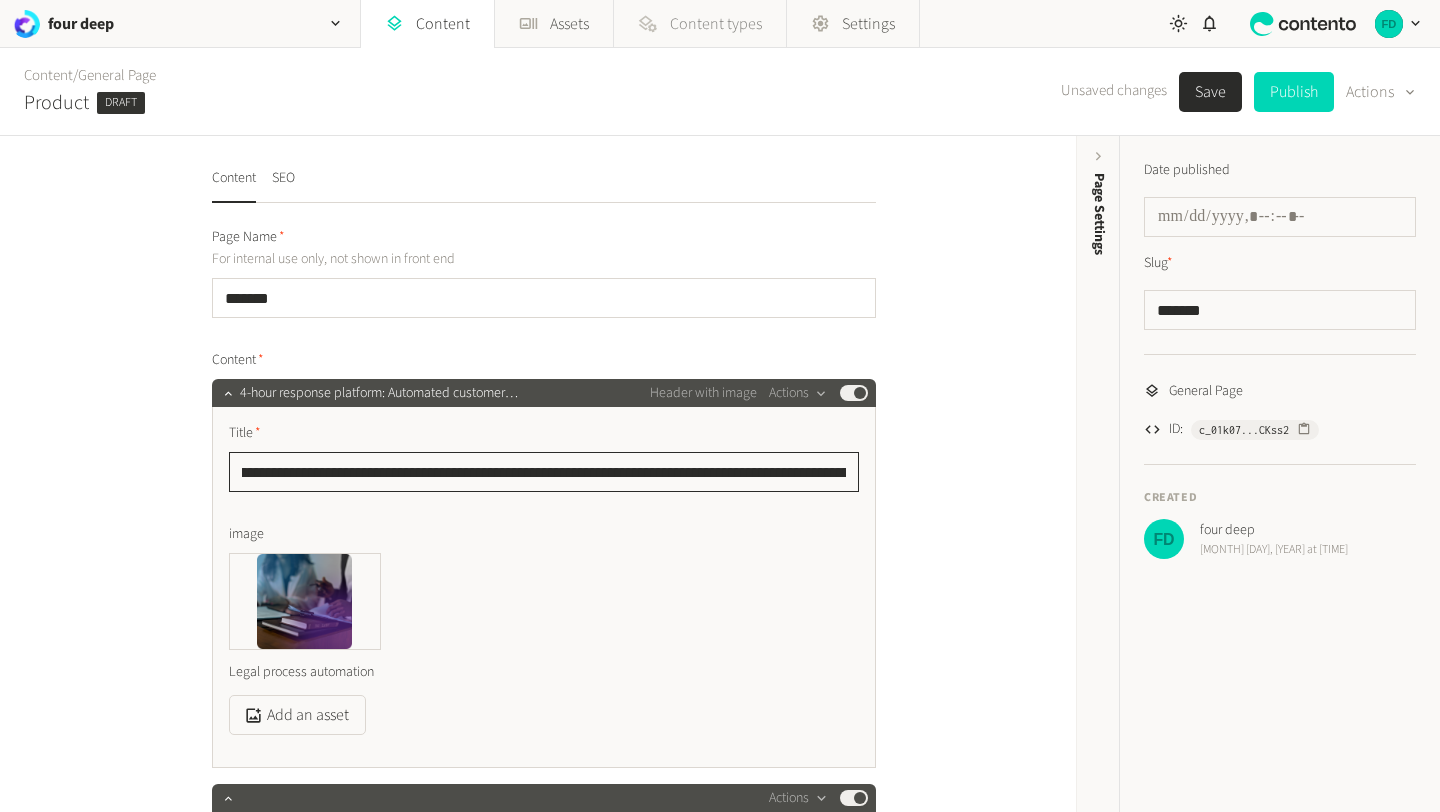 scroll, scrollTop: 0, scrollLeft: 0, axis: both 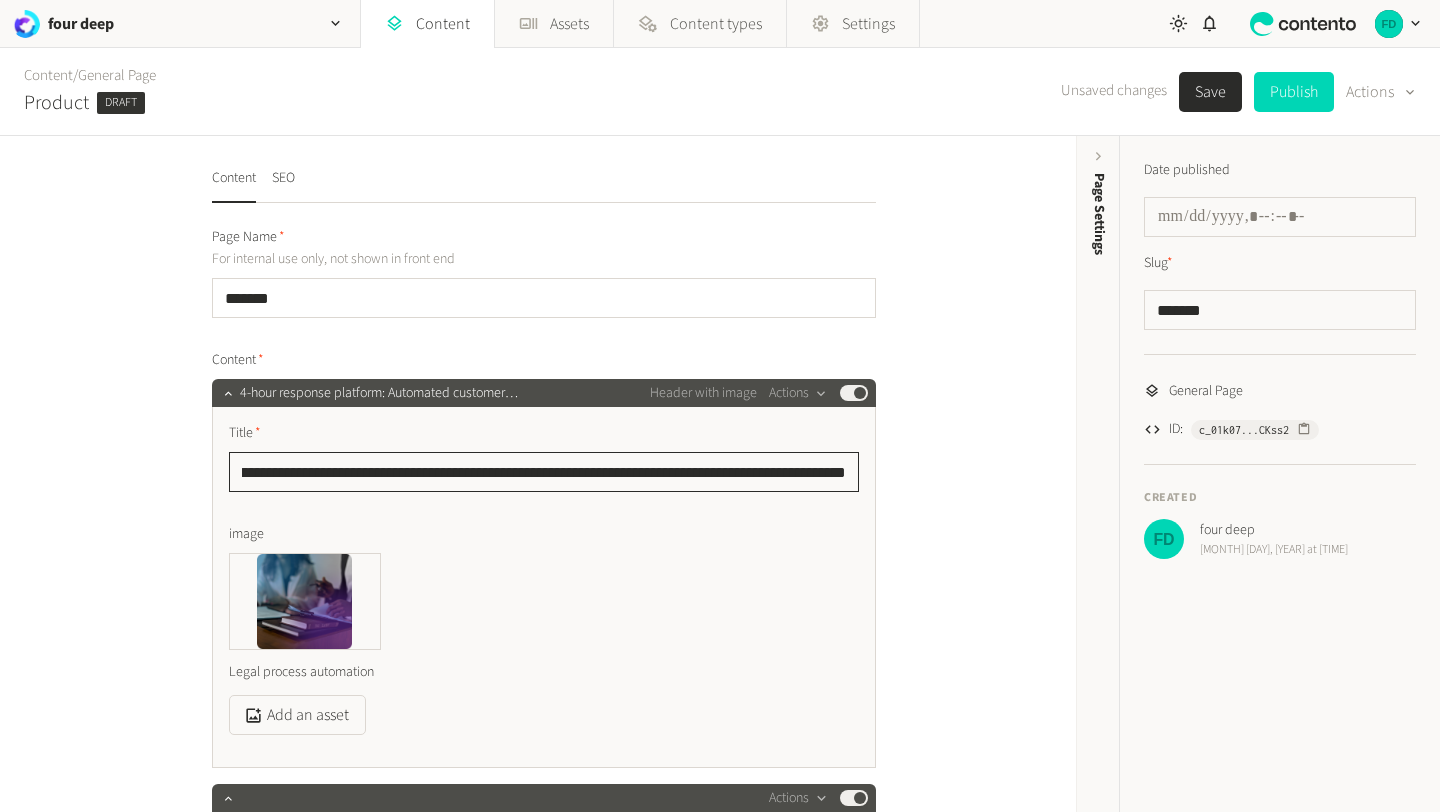 drag, startPoint x: 736, startPoint y: 470, endPoint x: 992, endPoint y: 487, distance: 256.56384 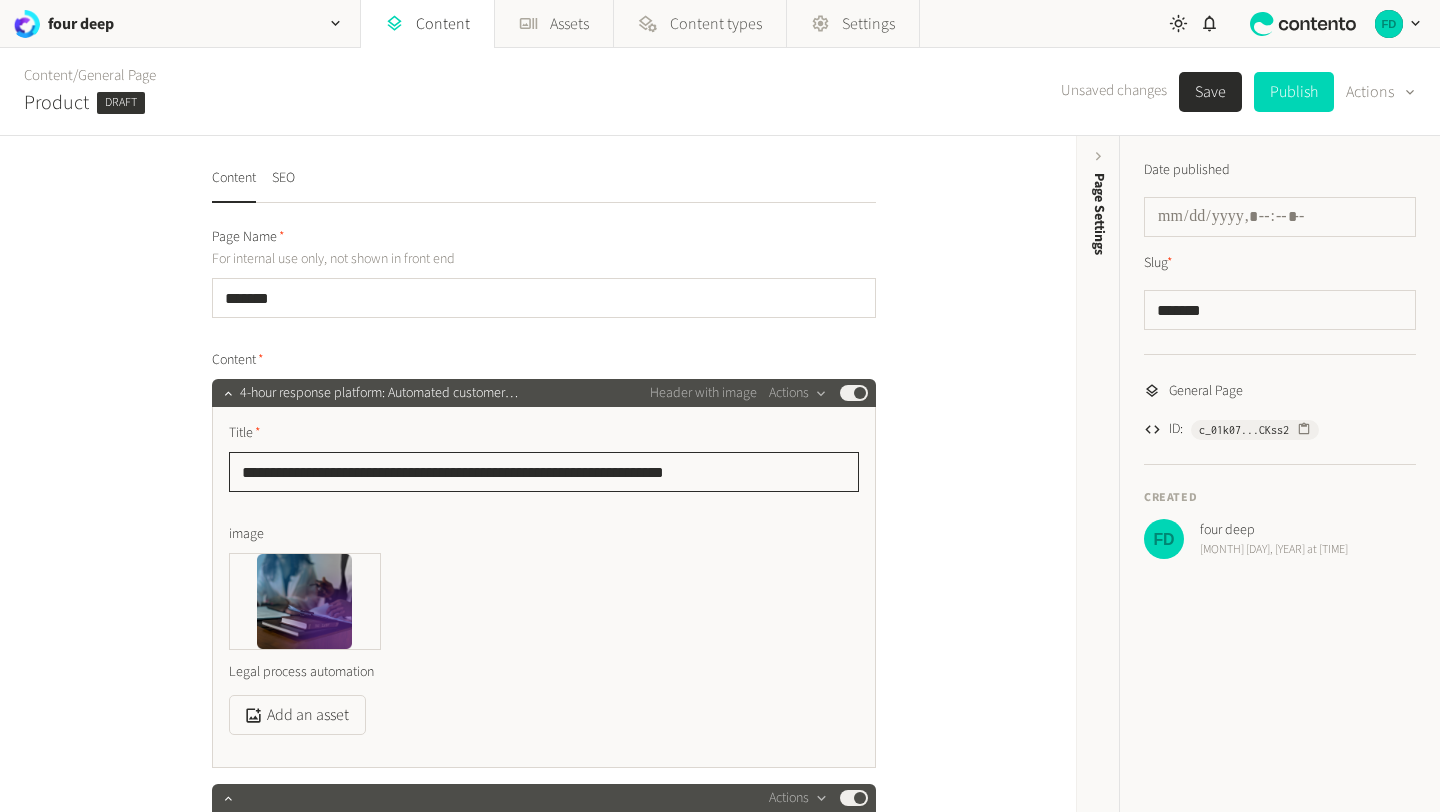 scroll, scrollTop: 0, scrollLeft: 0, axis: both 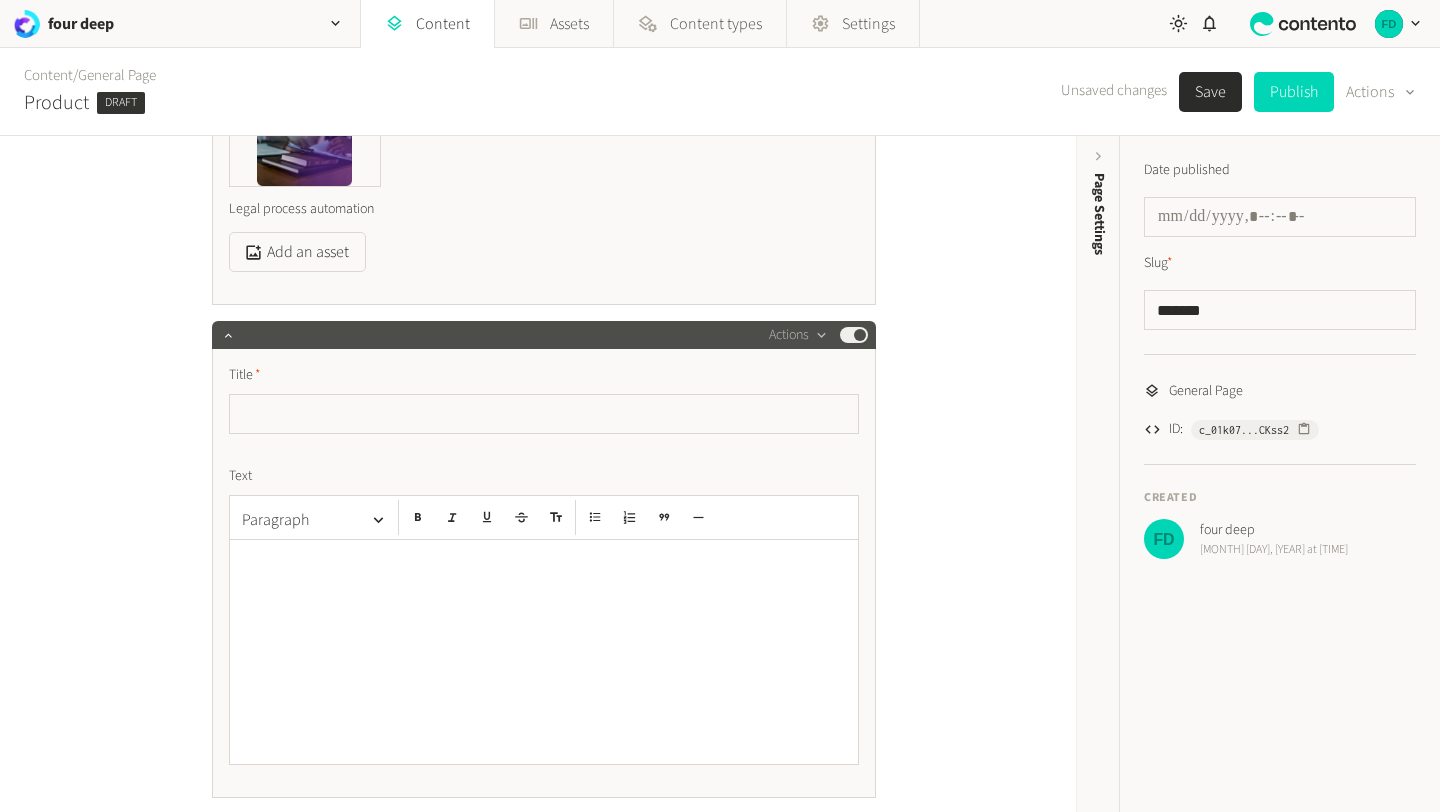 type on "**********" 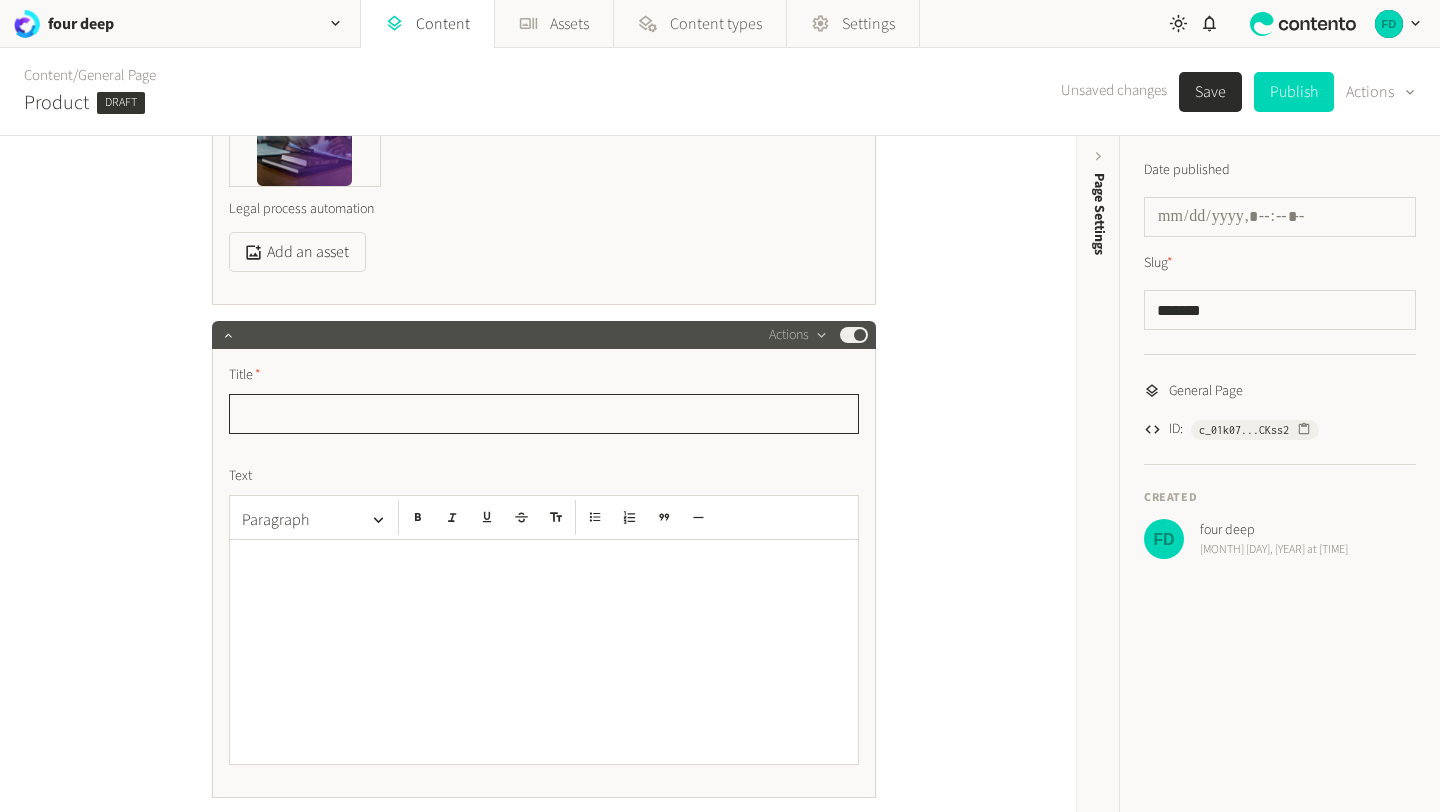 click 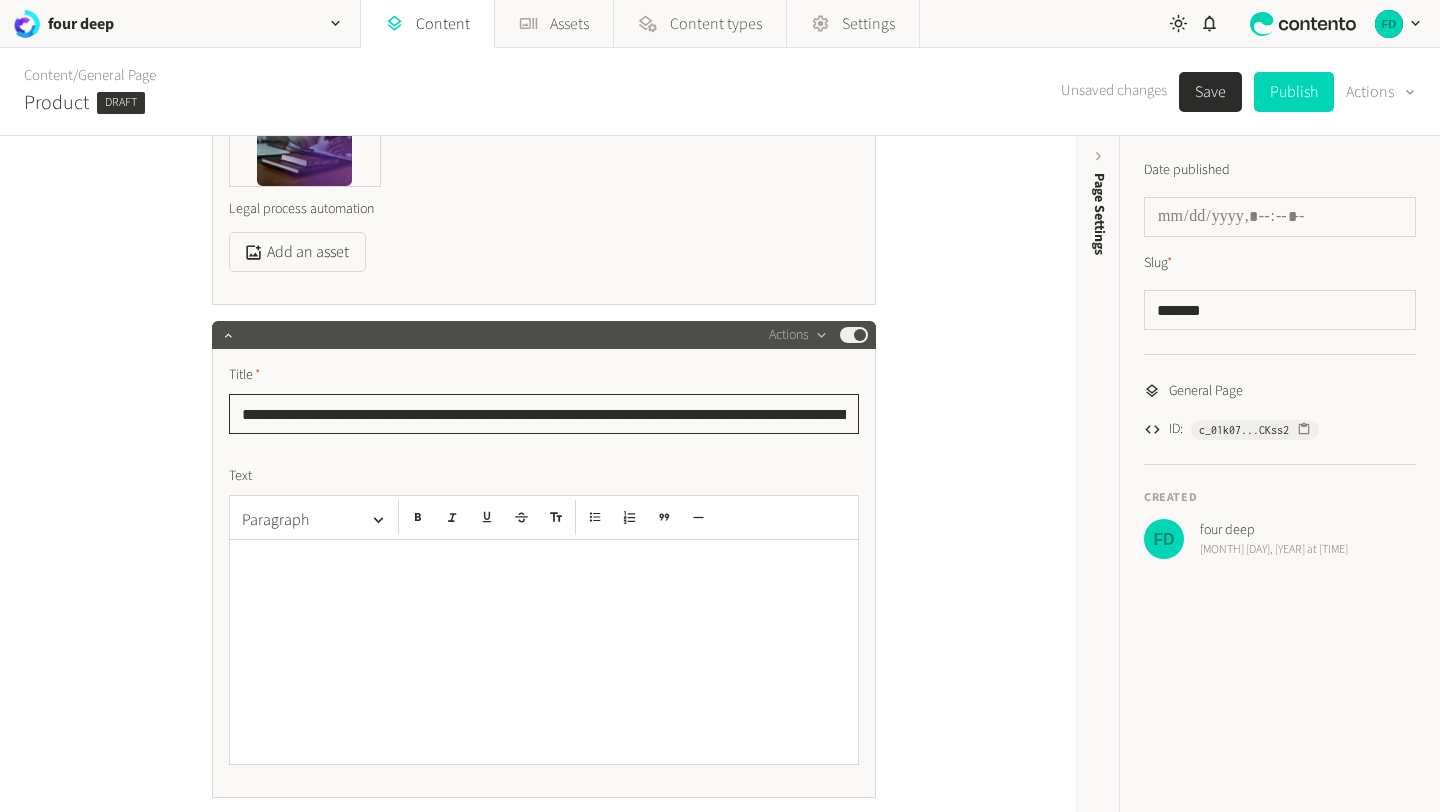 scroll, scrollTop: 0, scrollLeft: 250, axis: horizontal 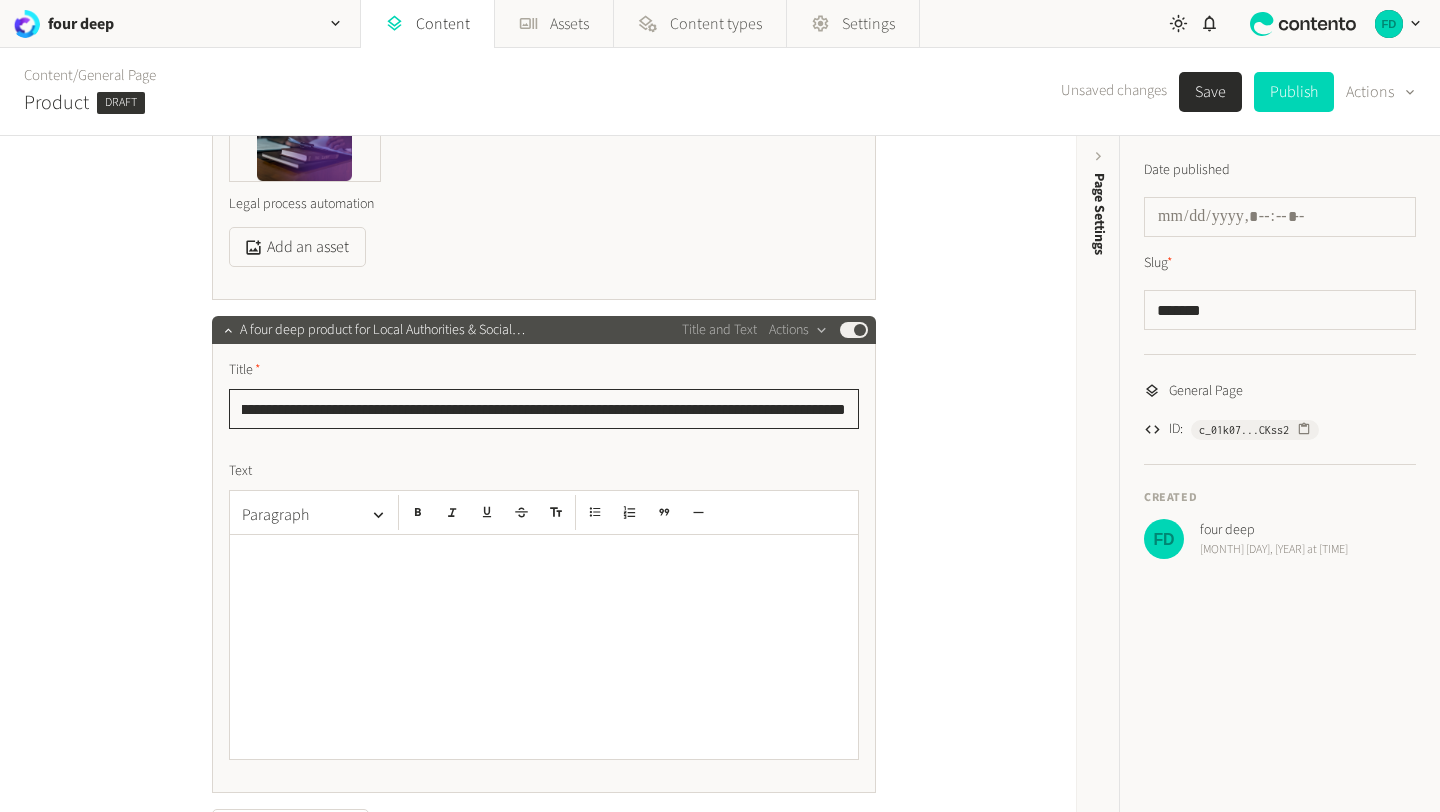 type on "**********" 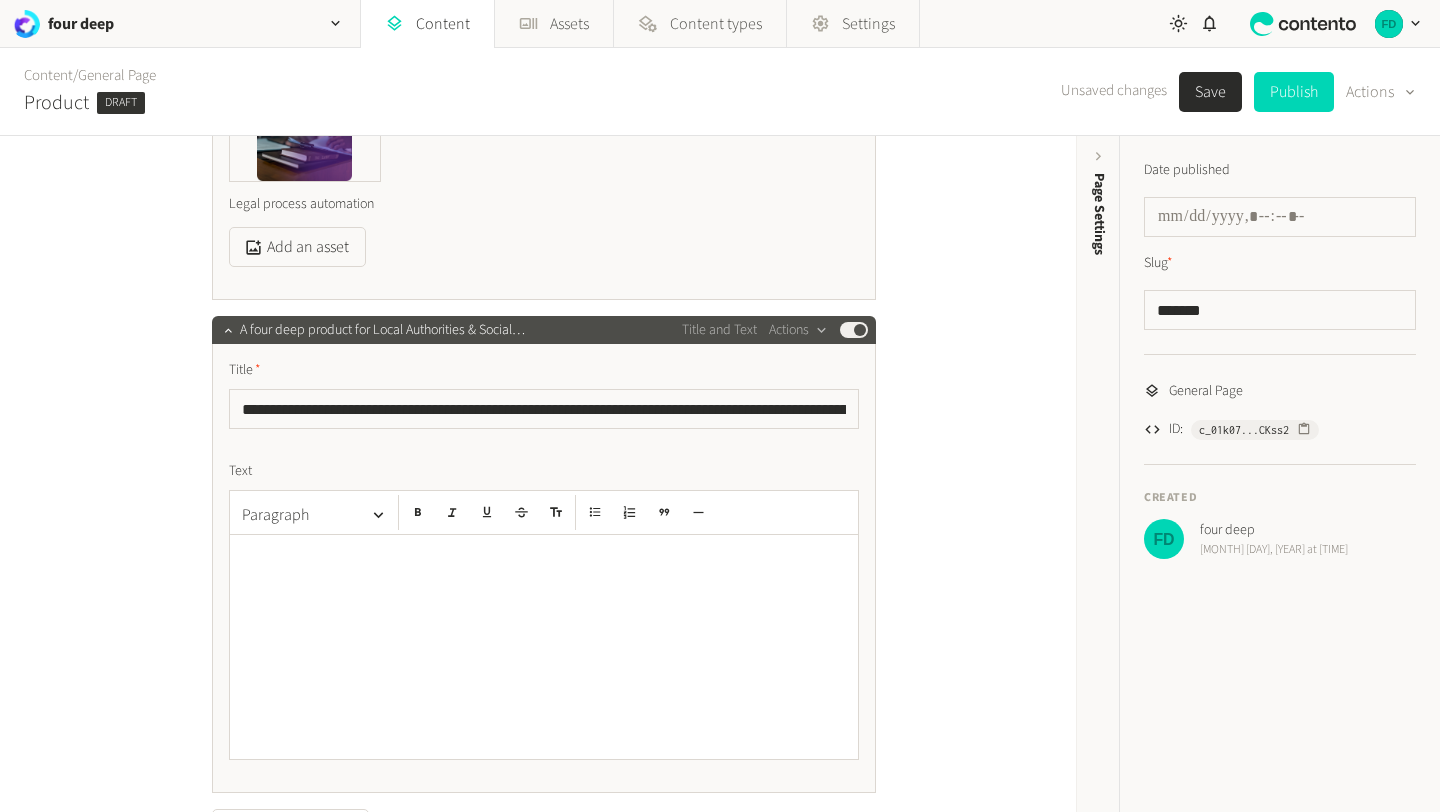 click 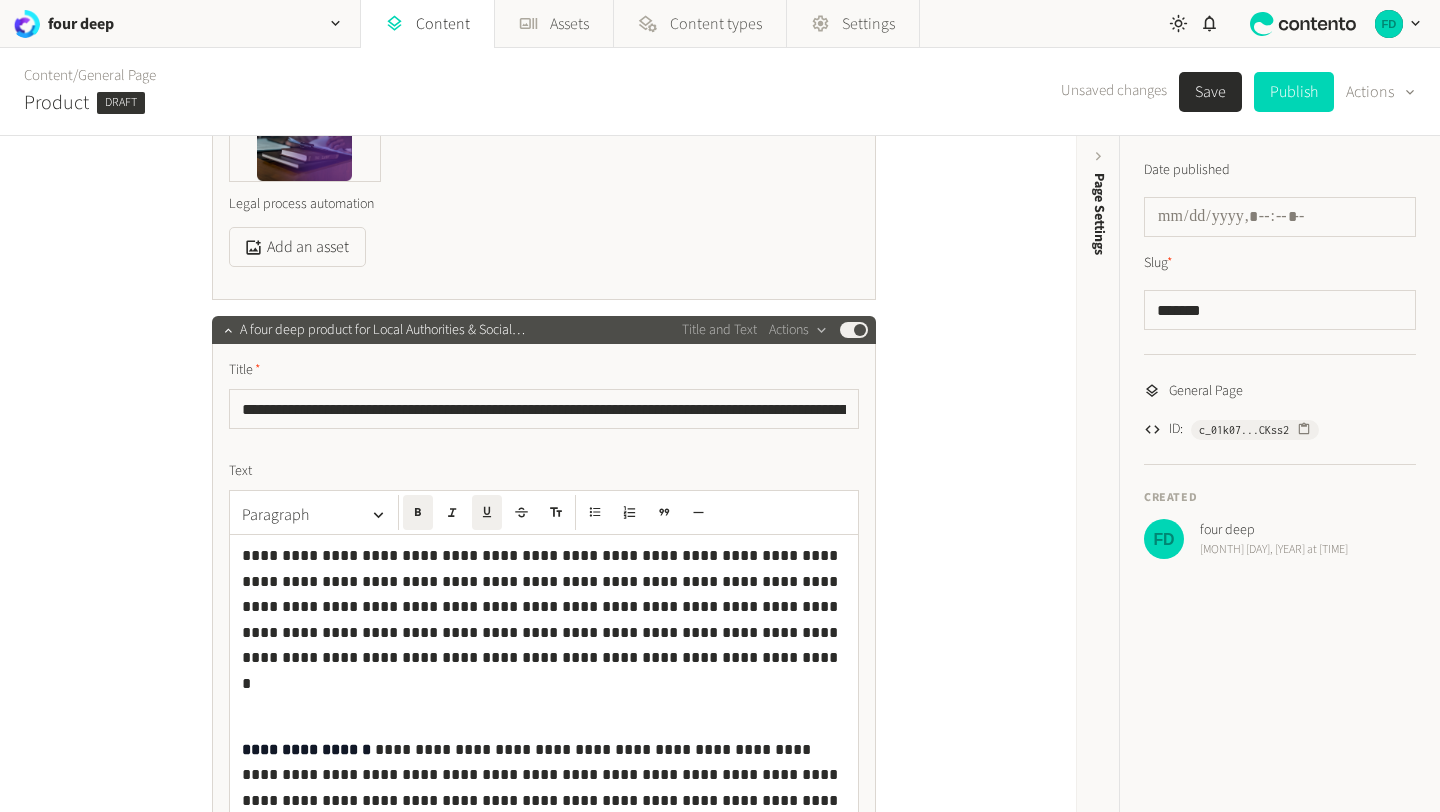 scroll, scrollTop: 3344, scrollLeft: 0, axis: vertical 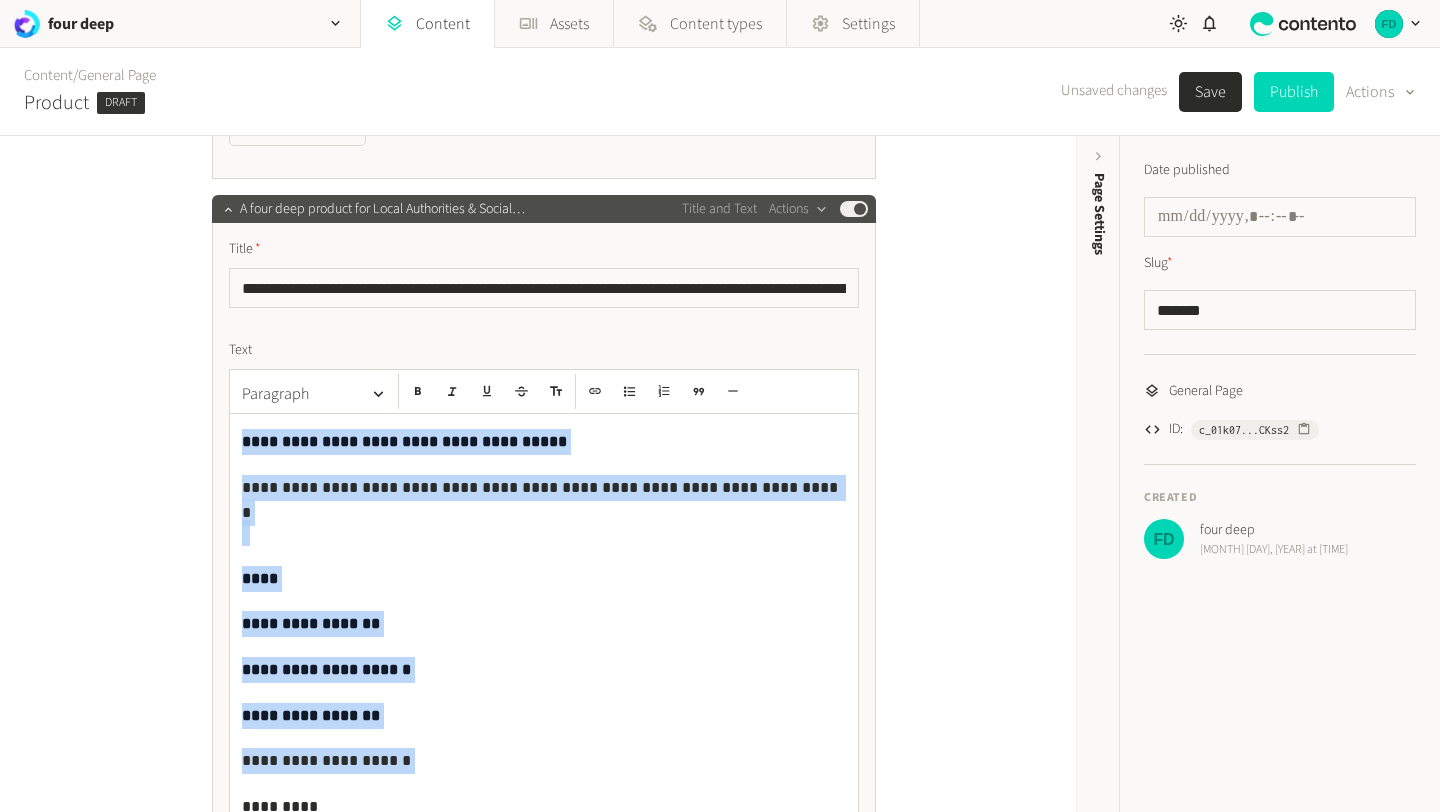 drag, startPoint x: 244, startPoint y: 468, endPoint x: 632, endPoint y: 780, distance: 497.8835 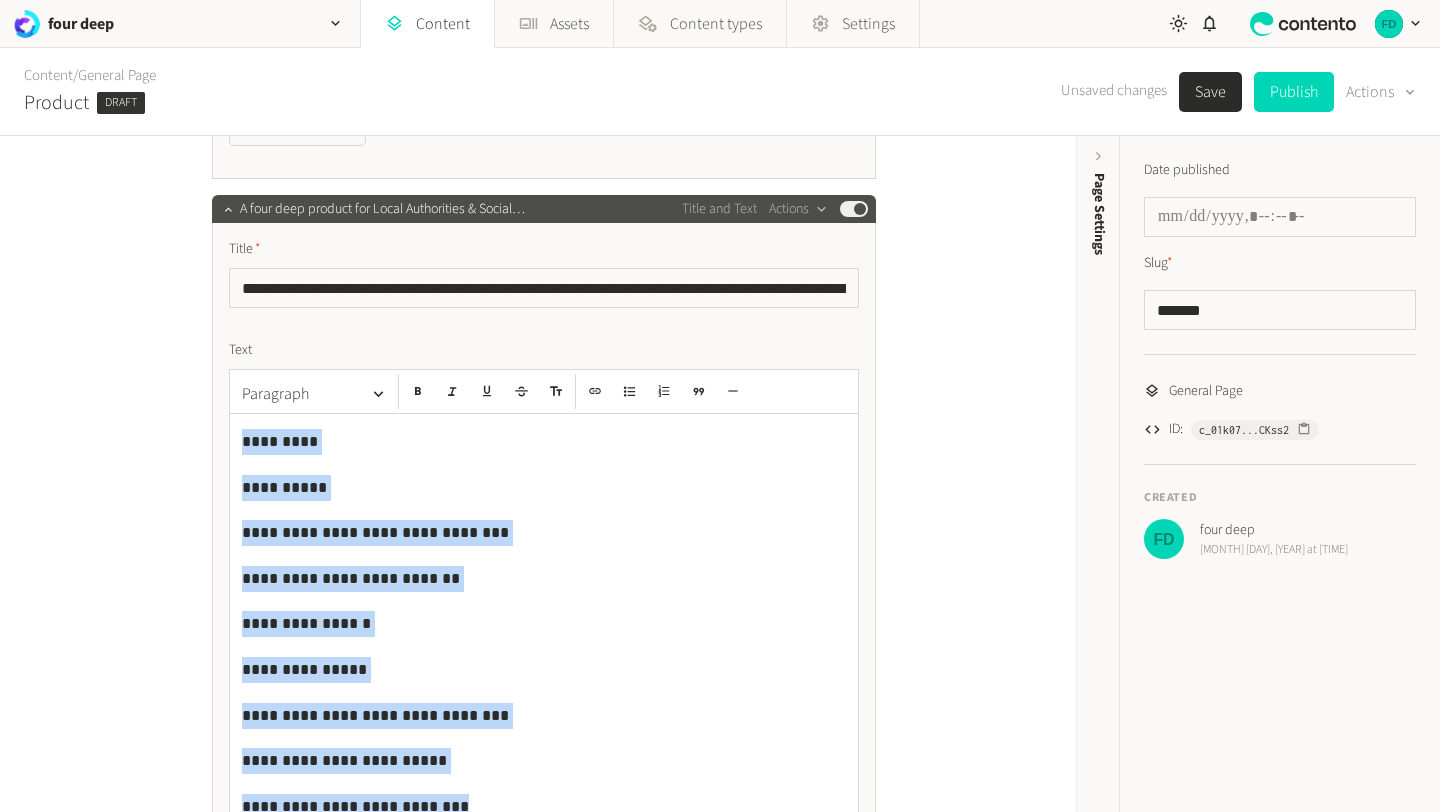 drag, startPoint x: 468, startPoint y: 798, endPoint x: 220, endPoint y: 442, distance: 433.86633 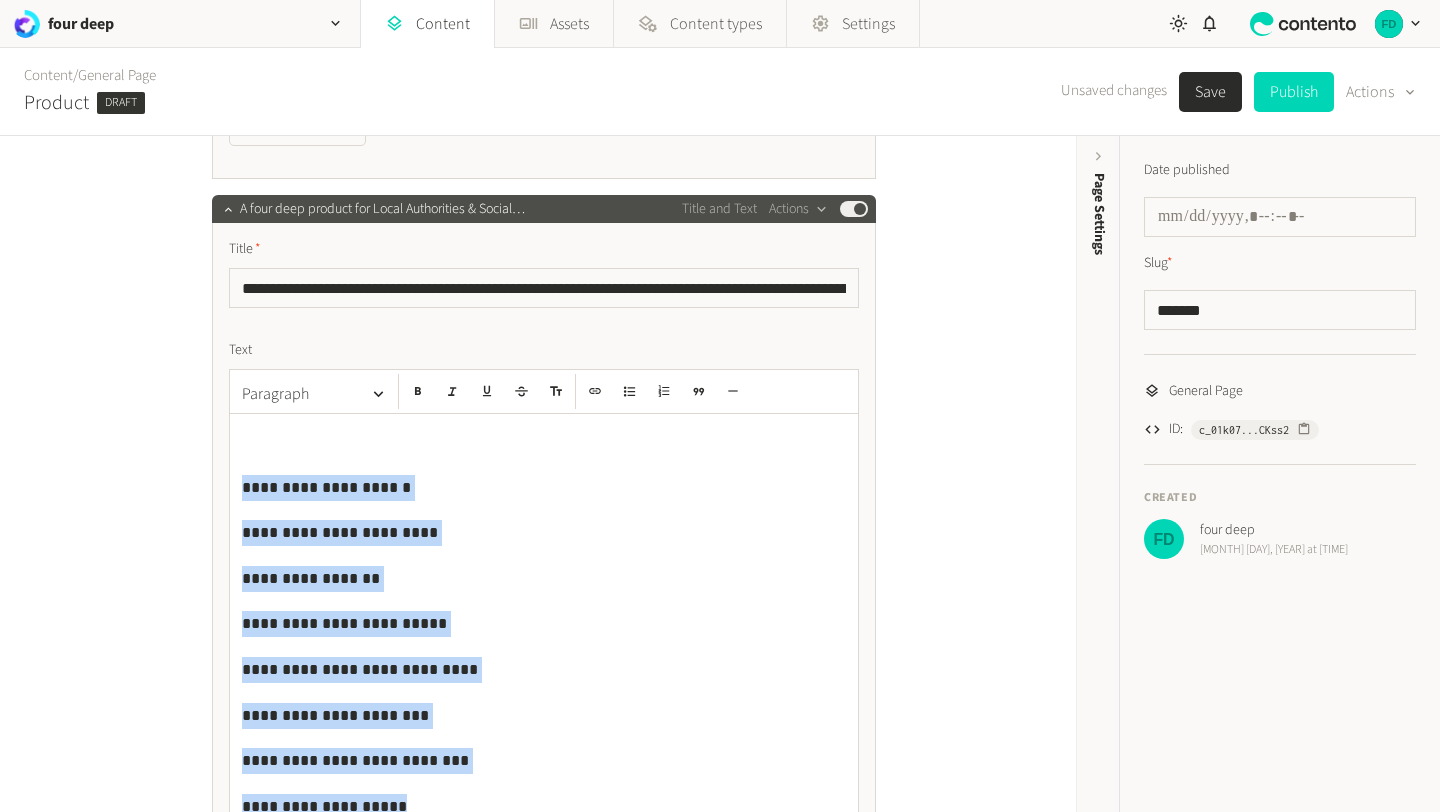 drag, startPoint x: 243, startPoint y: 486, endPoint x: 521, endPoint y: 809, distance: 426.16077 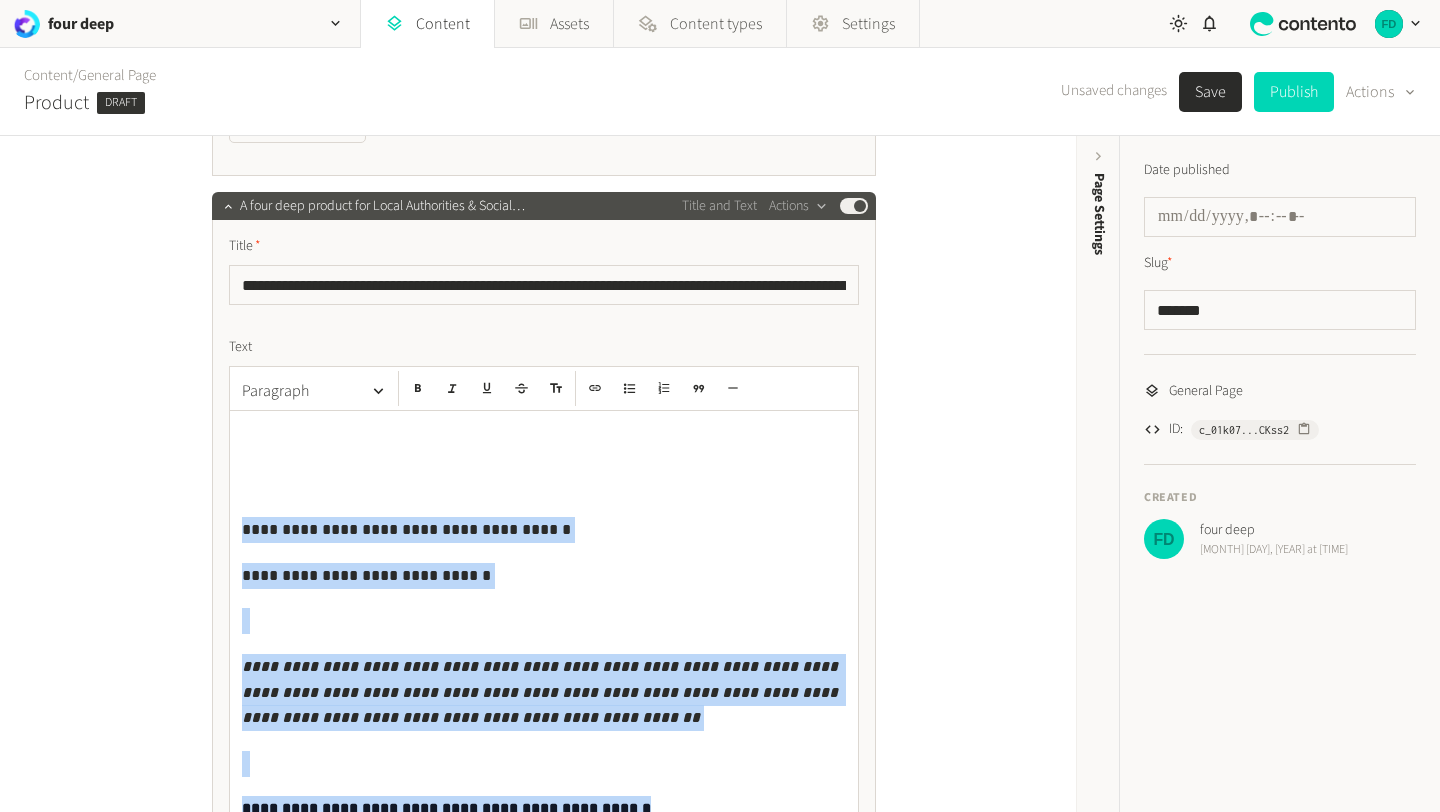 scroll, scrollTop: 596, scrollLeft: 0, axis: vertical 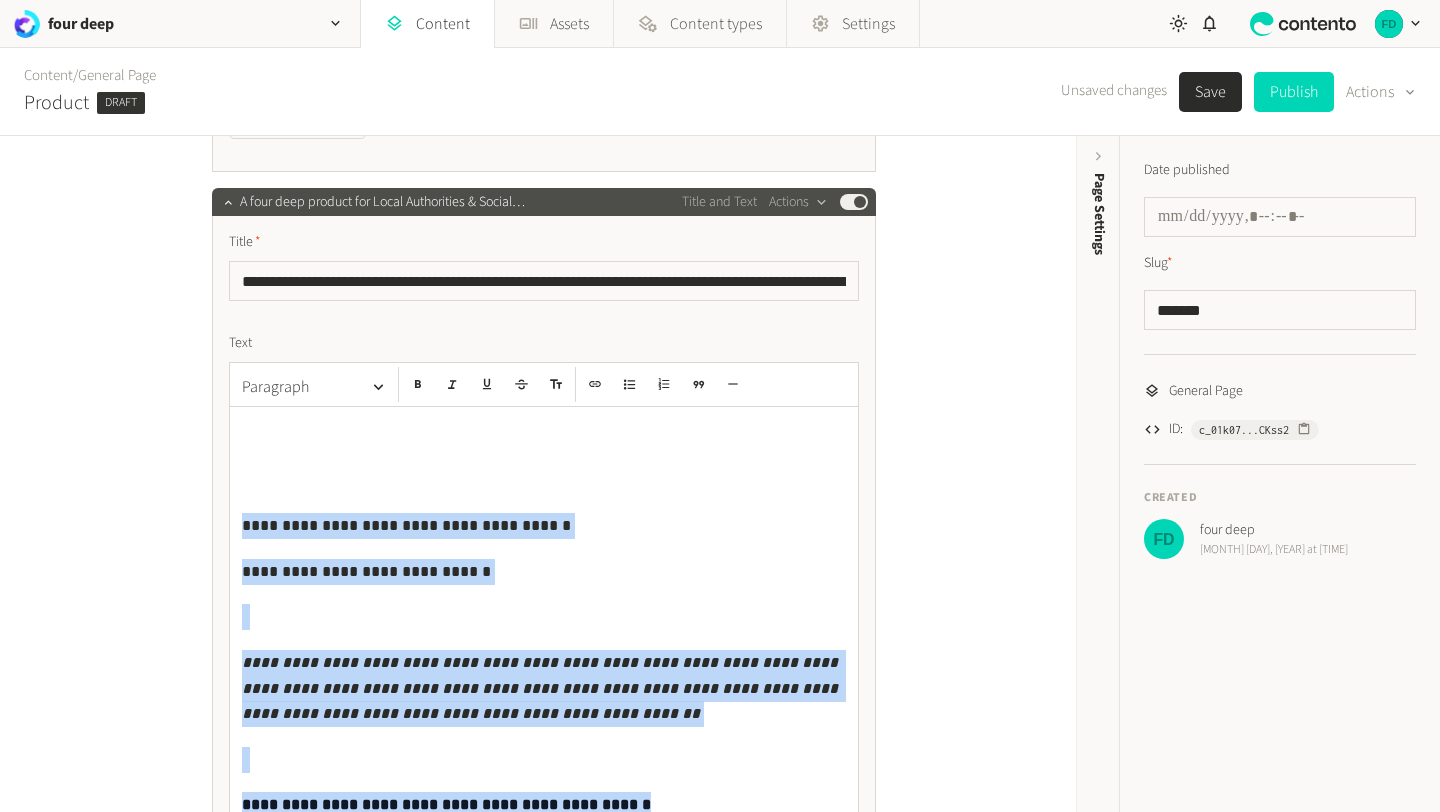 drag, startPoint x: 243, startPoint y: 526, endPoint x: 619, endPoint y: 811, distance: 471.8061 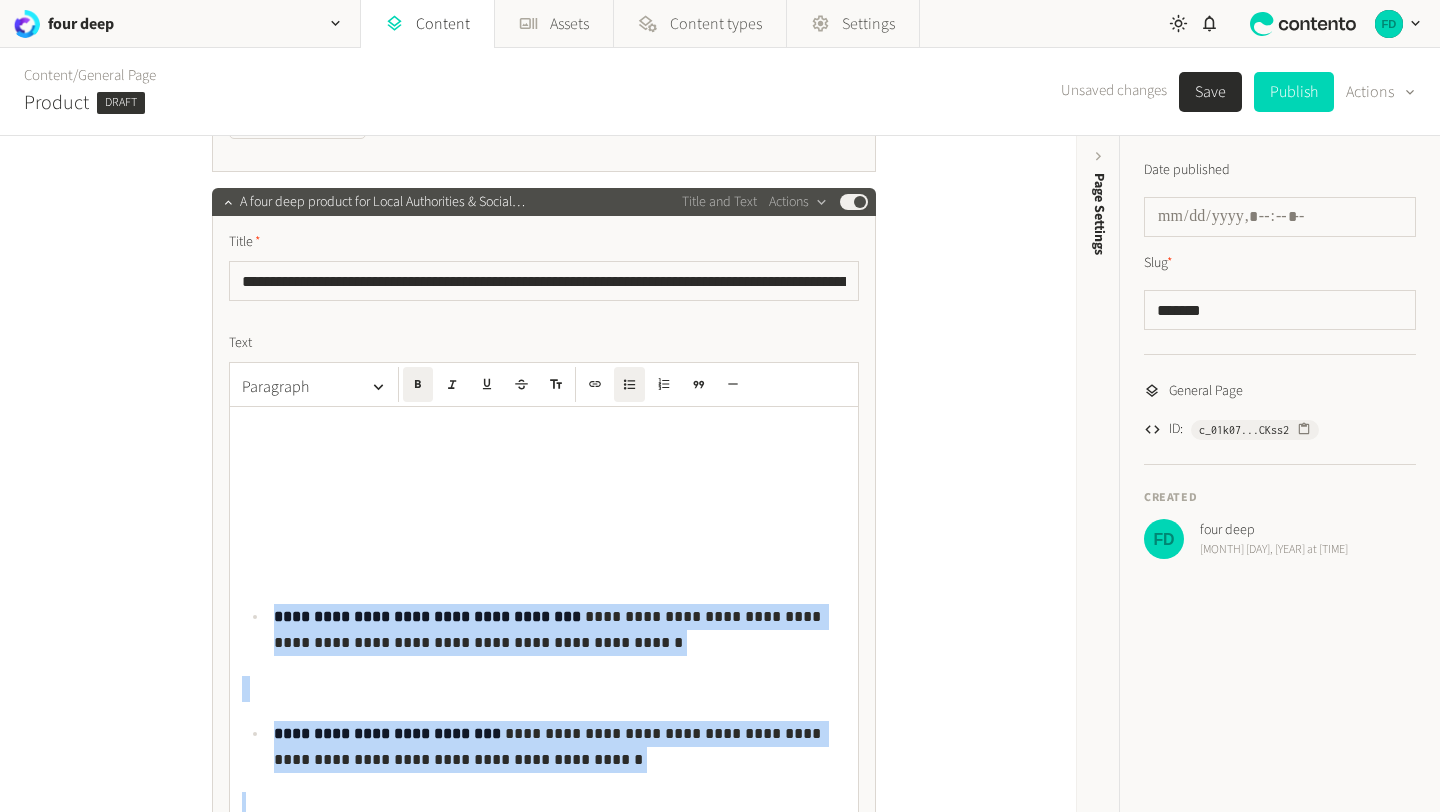 drag, startPoint x: 268, startPoint y: 591, endPoint x: 671, endPoint y: 811, distance: 459.1394 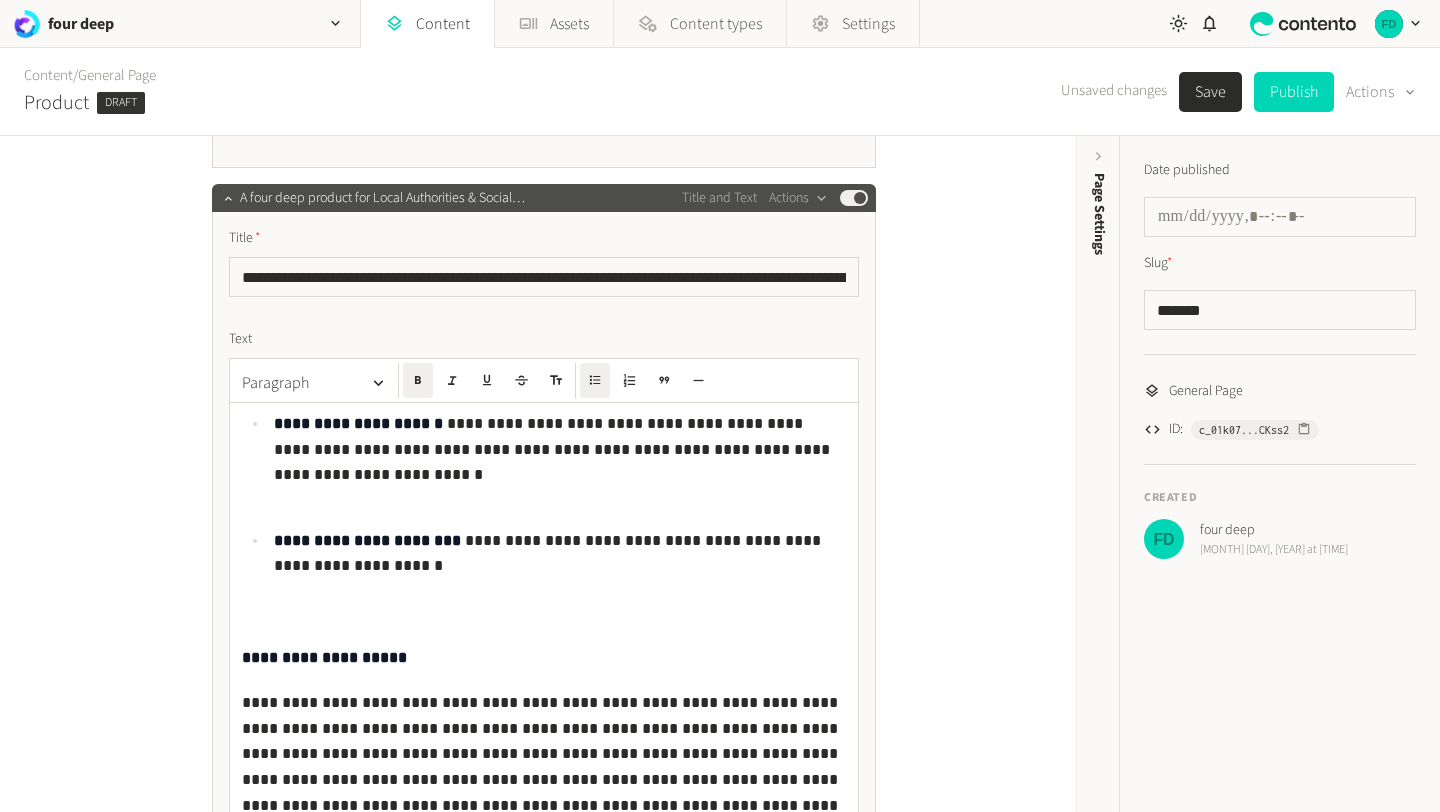 scroll, scrollTop: 1654, scrollLeft: 0, axis: vertical 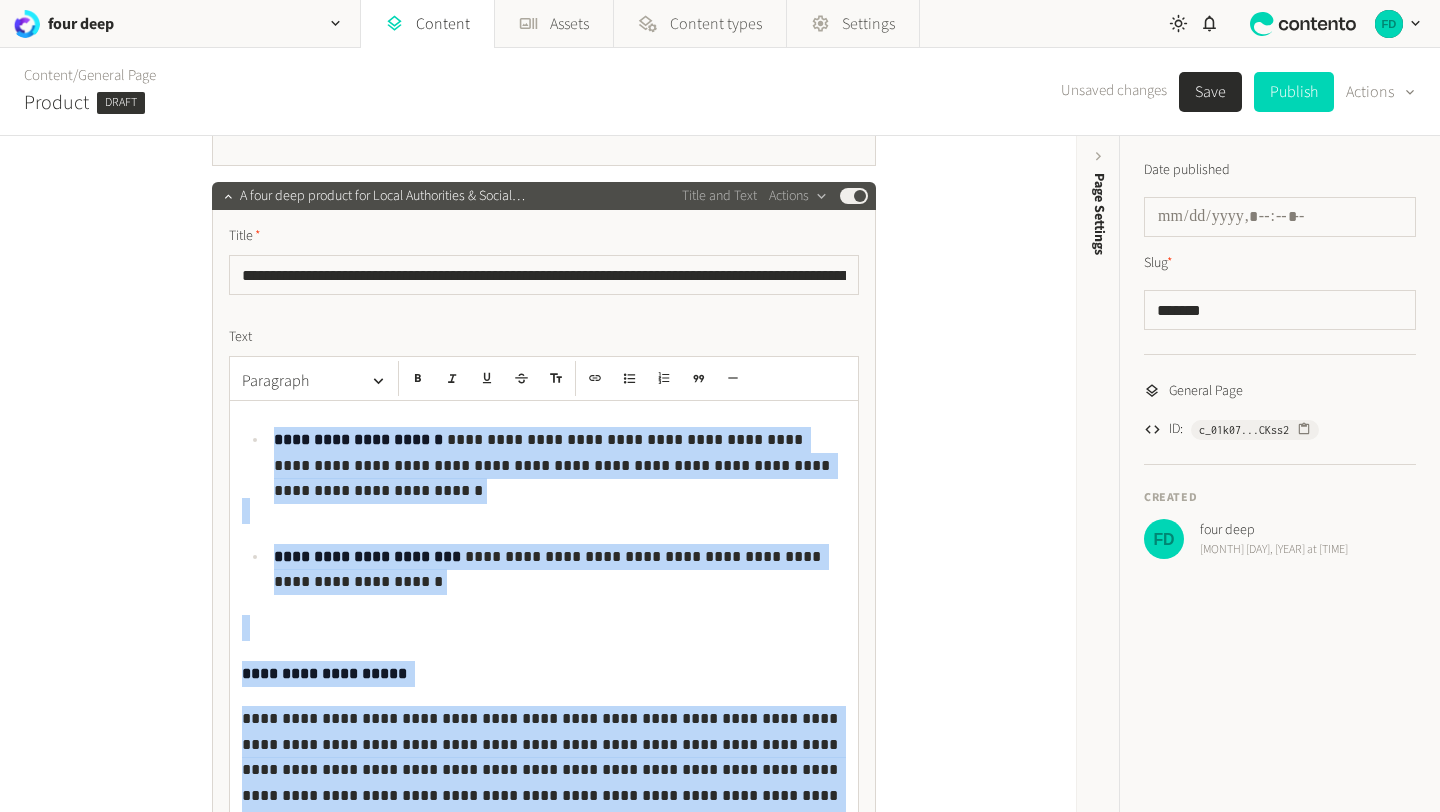 drag, startPoint x: 265, startPoint y: 436, endPoint x: 736, endPoint y: 811, distance: 602.0515 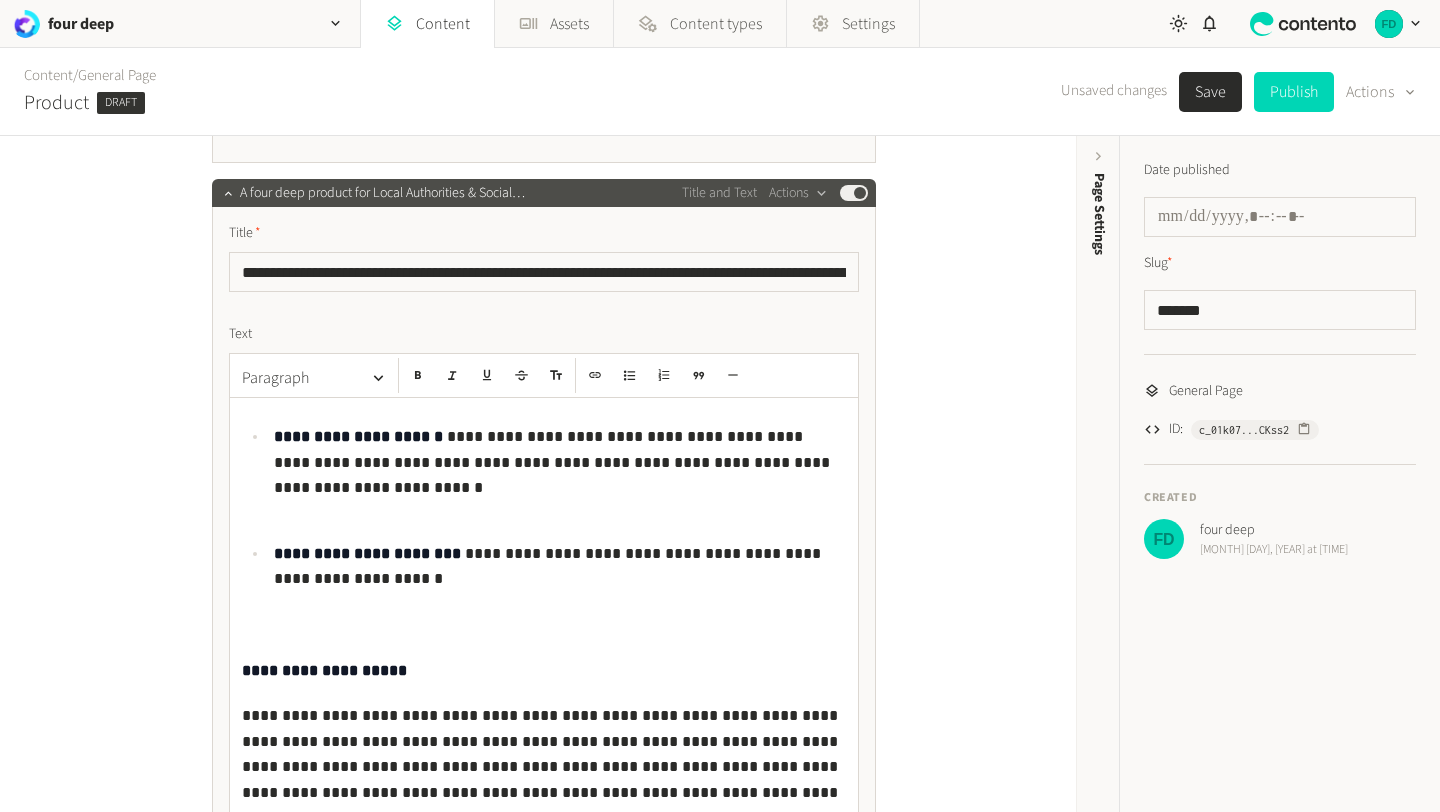 scroll, scrollTop: 1424, scrollLeft: 0, axis: vertical 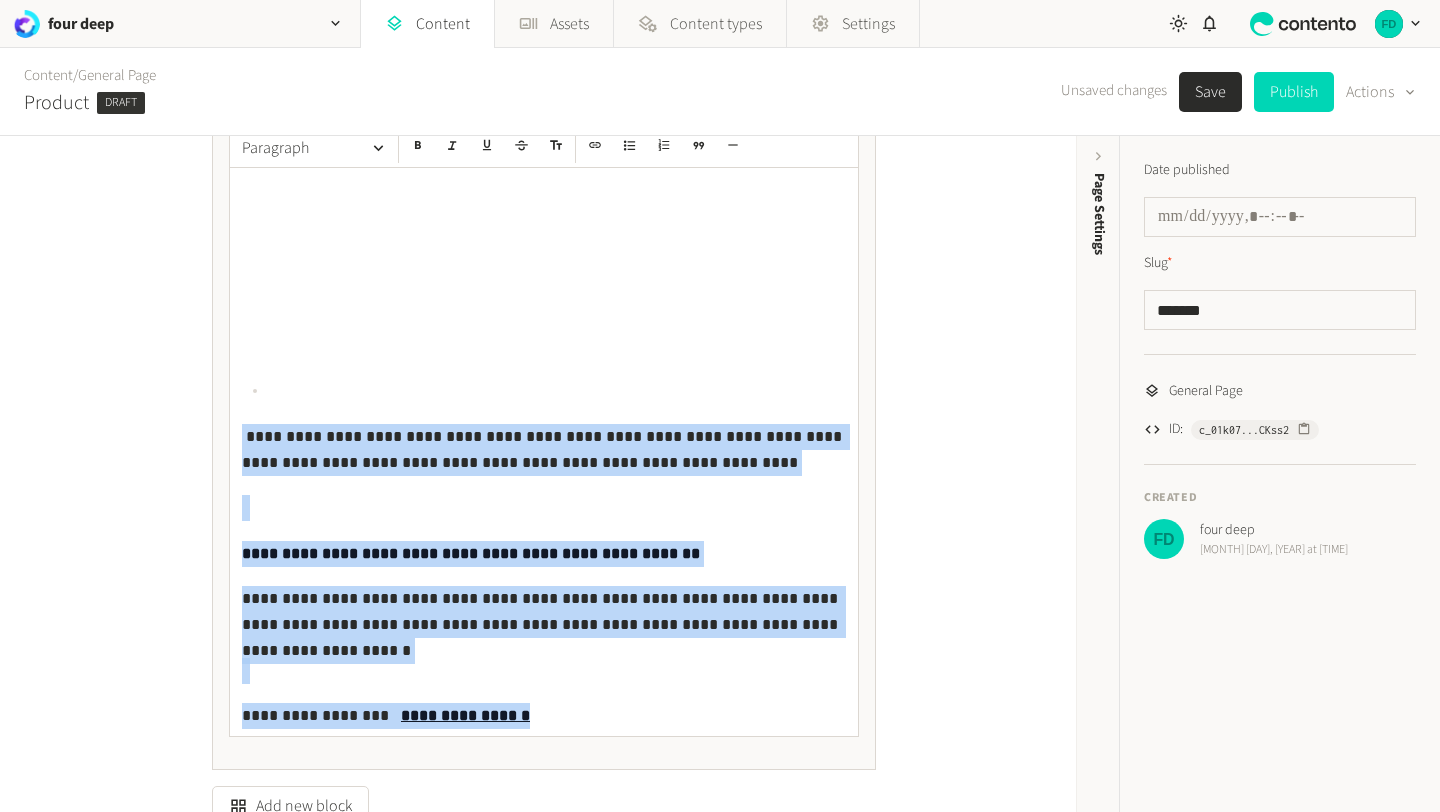drag, startPoint x: 241, startPoint y: 429, endPoint x: 648, endPoint y: 721, distance: 500.91217 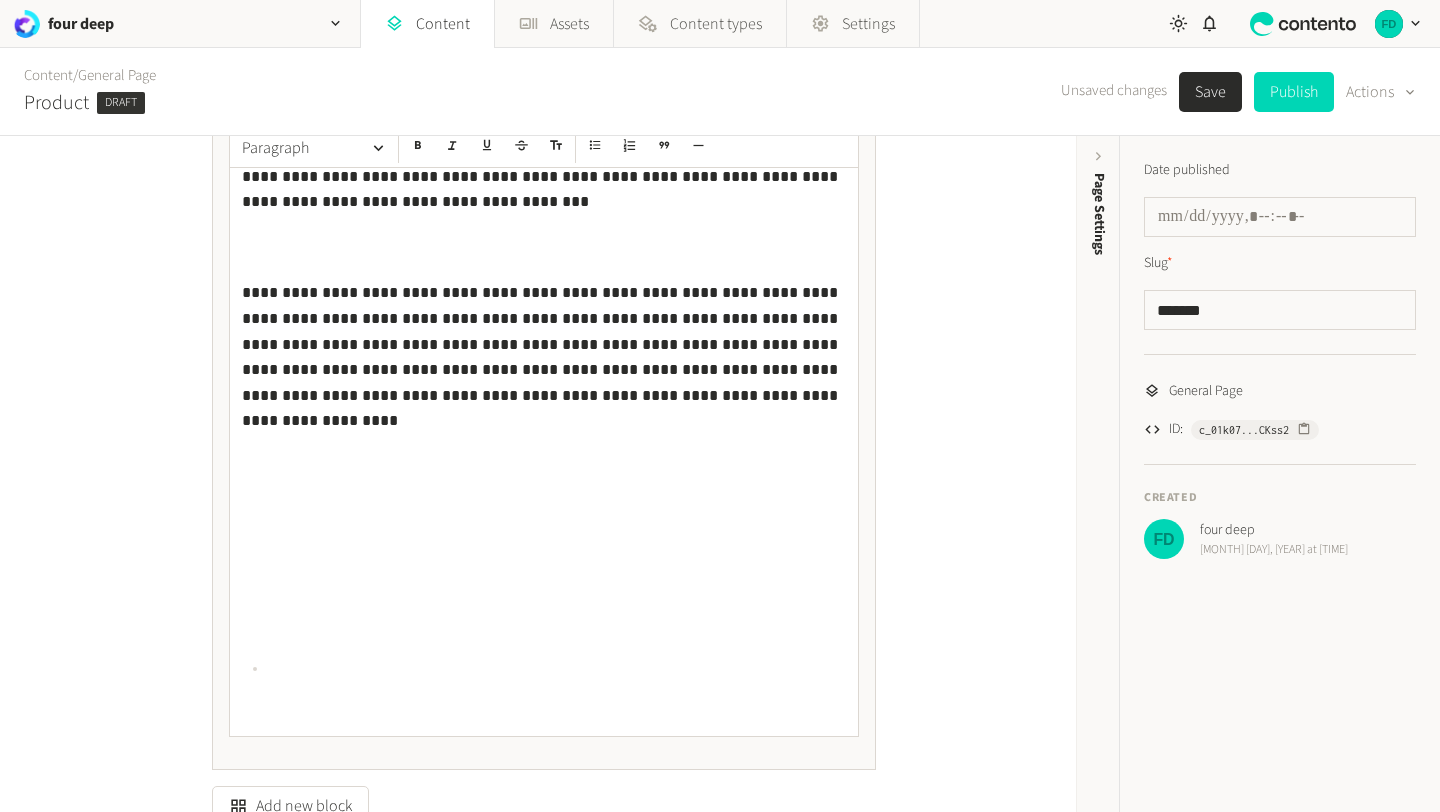 scroll, scrollTop: 1145, scrollLeft: 0, axis: vertical 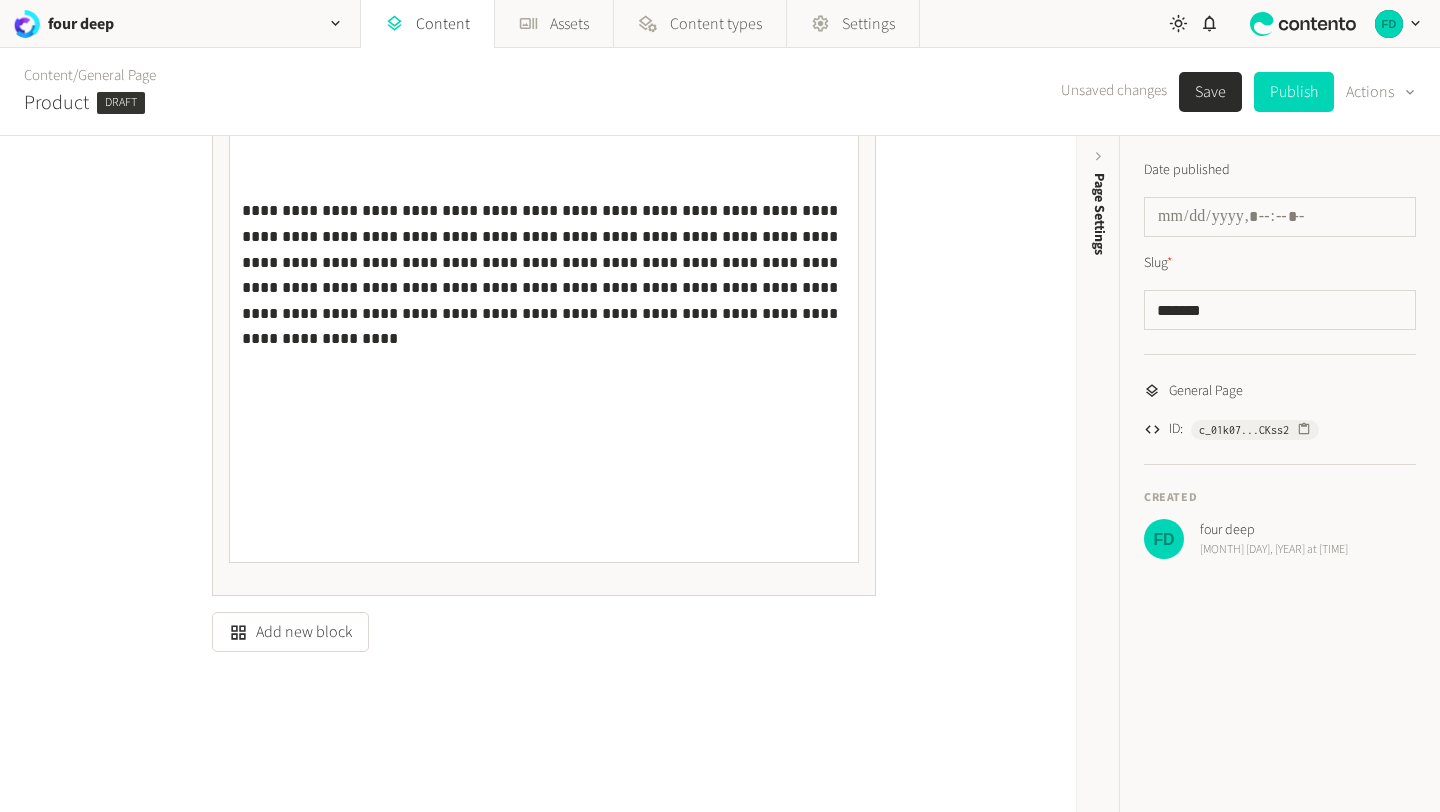 type 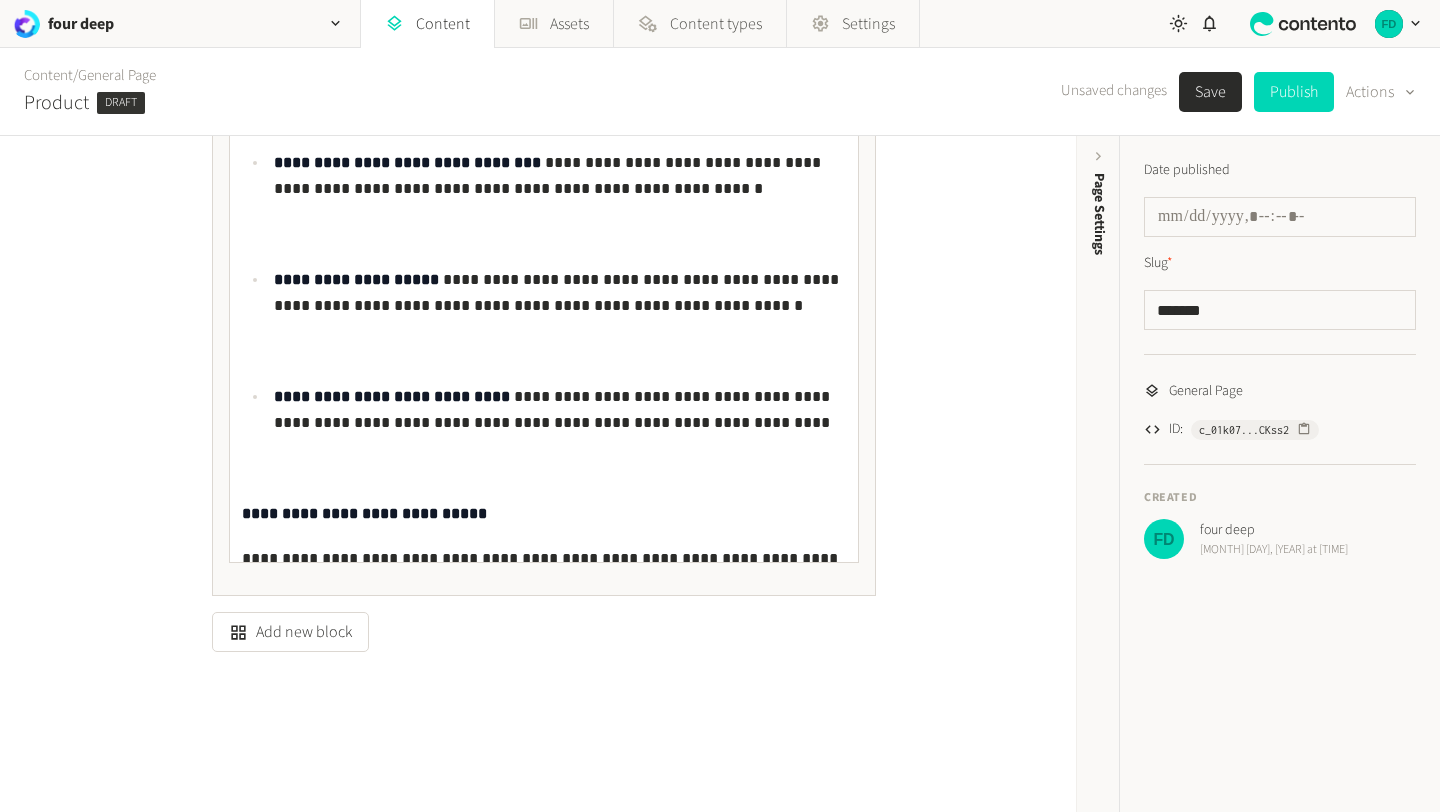 scroll, scrollTop: 0, scrollLeft: 0, axis: both 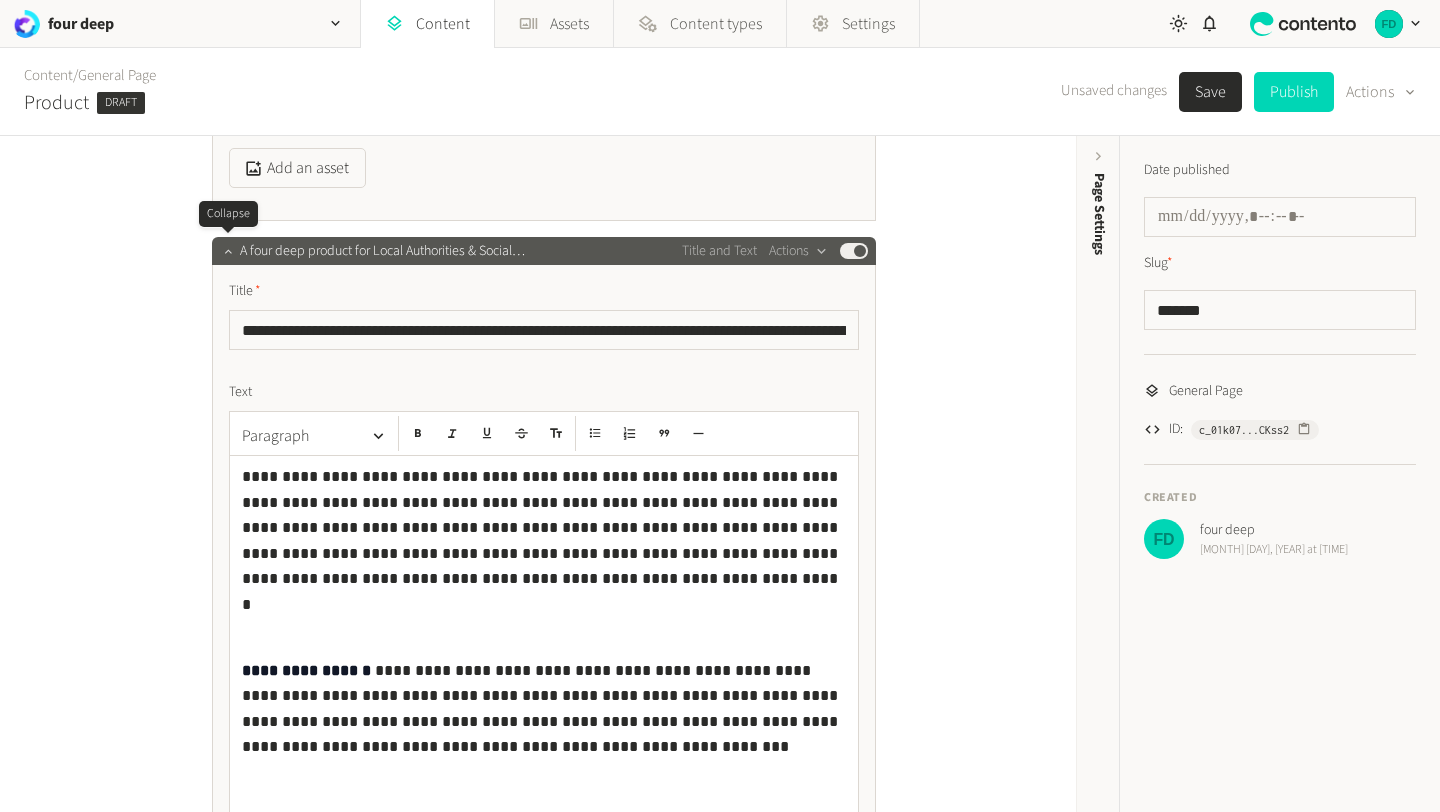 click 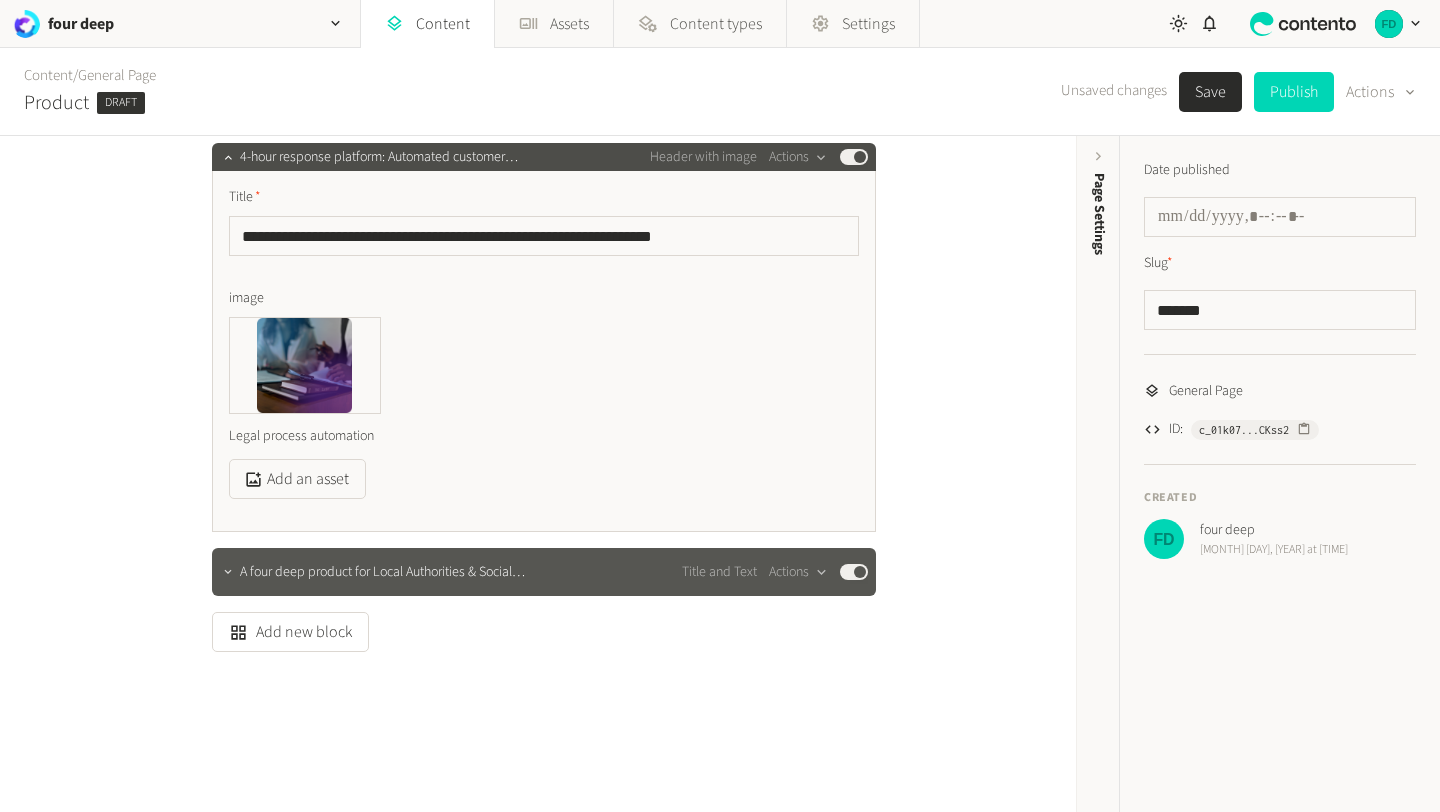 scroll, scrollTop: 236, scrollLeft: 0, axis: vertical 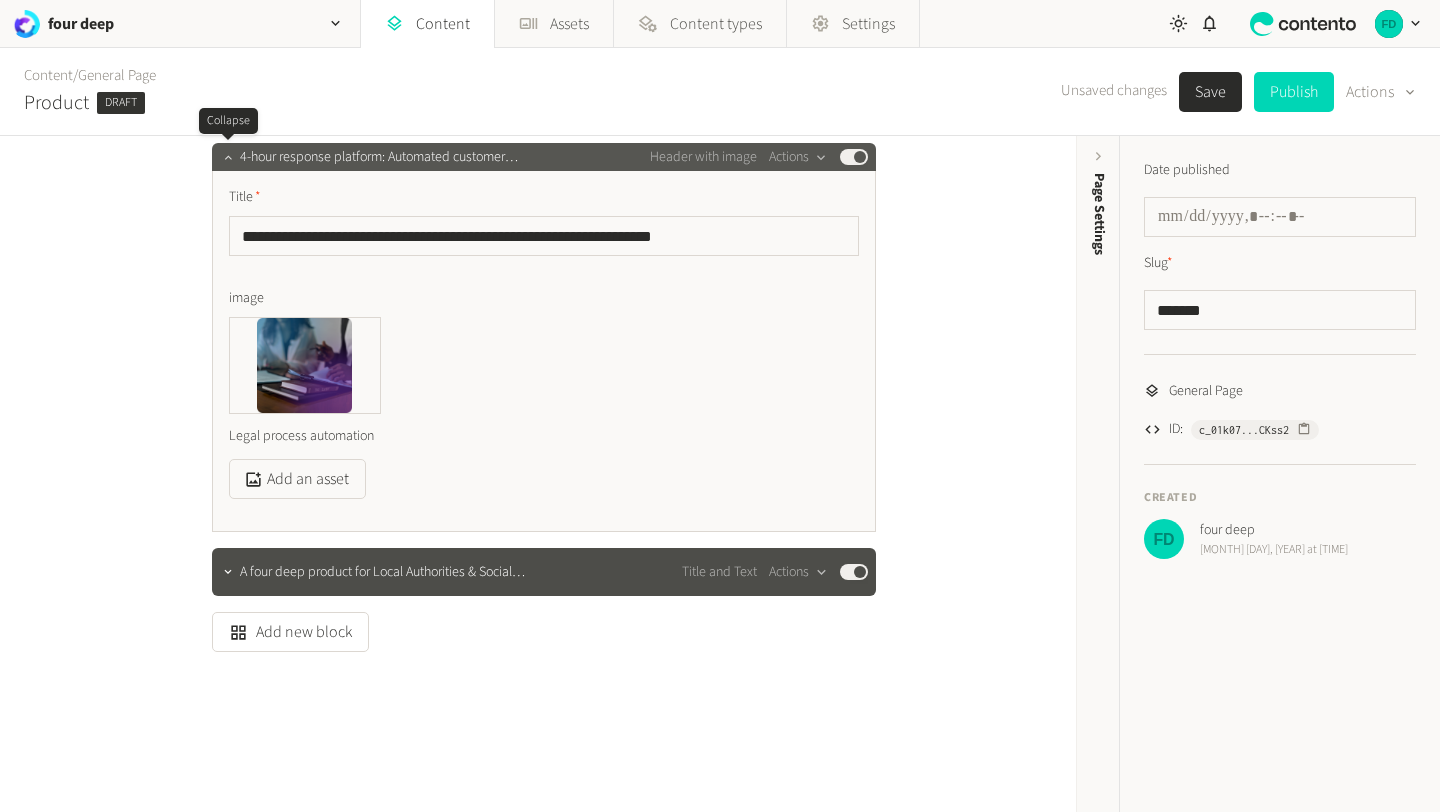 click 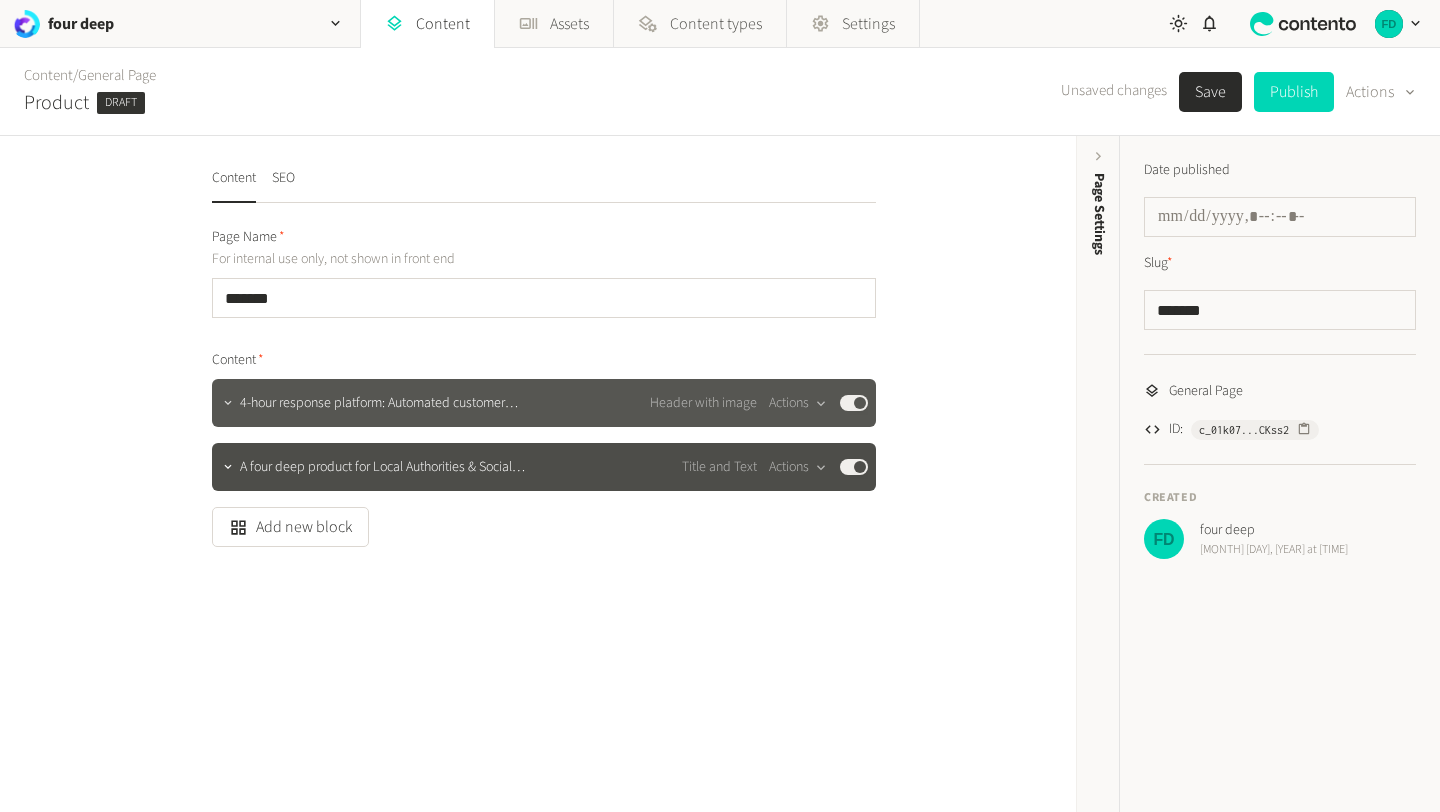 scroll, scrollTop: 0, scrollLeft: 0, axis: both 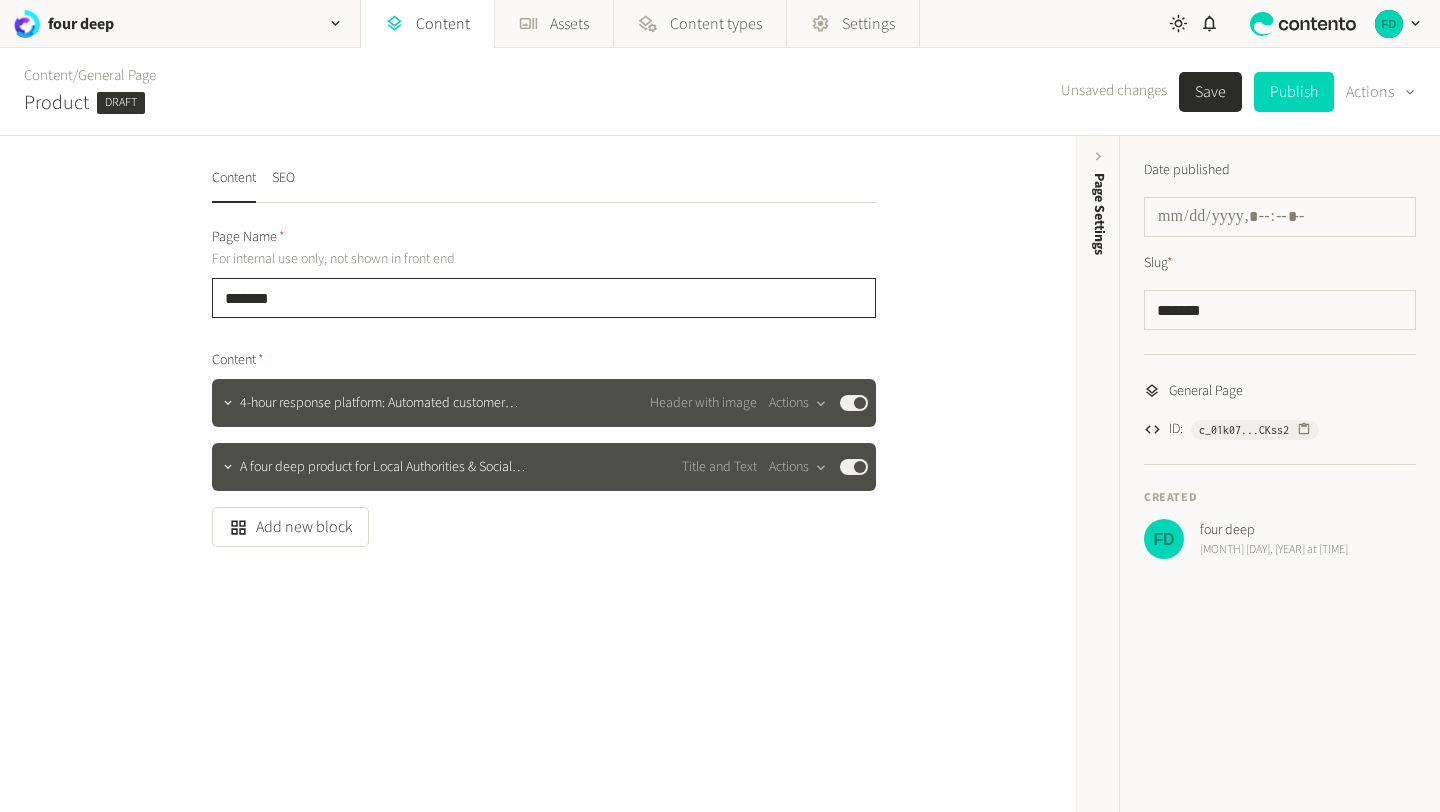 click on "*******" 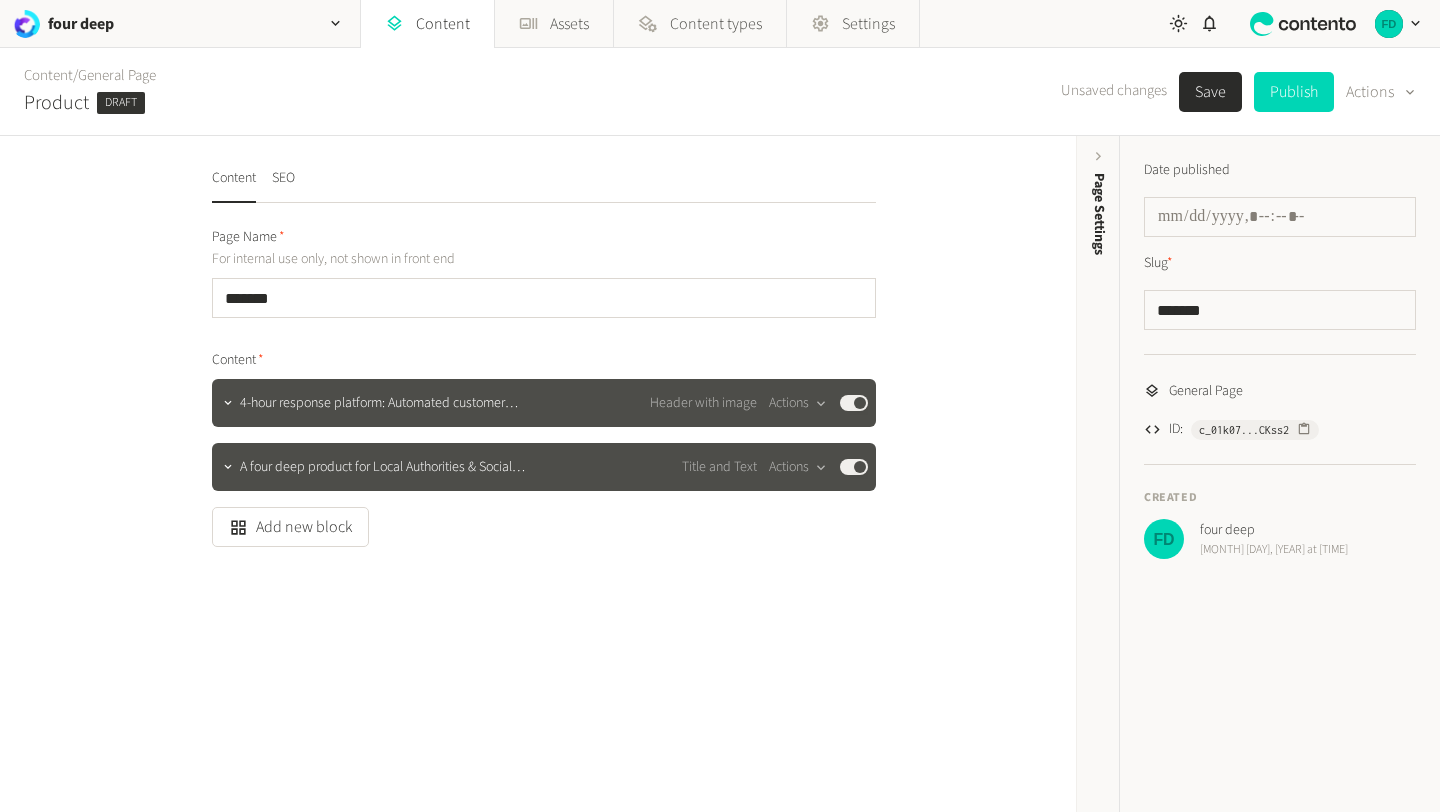 click on "Page Name" 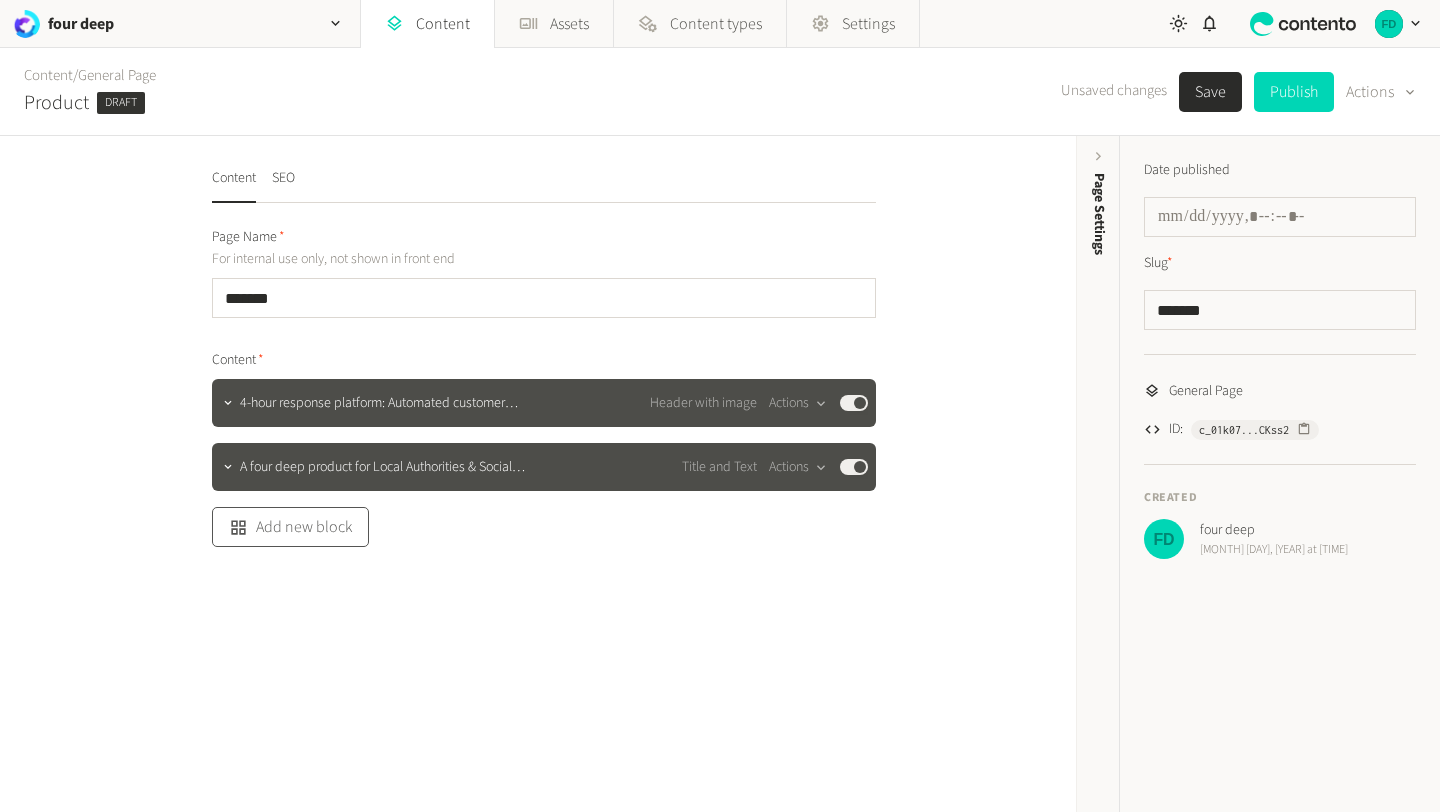 click on "Add new block" 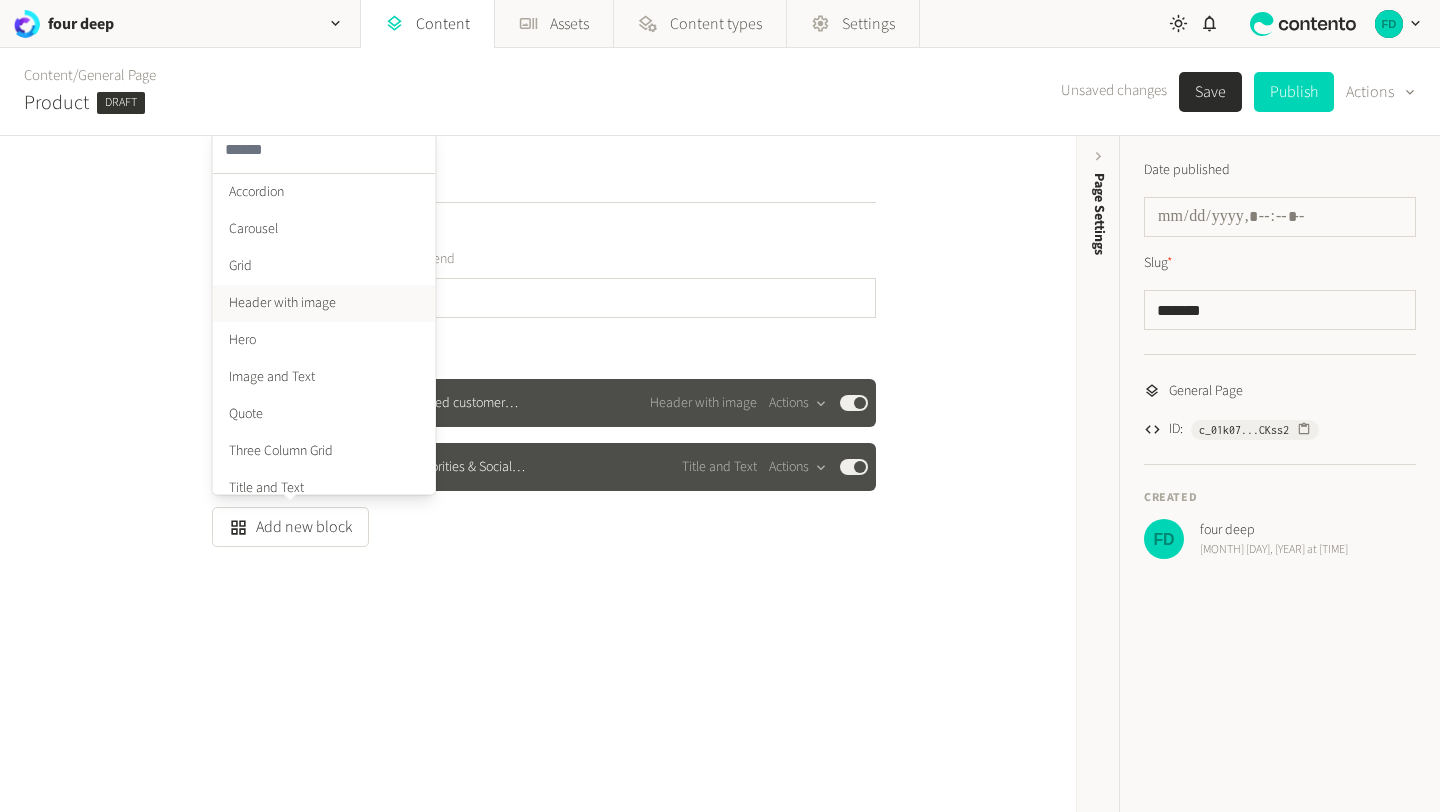 scroll, scrollTop: 50, scrollLeft: 0, axis: vertical 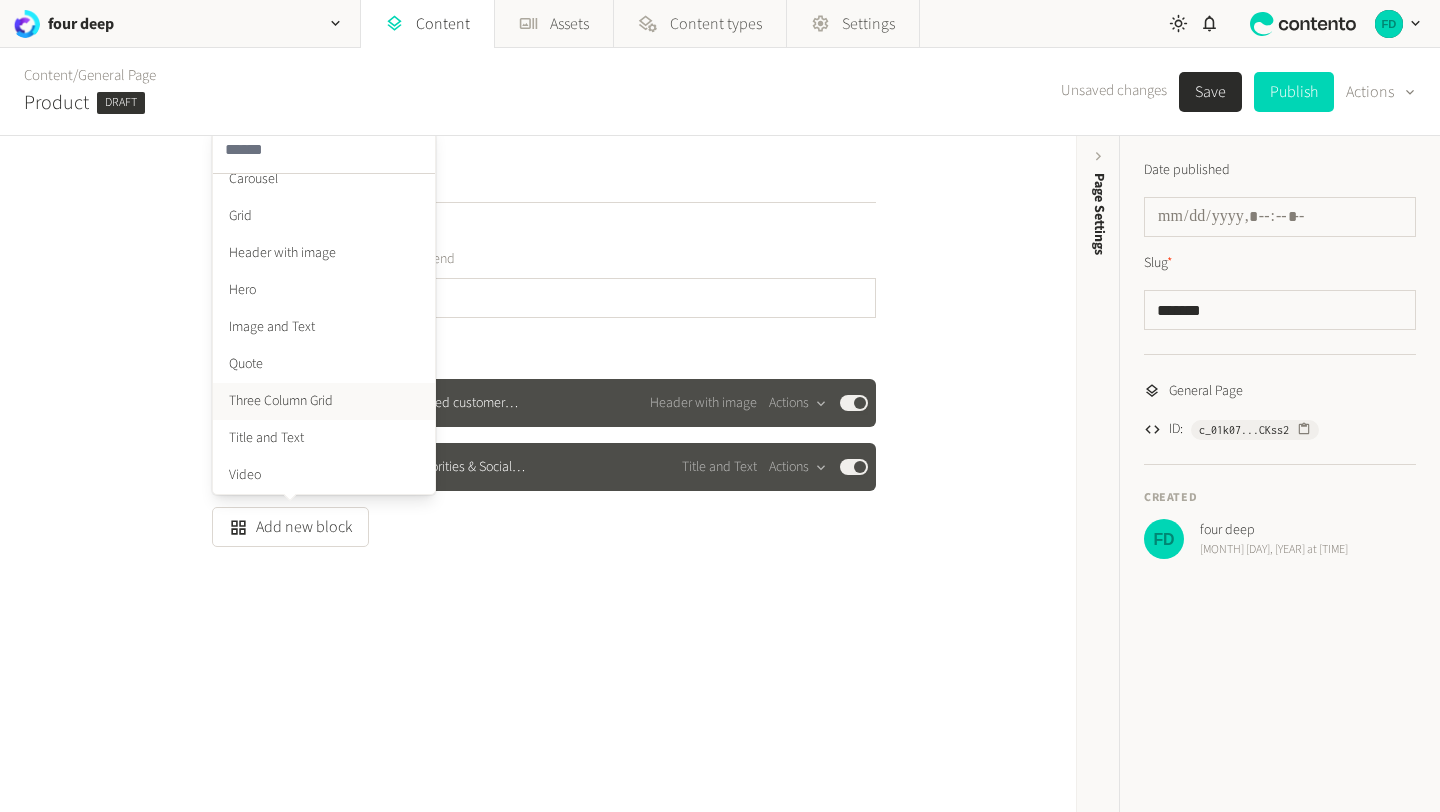 click on "Three Column Grid" 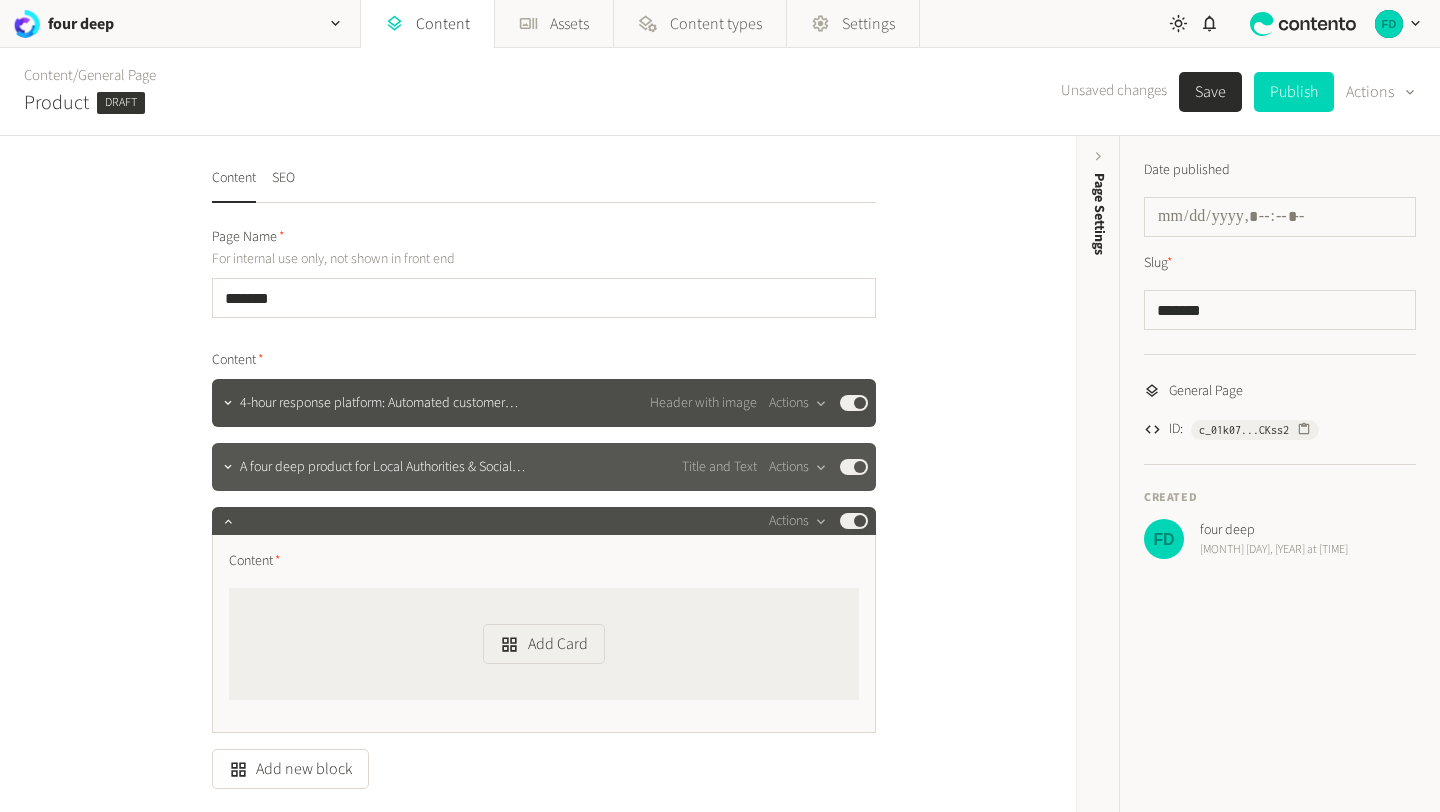 scroll, scrollTop: 137, scrollLeft: 0, axis: vertical 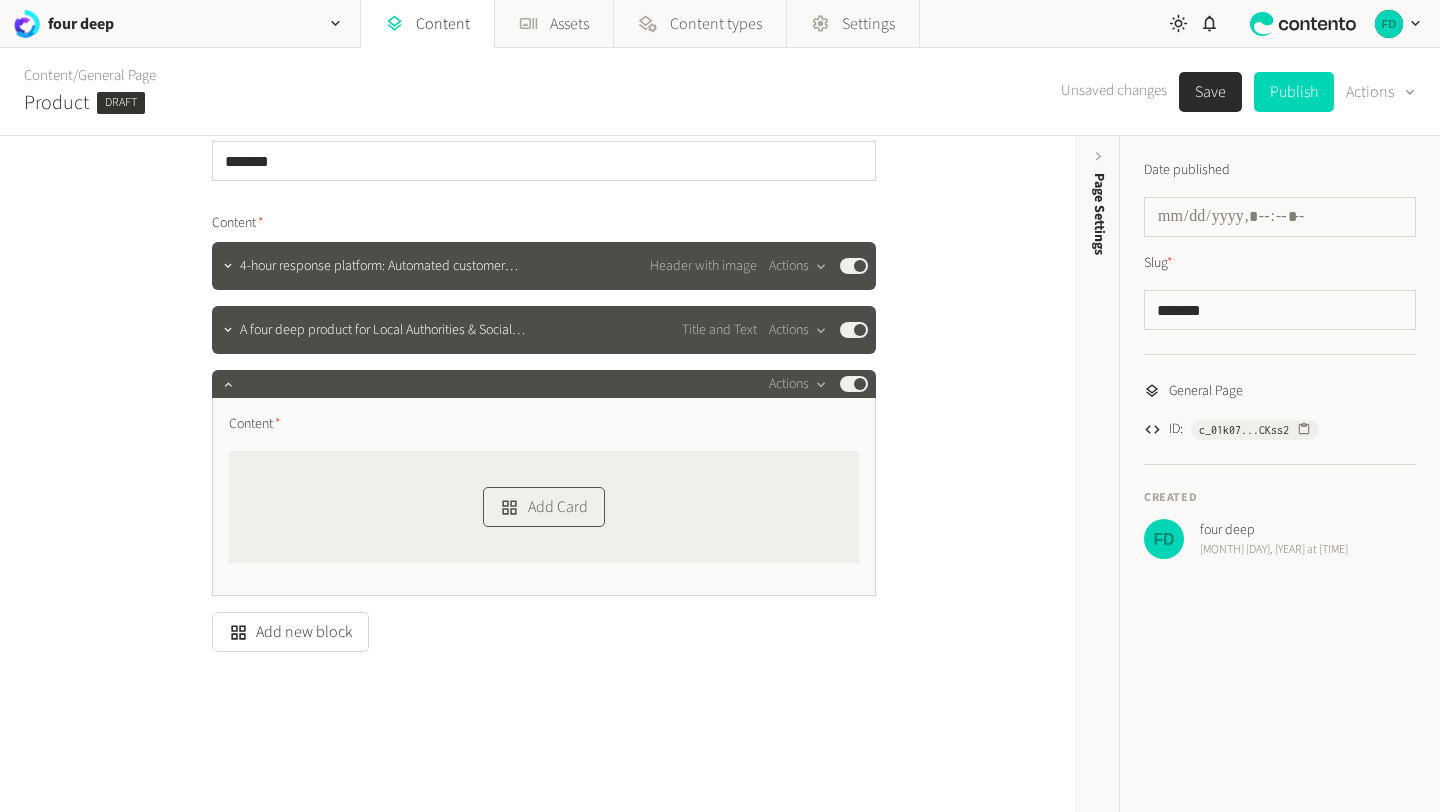 click on "Add Card" 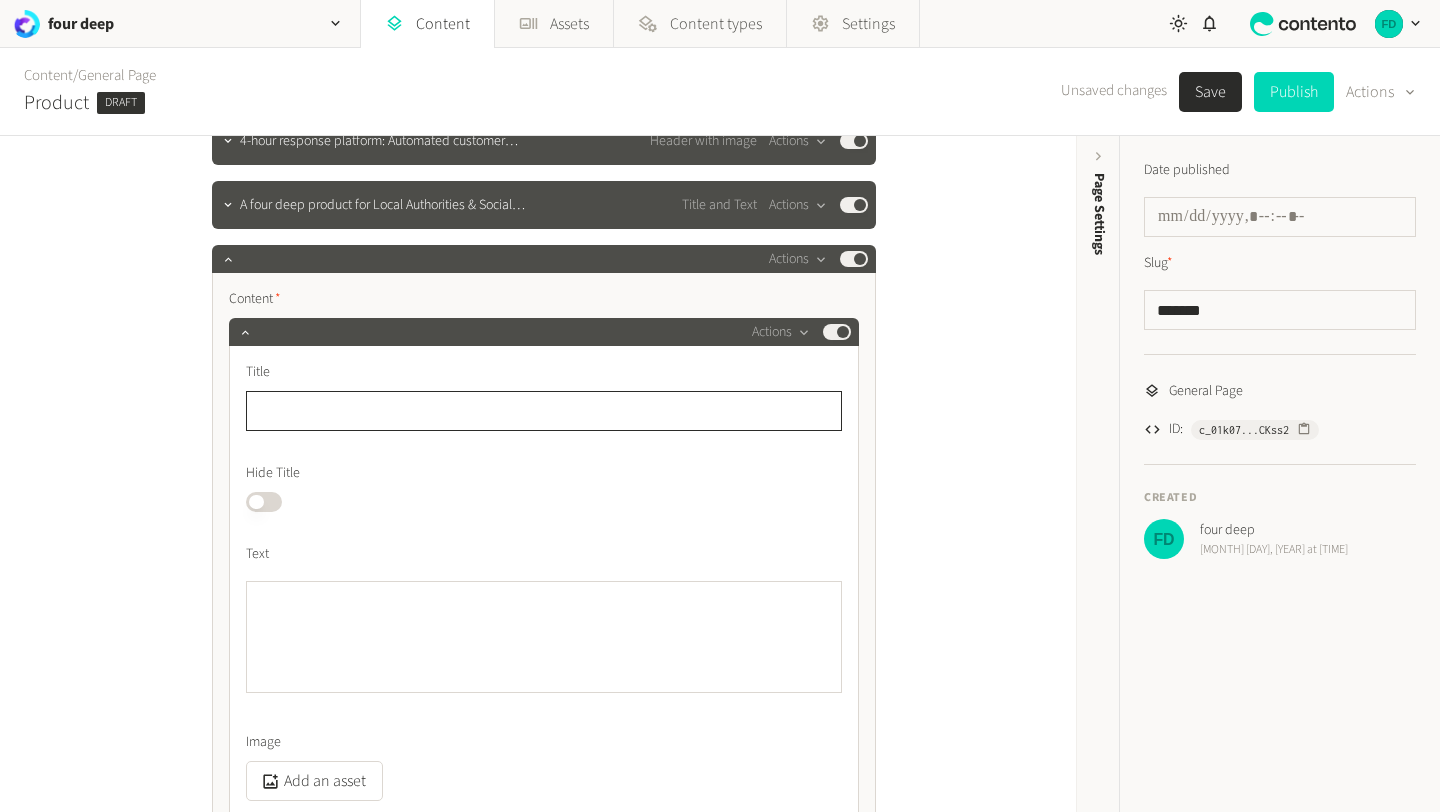 scroll, scrollTop: 130, scrollLeft: 0, axis: vertical 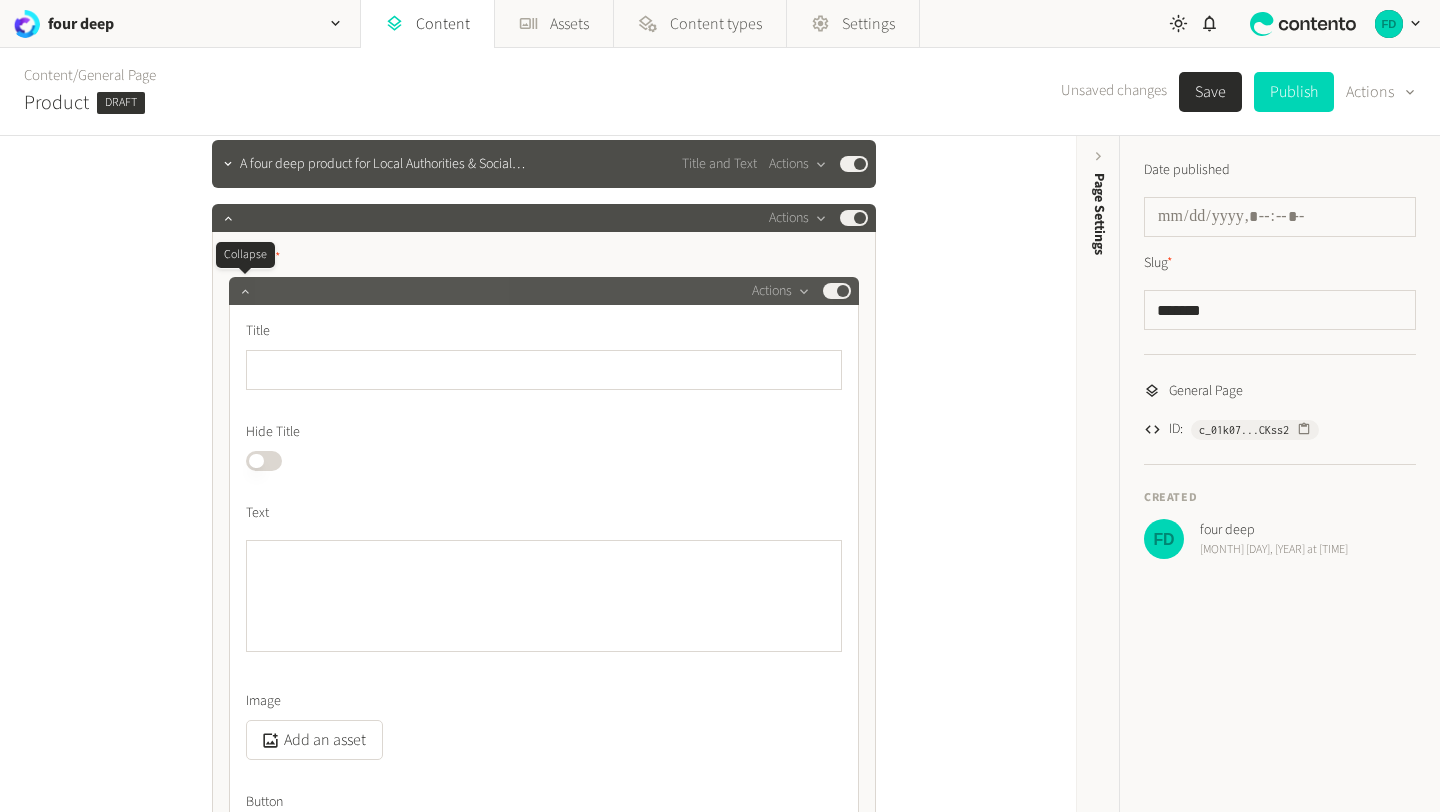click 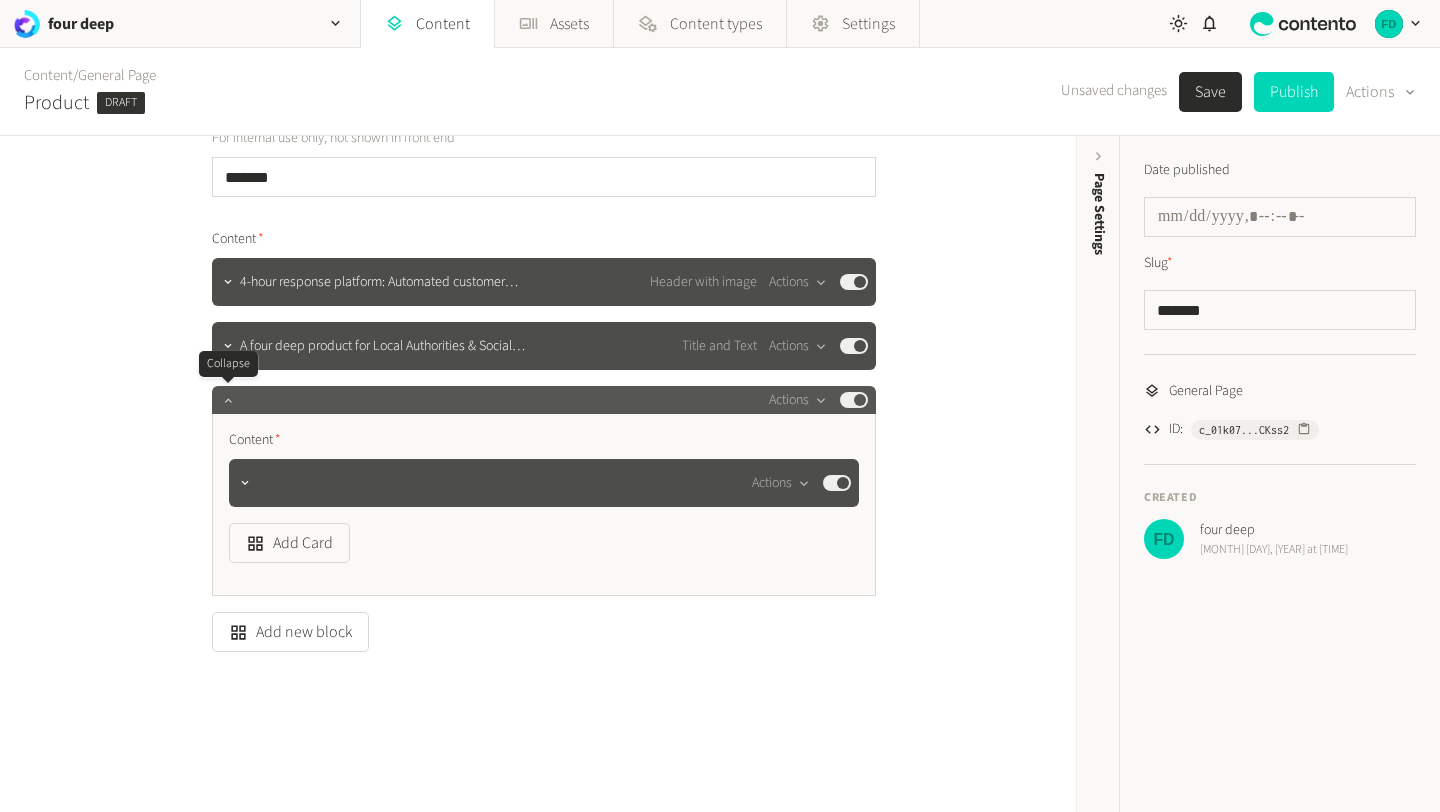 click 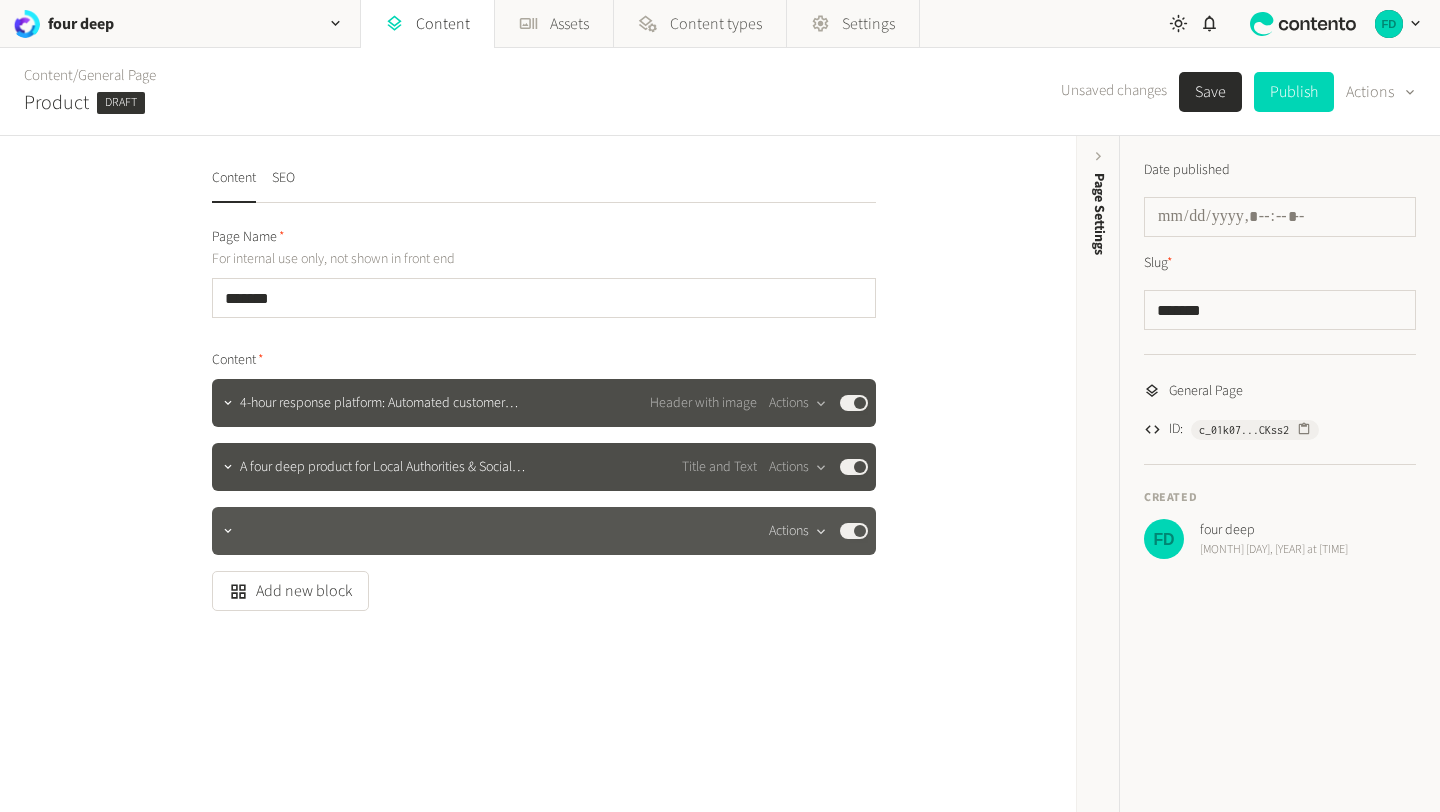 click on "Actions" 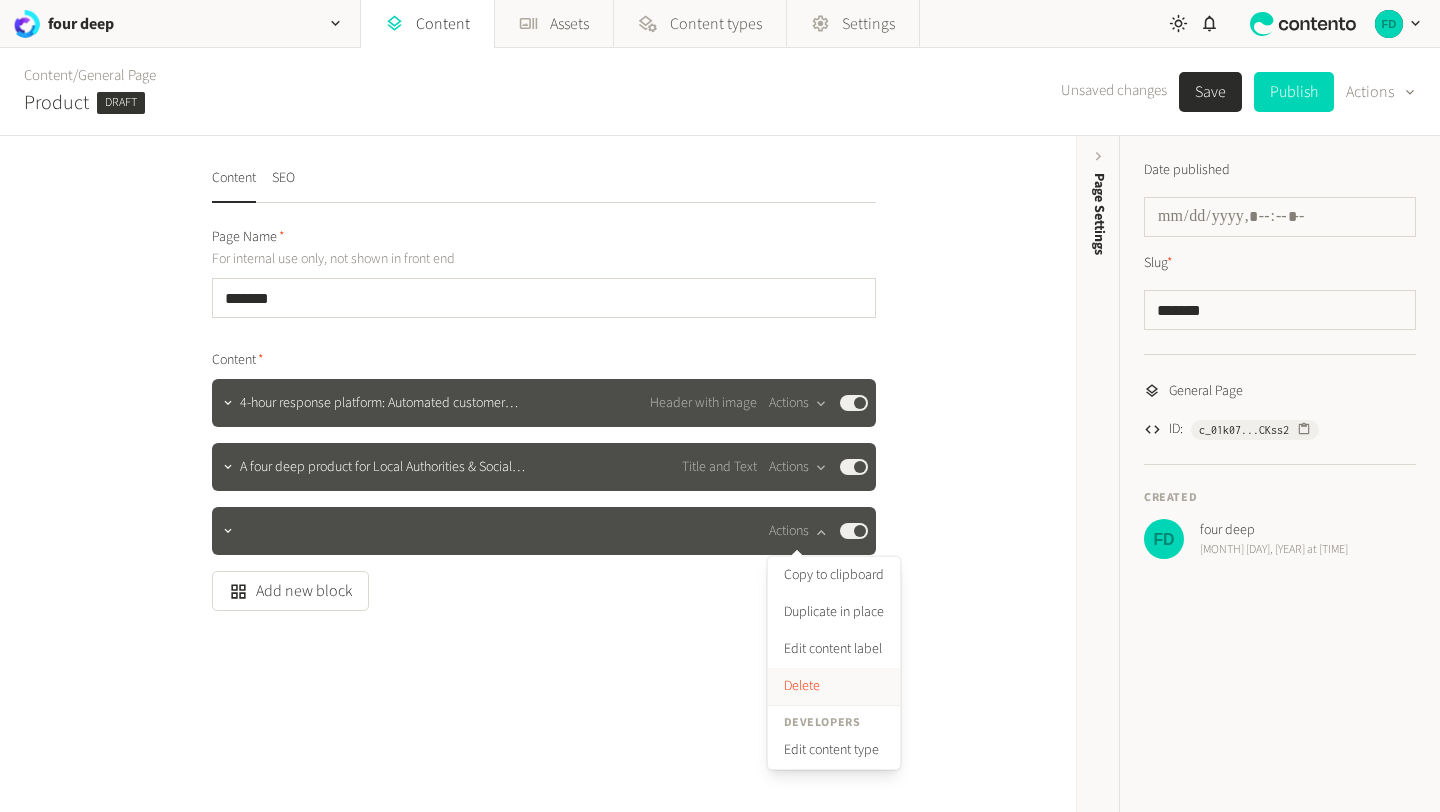 click on "Delete" 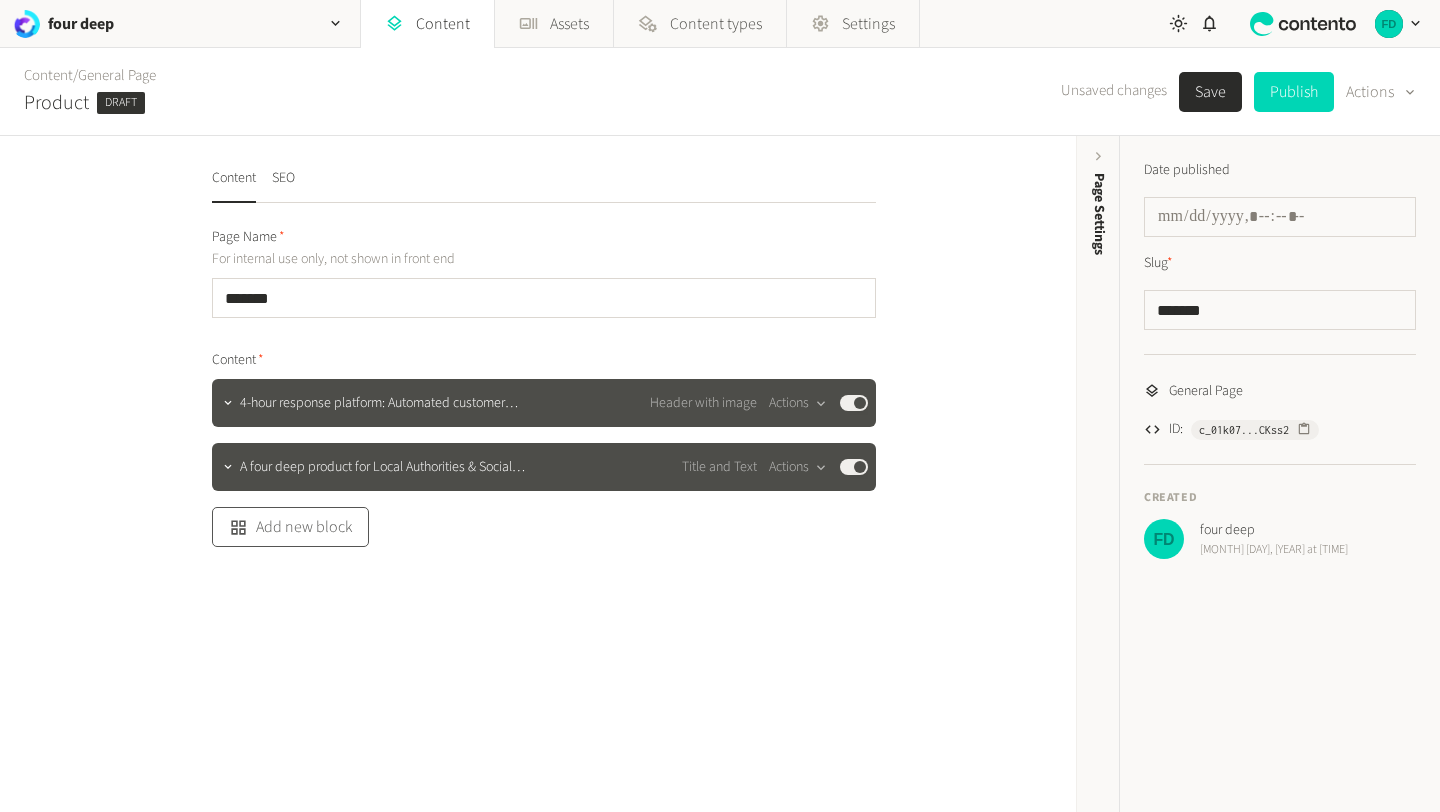 click on "Add new block" 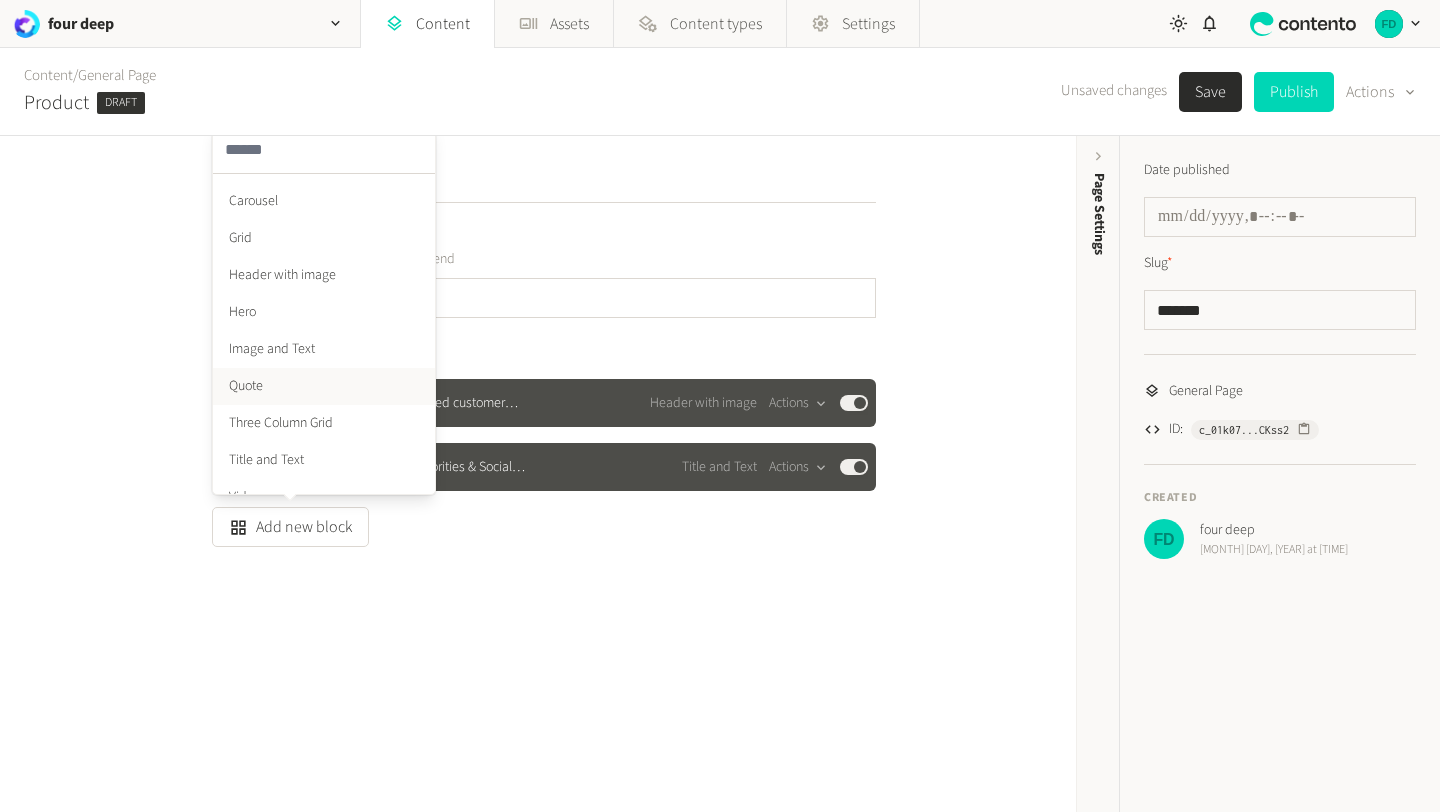 scroll, scrollTop: 0, scrollLeft: 0, axis: both 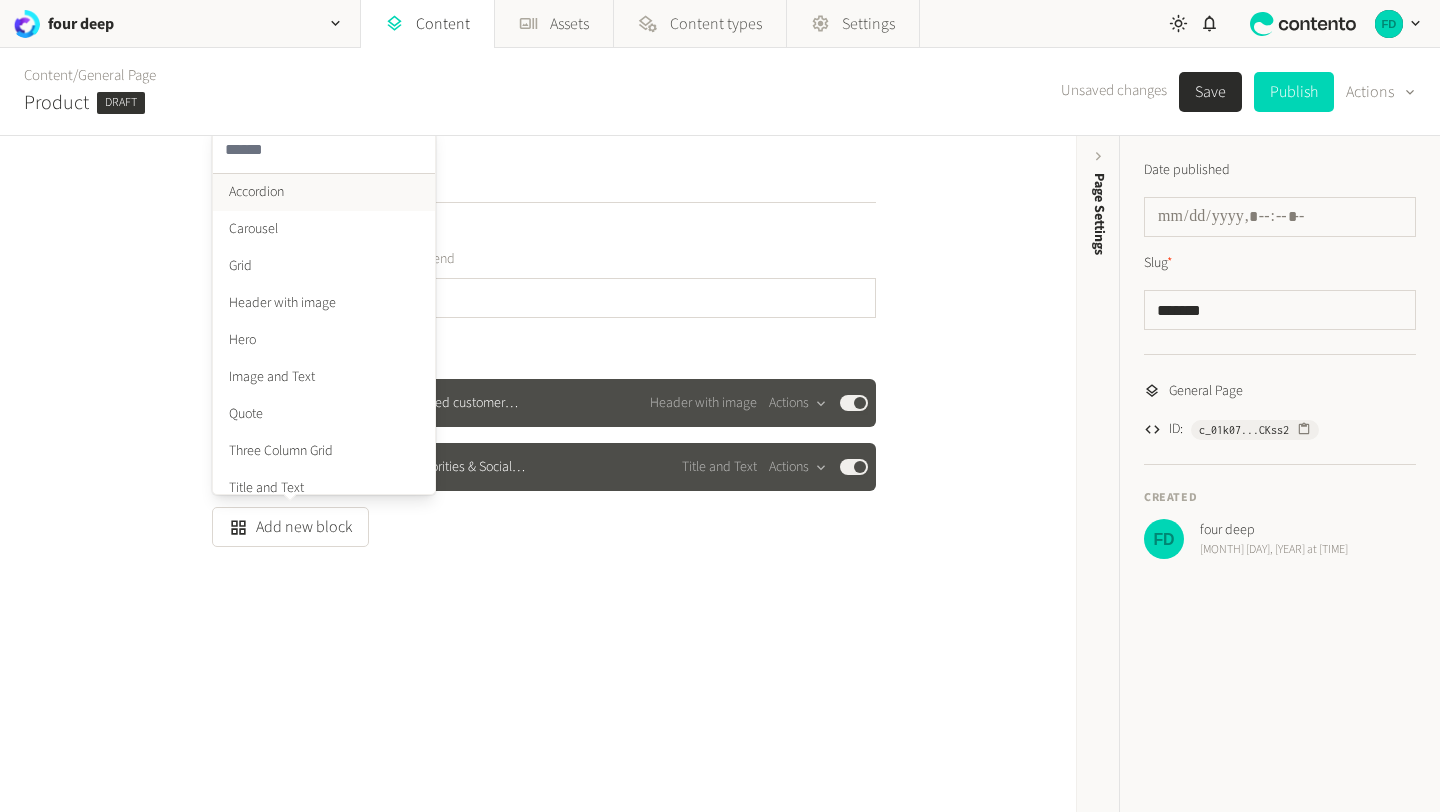 click on "Accordion" 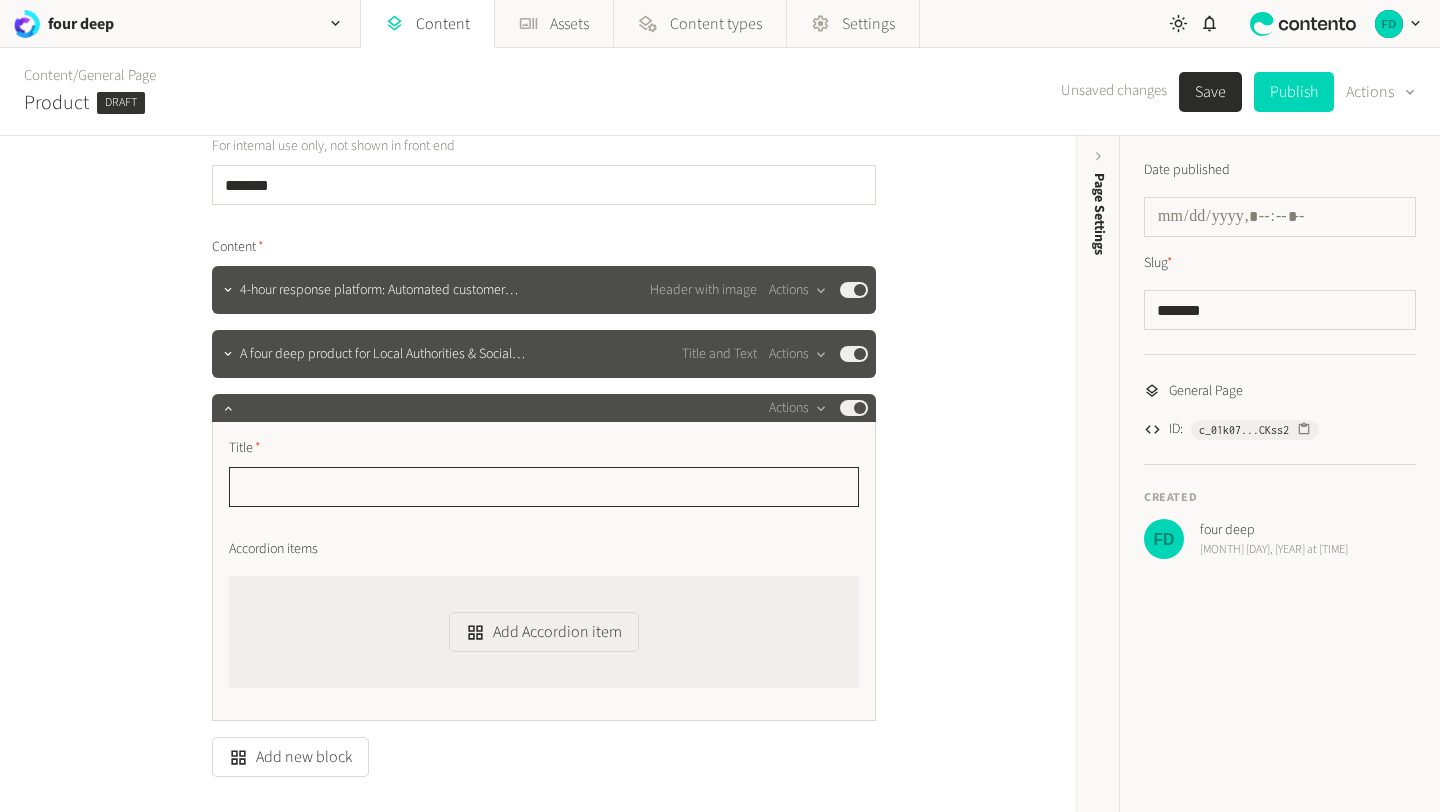scroll, scrollTop: 238, scrollLeft: 0, axis: vertical 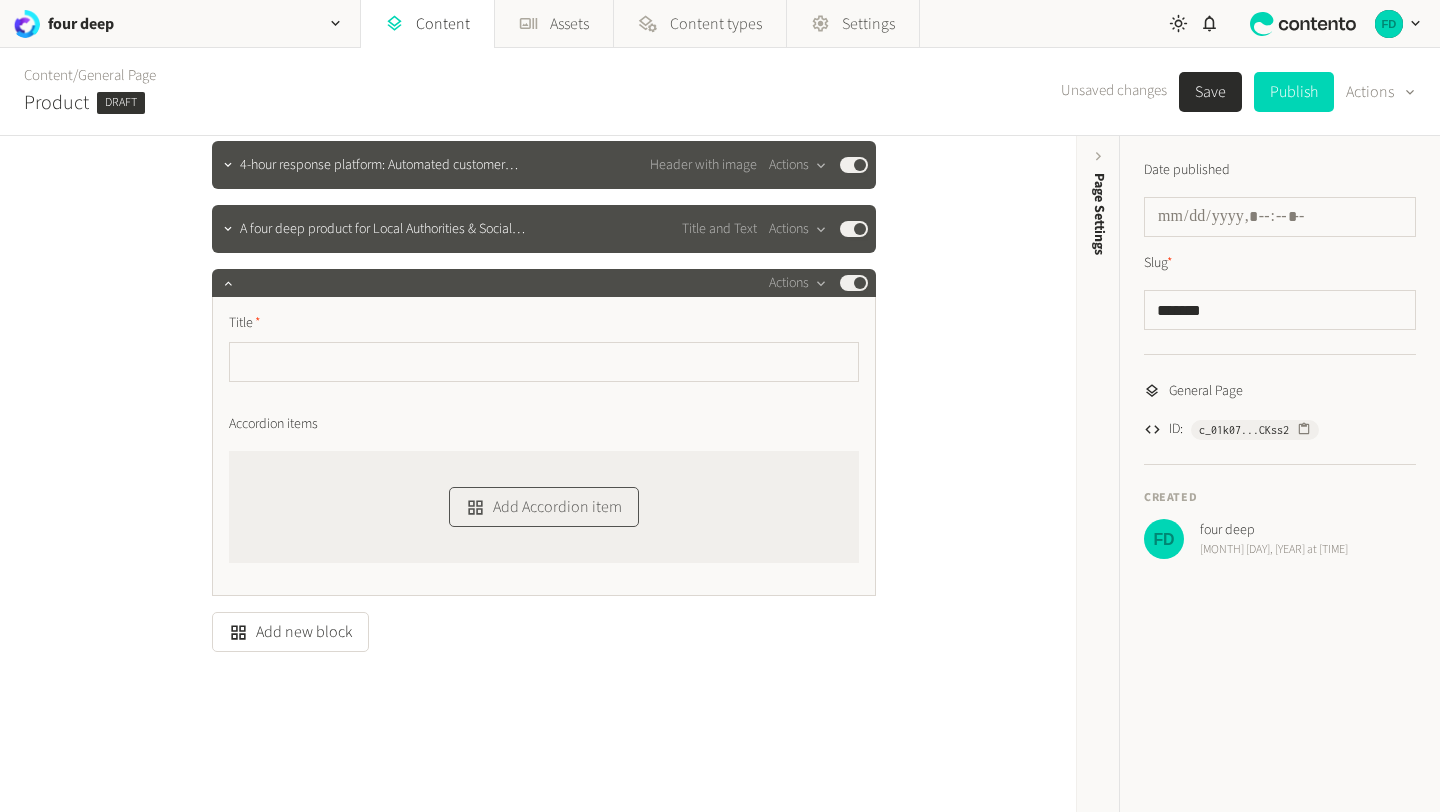 click on "Add Accordion item" 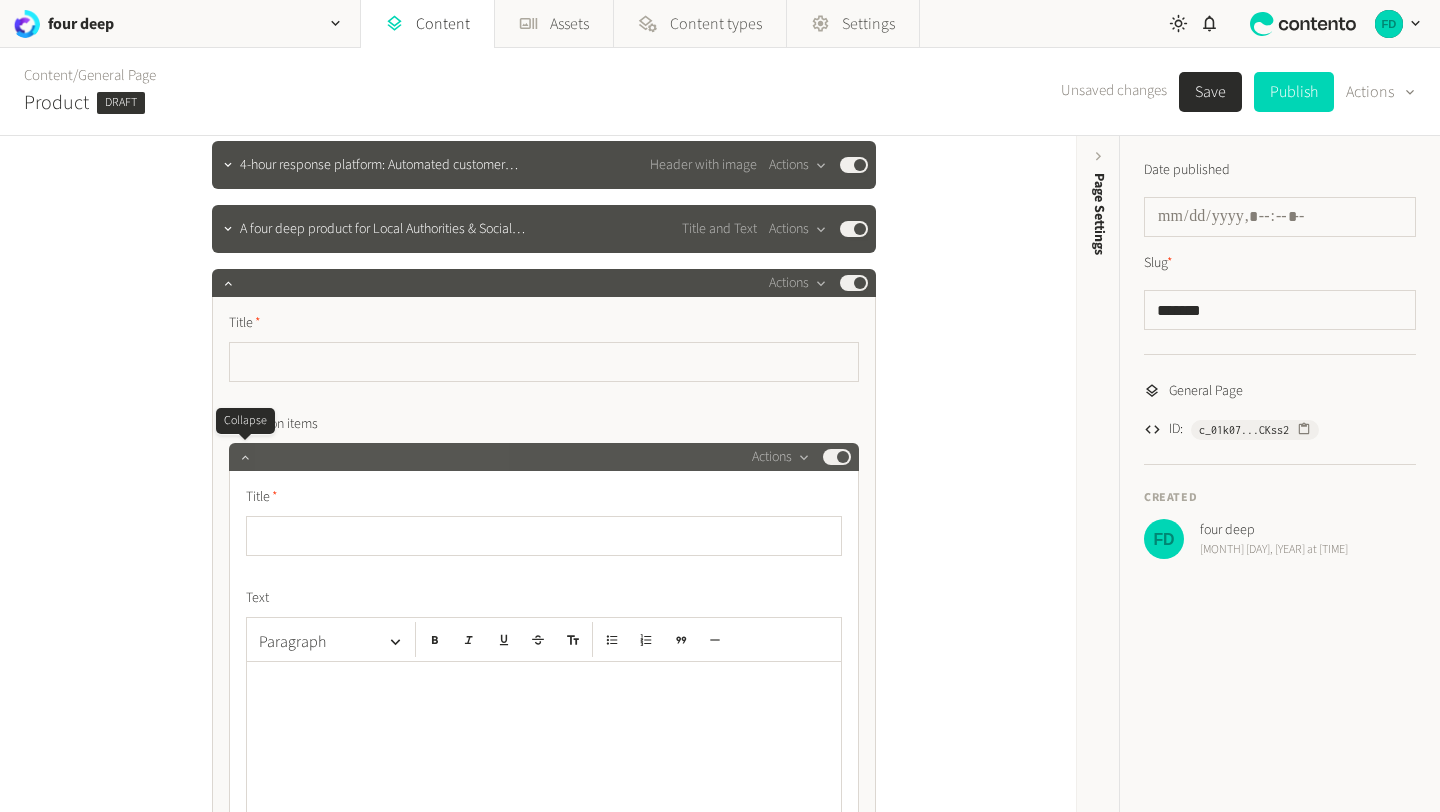 click 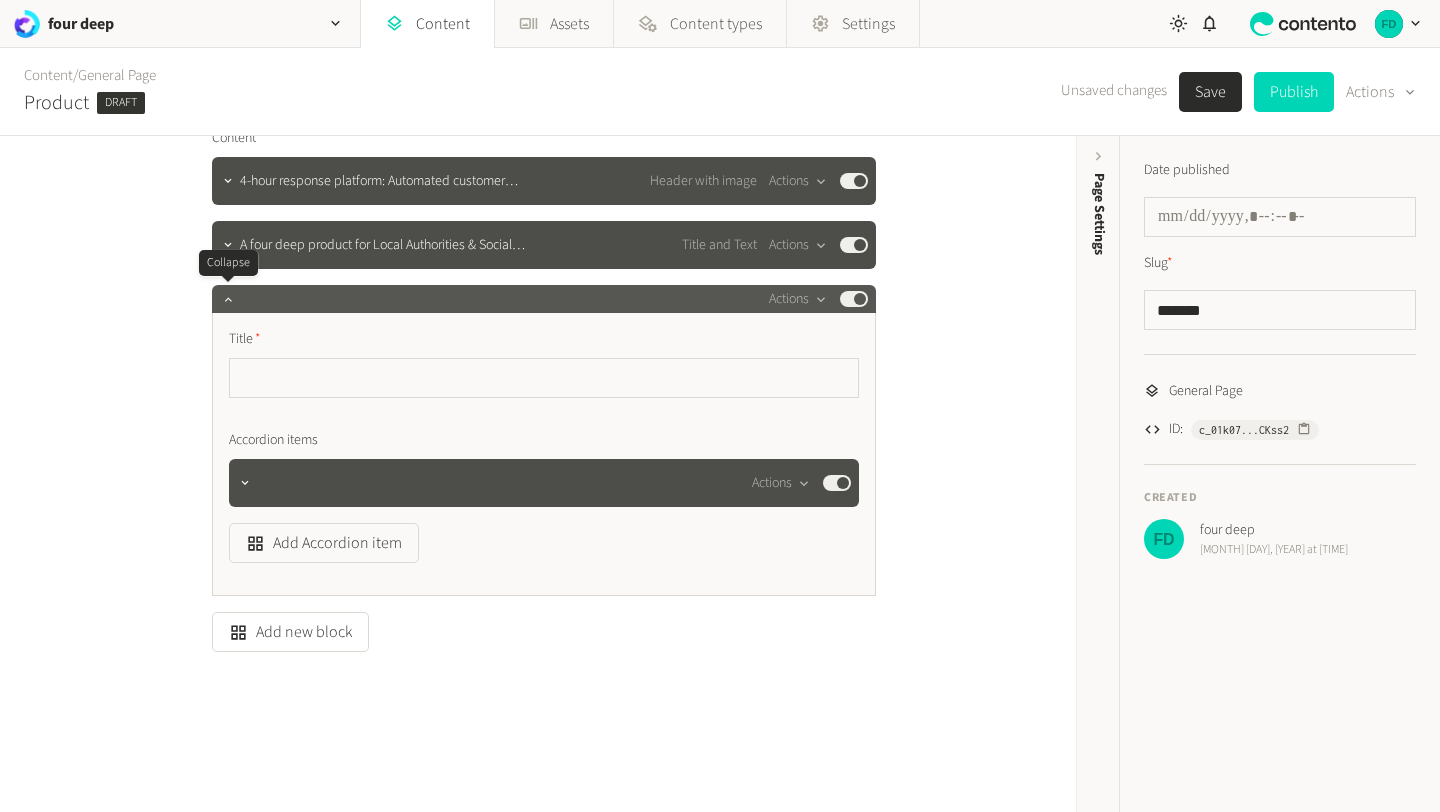 click 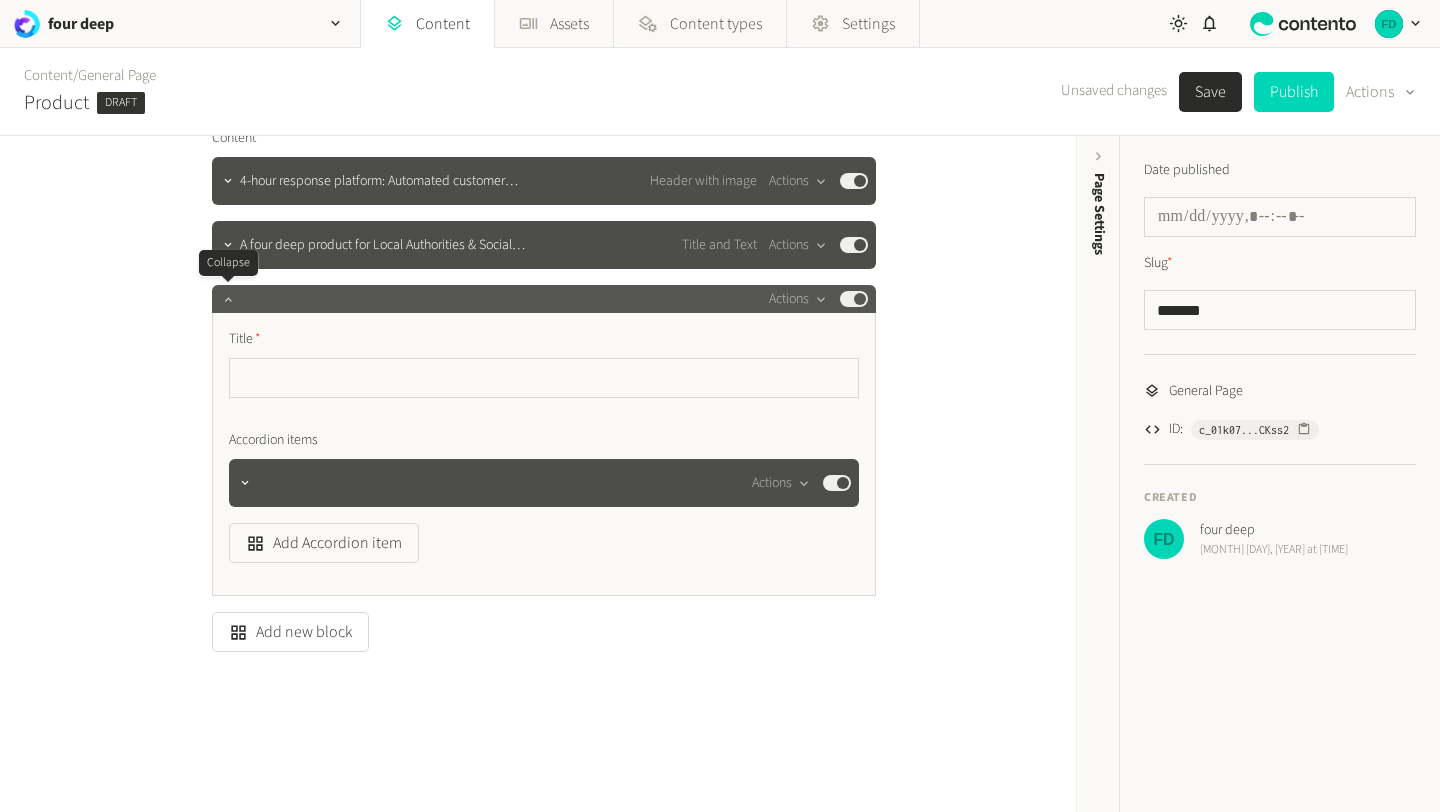 click 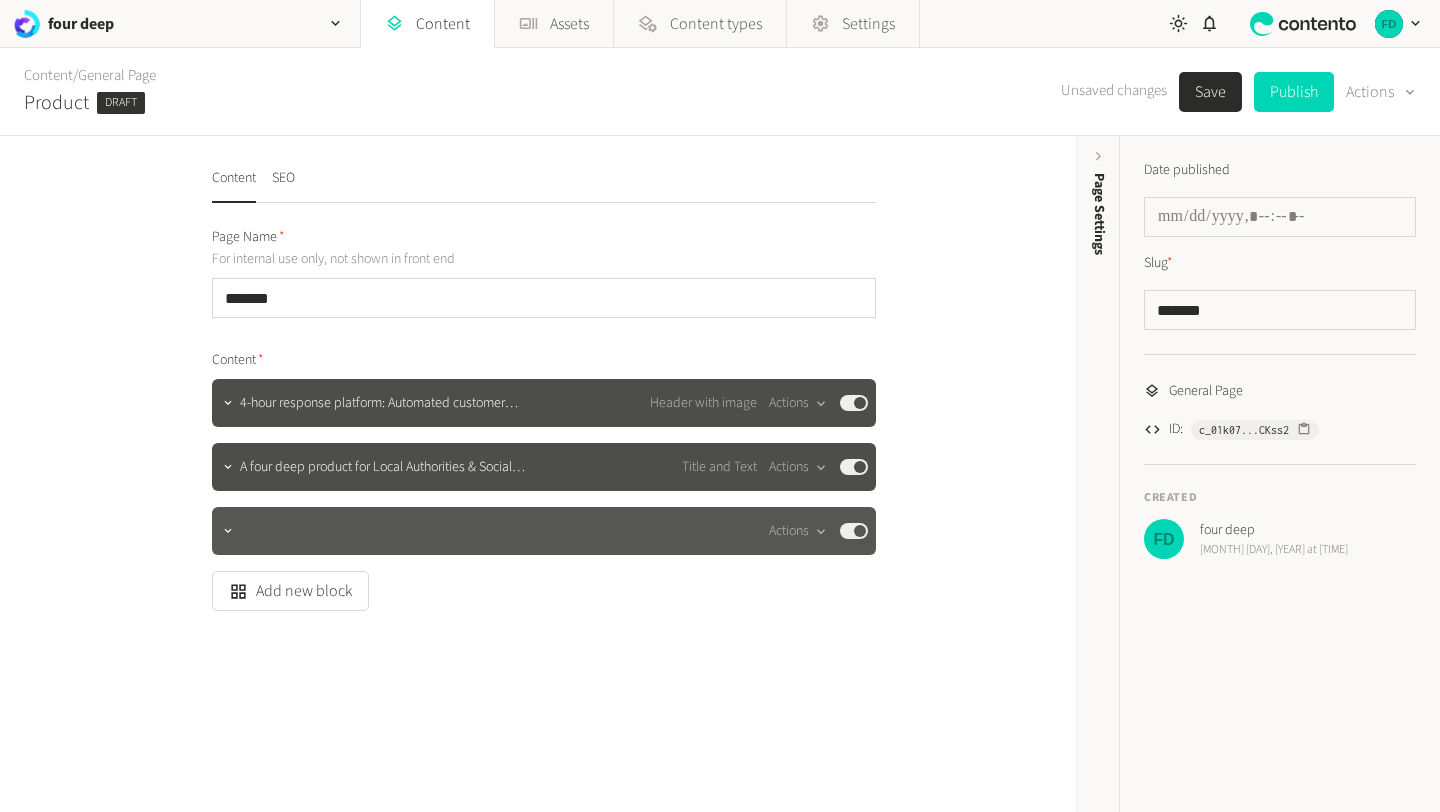 type 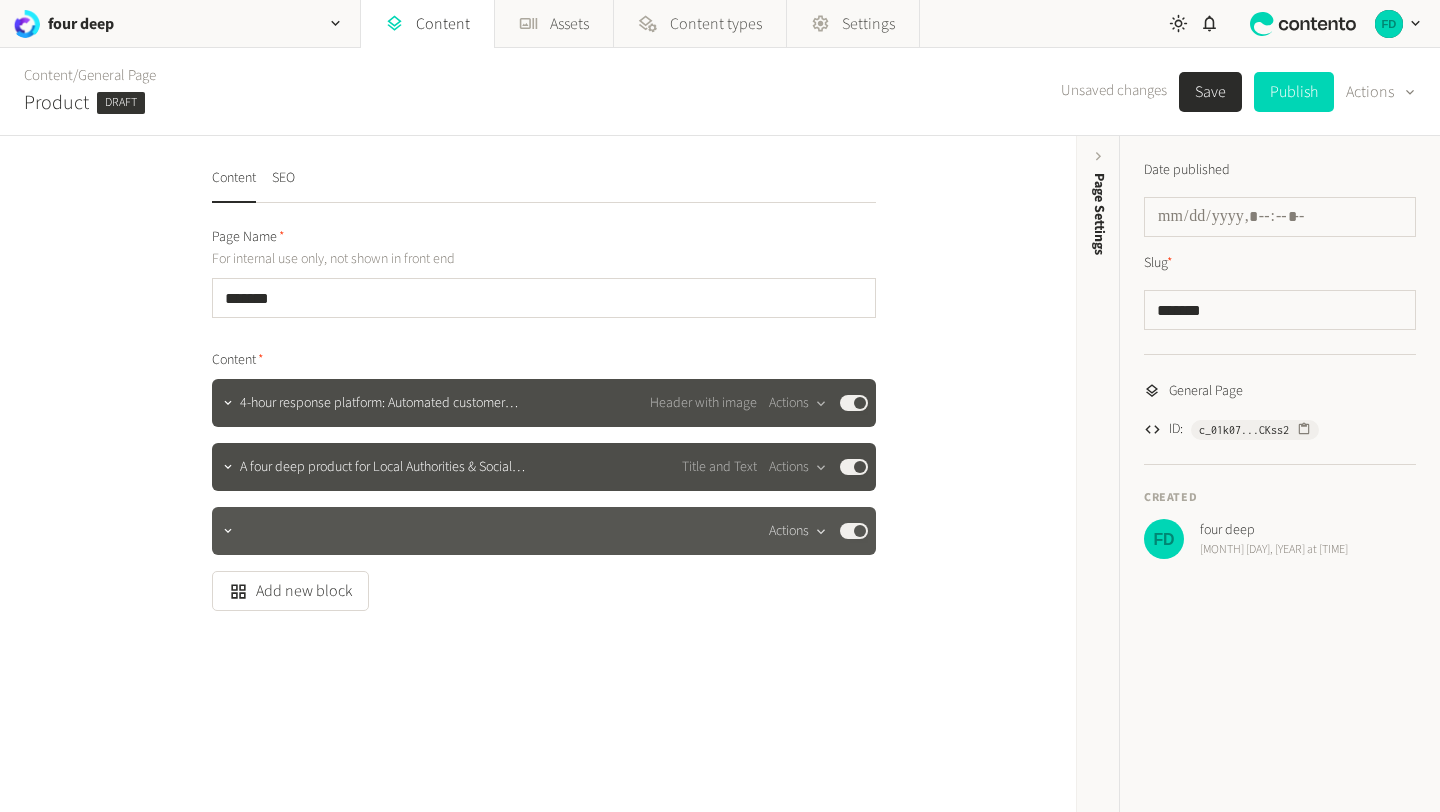 click on "Actions" 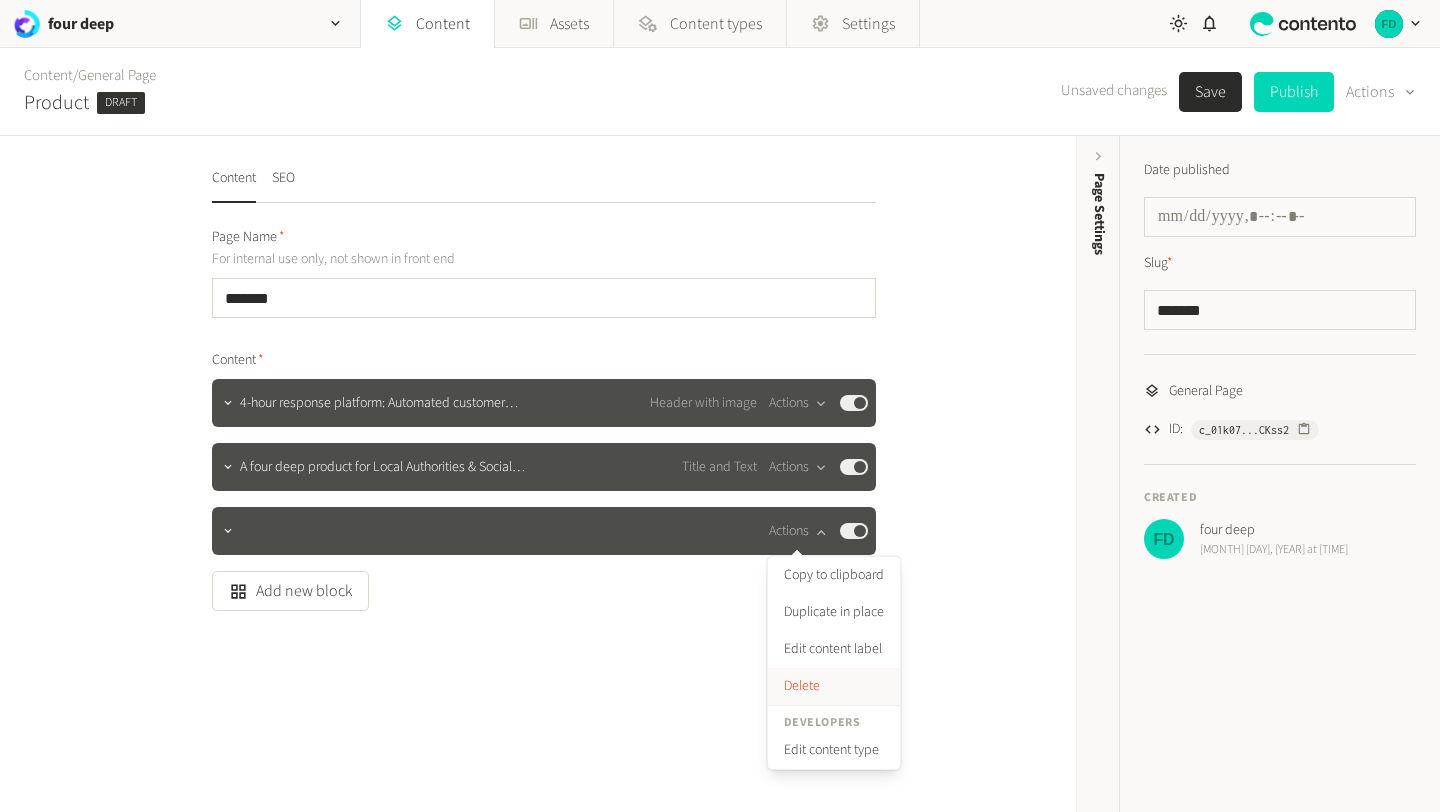 click on "Delete" 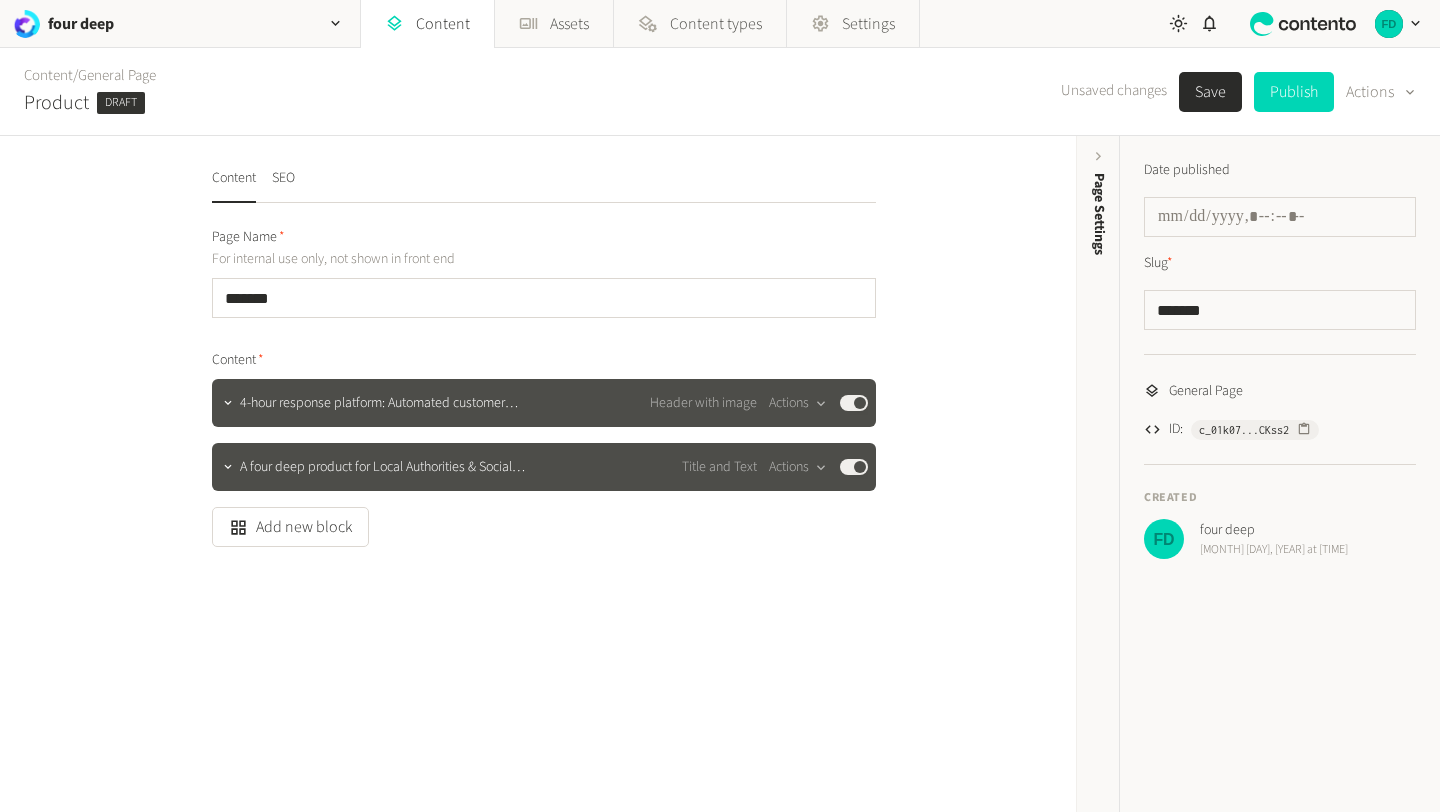 click on "Save" 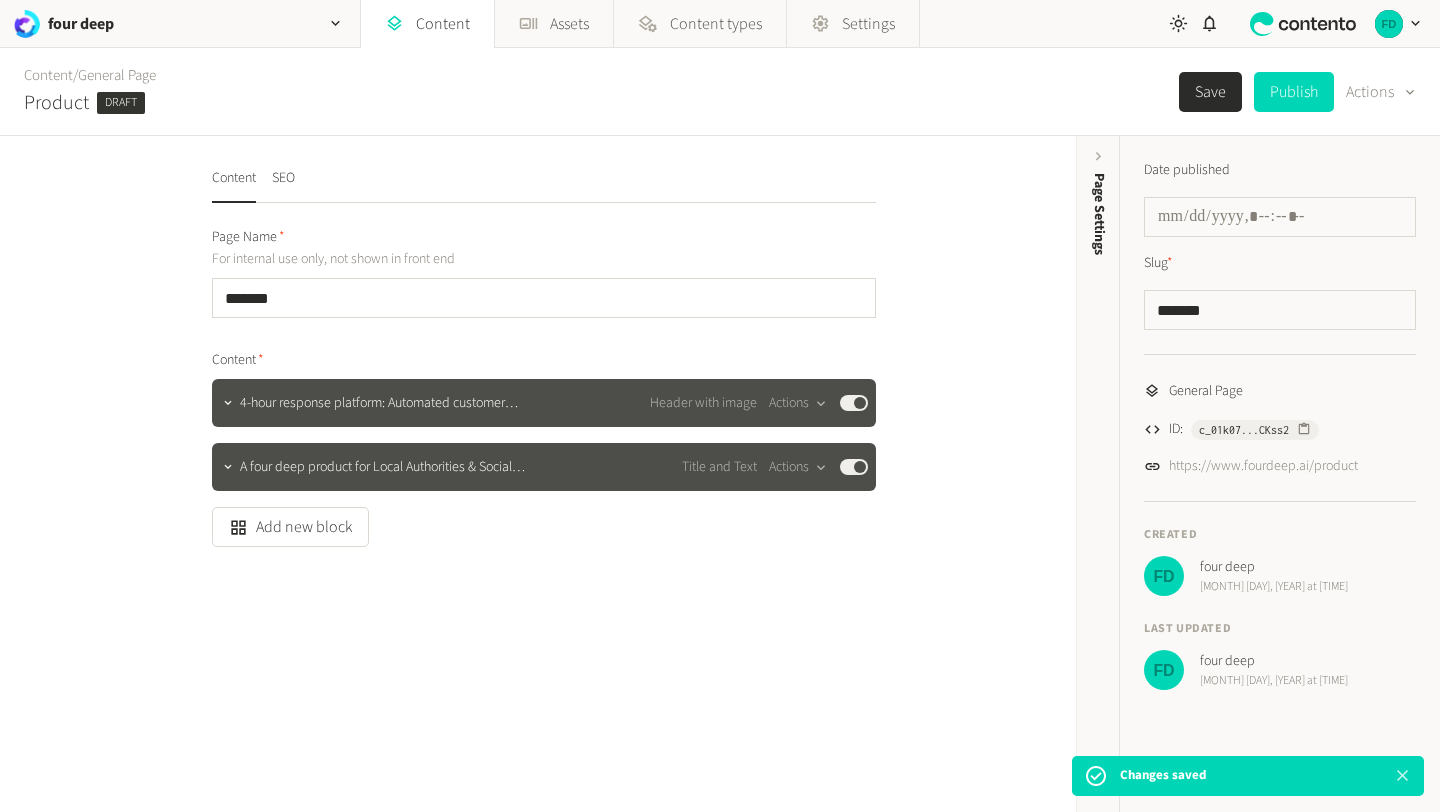 click 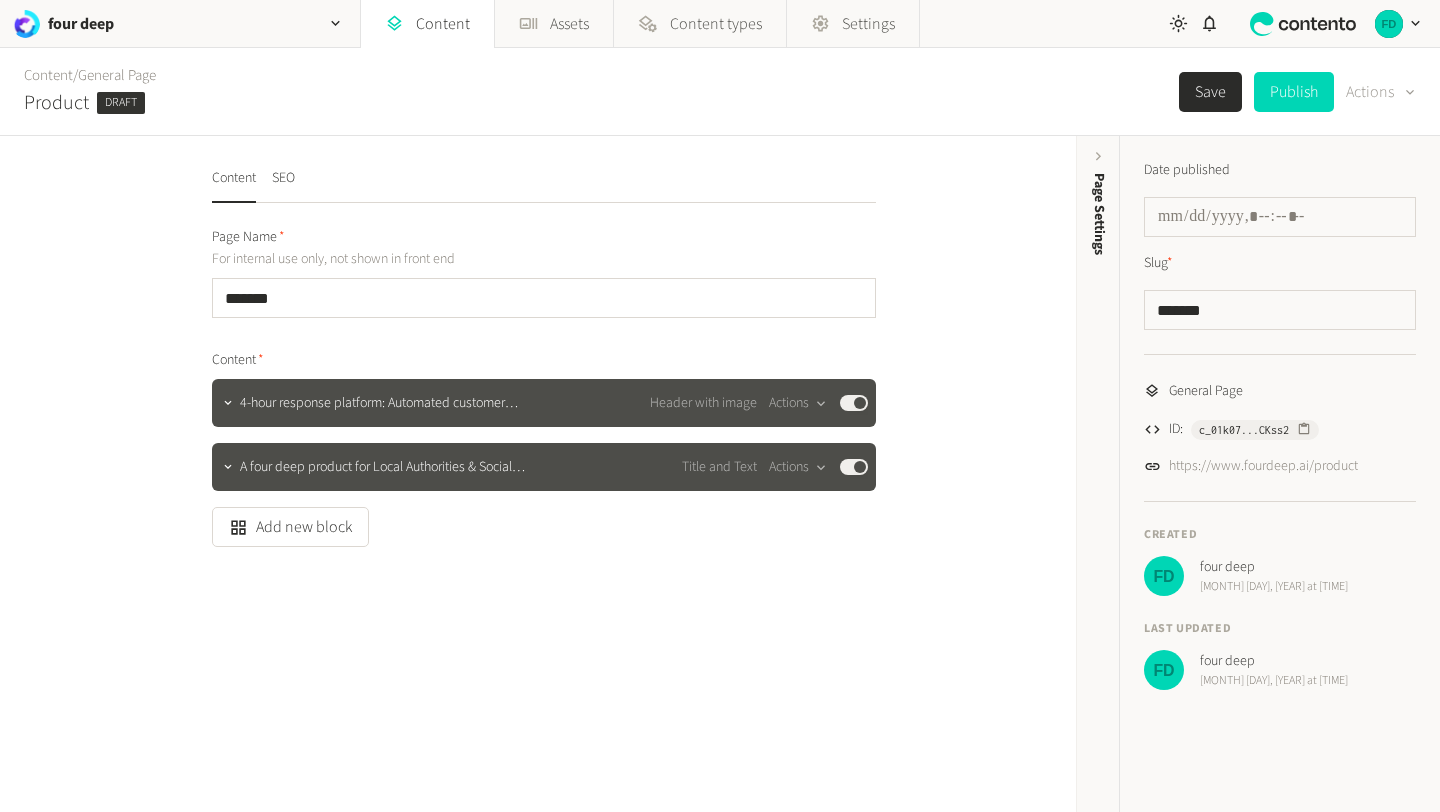 click 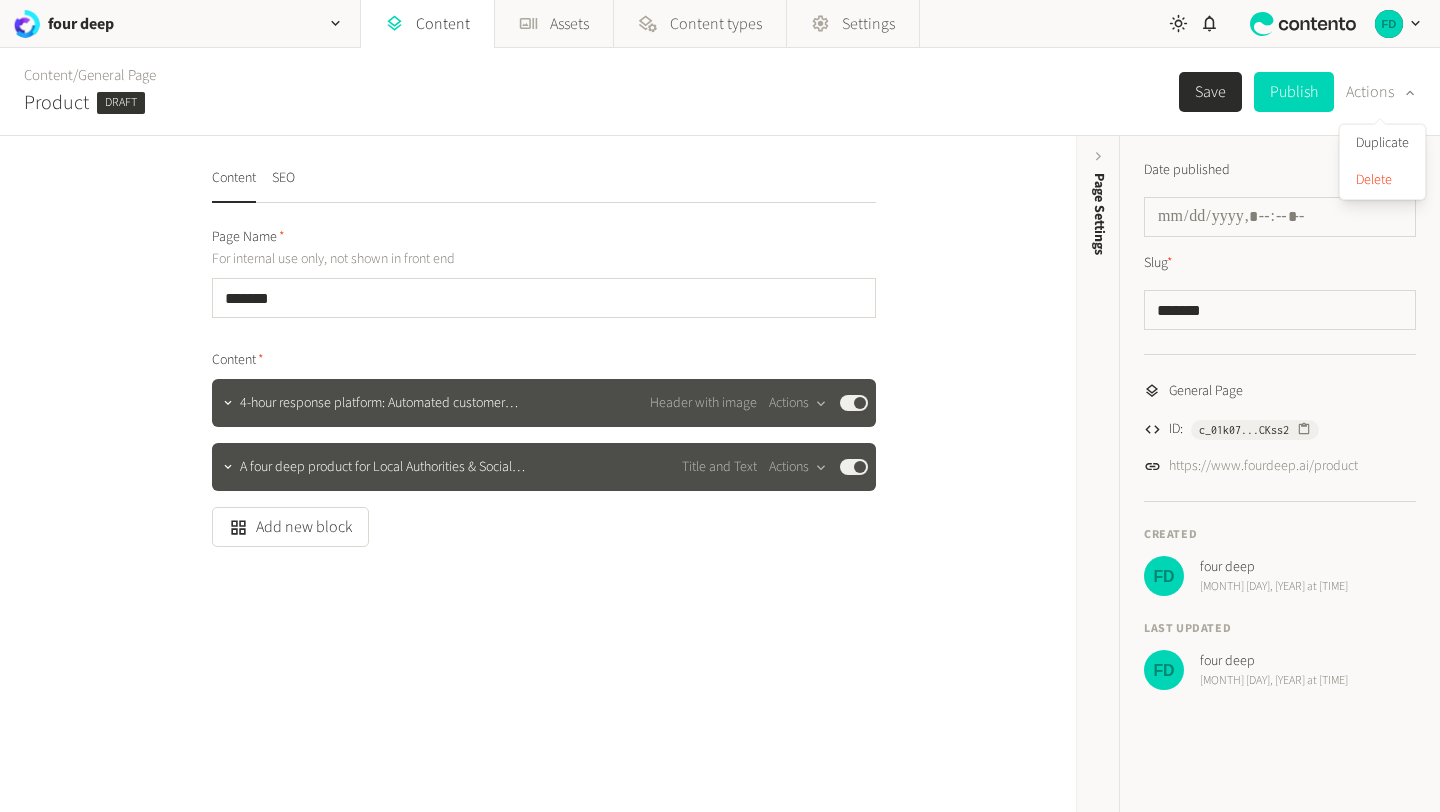 click on "Page Name For internal use only, not shown in front end ******* Content 4-hour response platform: Automated customer satisfaction ma… Header with image  Actions  Published A four deep product for Local Authorities & Social Housing P… Title and Text  Actions  Published  Add new block" 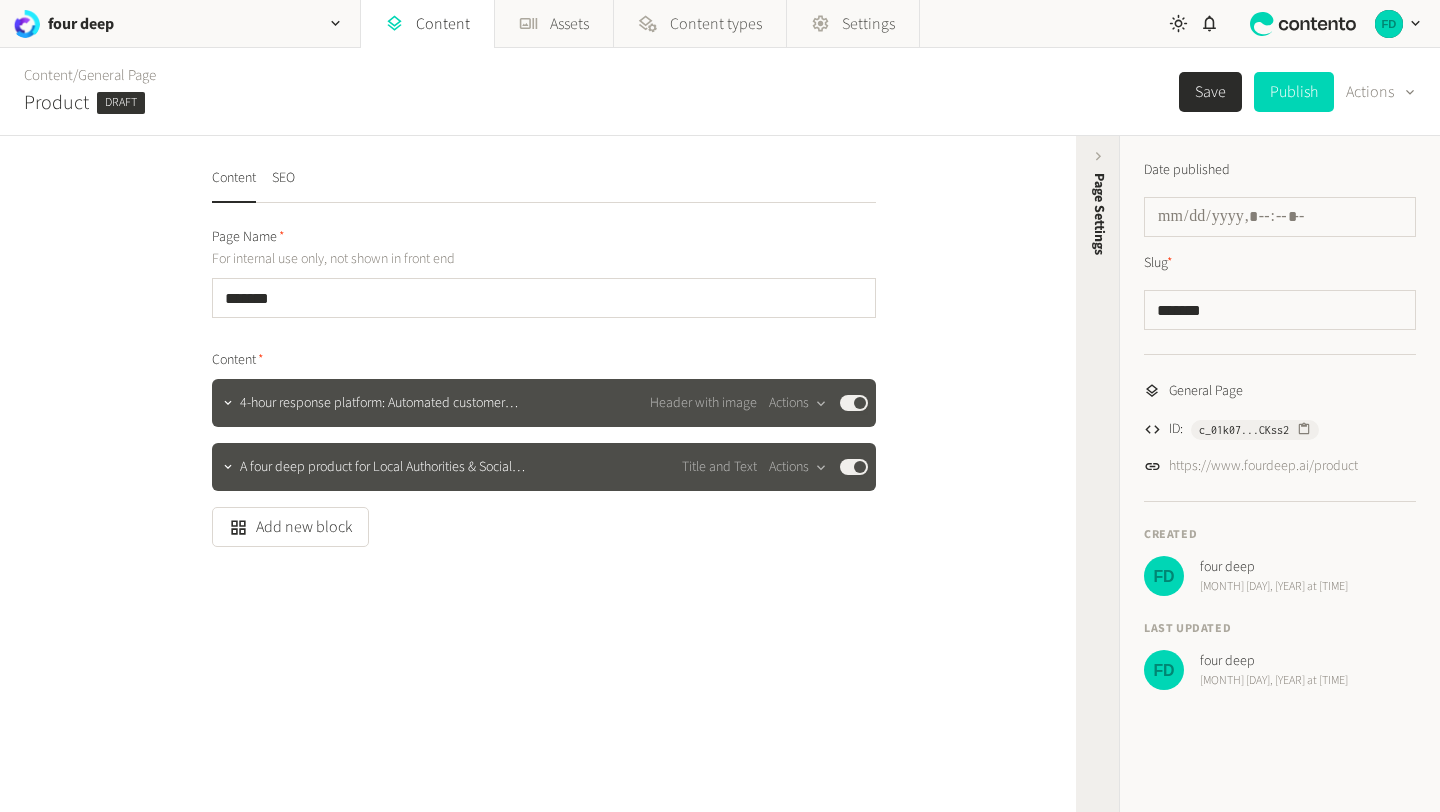 click on "Page Settings" 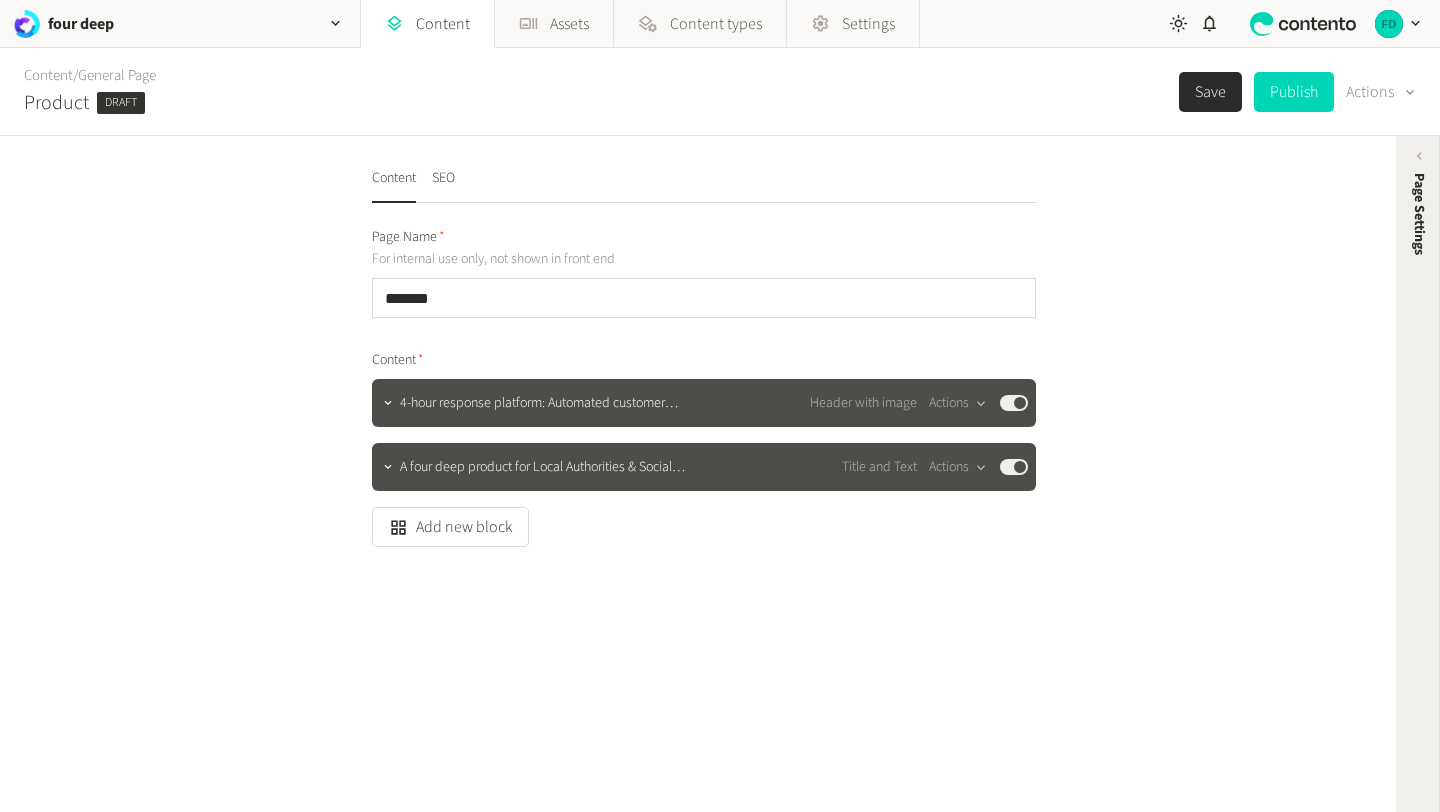 click on "Page Settings" 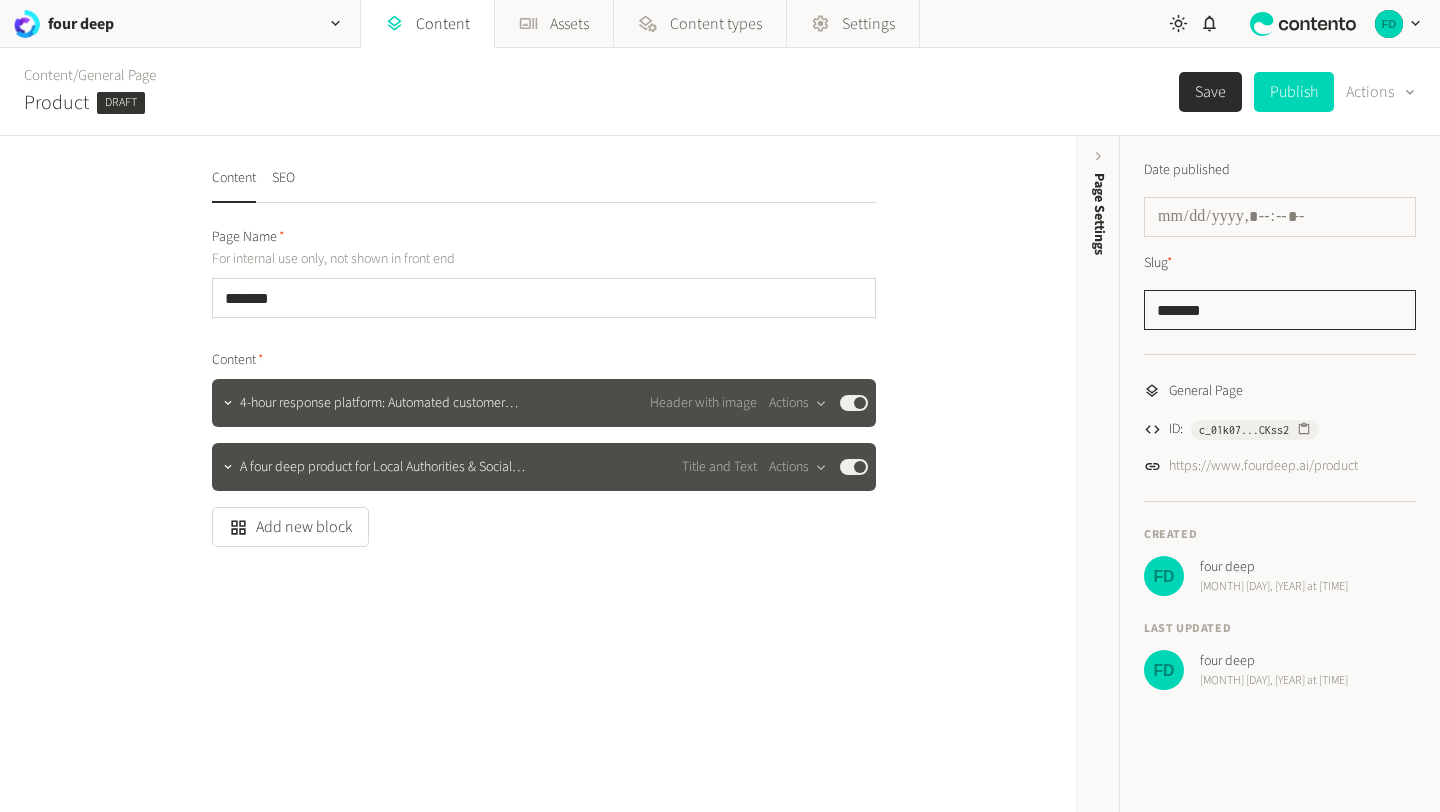 click on "*******" 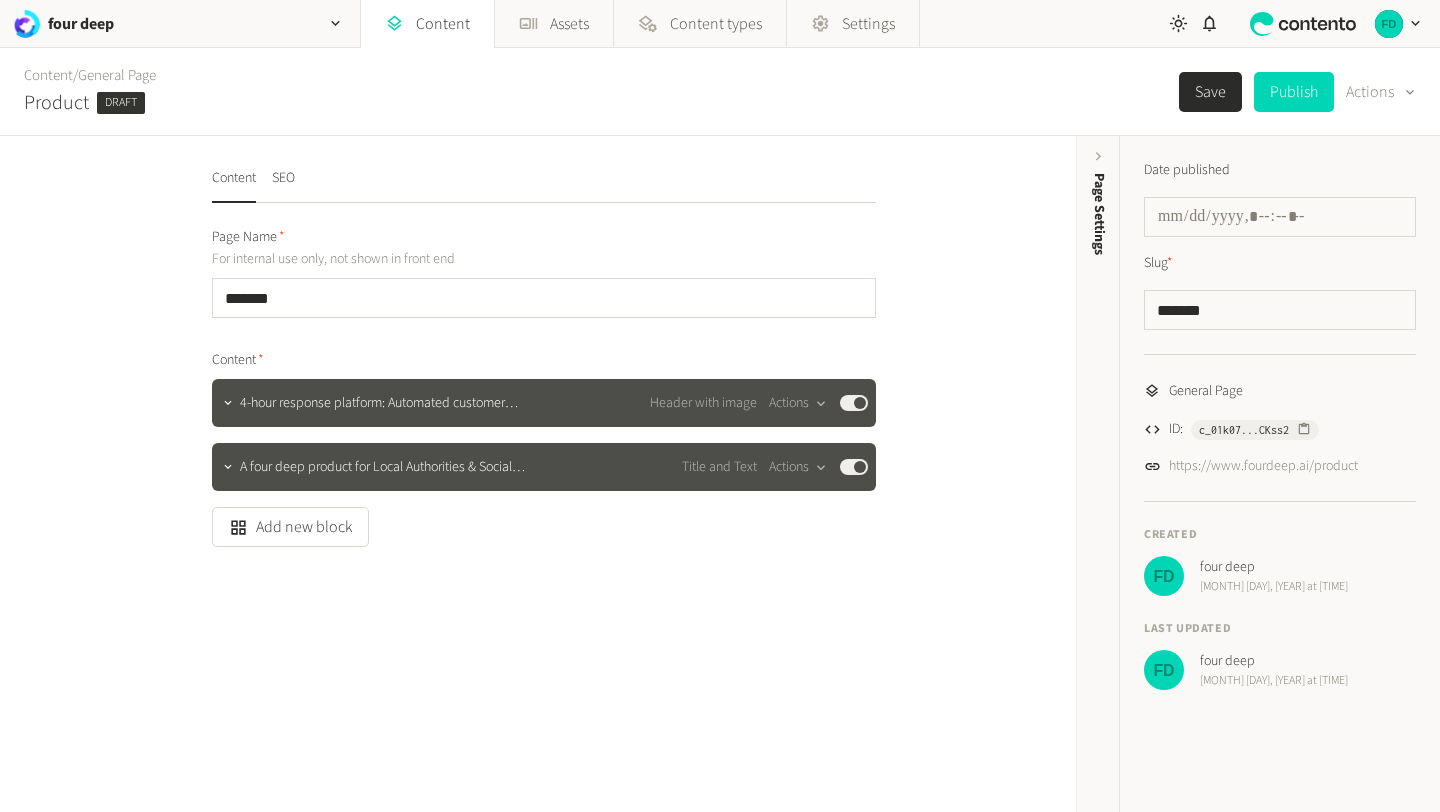 click on "Slug  *" 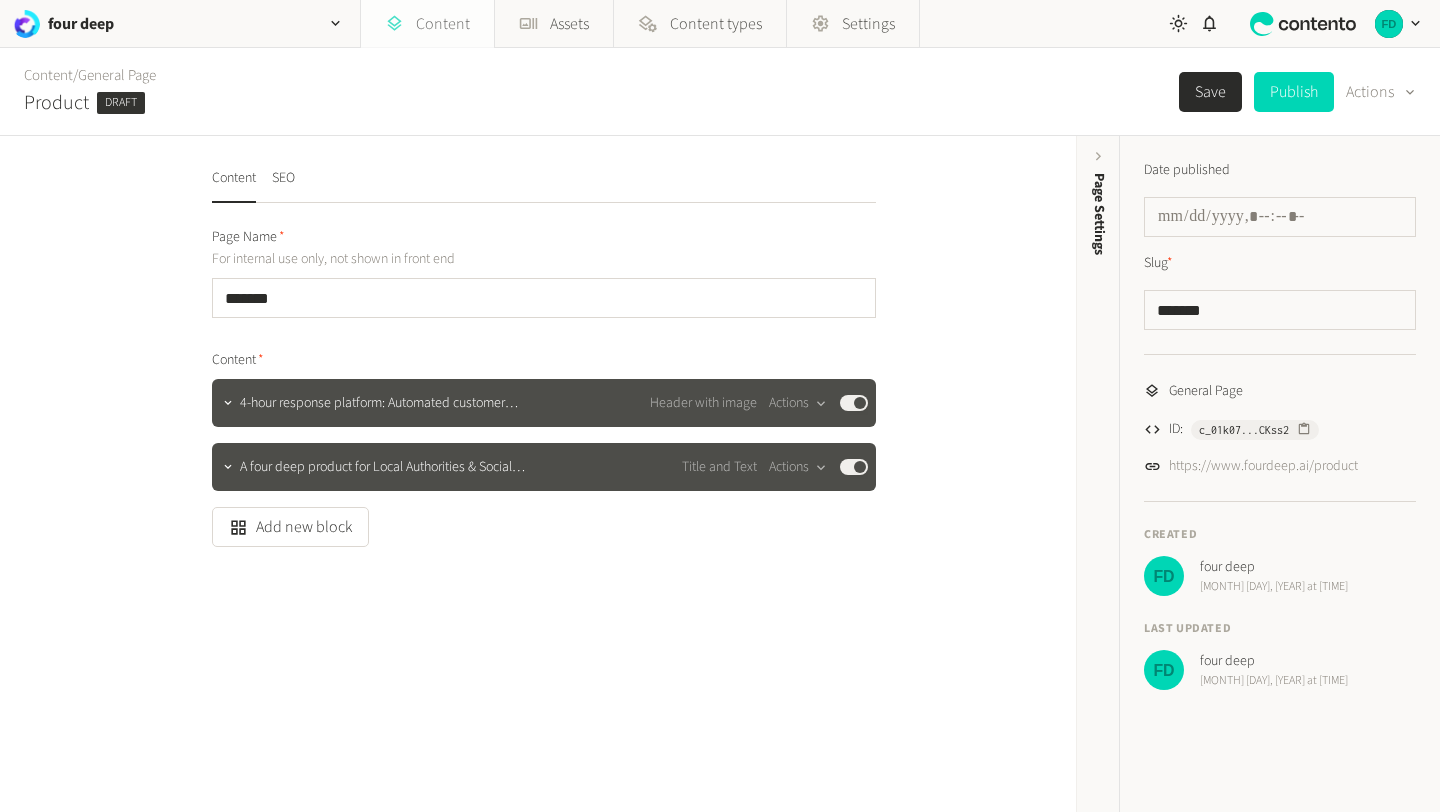 click on "Content" 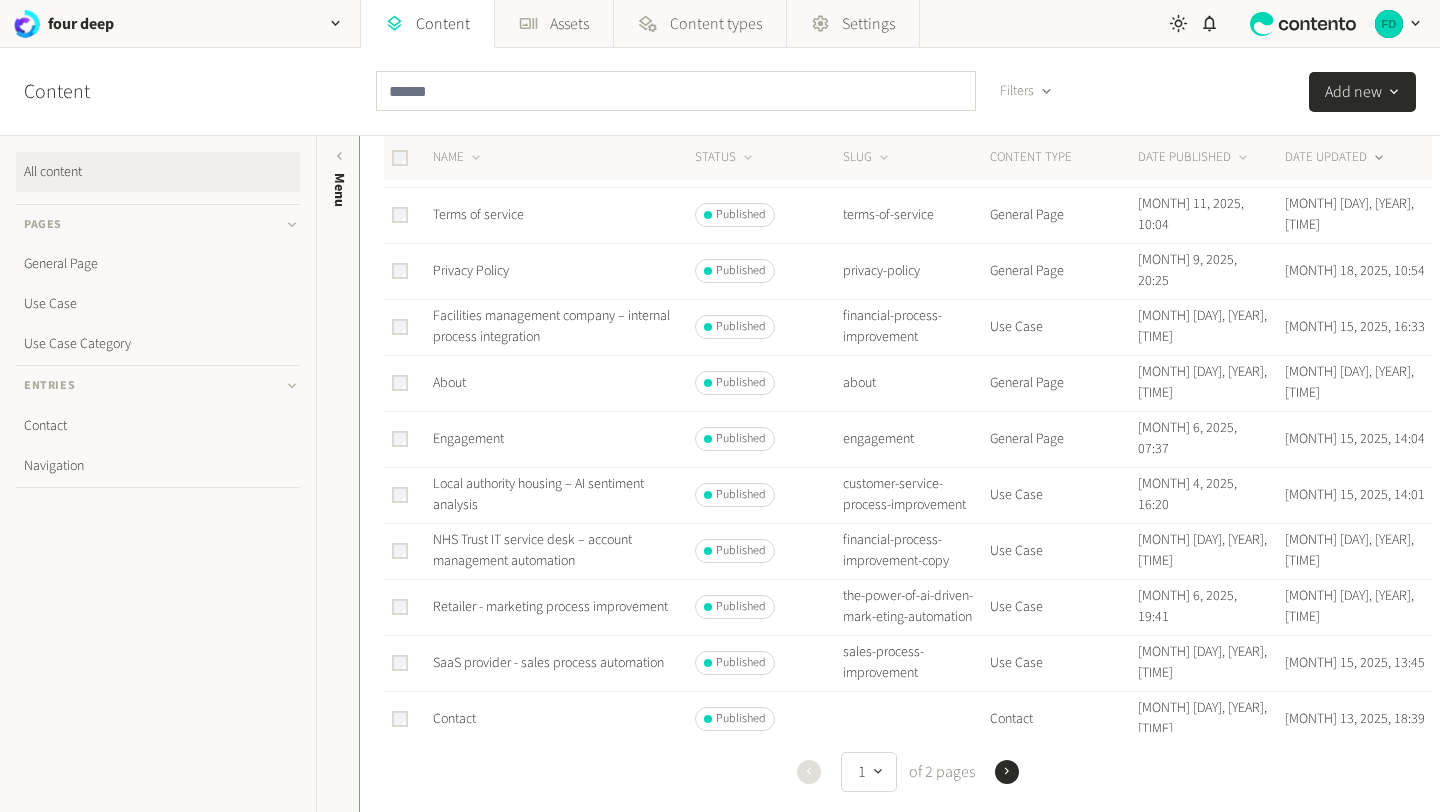 scroll, scrollTop: 272, scrollLeft: 0, axis: vertical 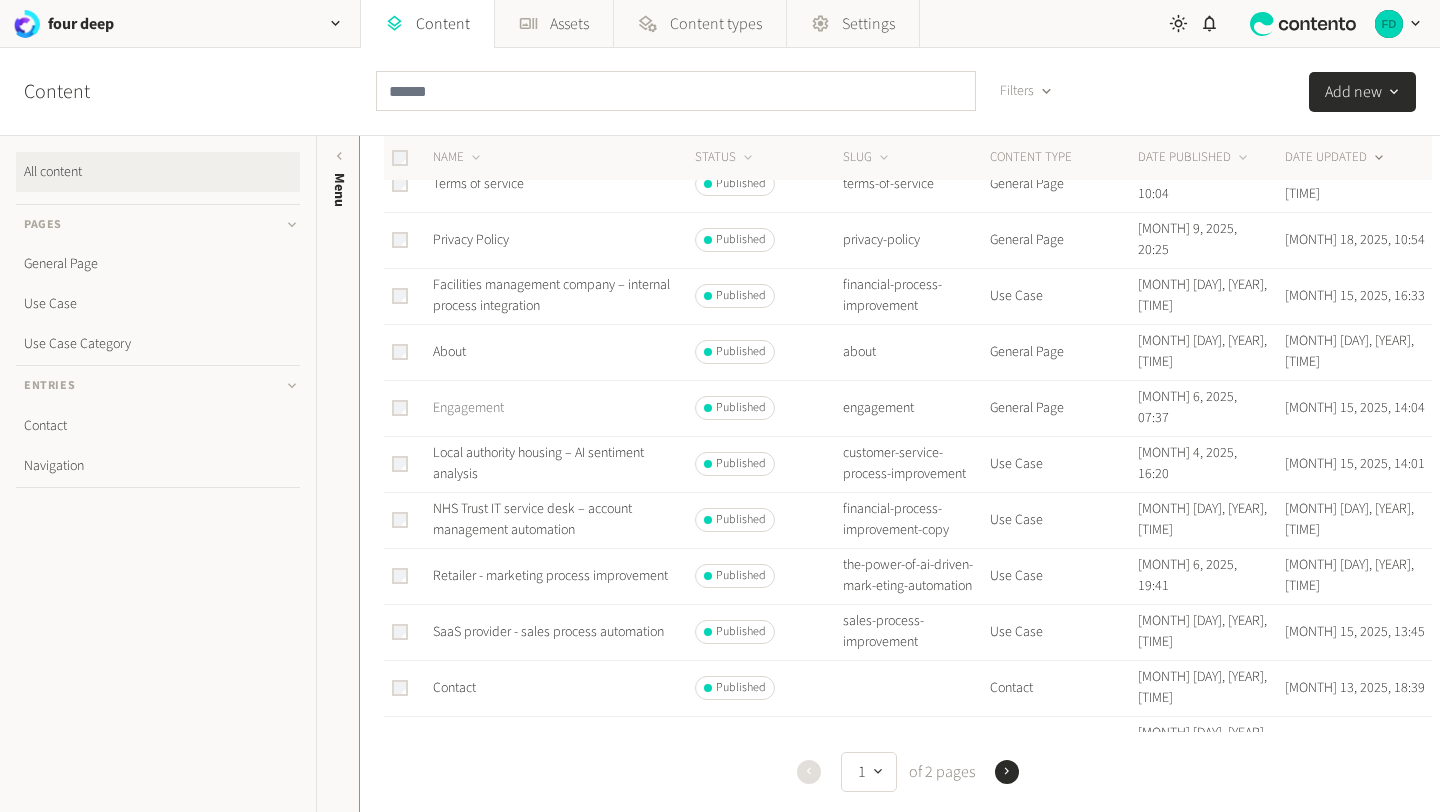 click on "Engagement" 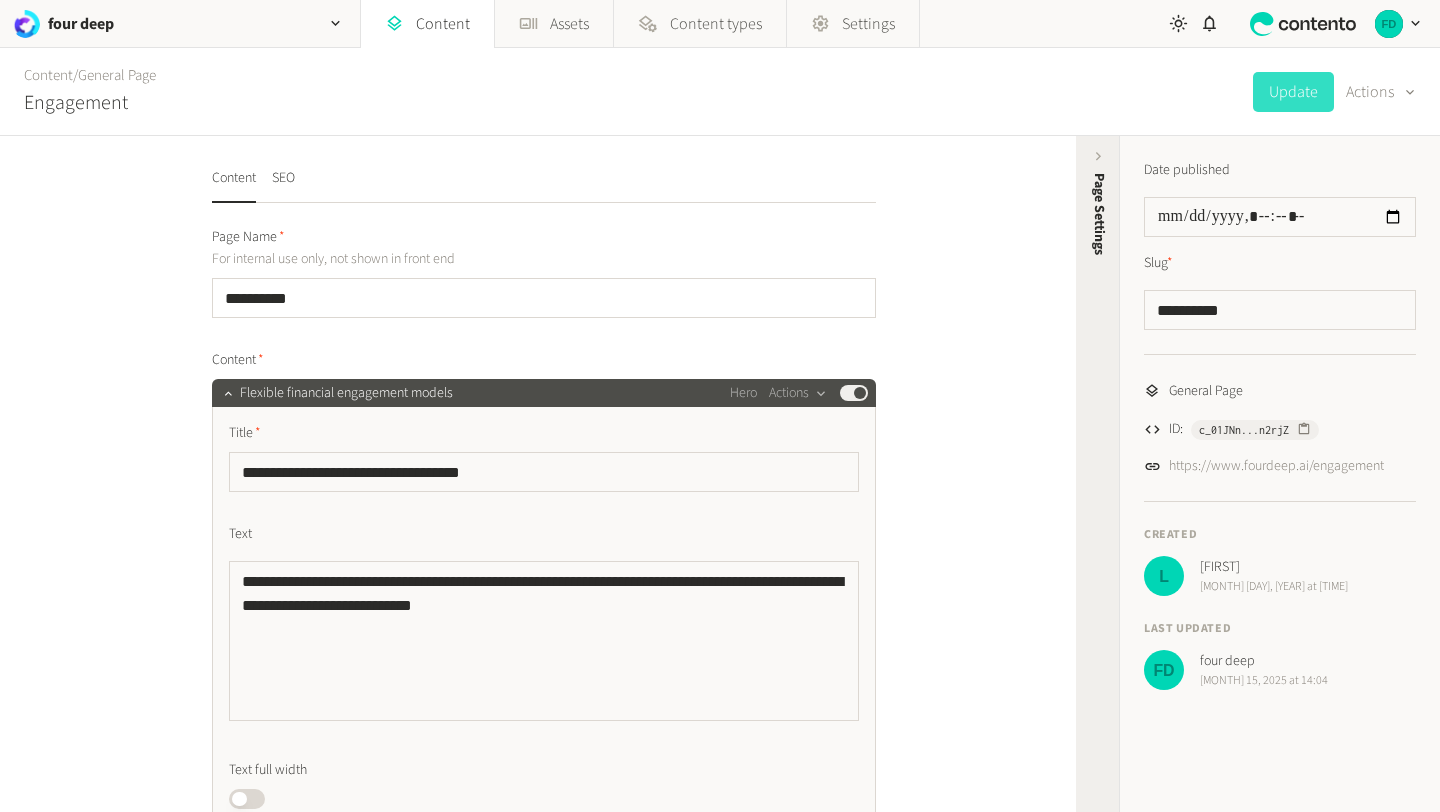click on "Page Settings" 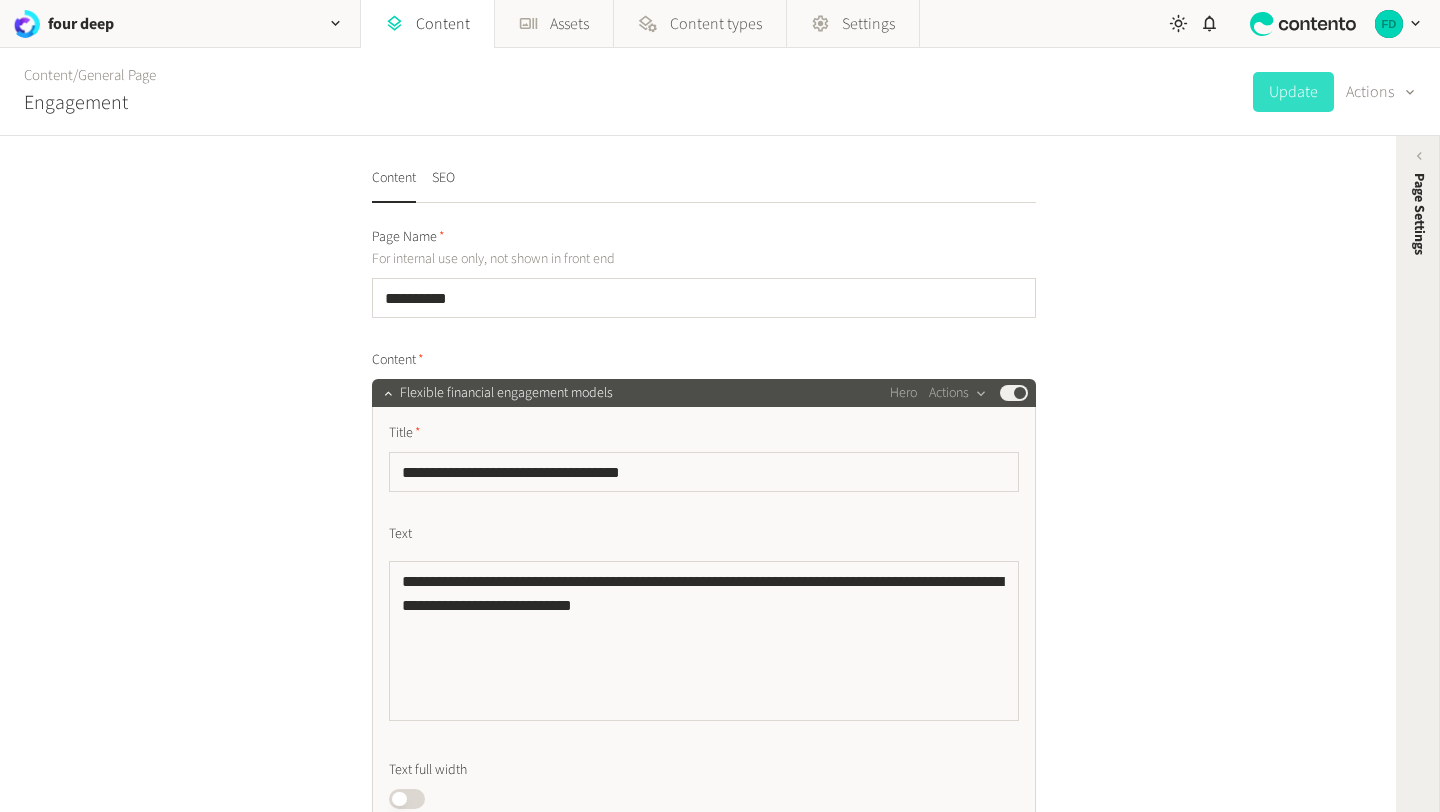 click on "Page Settings" 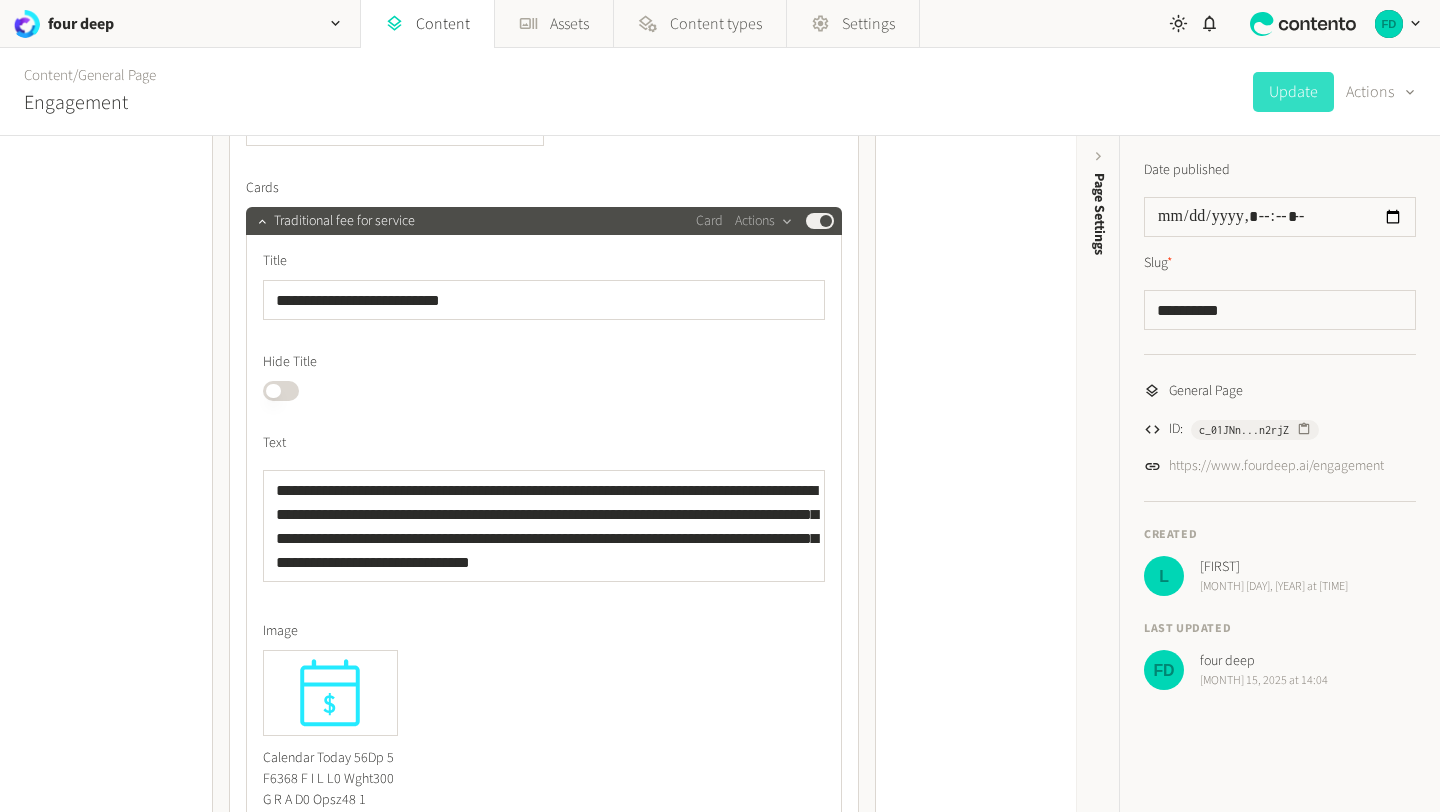 scroll, scrollTop: 1673, scrollLeft: 0, axis: vertical 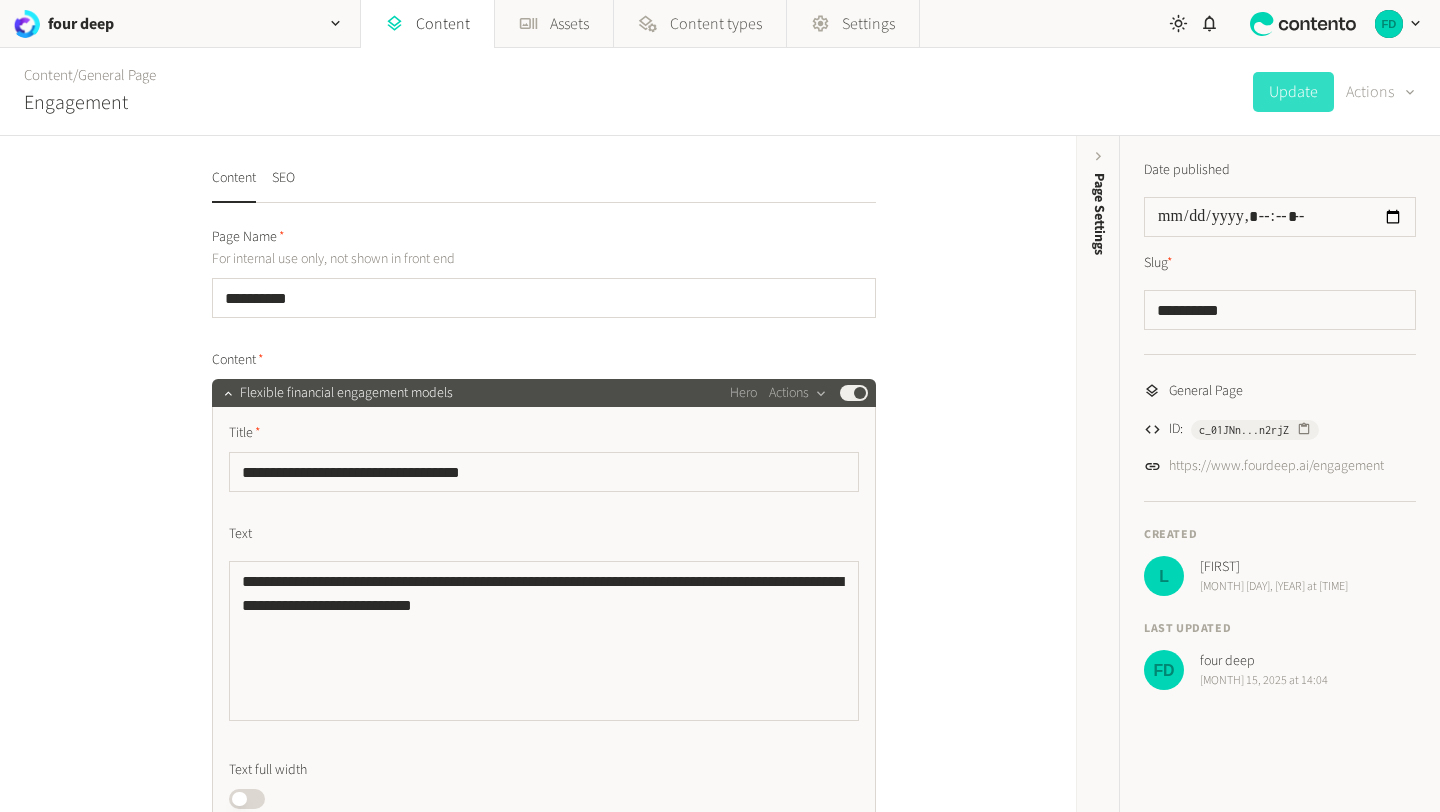 click on "Actions" 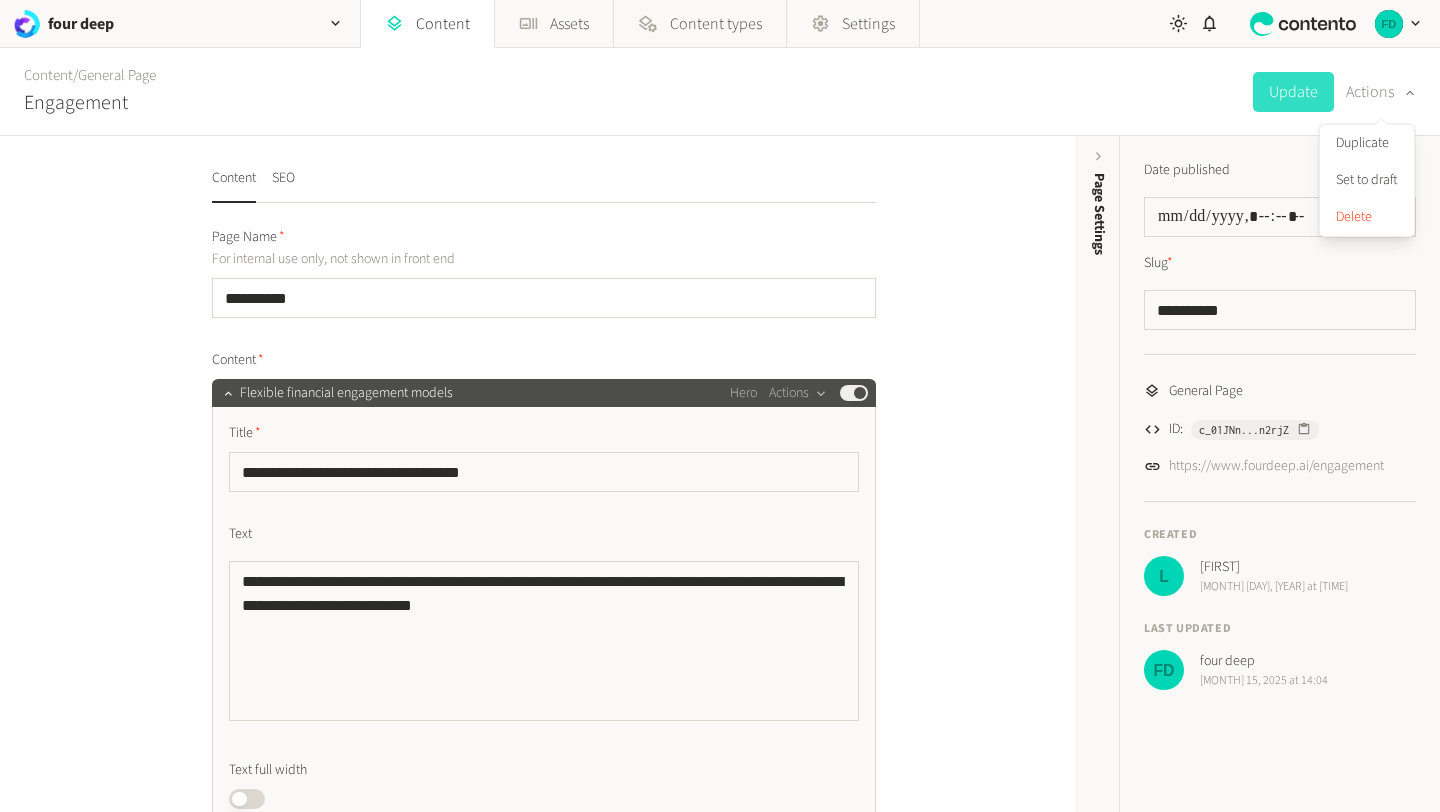 click on "Content   /  General Page Engagement  Update   Actions" 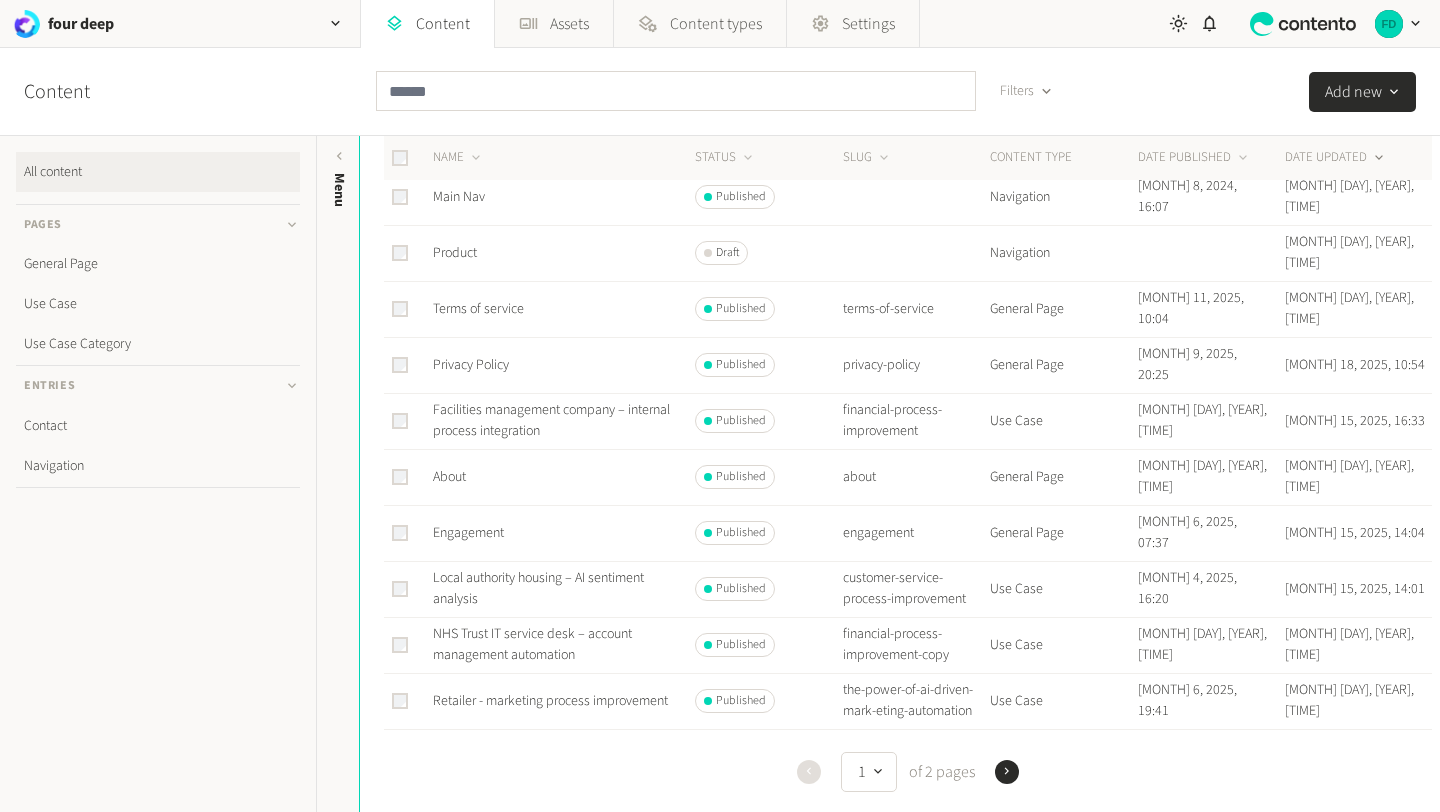 scroll, scrollTop: 0, scrollLeft: 0, axis: both 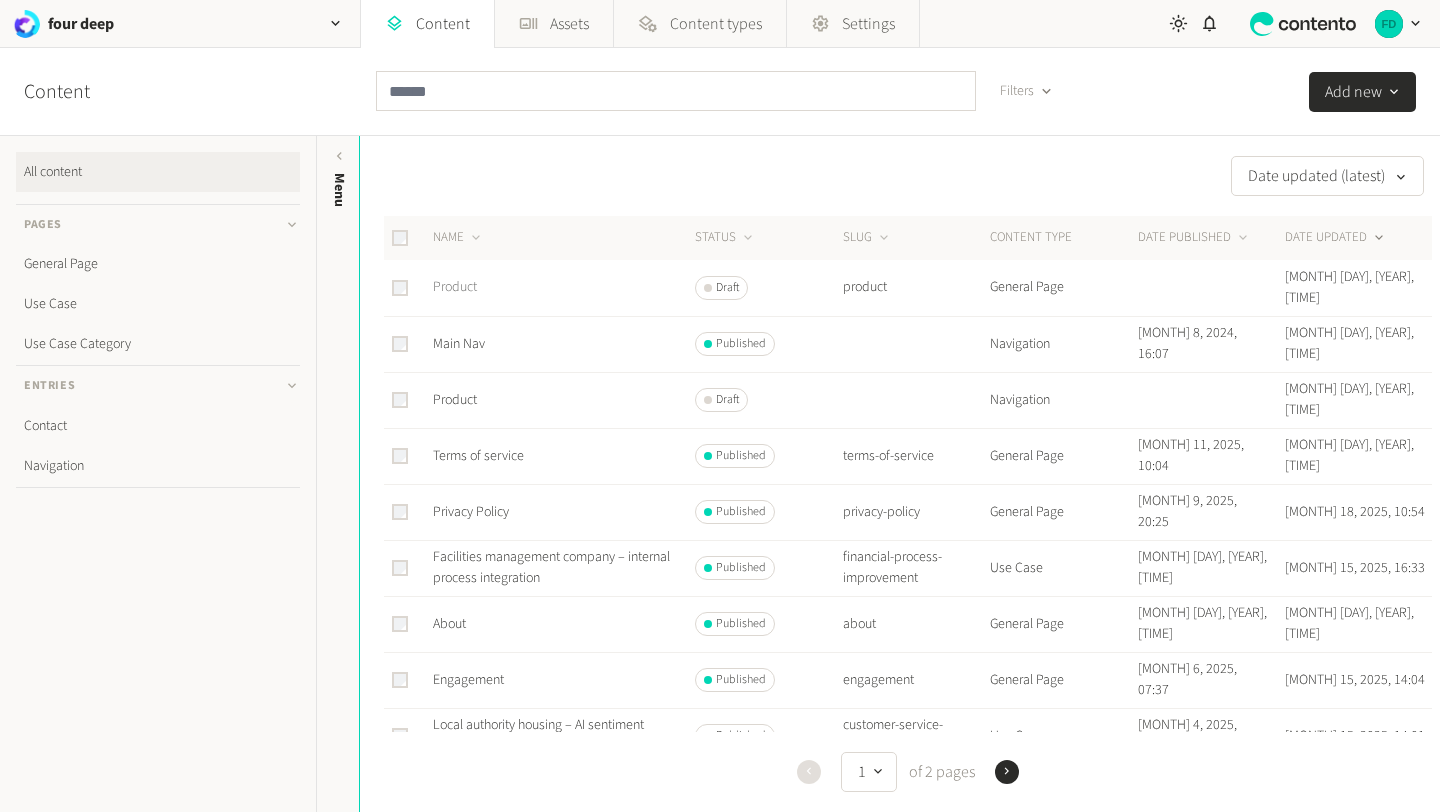 click on "Product" 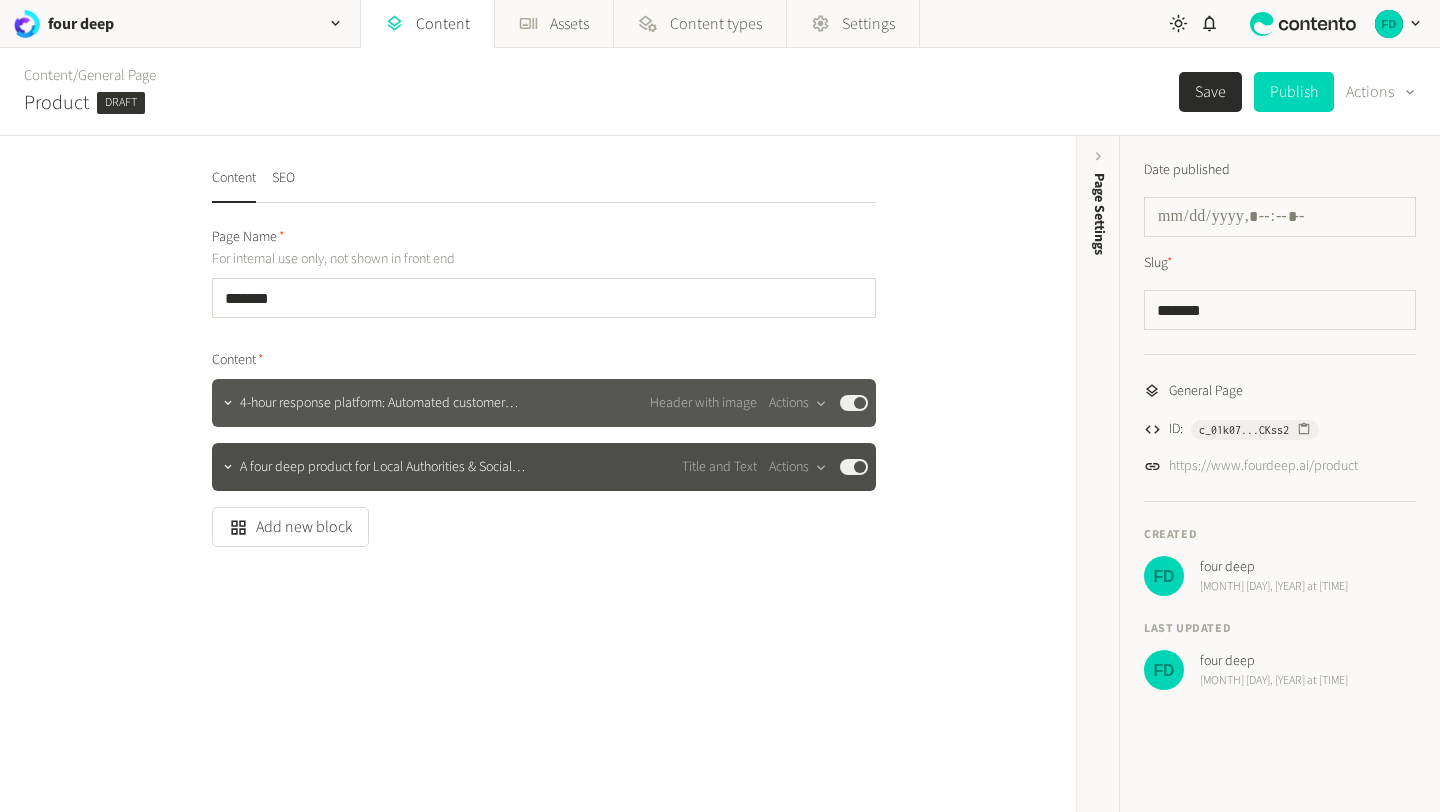 click on "4-hour response platform: Automated customer satisfaction ma…" 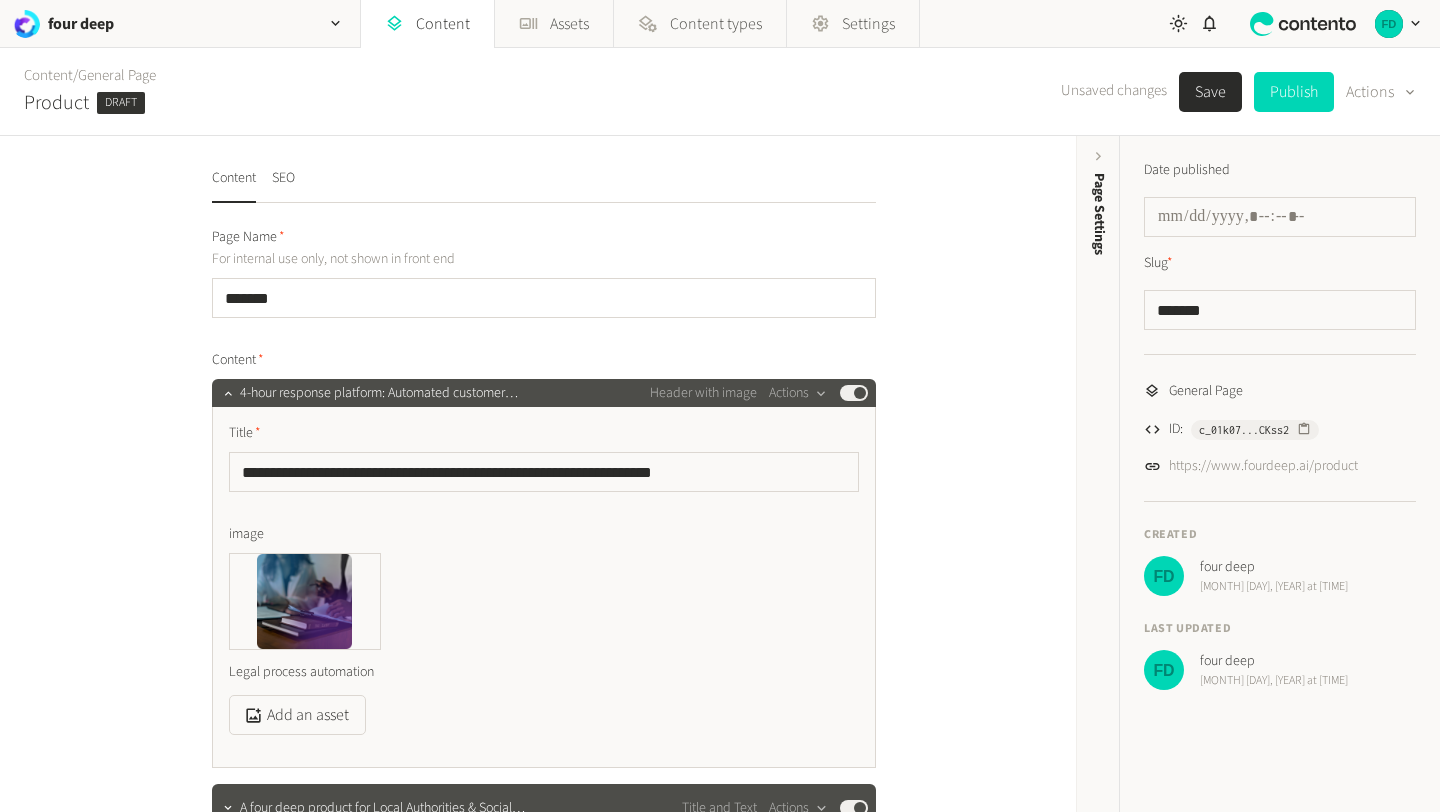 click on "**********" 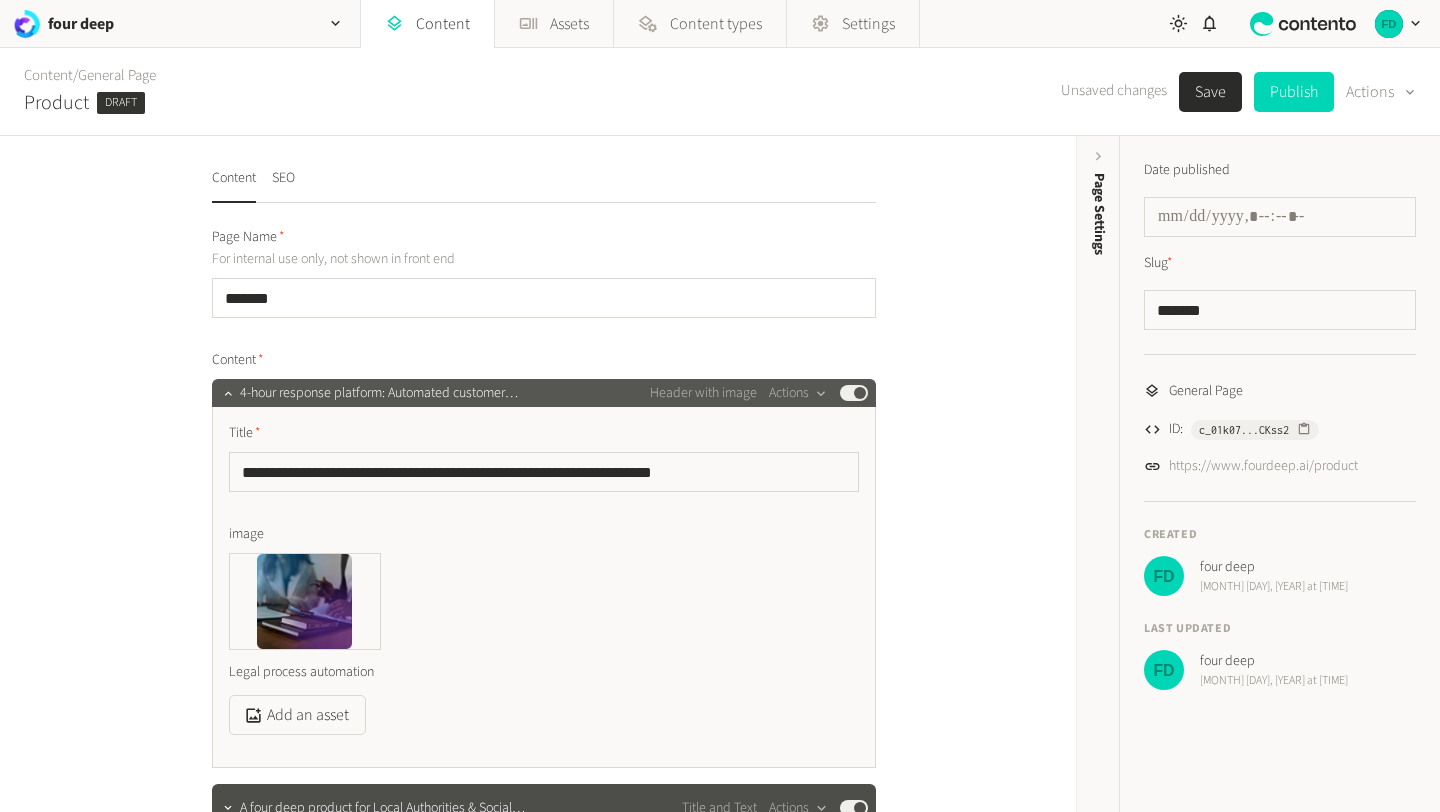 click on "4-hour response platform: Automated customer satisfaction ma…" 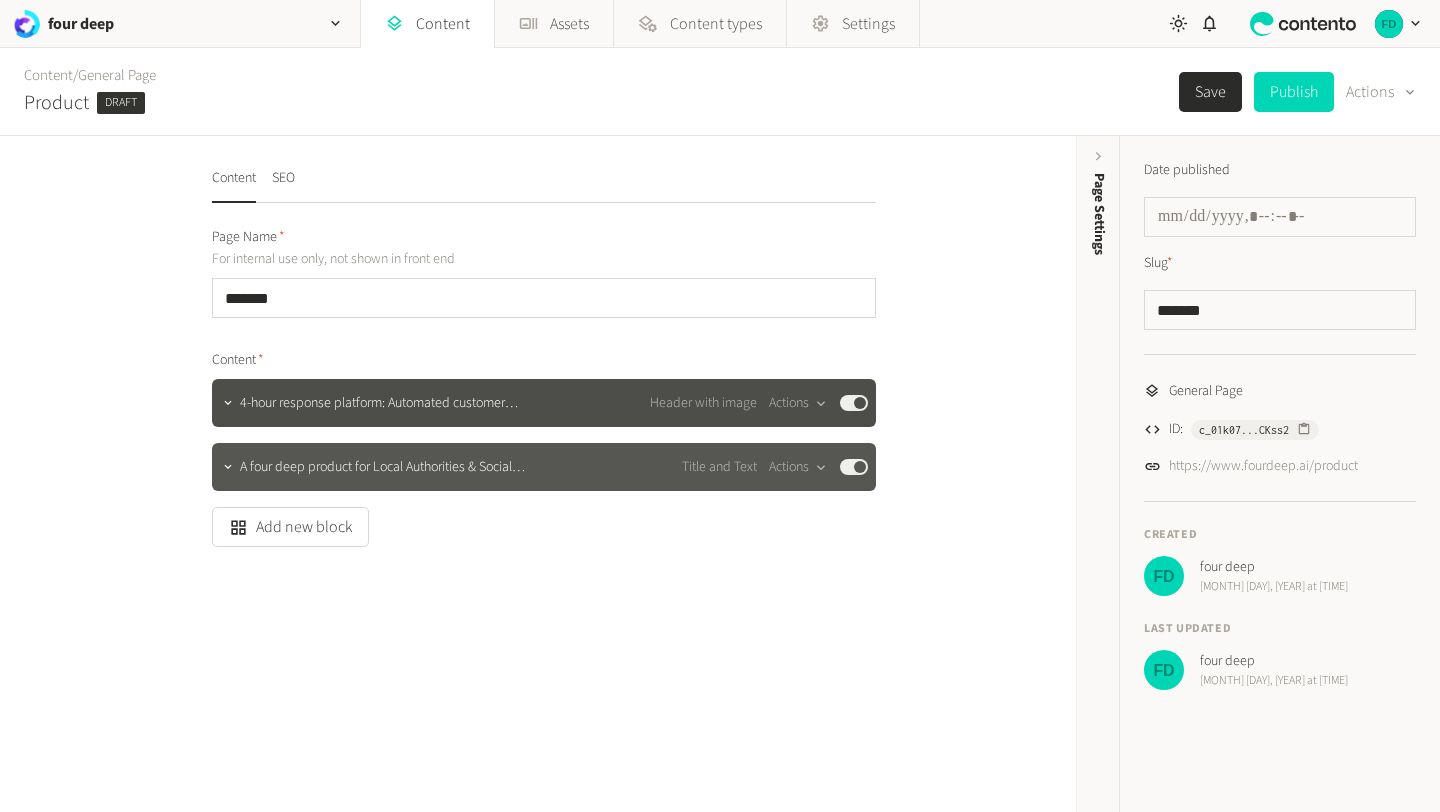 click on "A four deep product for Local Authorities & Social Housing P… Title and Text  Actions  Published" 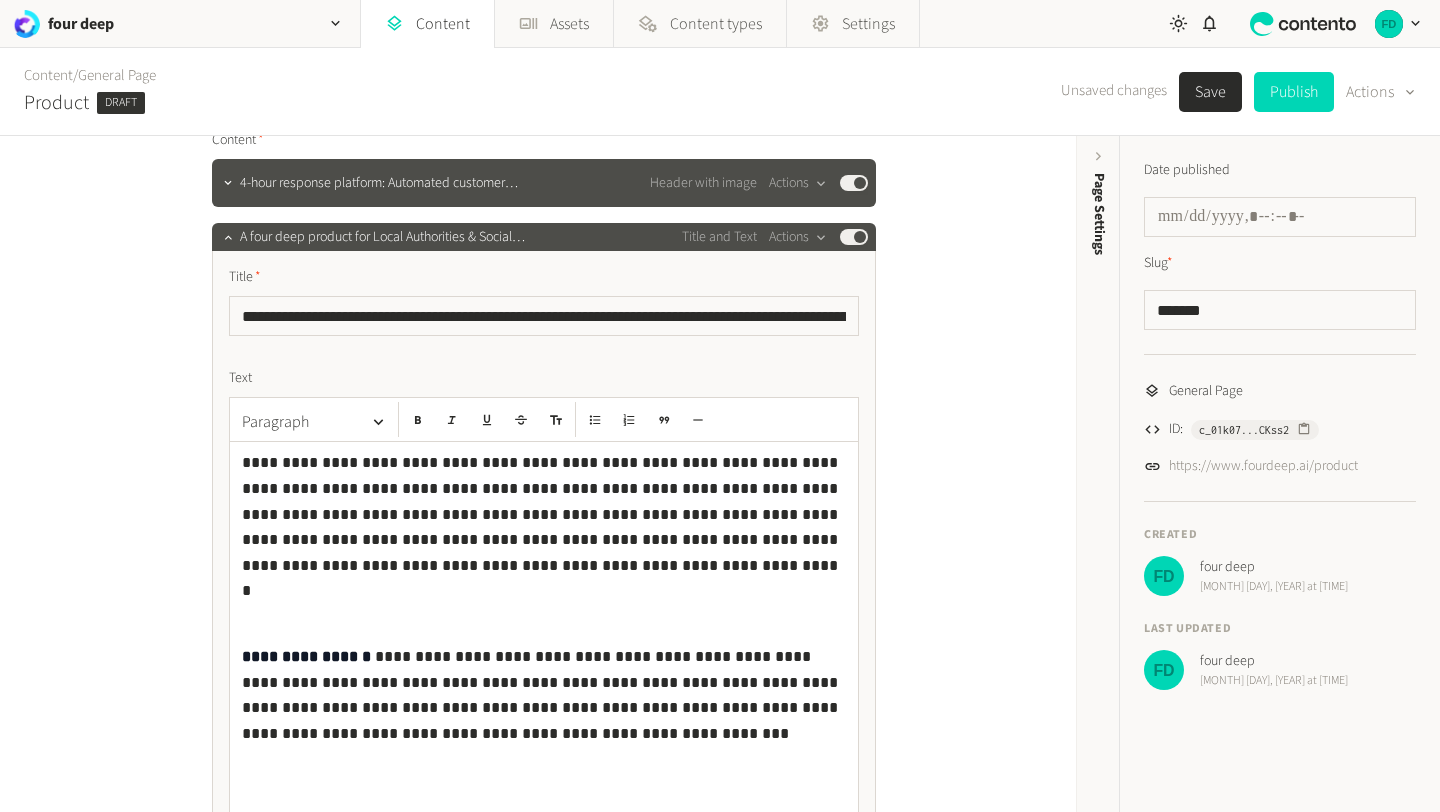 scroll, scrollTop: 227, scrollLeft: 0, axis: vertical 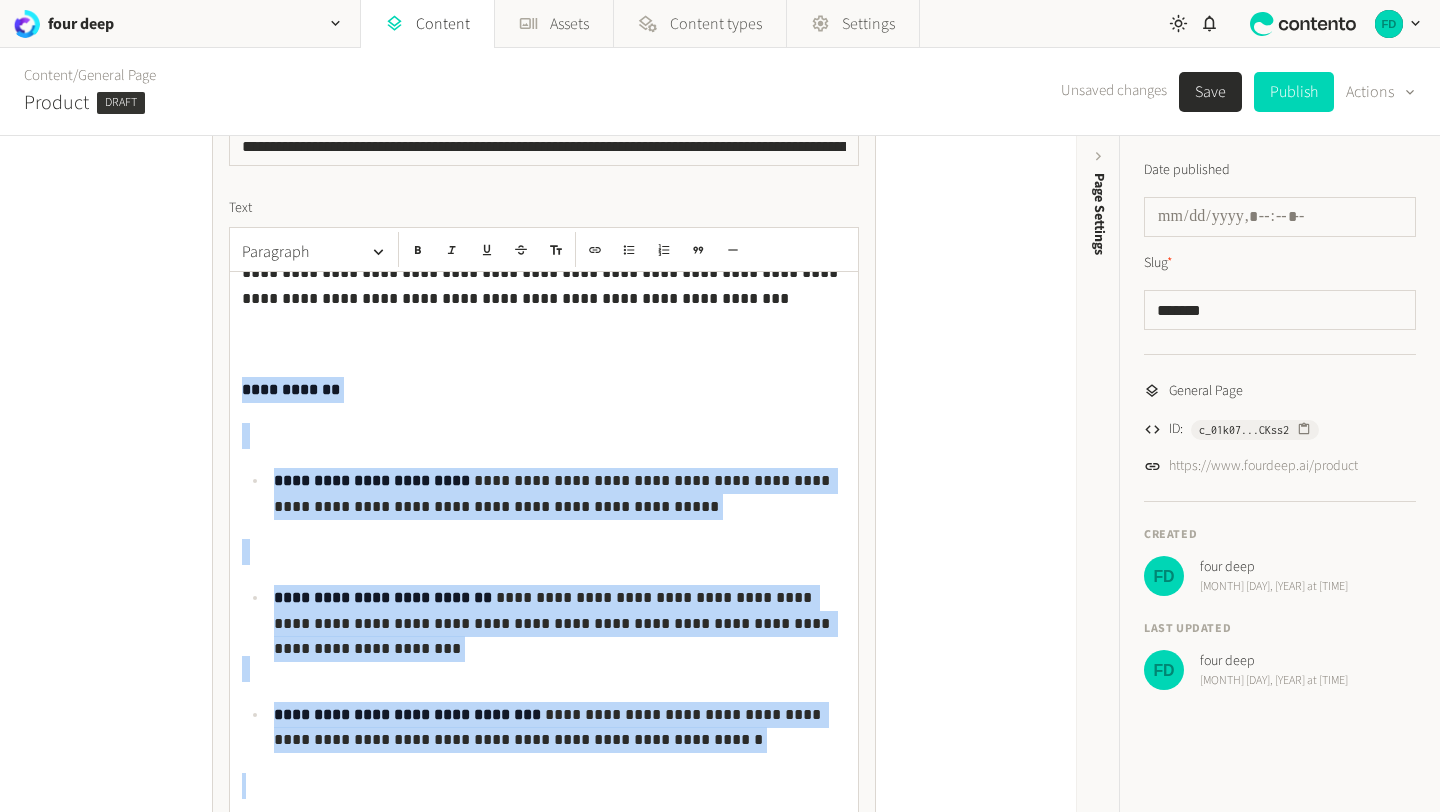 drag, startPoint x: 242, startPoint y: 390, endPoint x: 639, endPoint y: 791, distance: 564.2783 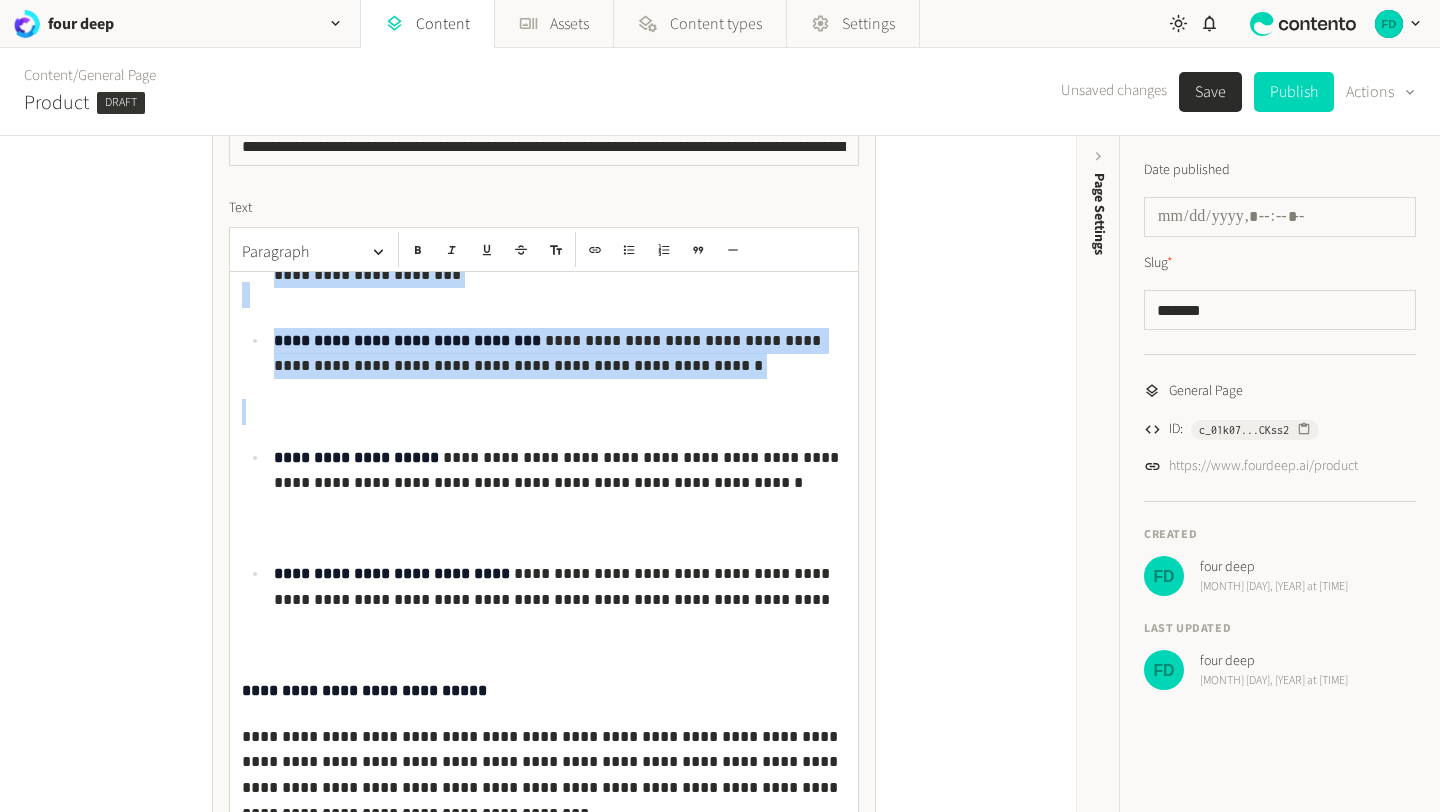 scroll, scrollTop: 826, scrollLeft: 0, axis: vertical 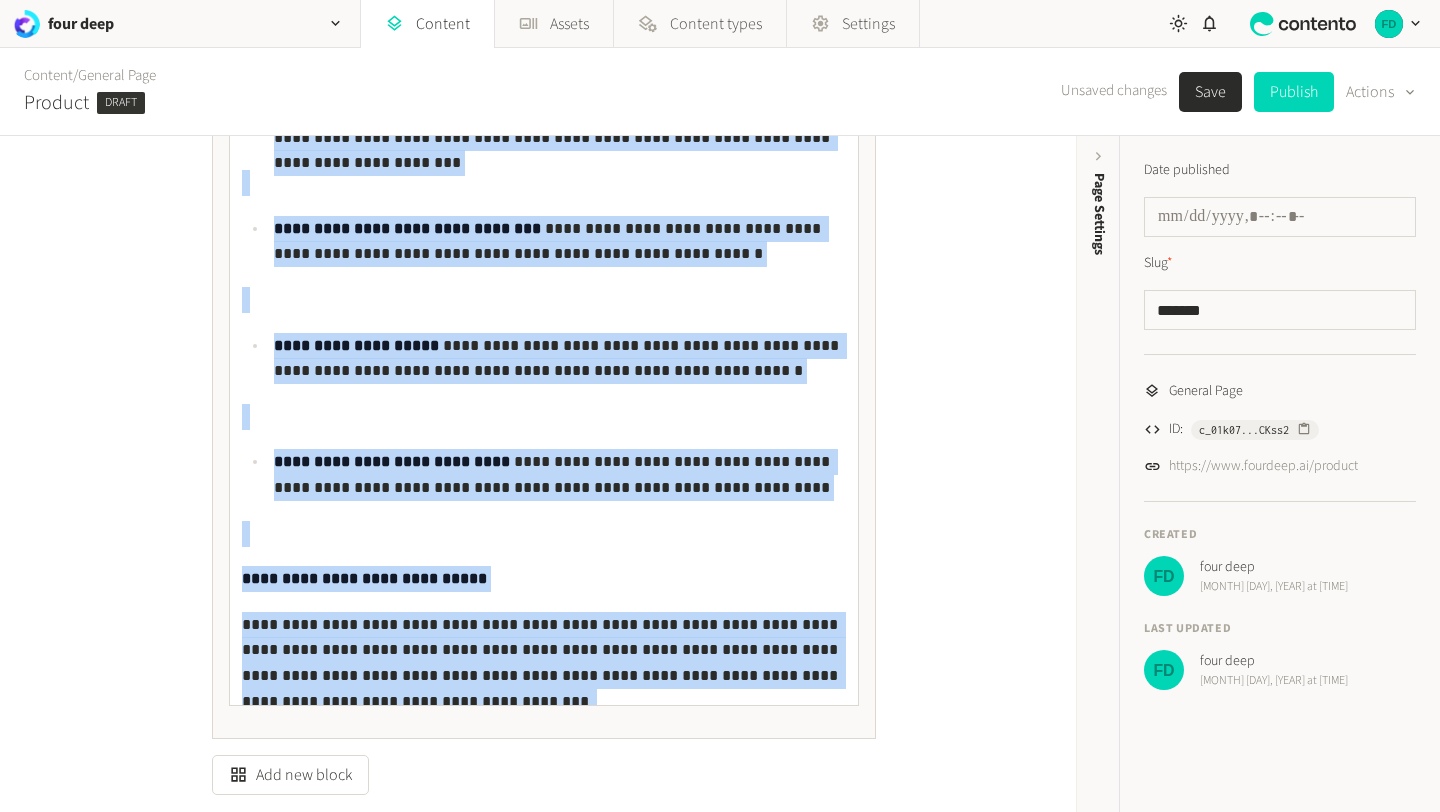 drag, startPoint x: 513, startPoint y: 550, endPoint x: 195, endPoint y: 101, distance: 550.2045 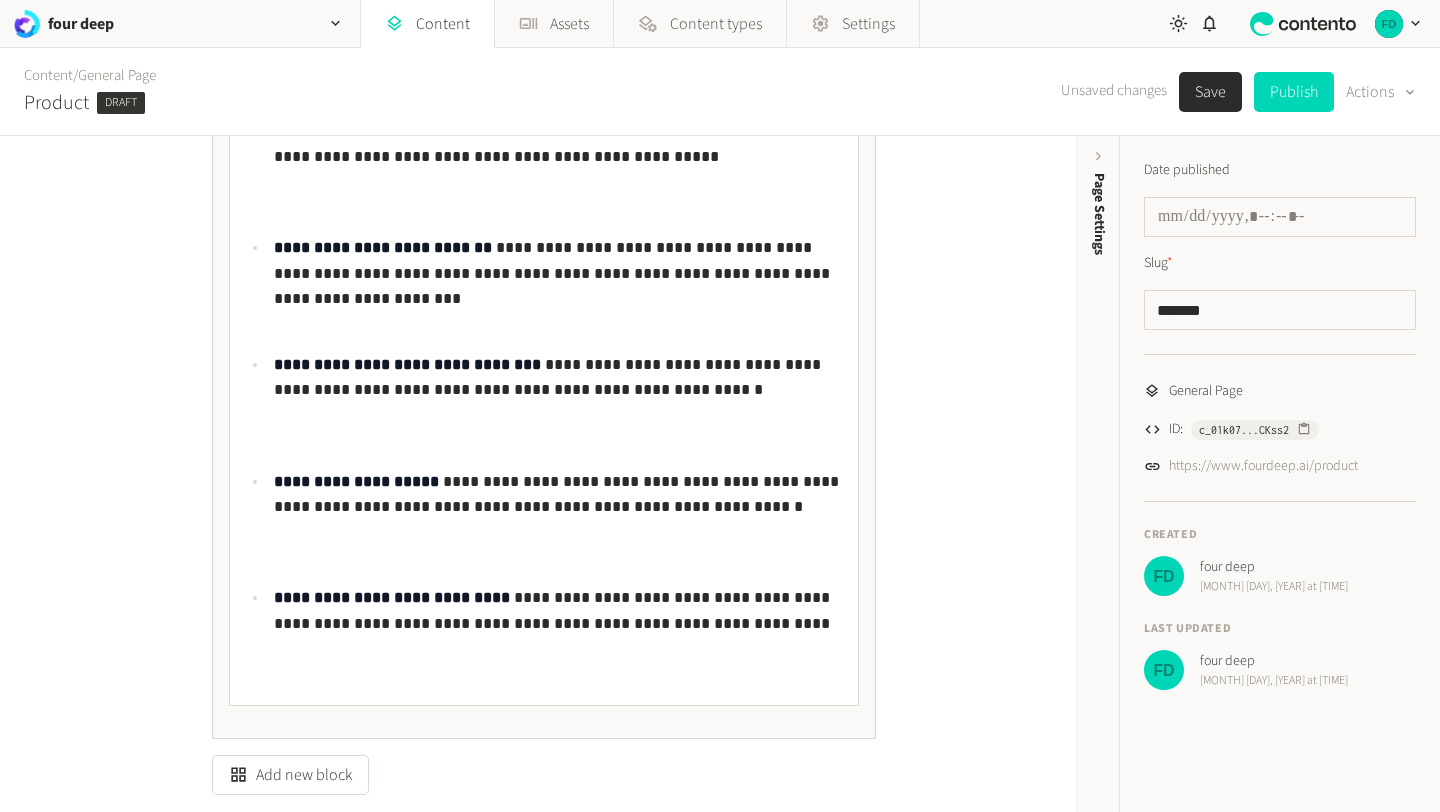 scroll, scrollTop: 0, scrollLeft: 0, axis: both 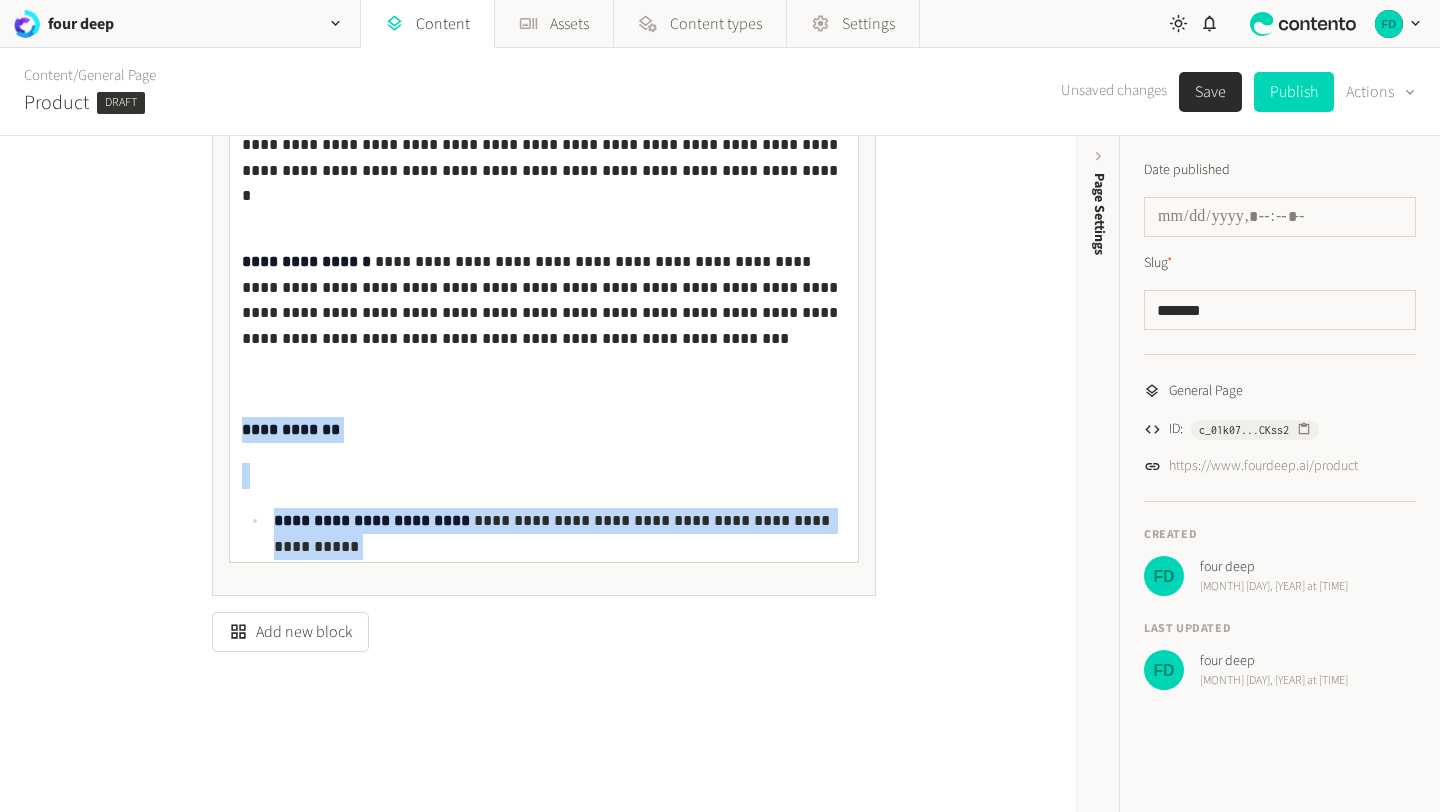 drag, startPoint x: 816, startPoint y: 533, endPoint x: 279, endPoint y: 398, distance: 553.7093 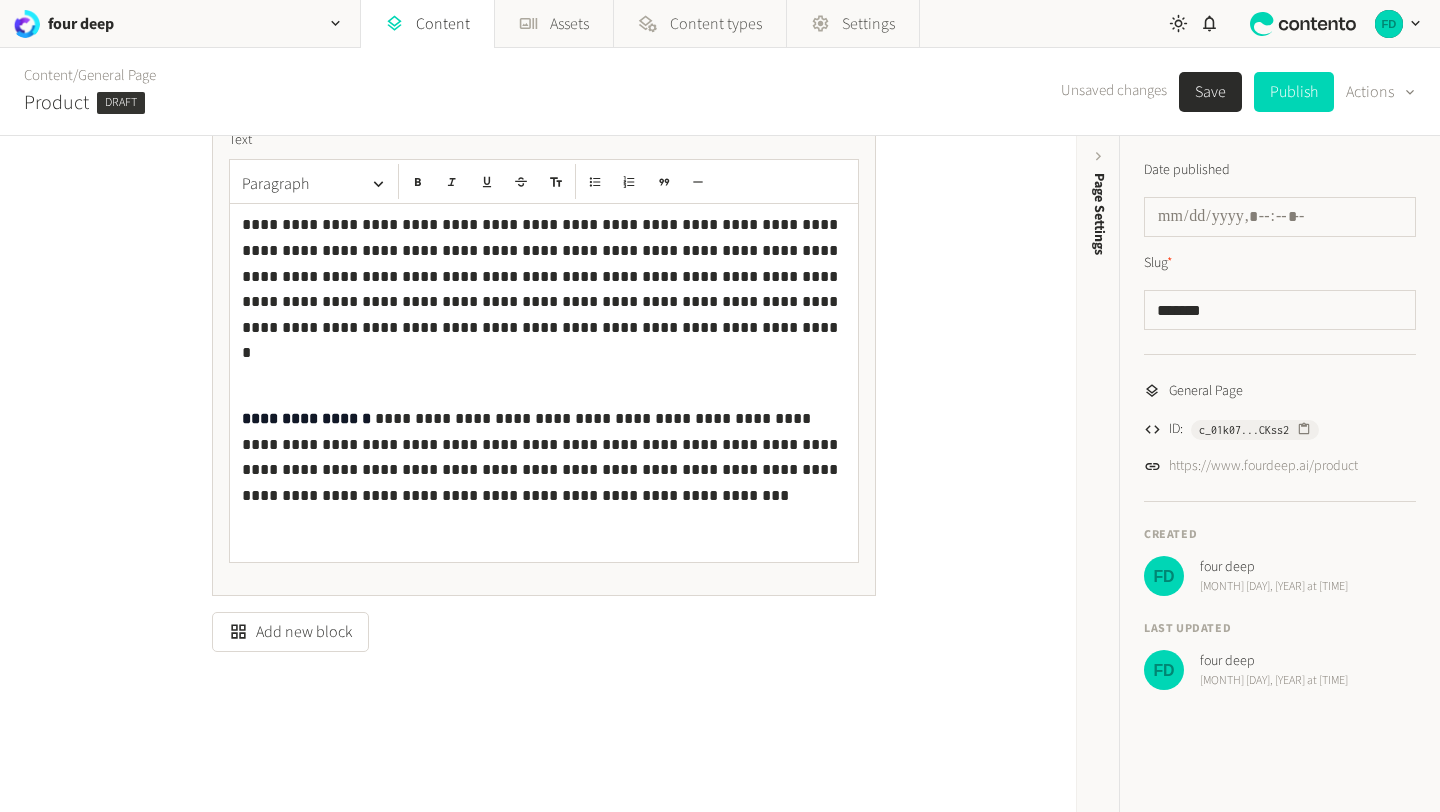 type 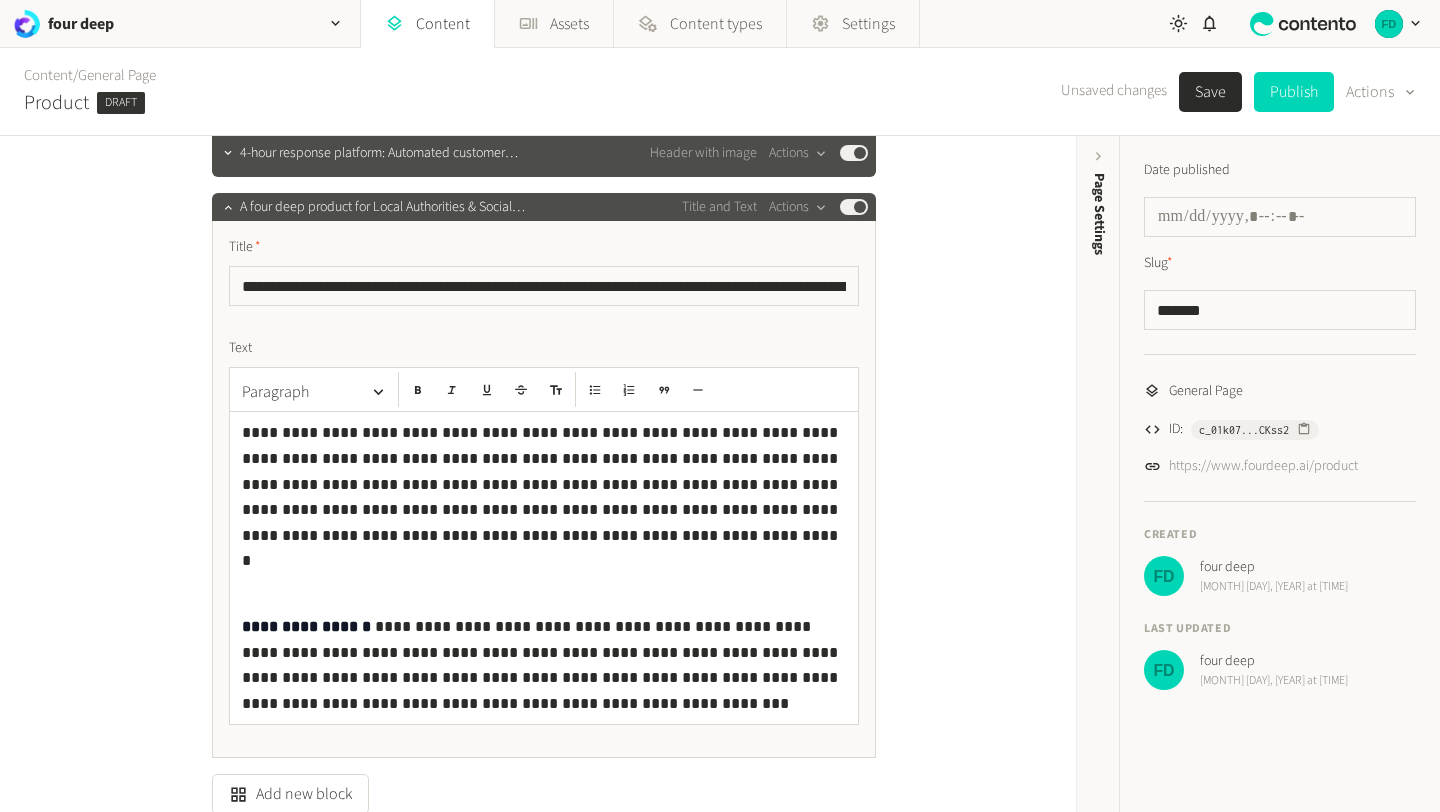 scroll, scrollTop: 255, scrollLeft: 0, axis: vertical 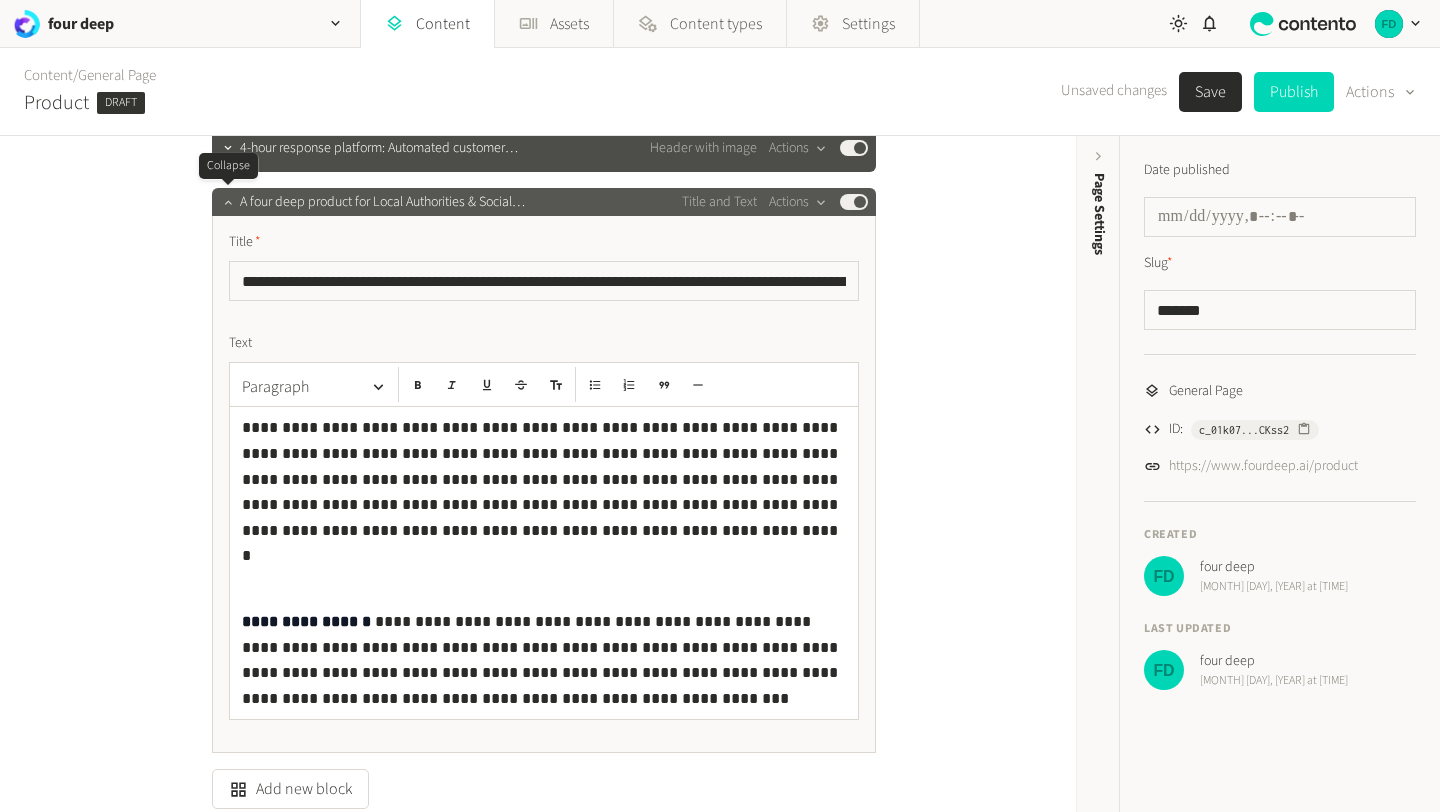 click 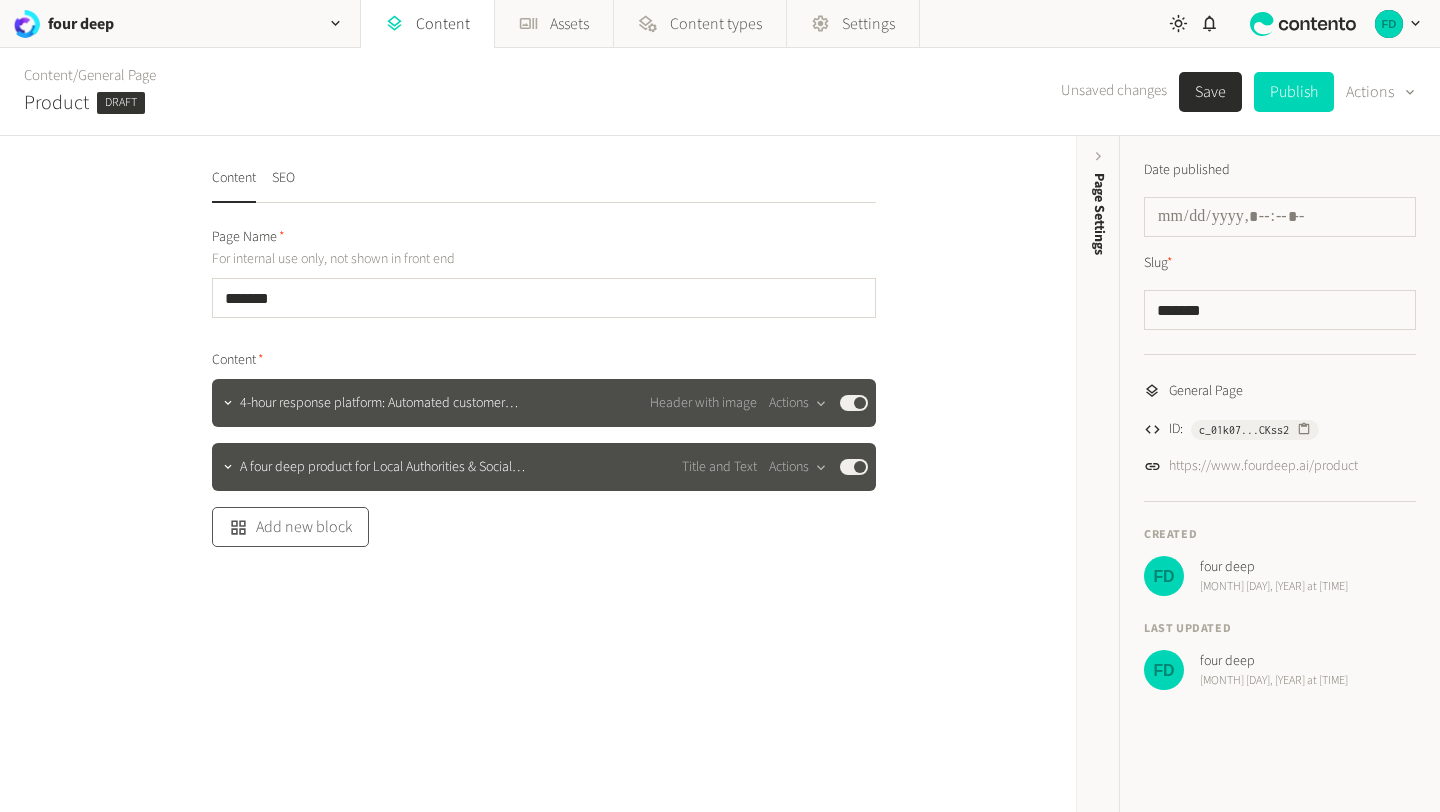 click on "Add new block" 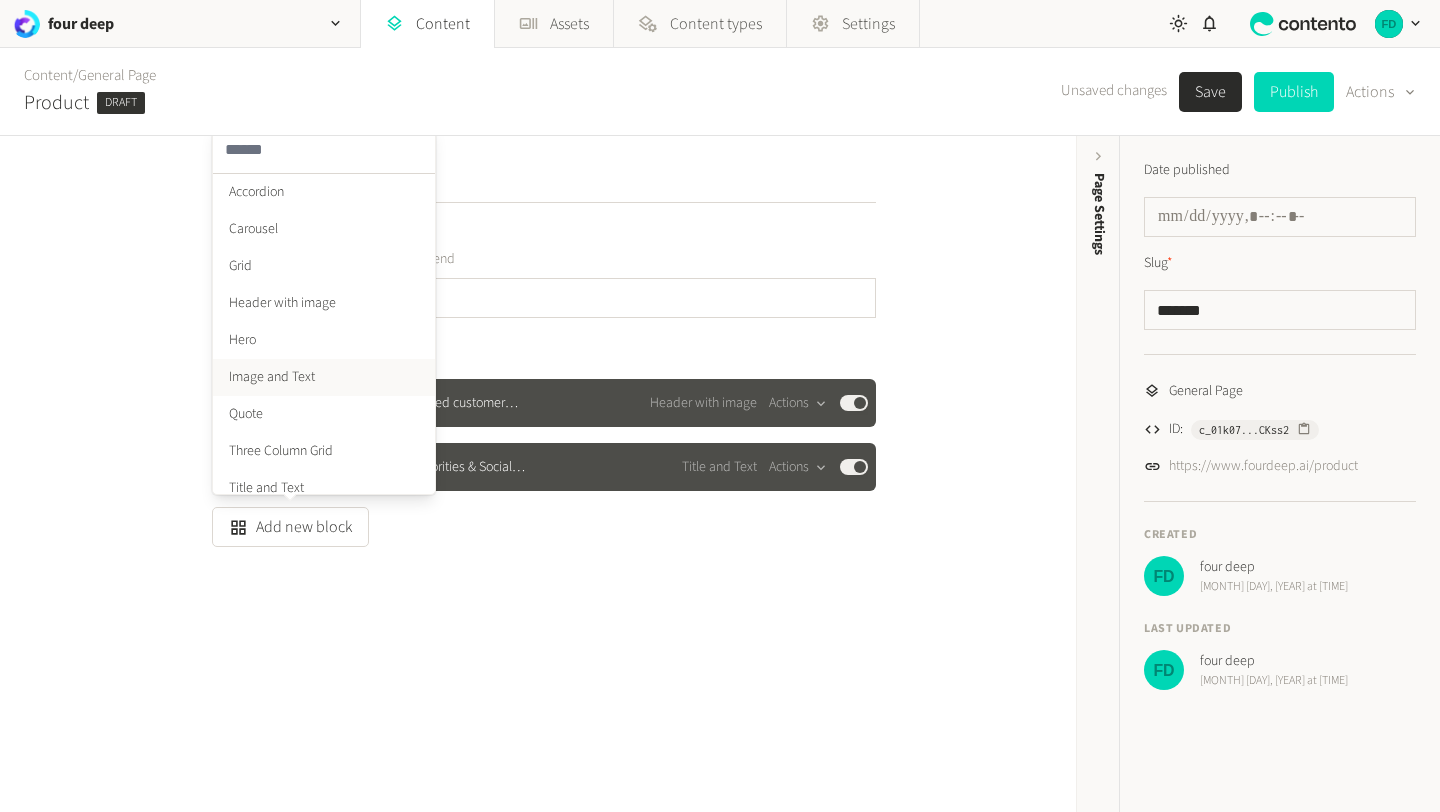 scroll, scrollTop: 50, scrollLeft: 0, axis: vertical 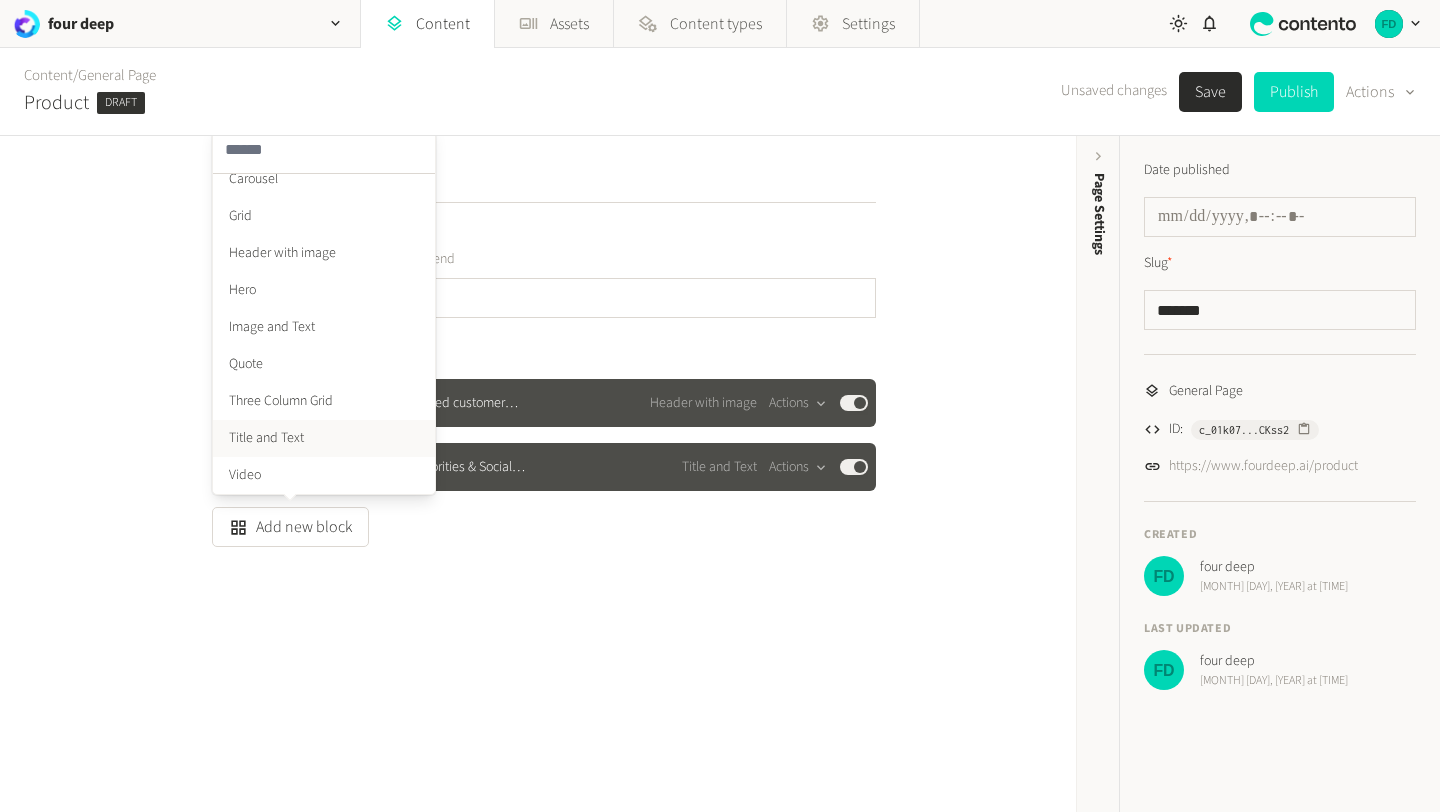 click on "Title and Text" 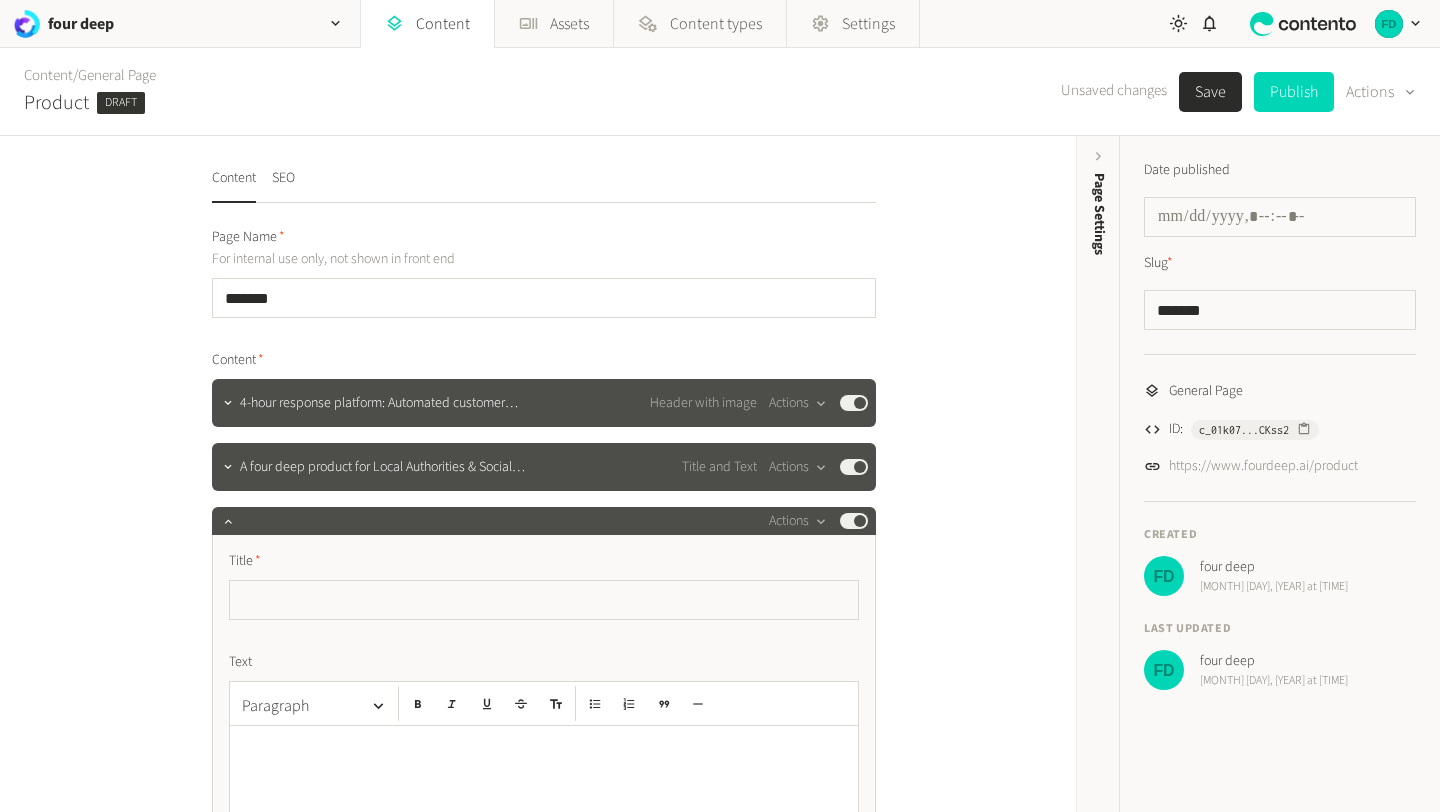 click 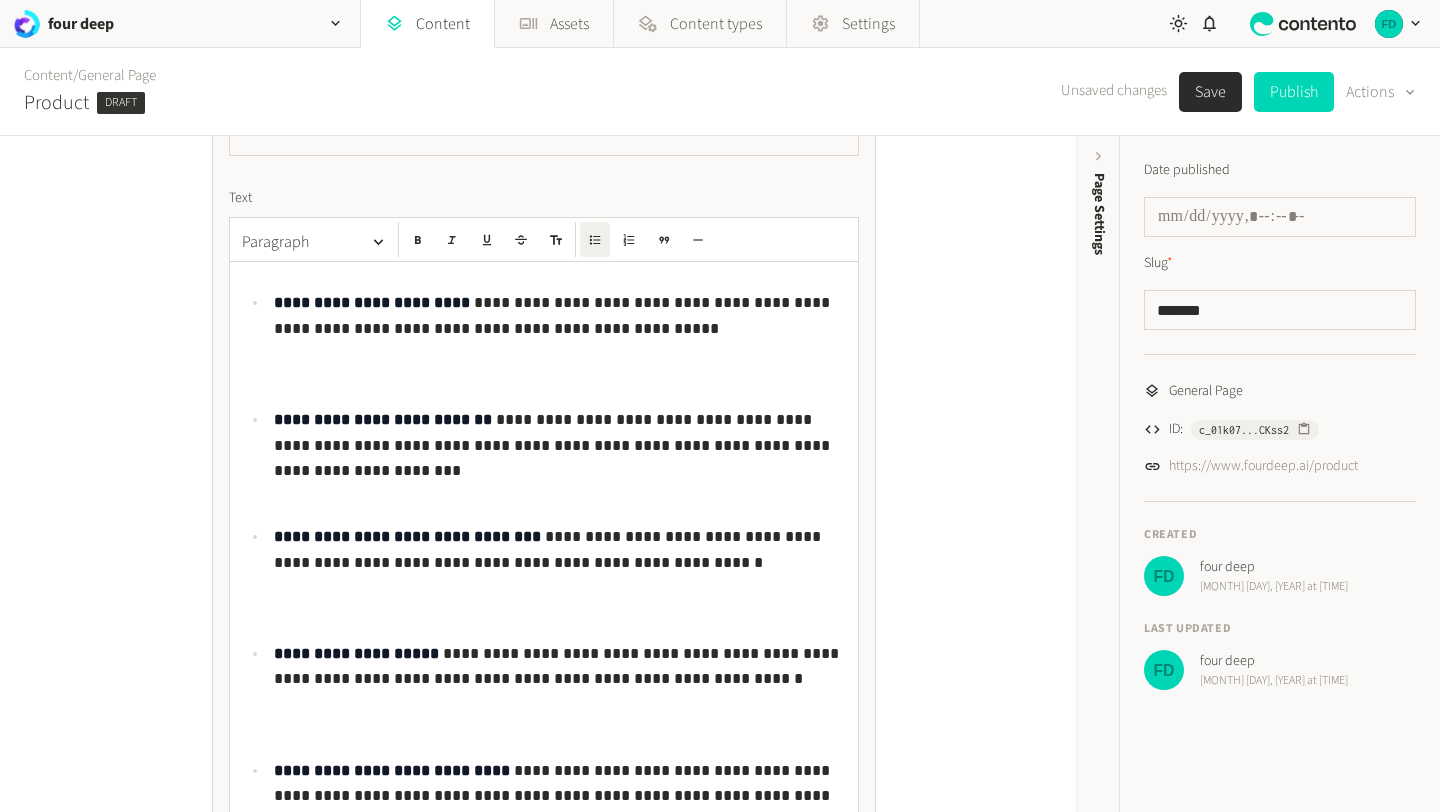 scroll, scrollTop: 97, scrollLeft: 0, axis: vertical 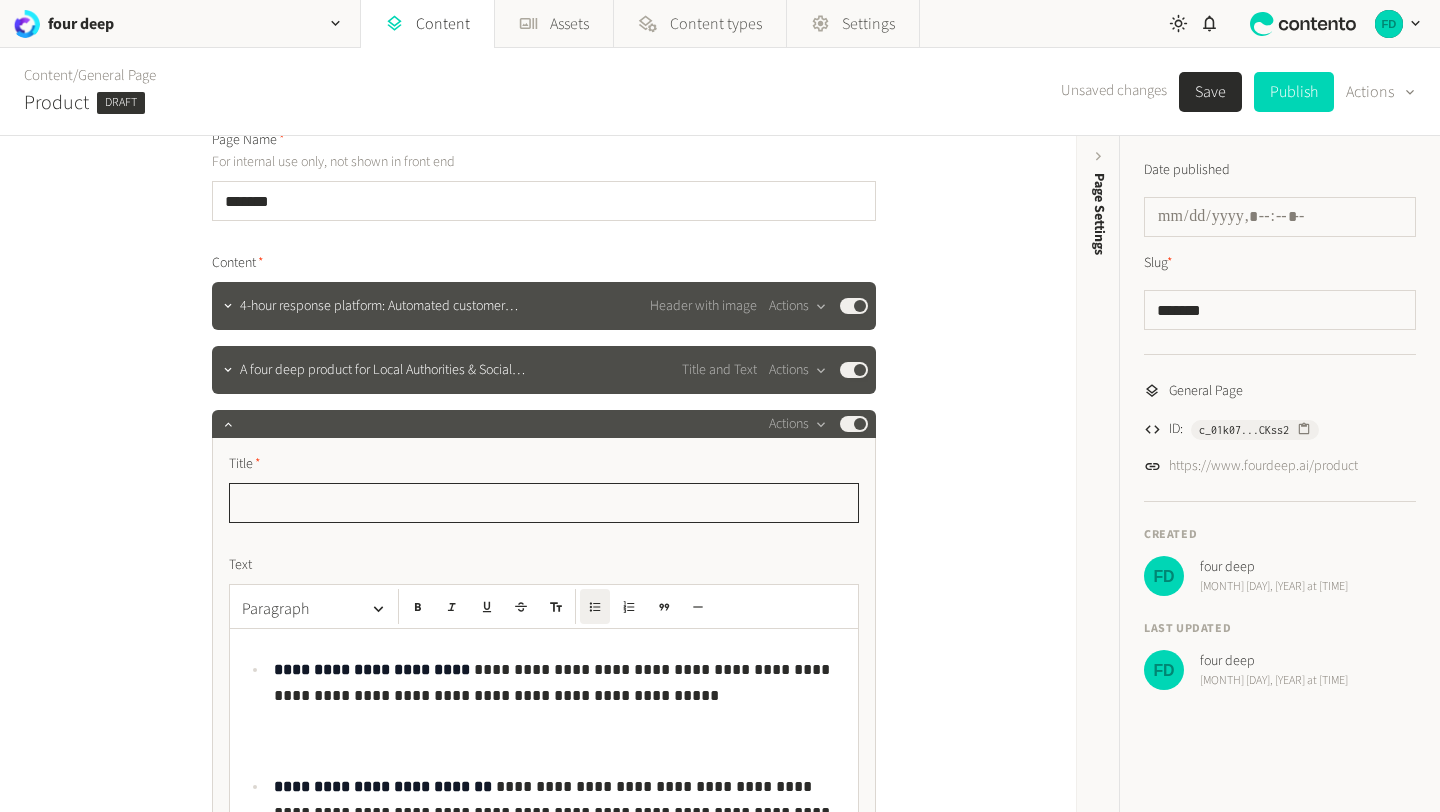 click 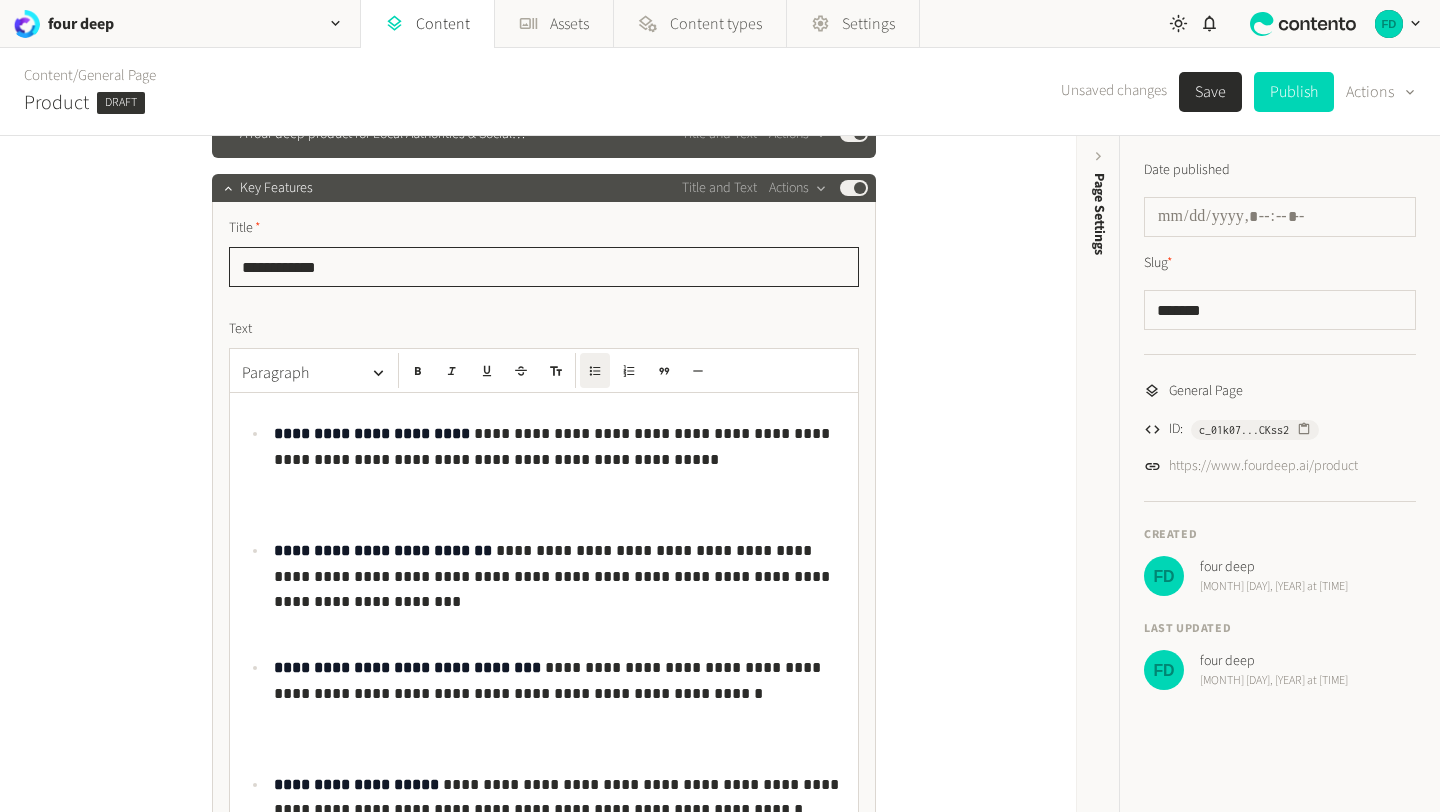 scroll, scrollTop: 358, scrollLeft: 0, axis: vertical 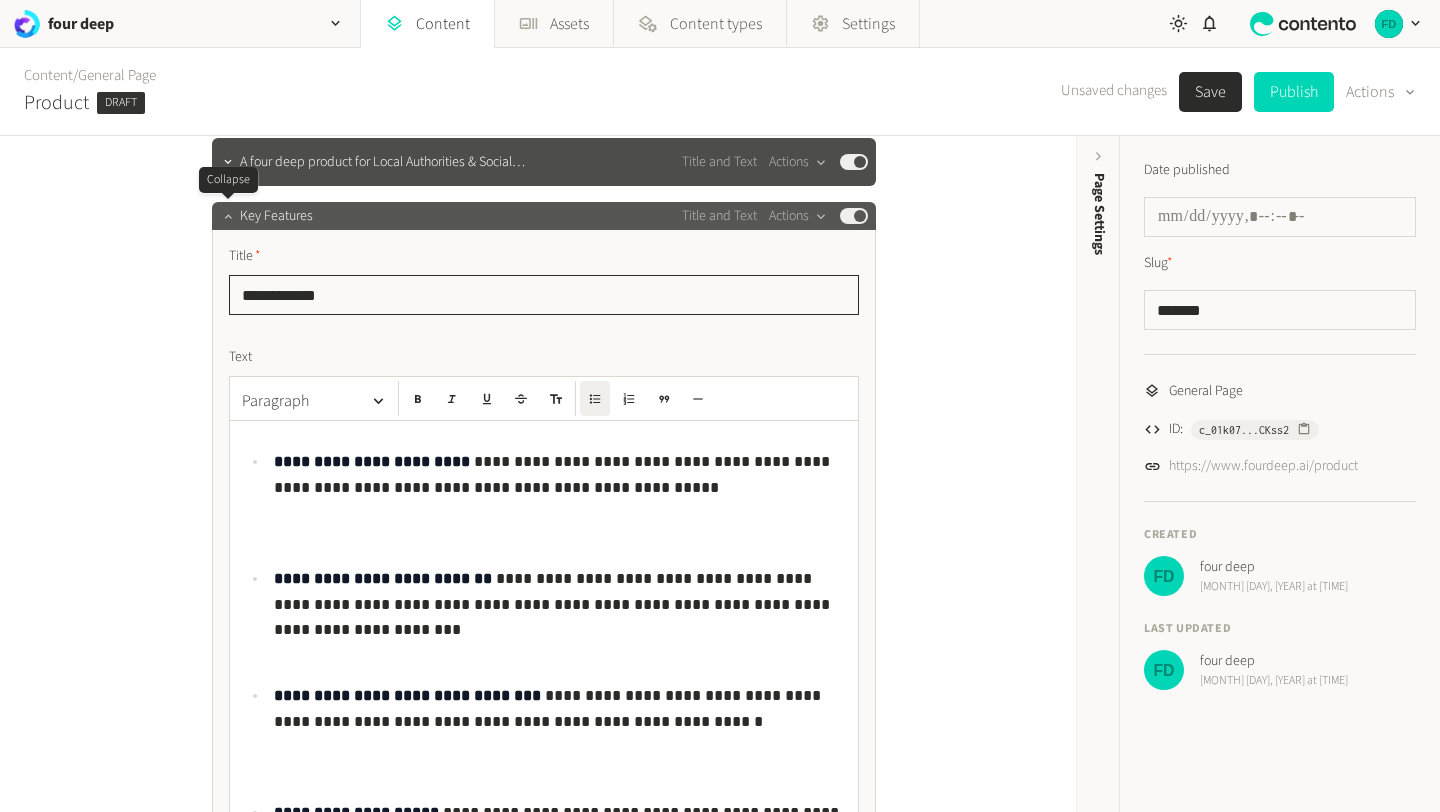type on "**********" 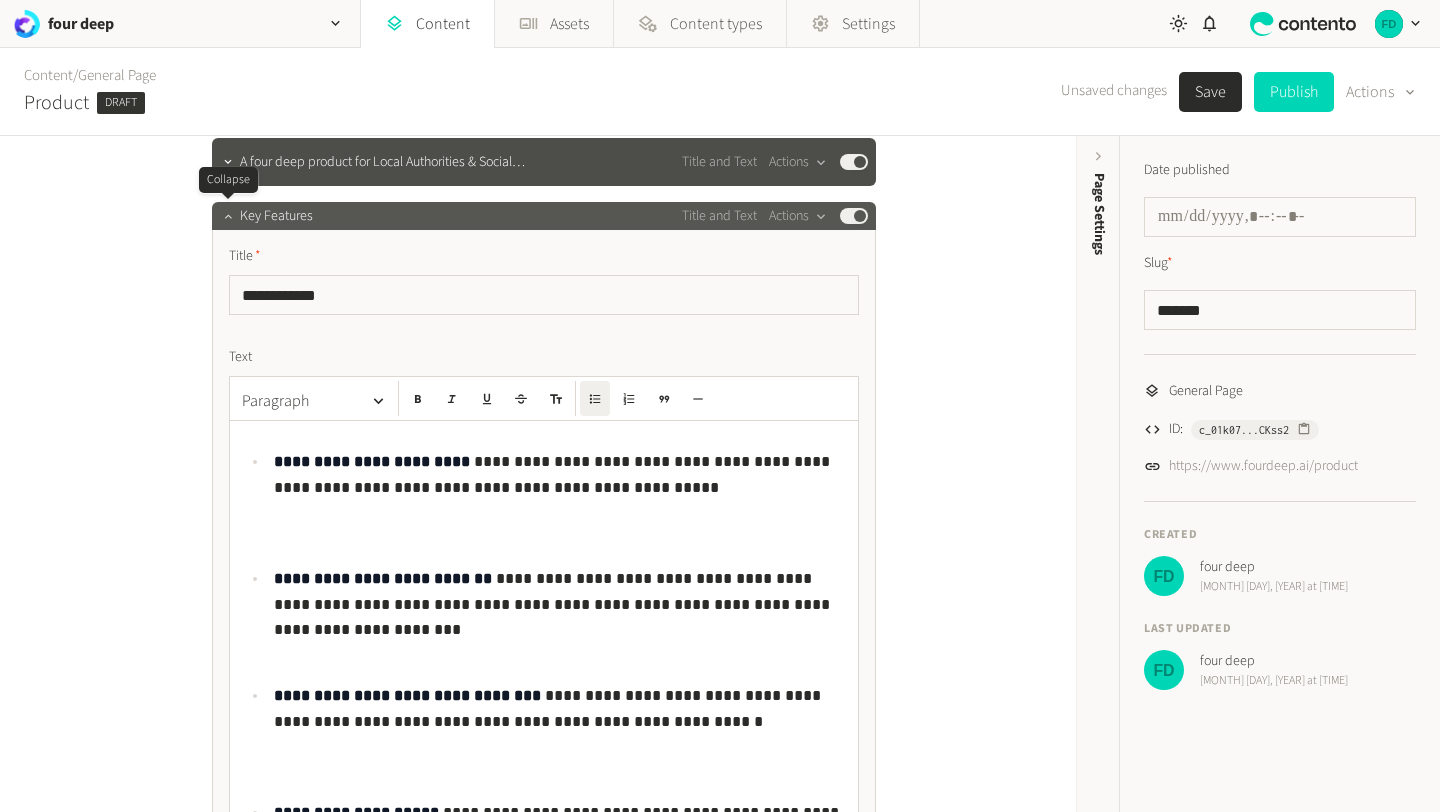 click 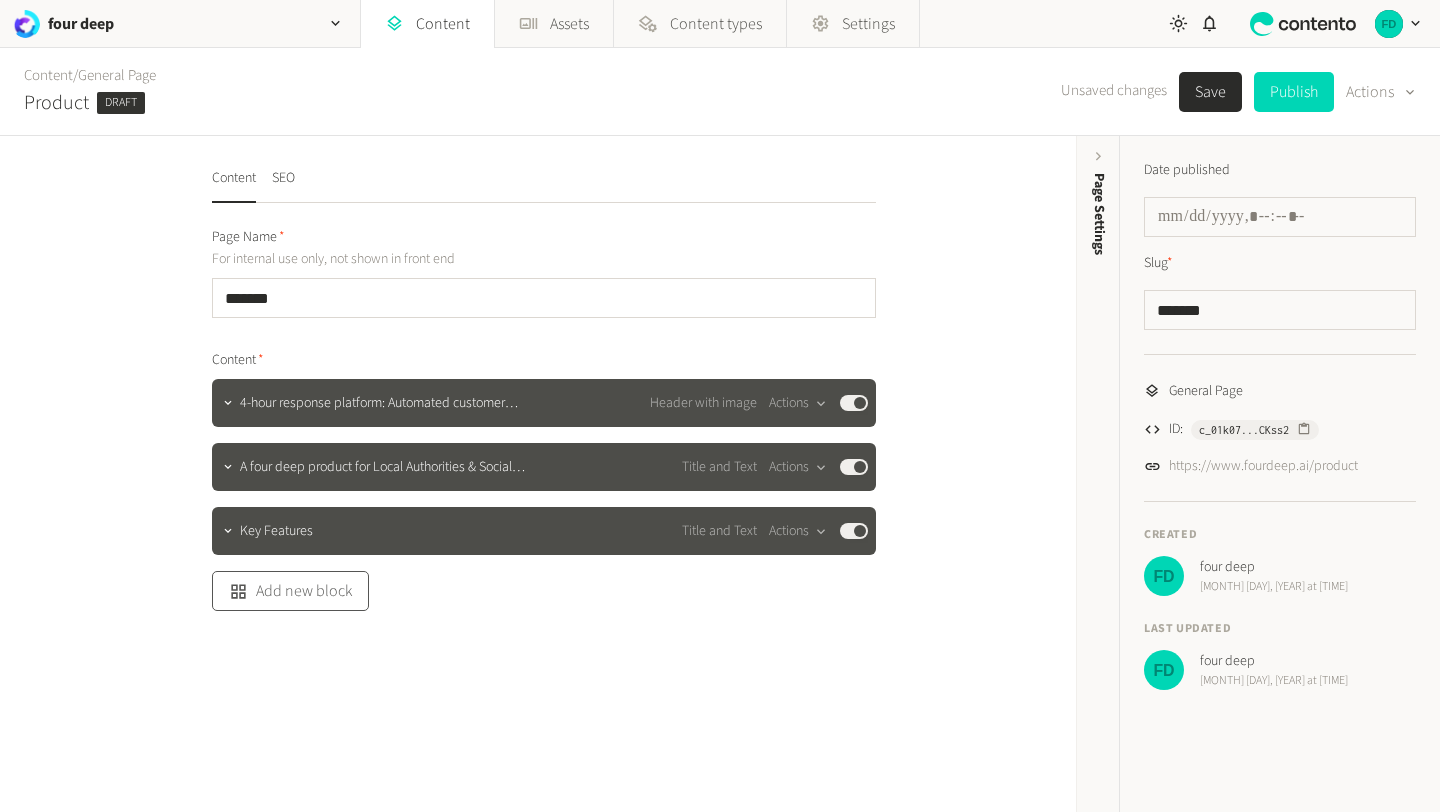 click on "Add new block" 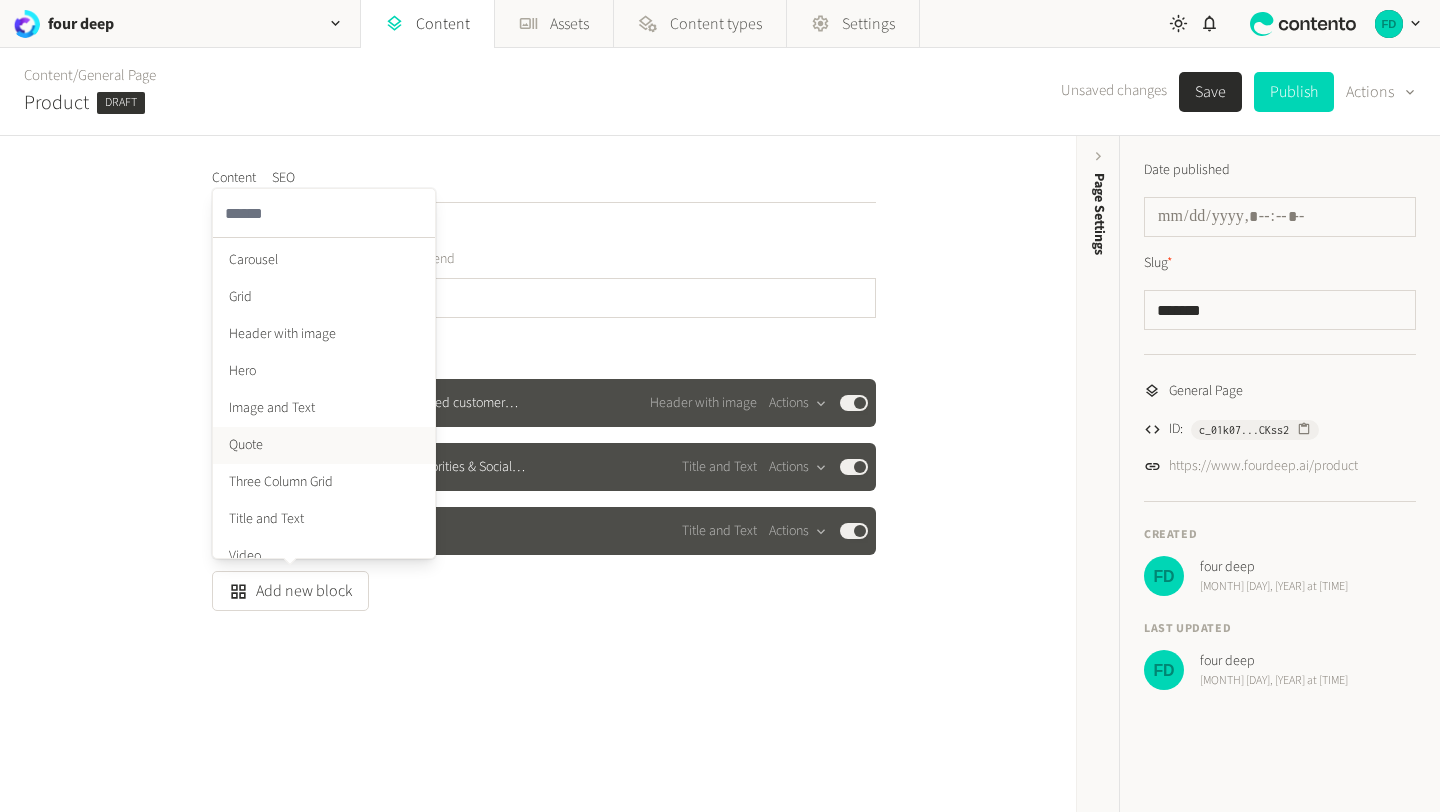 scroll, scrollTop: 50, scrollLeft: 0, axis: vertical 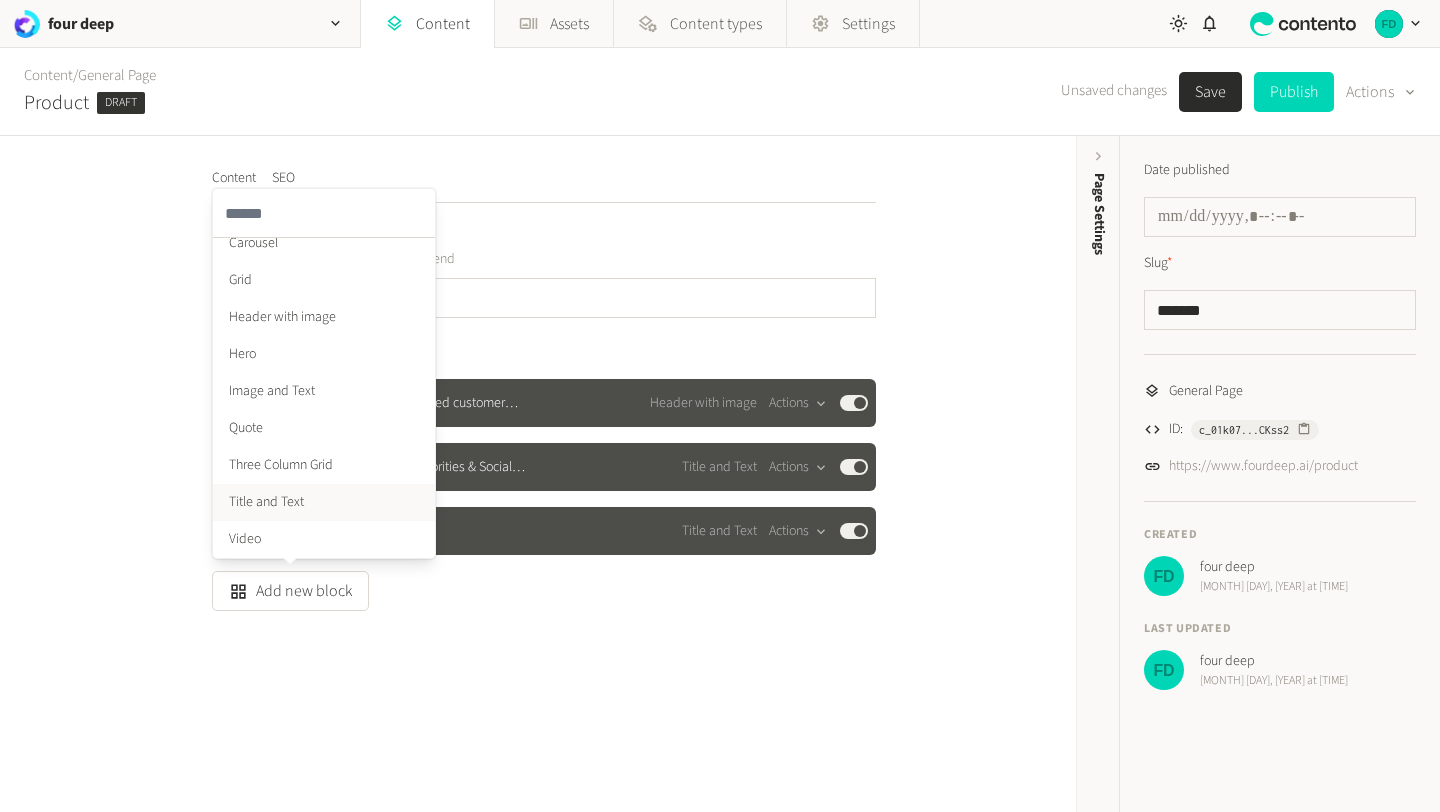 click on "Title and Text" 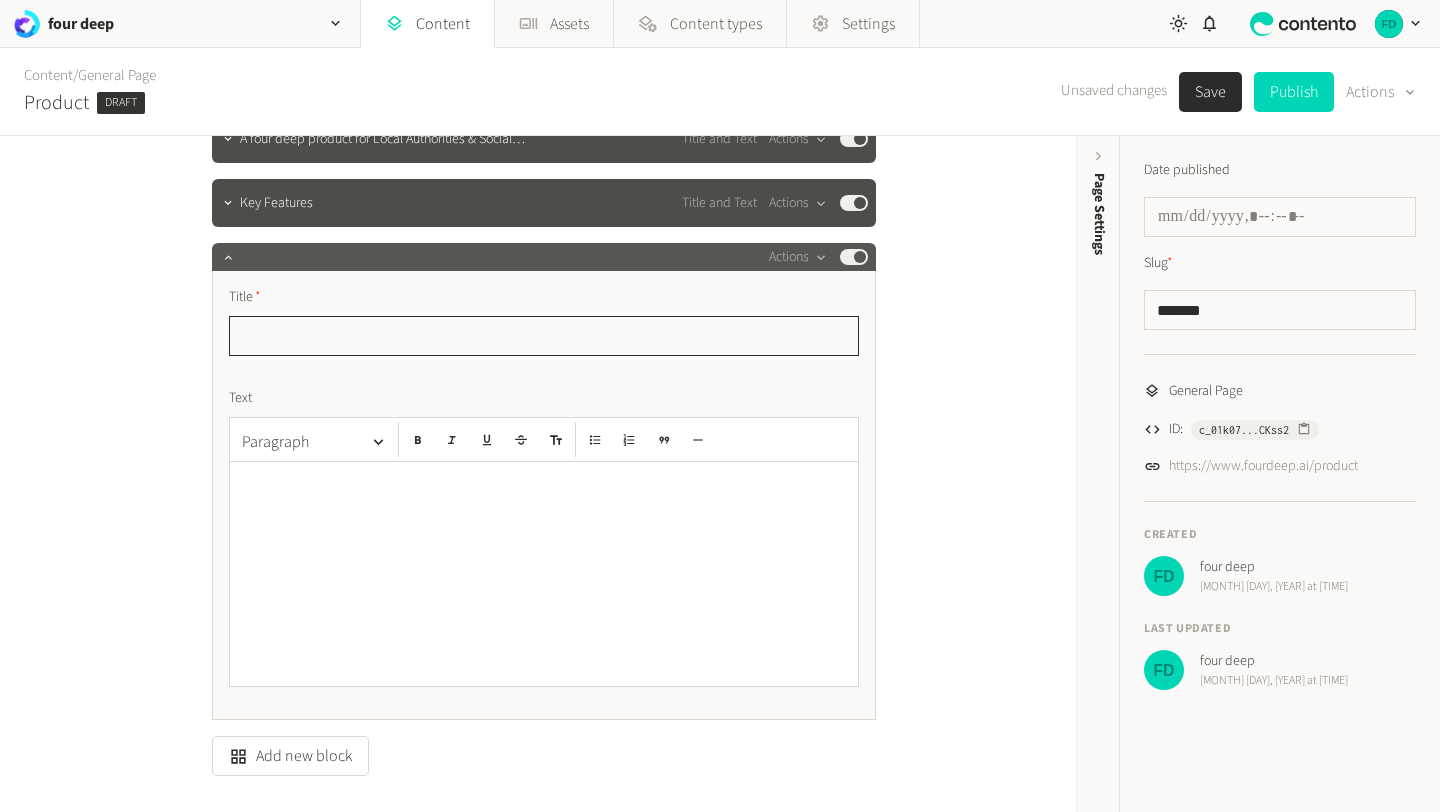 scroll, scrollTop: 334, scrollLeft: 0, axis: vertical 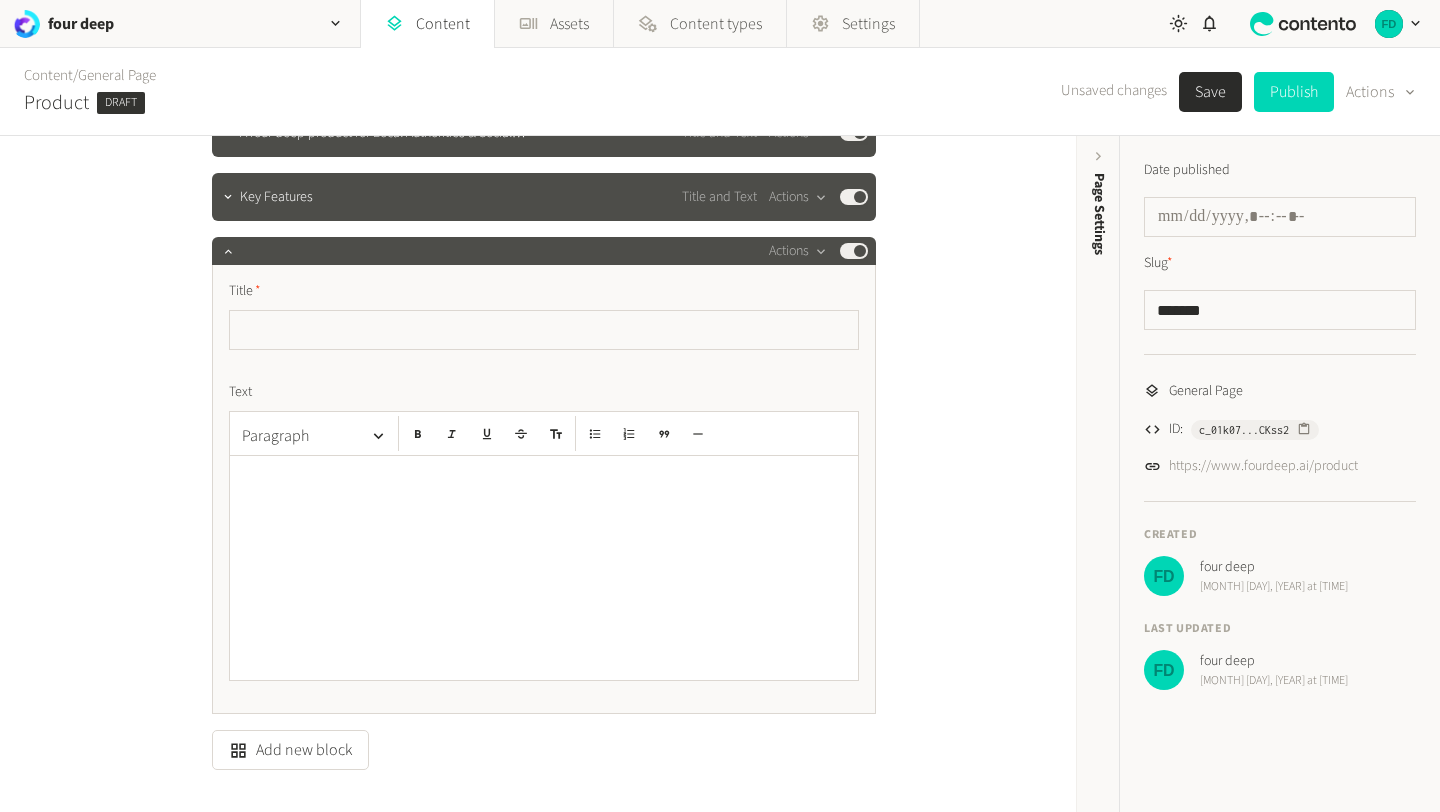click 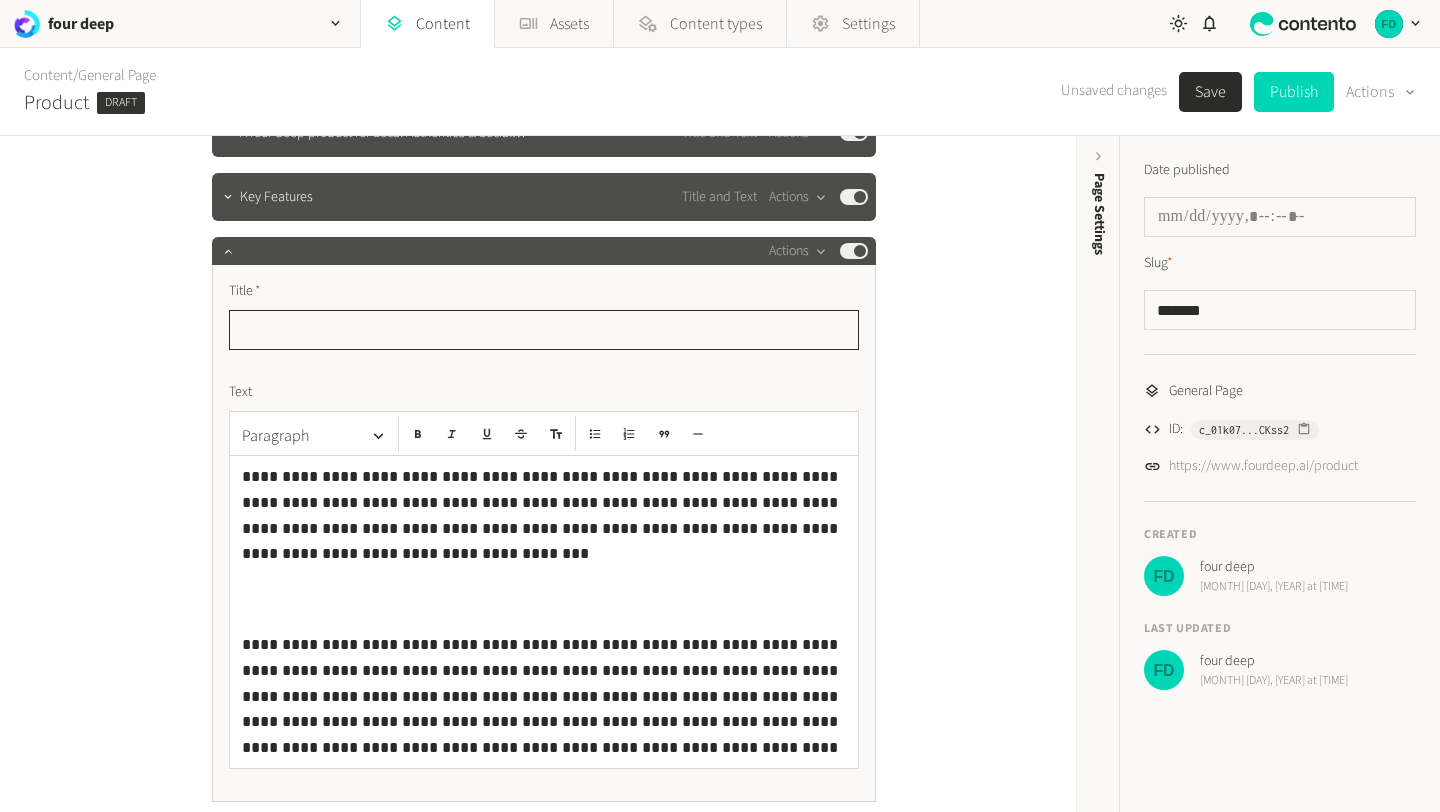 click 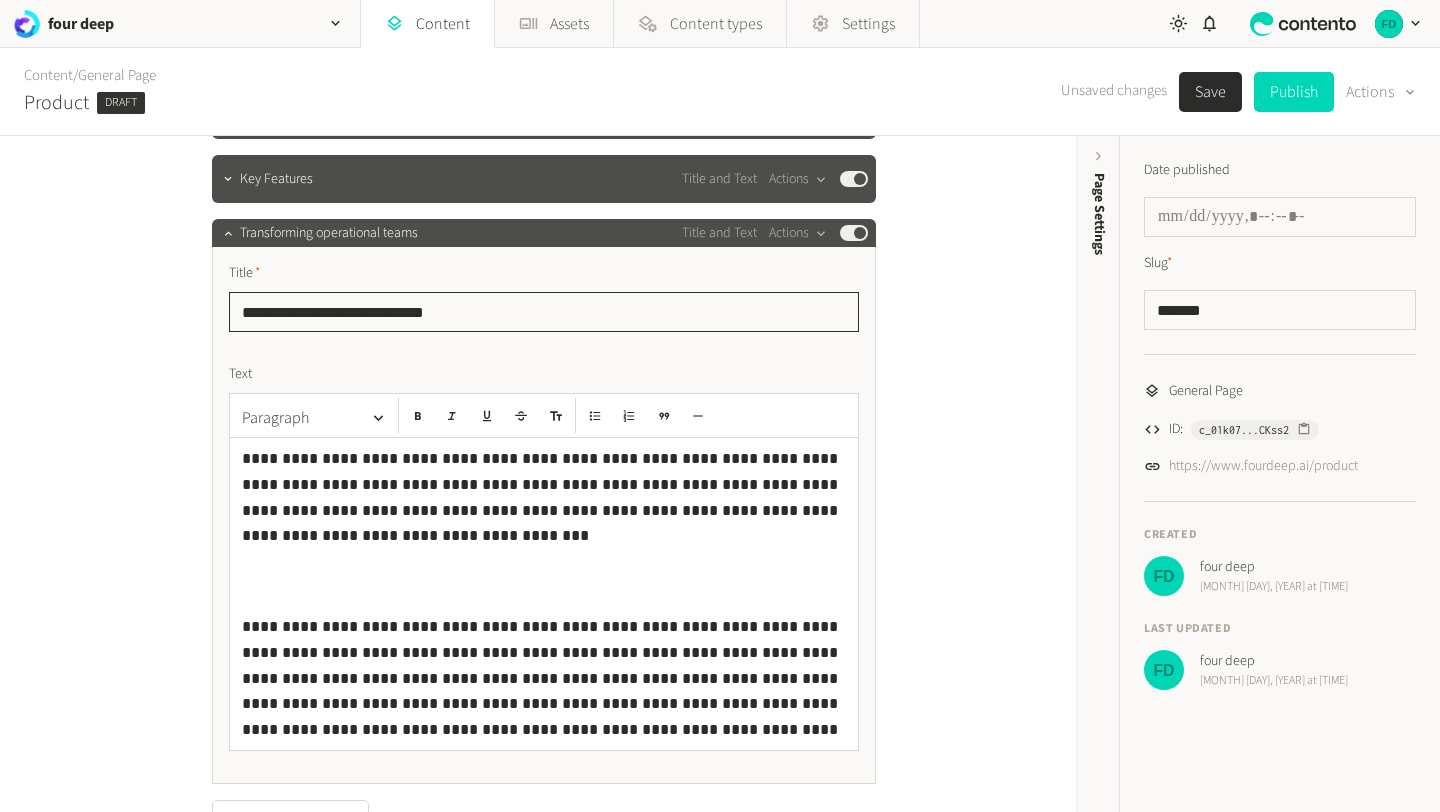 scroll, scrollTop: 287, scrollLeft: 0, axis: vertical 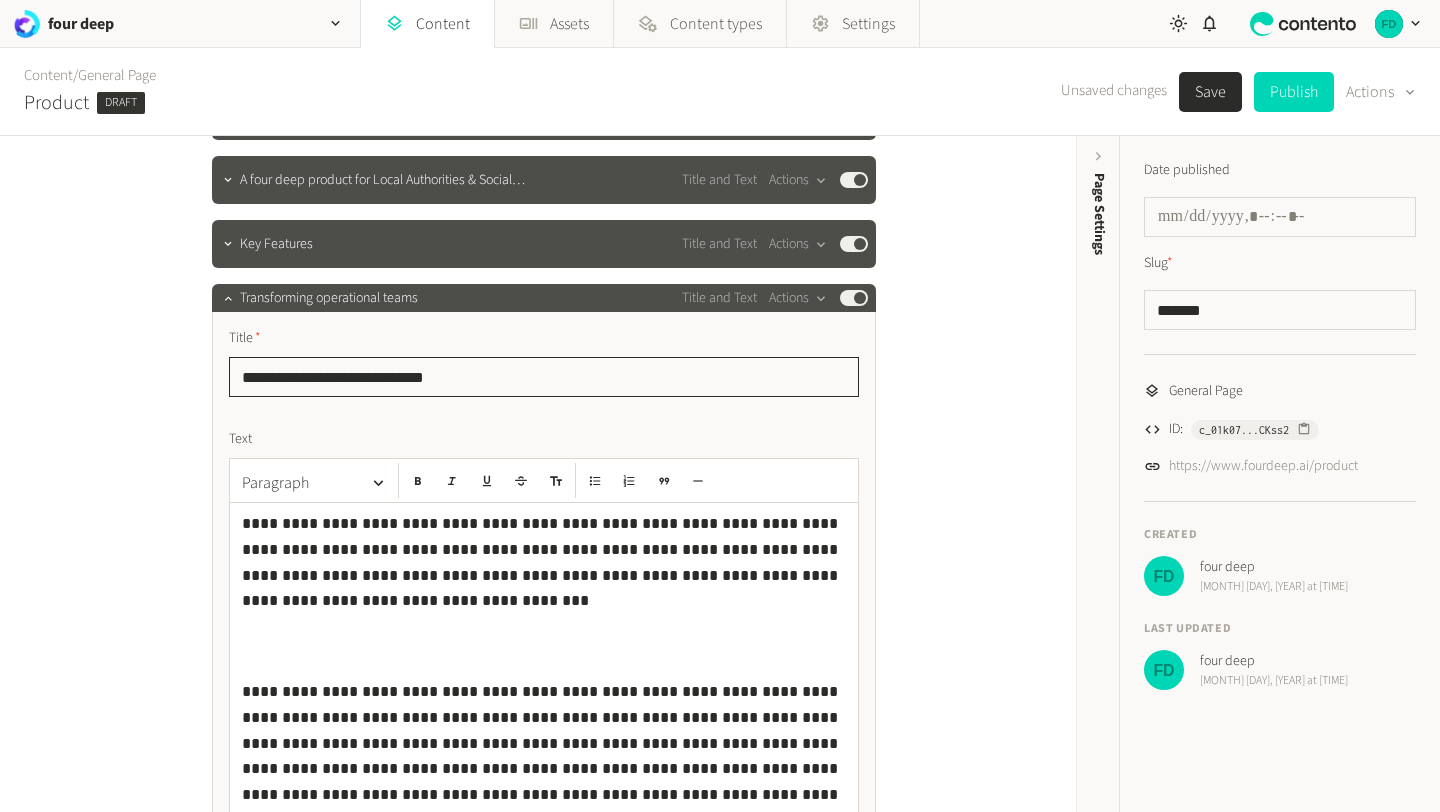 type on "**********" 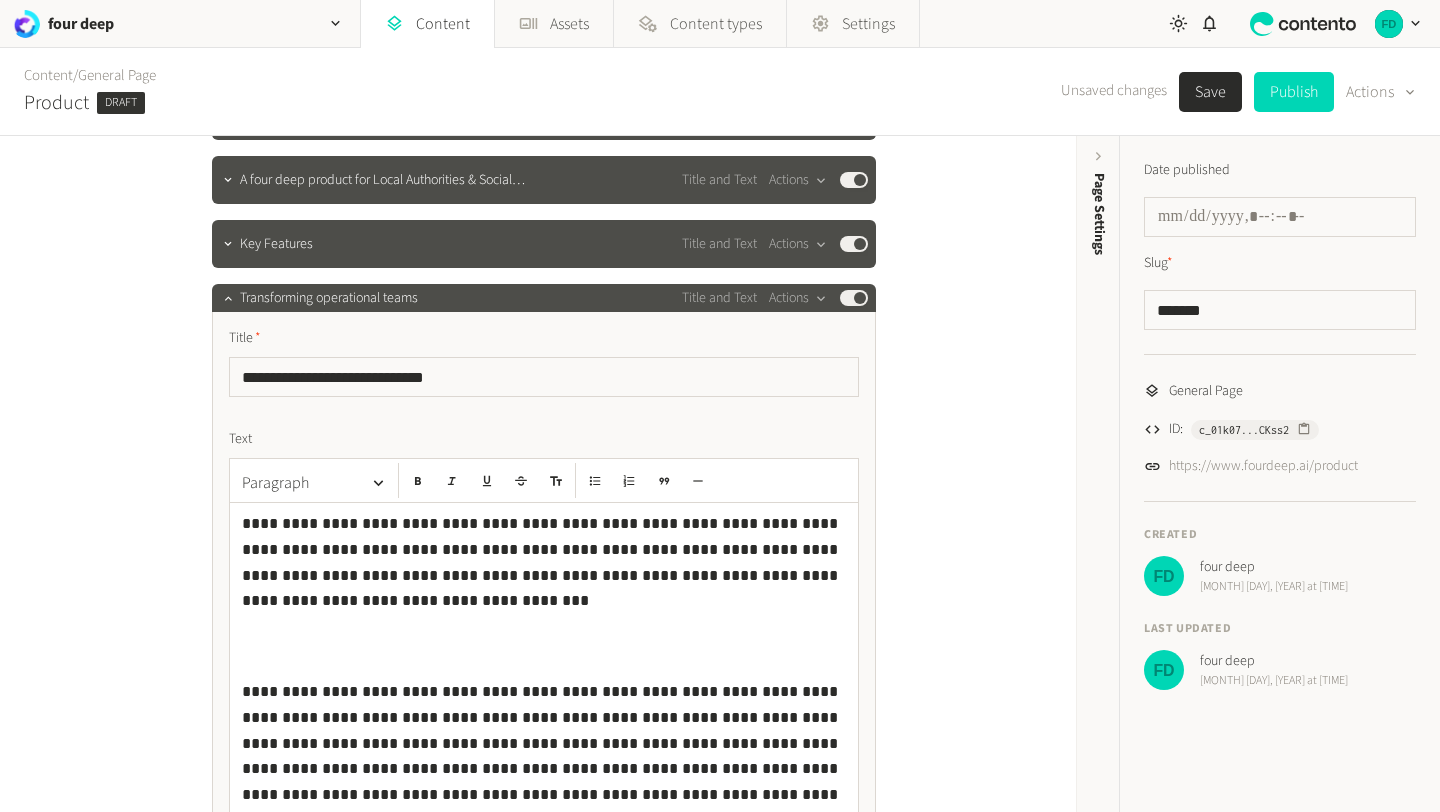 click on "**********" 